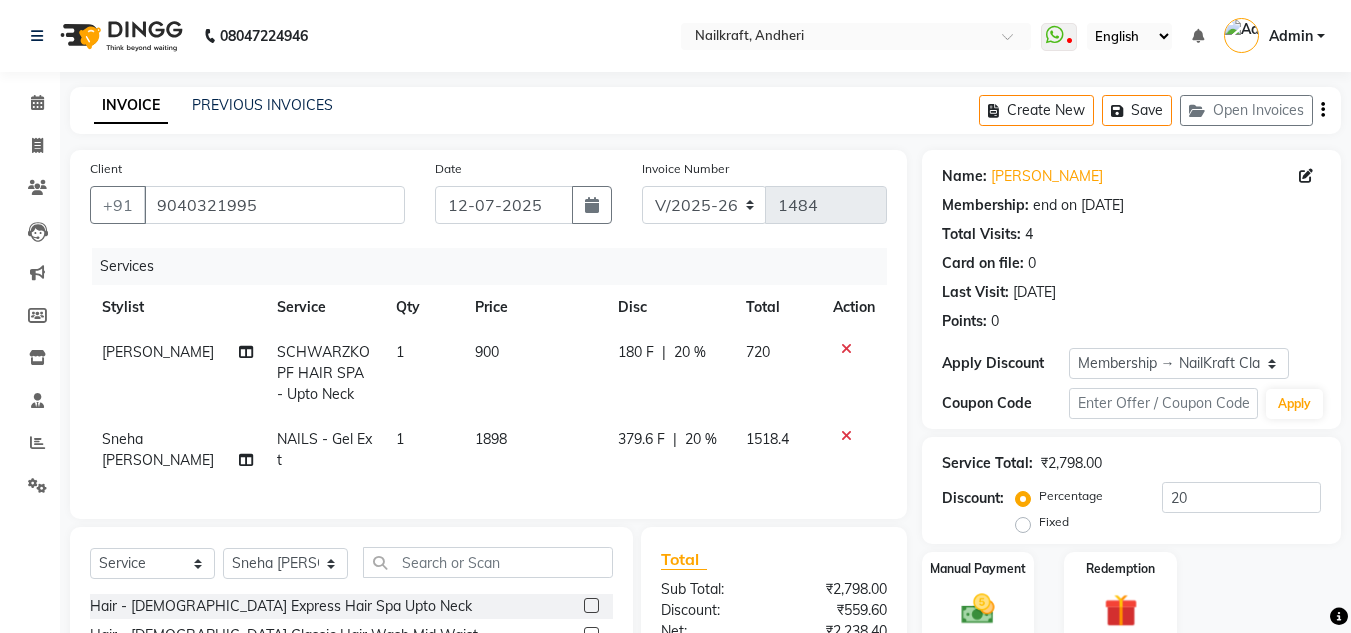 select on "6081" 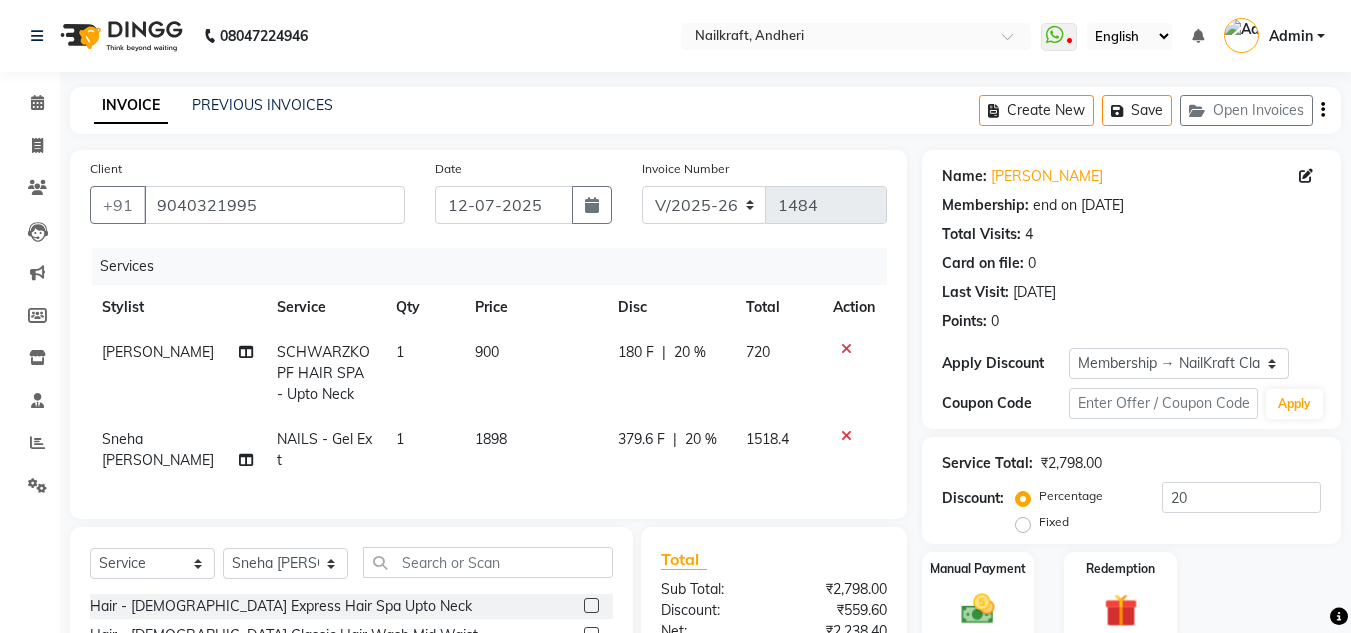 scroll, scrollTop: 0, scrollLeft: 0, axis: both 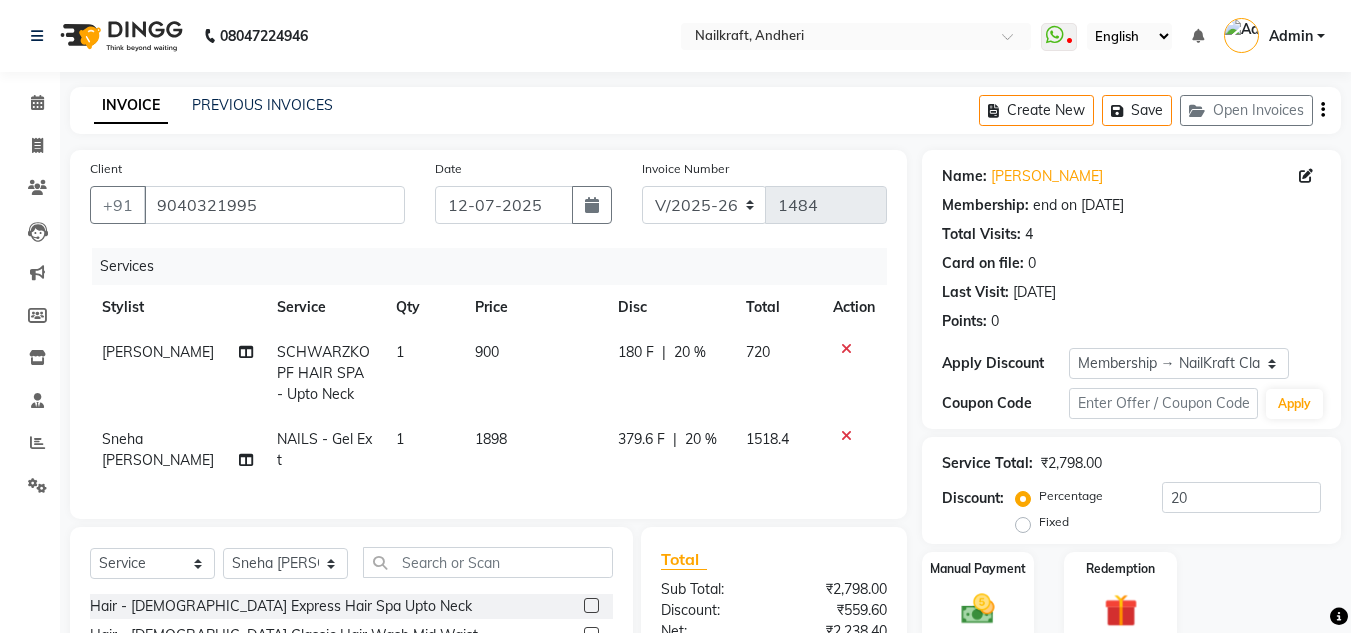 click on "Invoice Number V/2025 V/2025-26 1484" 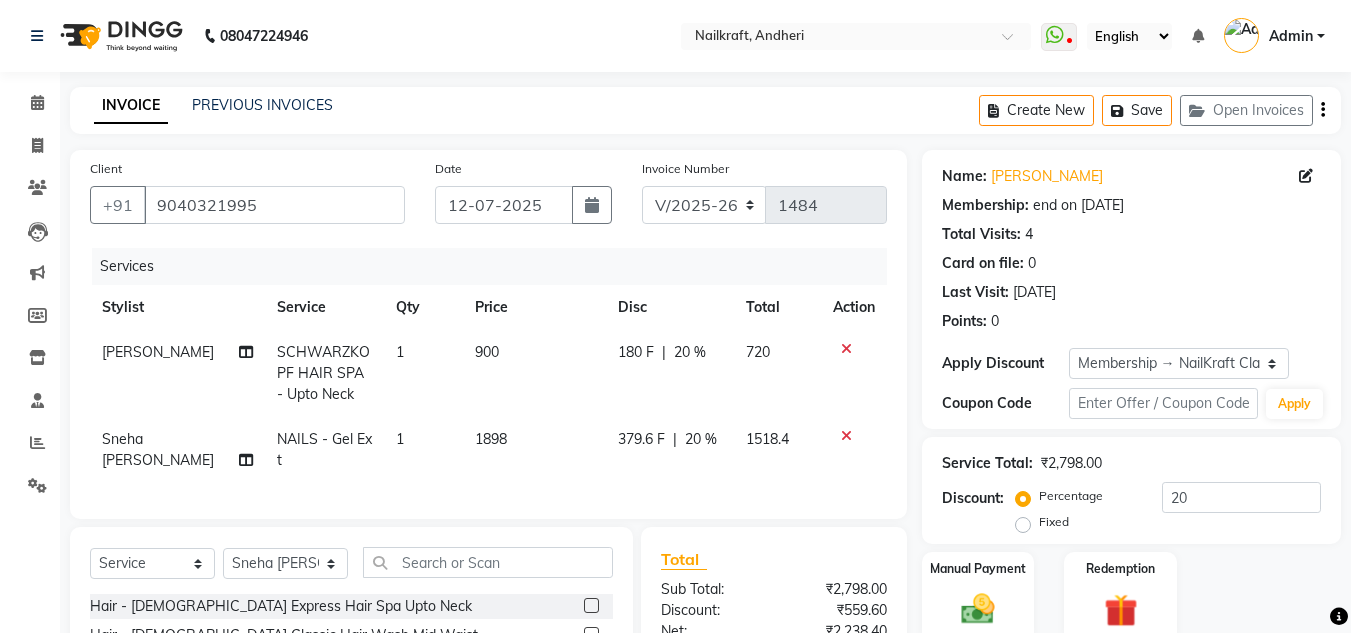 click on "Manual Payment Redemption" 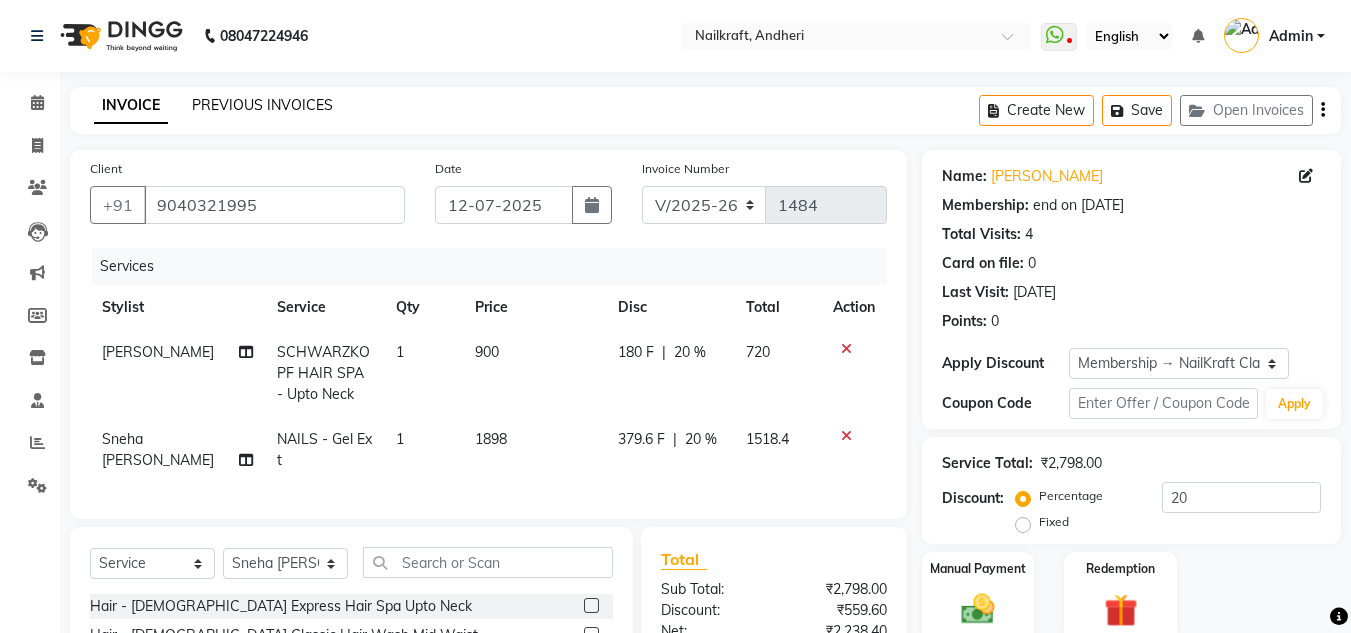 click on "PREVIOUS INVOICES" 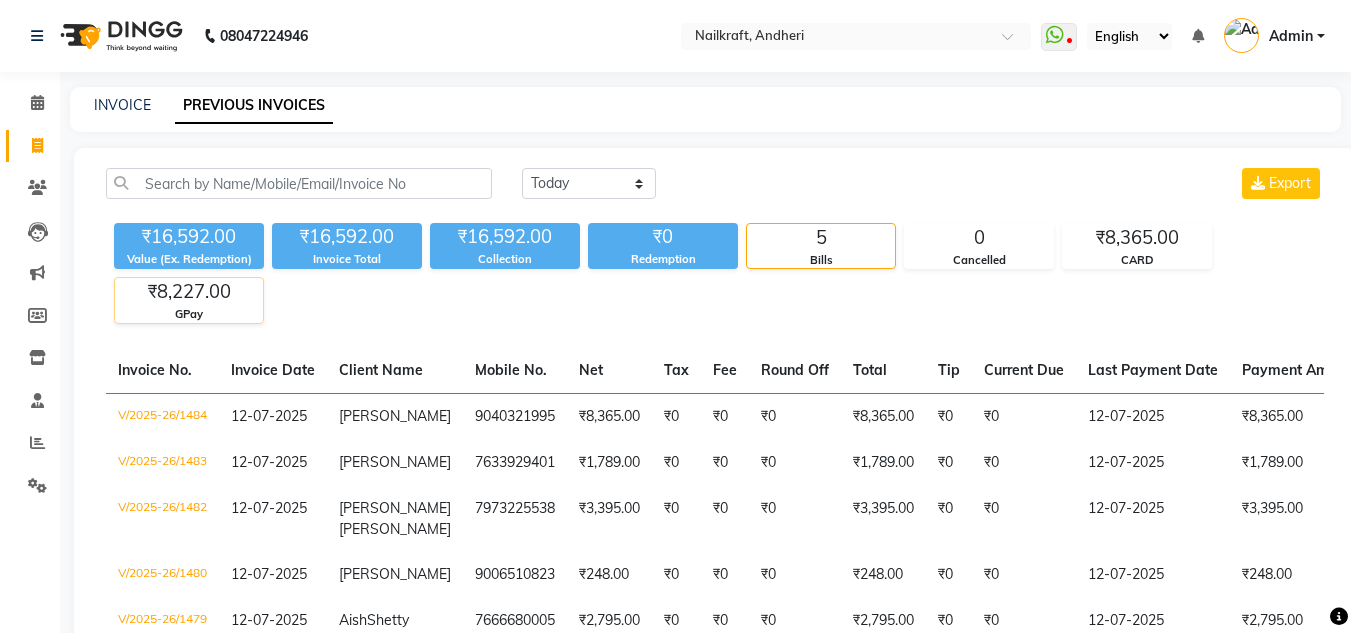 click on "GPay" 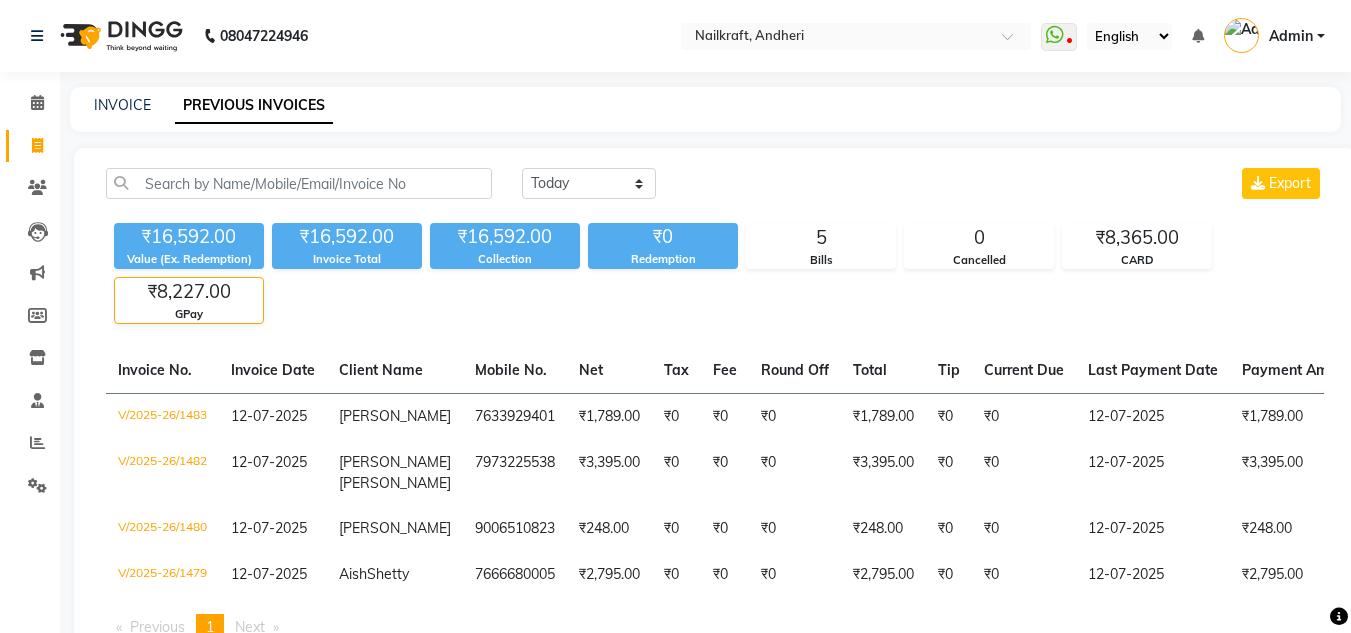 click on "GPay" 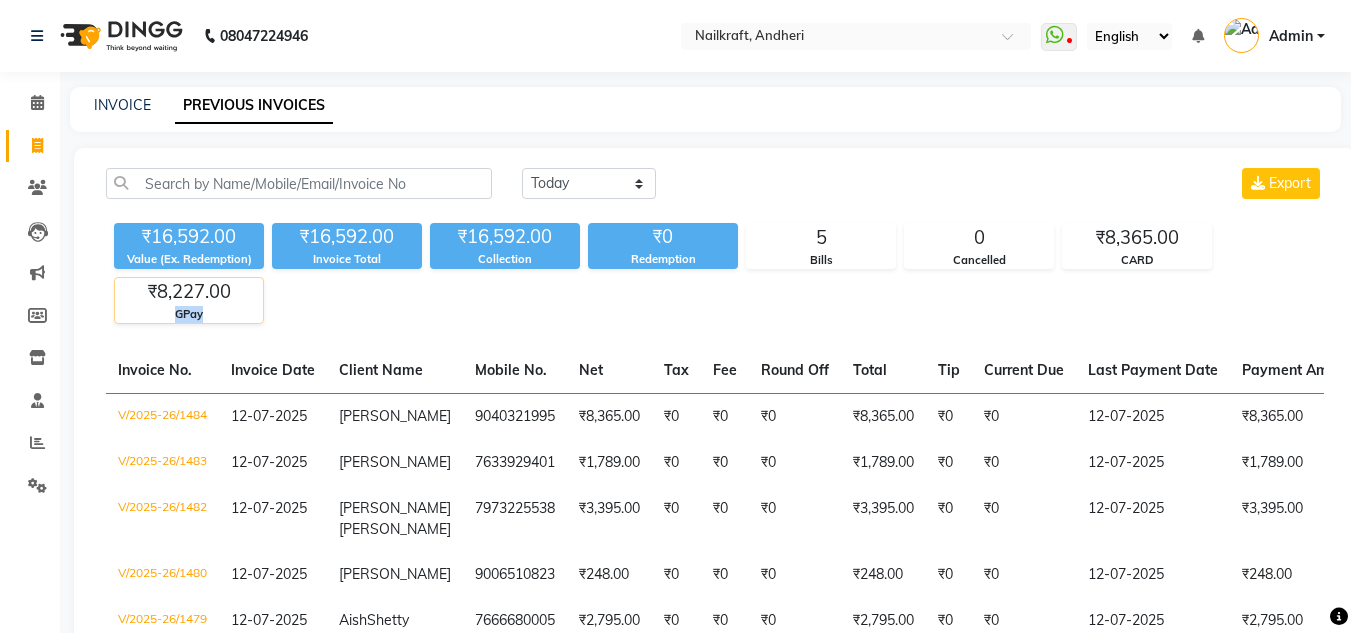 click on "GPay" 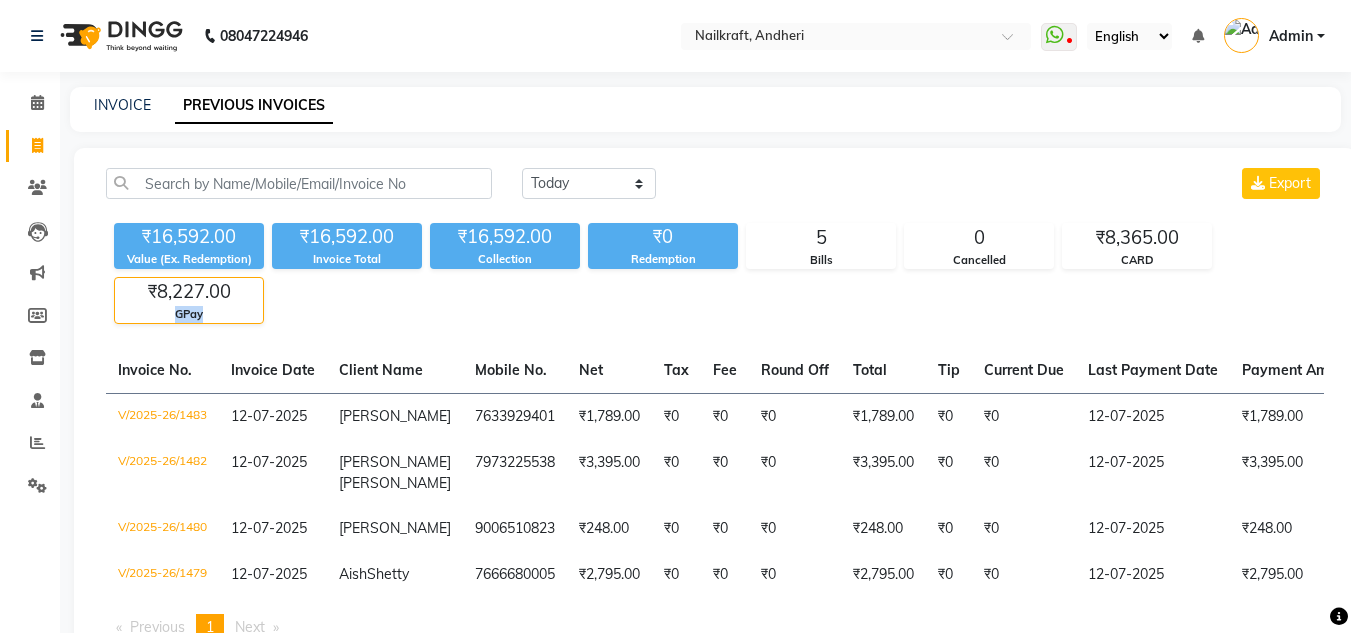 click on "GPay" 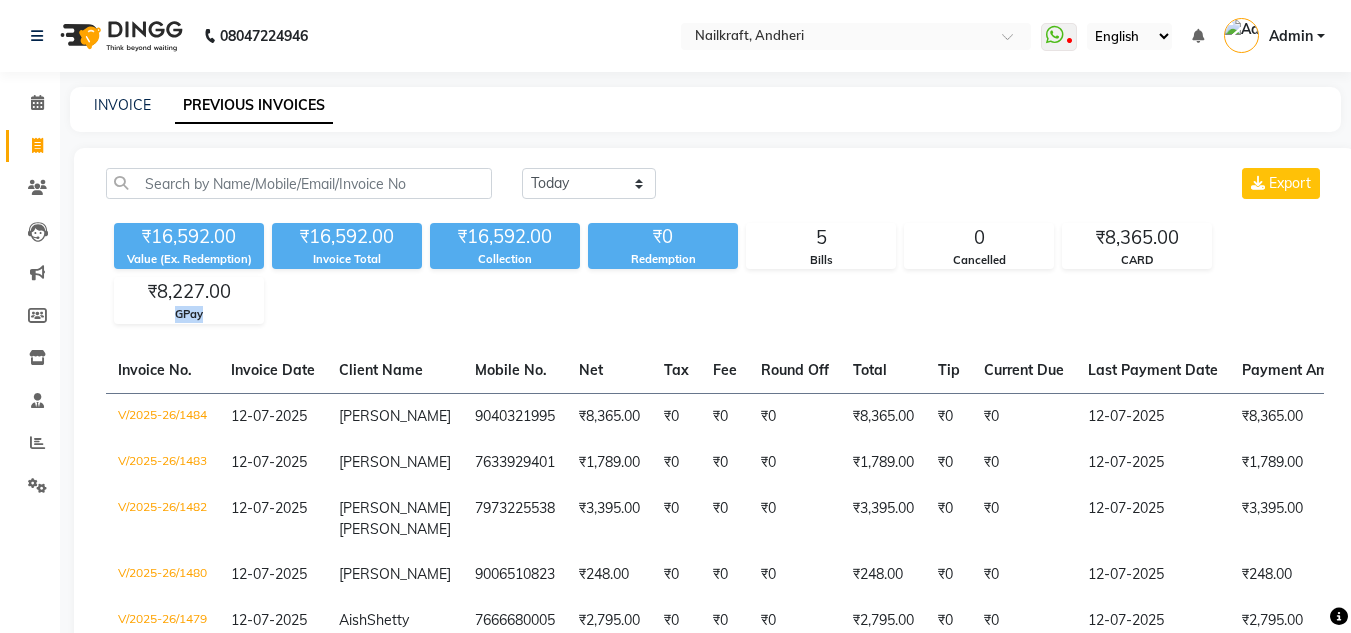 drag, startPoint x: 1349, startPoint y: 451, endPoint x: 1365, endPoint y: 600, distance: 149.8566 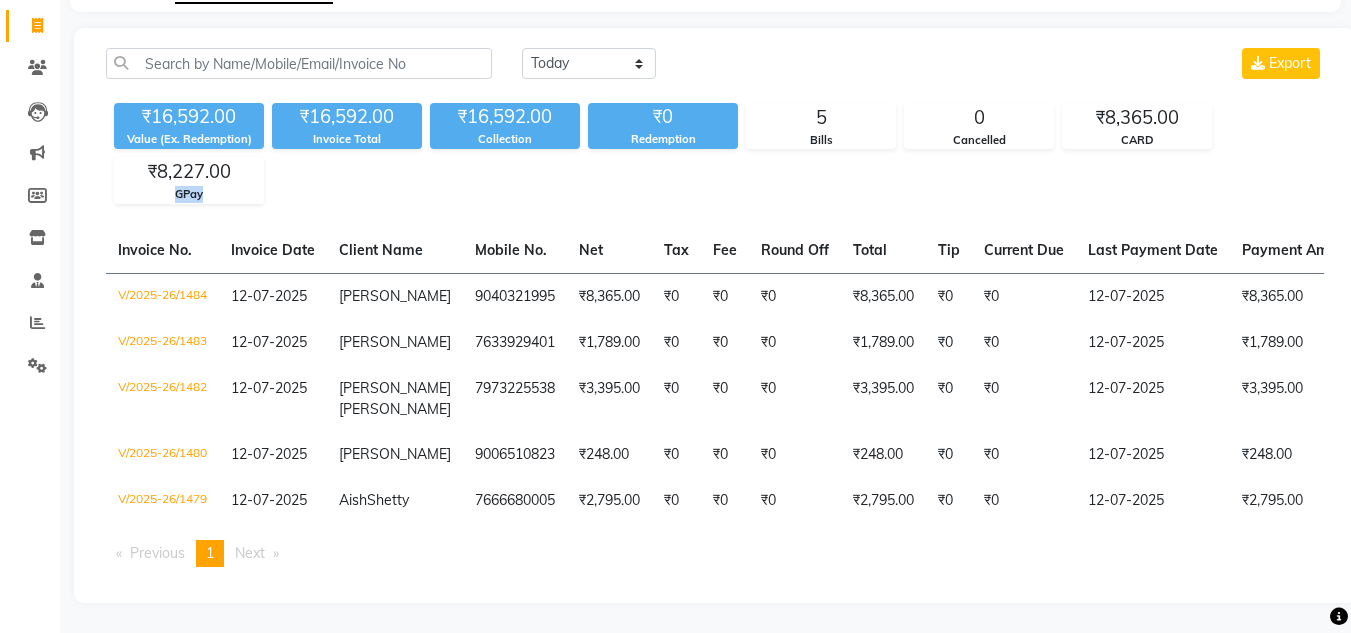 click on "Today Yesterday Custom Range Export ₹16,592.00 Value (Ex. Redemption) ₹16,592.00 Invoice Total  ₹16,592.00 Collection ₹0 Redemption 5 Bills 0 Cancelled ₹8,365.00 CARD ₹8,227.00 GPay  Invoice No.   Invoice Date   Client Name   Mobile No.   Net   Tax   Fee   Round Off   Total   Tip   Current Due   Last Payment Date   Payment Amount   Payment Methods   Cancel Reason   Status   V/2025-26/1484  12-07-2025 diksha   9040321995 ₹8,365.00 ₹0  ₹0  ₹0 ₹8,365.00 ₹0 ₹0 12-07-2025 ₹8,365.00  CARD - PAID  V/2025-26/1483  12-07-2025 Ayushi   7633929401 ₹1,789.00 ₹0  ₹0  ₹0 ₹1,789.00 ₹0 ₹0 12-07-2025 ₹1,789.00  GPay - PAID  V/2025-26/1482  12-07-2025 Hannu  Sharma 7973225538 ₹3,395.00 ₹0  ₹0  ₹0 ₹3,395.00 ₹0 ₹0 12-07-2025 ₹3,395.00  GPay - PAID  V/2025-26/1480  12-07-2025 Varsha   9006510823 ₹248.00 ₹0  ₹0  ₹0 ₹248.00 ₹0 ₹0 12-07-2025 ₹248.00  GPay - PAID  V/2025-26/1479  12-07-2025 Aish  Shetty 7666680005 ₹2,795.00 ₹0  ₹0  ₹0 ₹2,795.00 ₹0" 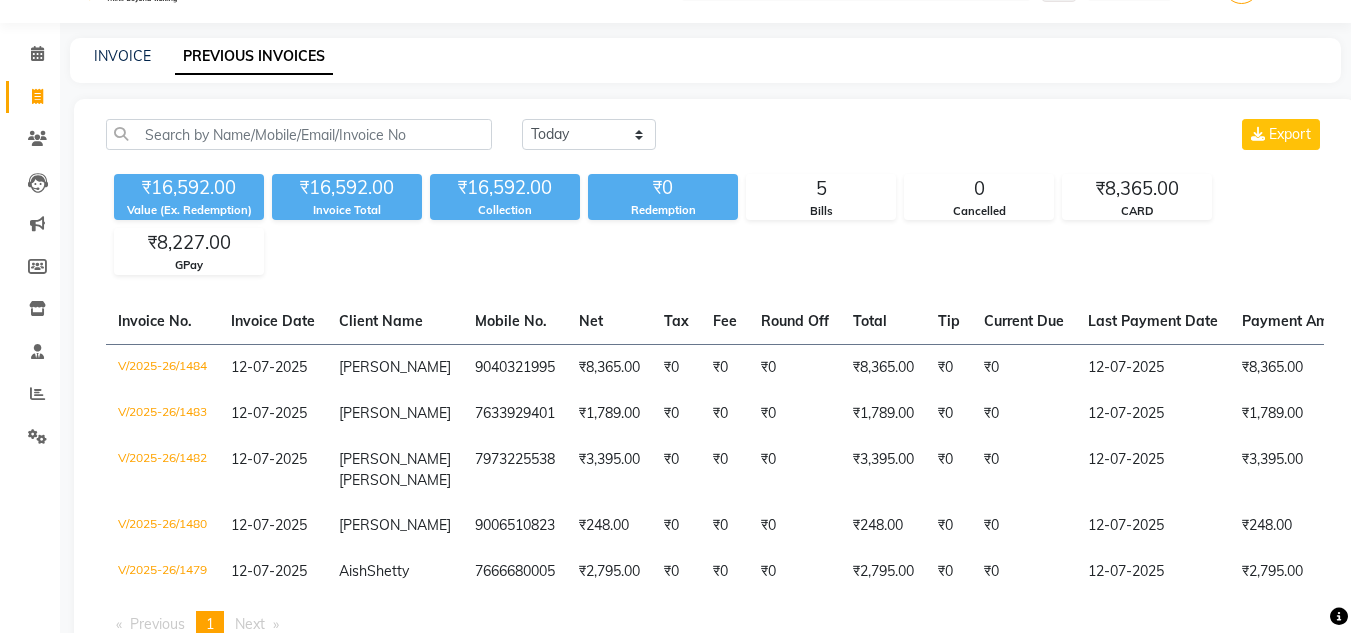 scroll, scrollTop: 2, scrollLeft: 0, axis: vertical 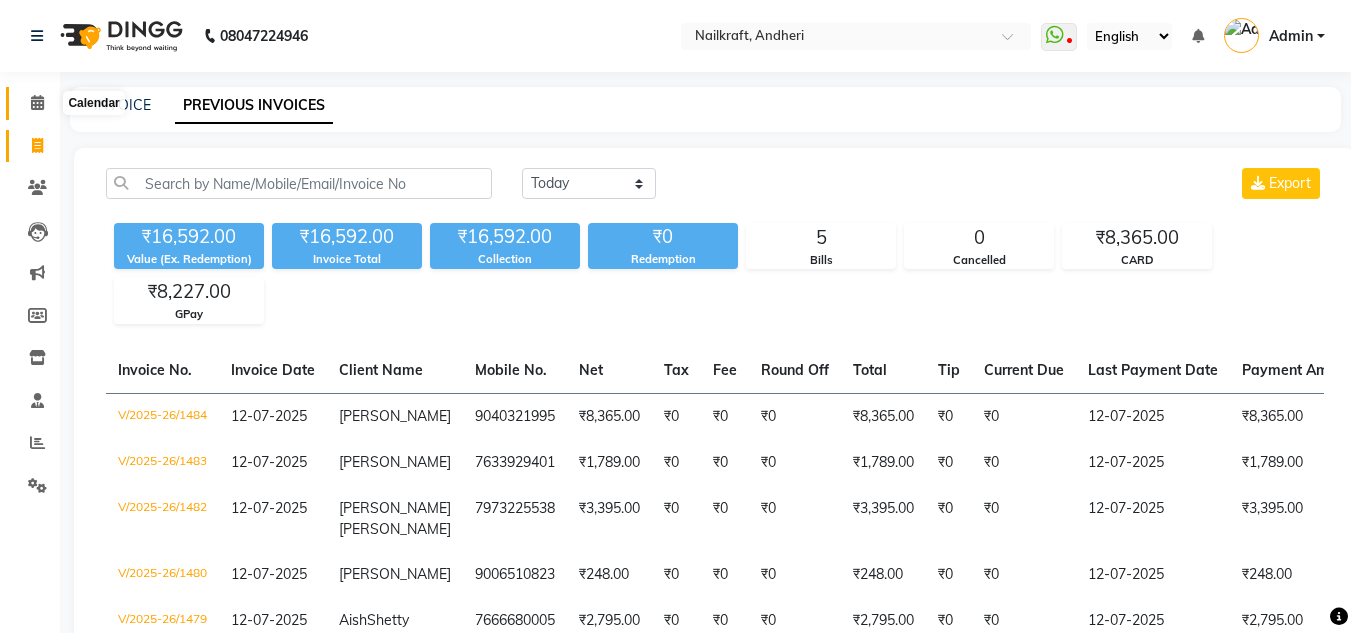 click 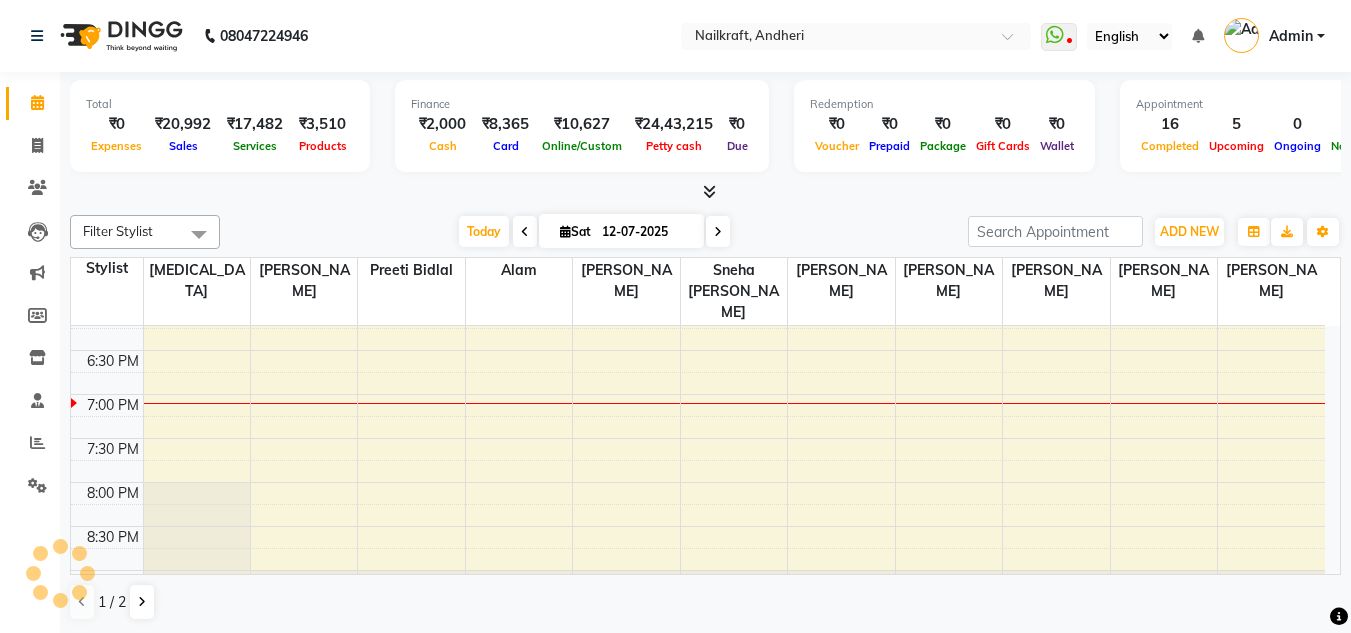scroll, scrollTop: 0, scrollLeft: 0, axis: both 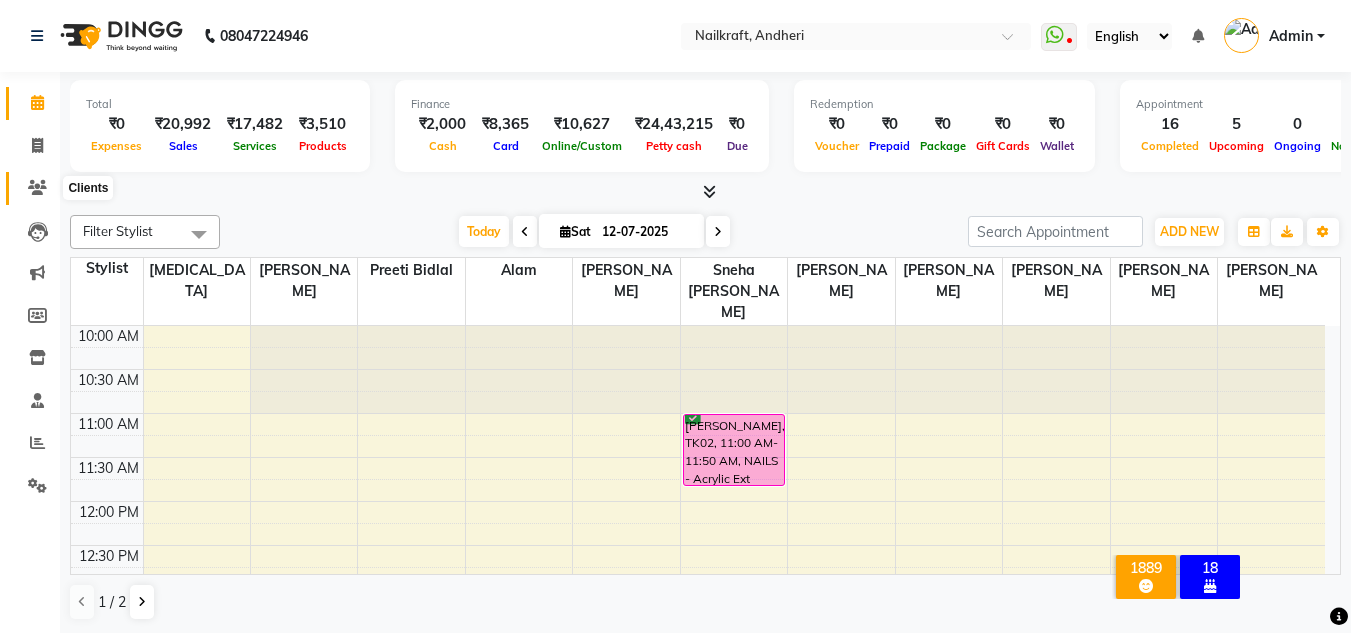 click 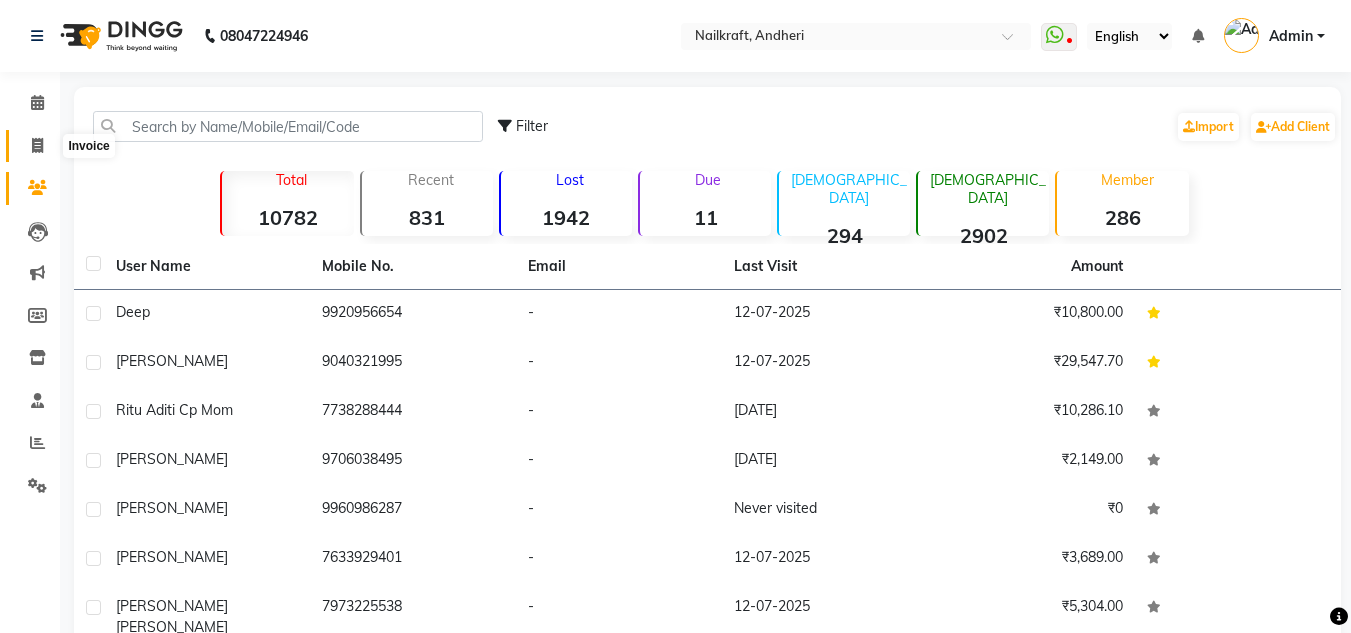 click 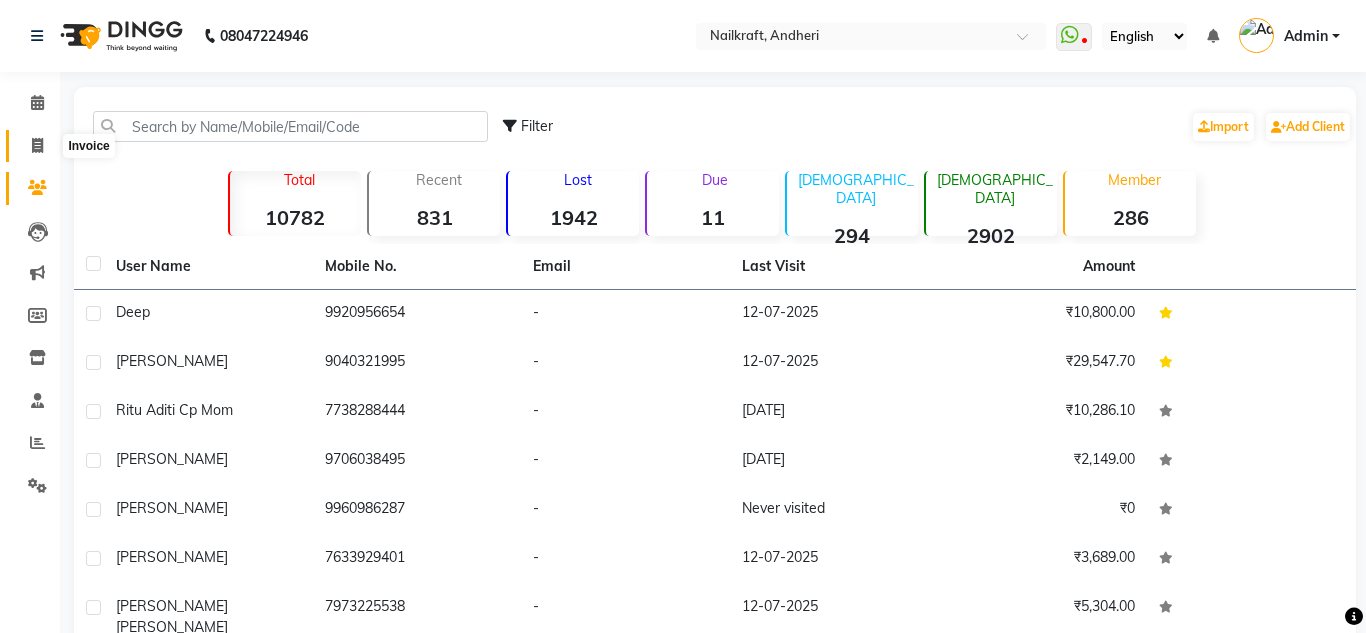 select on "service" 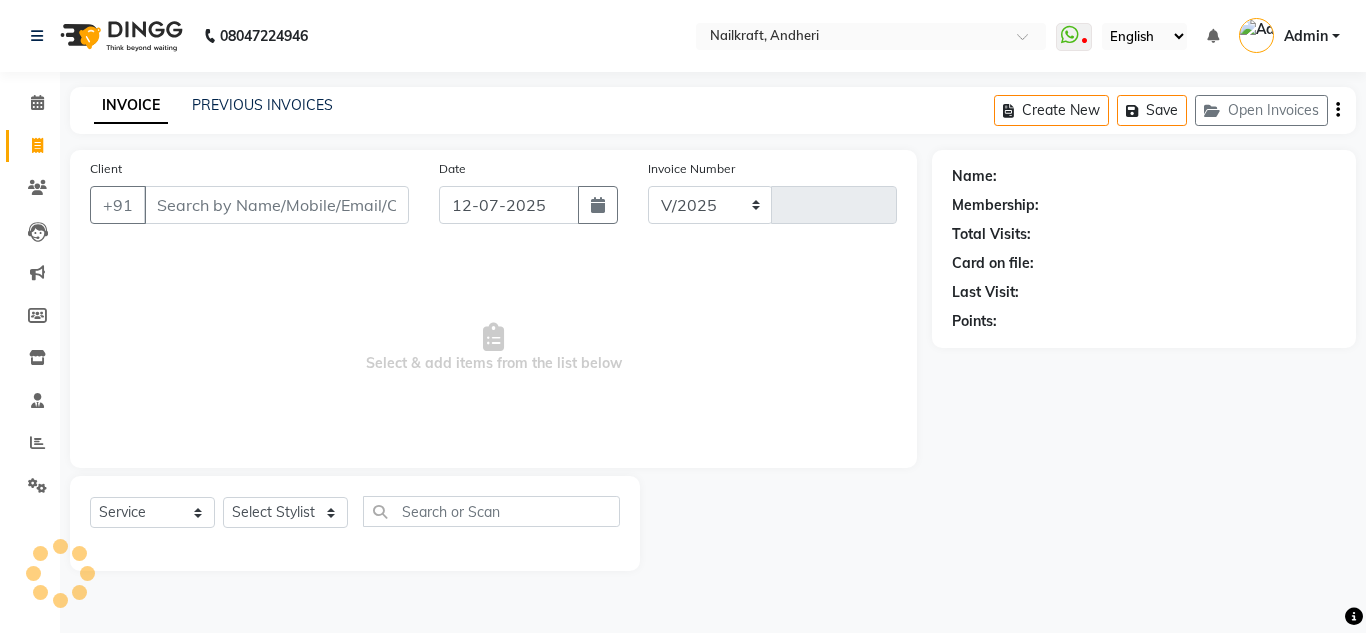 select on "6081" 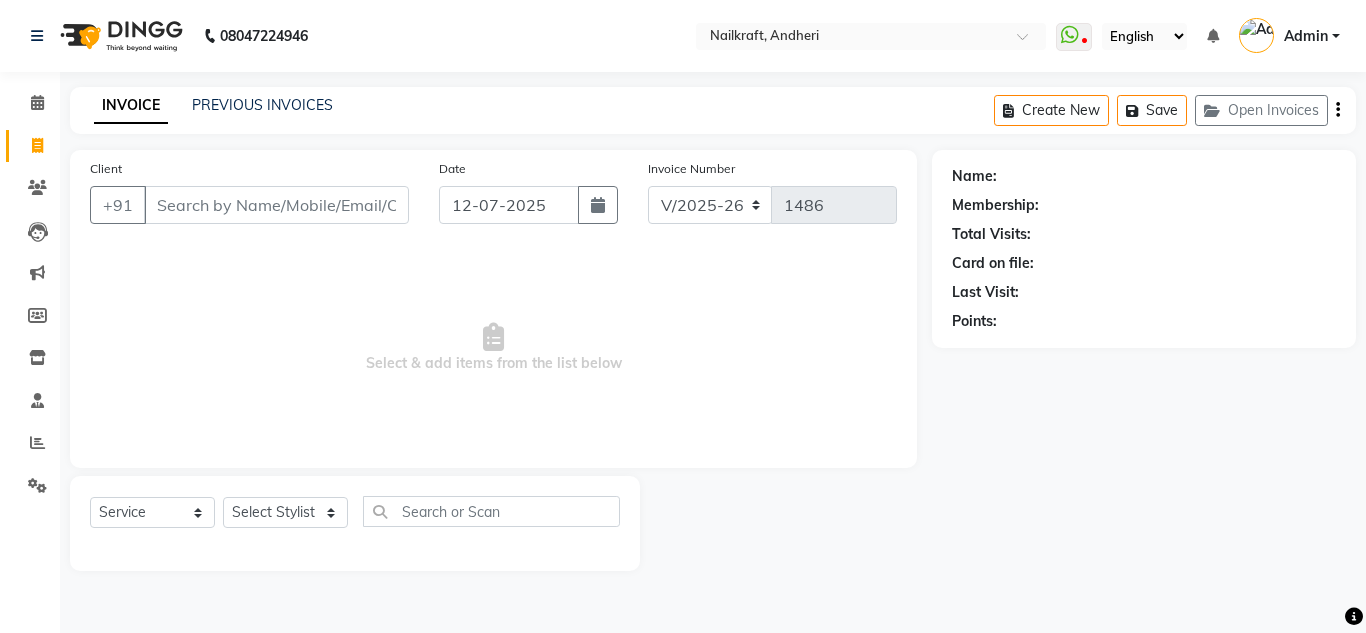 click on "Client" at bounding box center [276, 205] 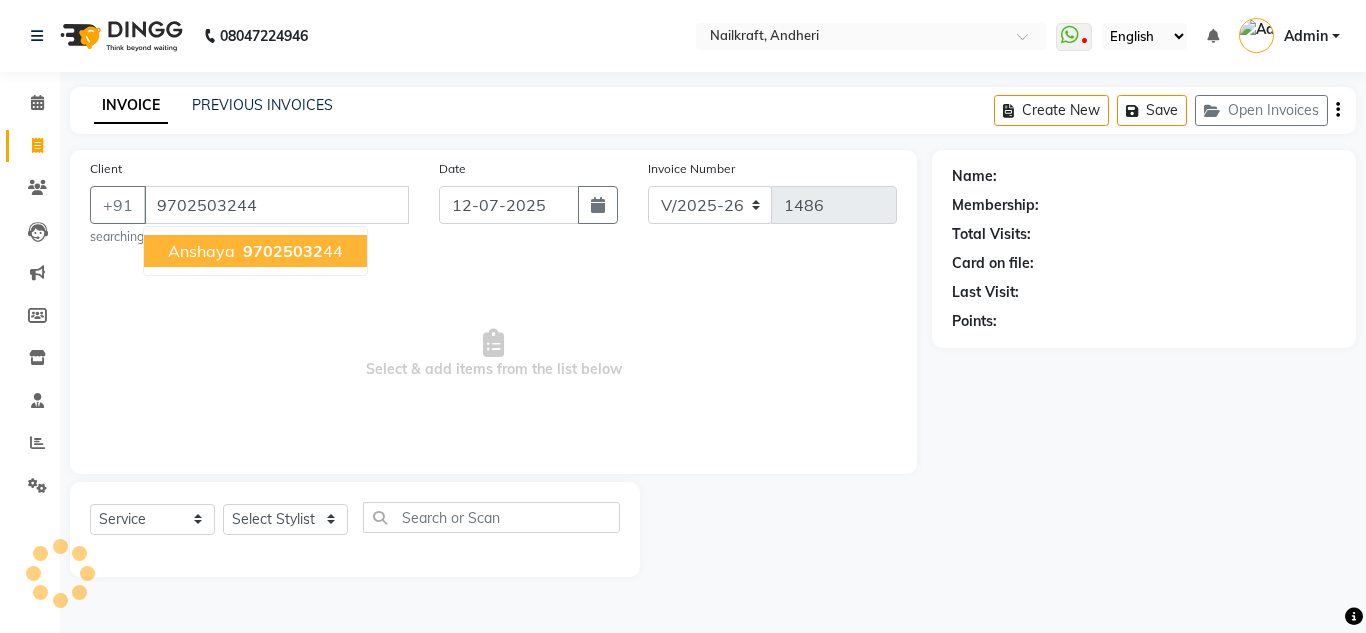 type on "9702503244" 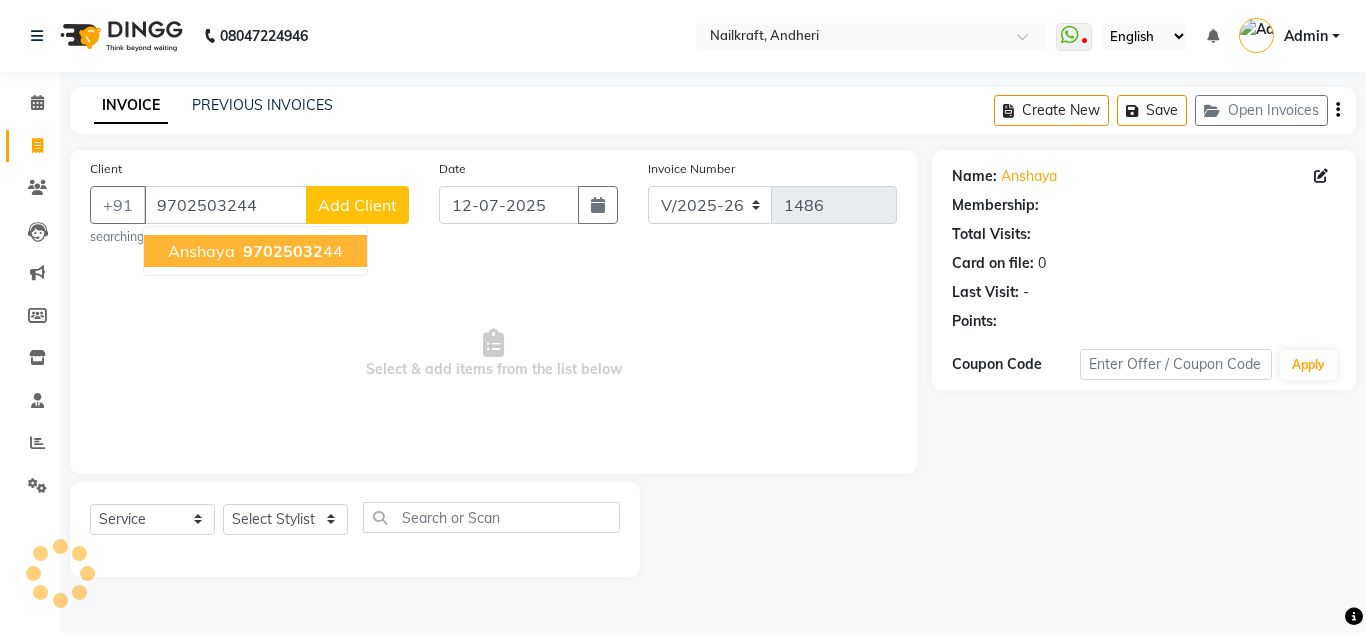 click on "97025032" at bounding box center [283, 251] 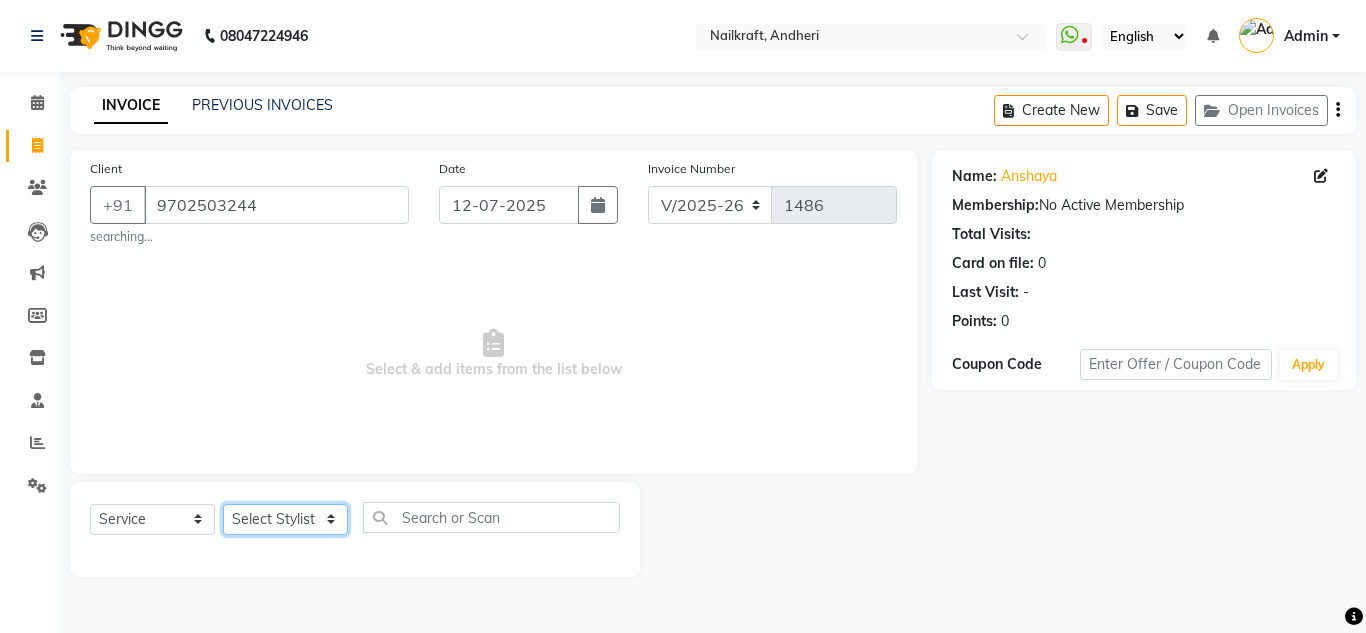 click on "Select Stylist [PERSON_NAME] [PERSON_NAME] [PERSON_NAME] NailKraft [PERSON_NAME] [MEDICAL_DATA] [PERSON_NAME]  Pooja Mehral Preeti Bidlal [PERSON_NAME] [PERSON_NAME] [PERSON_NAME] [PERSON_NAME]" 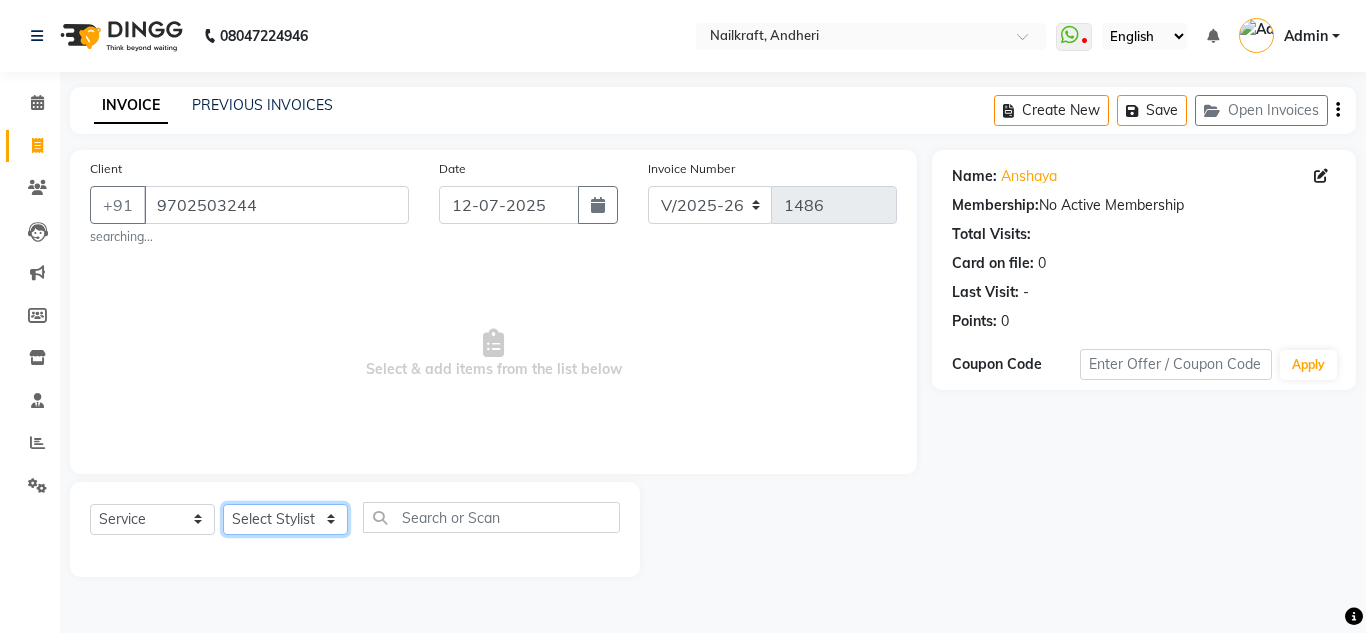 select on "76415" 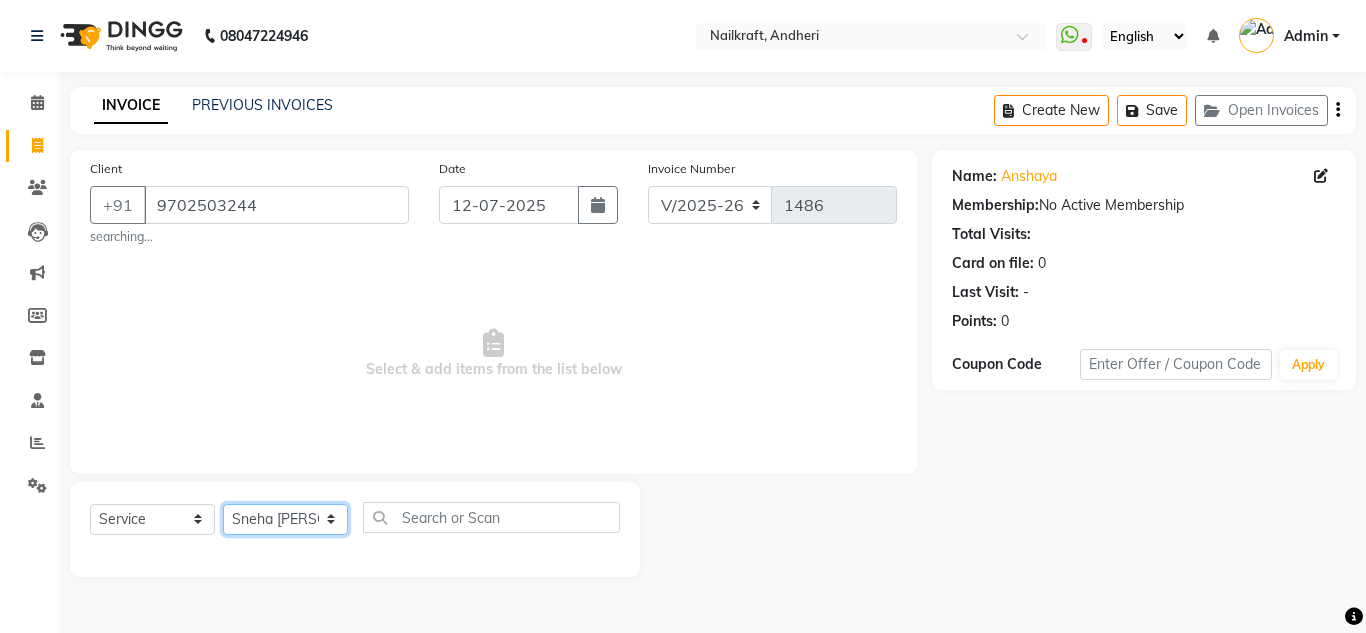 click on "Select Stylist [PERSON_NAME] [PERSON_NAME] [PERSON_NAME] NailKraft [PERSON_NAME] [MEDICAL_DATA] [PERSON_NAME]  Pooja Mehral Preeti Bidlal [PERSON_NAME] [PERSON_NAME] [PERSON_NAME] [PERSON_NAME]" 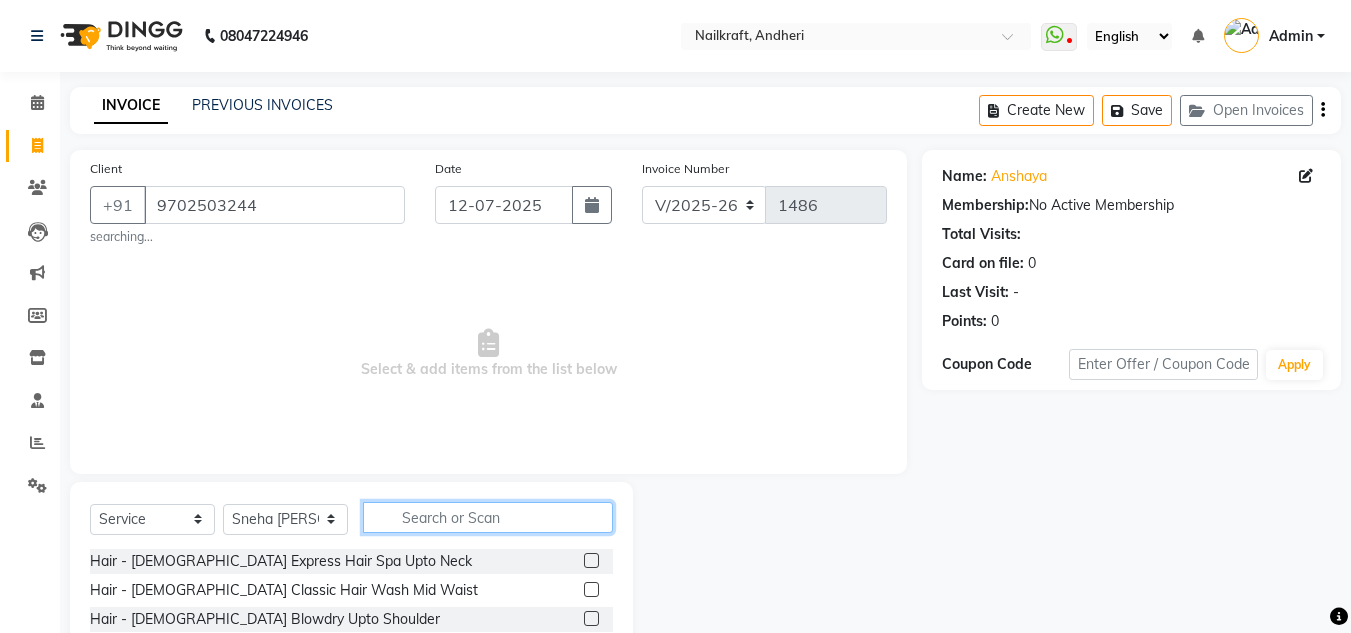 click 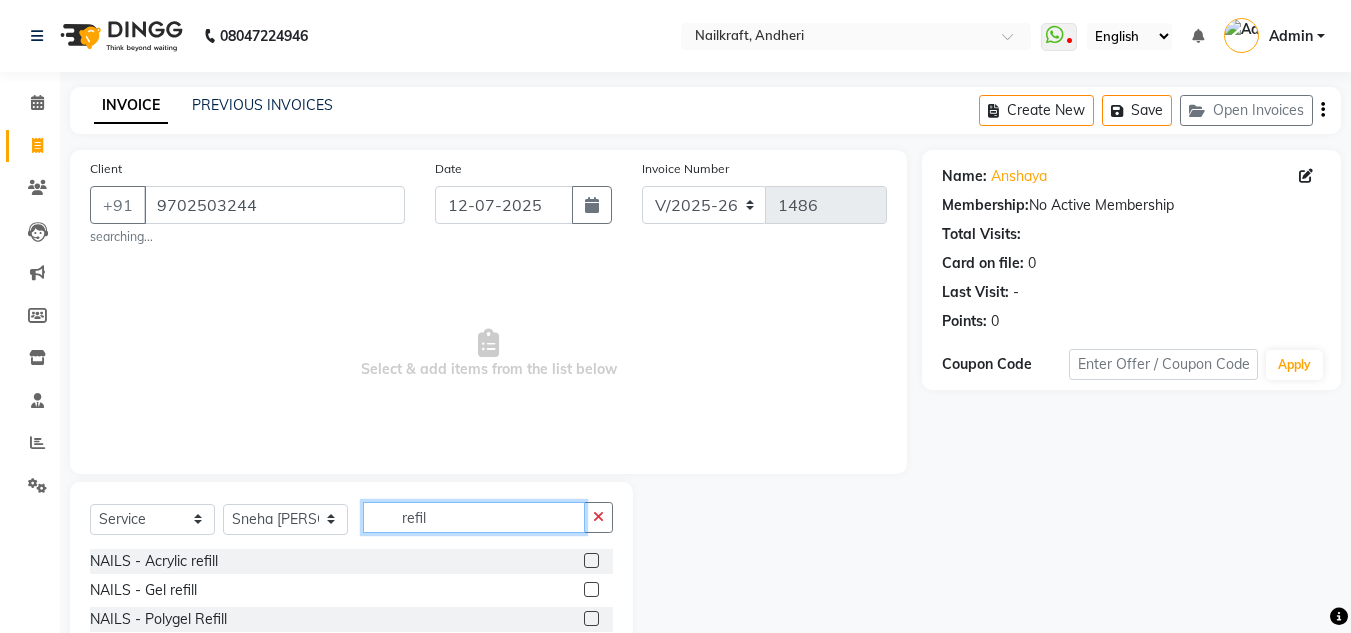 type on "refil" 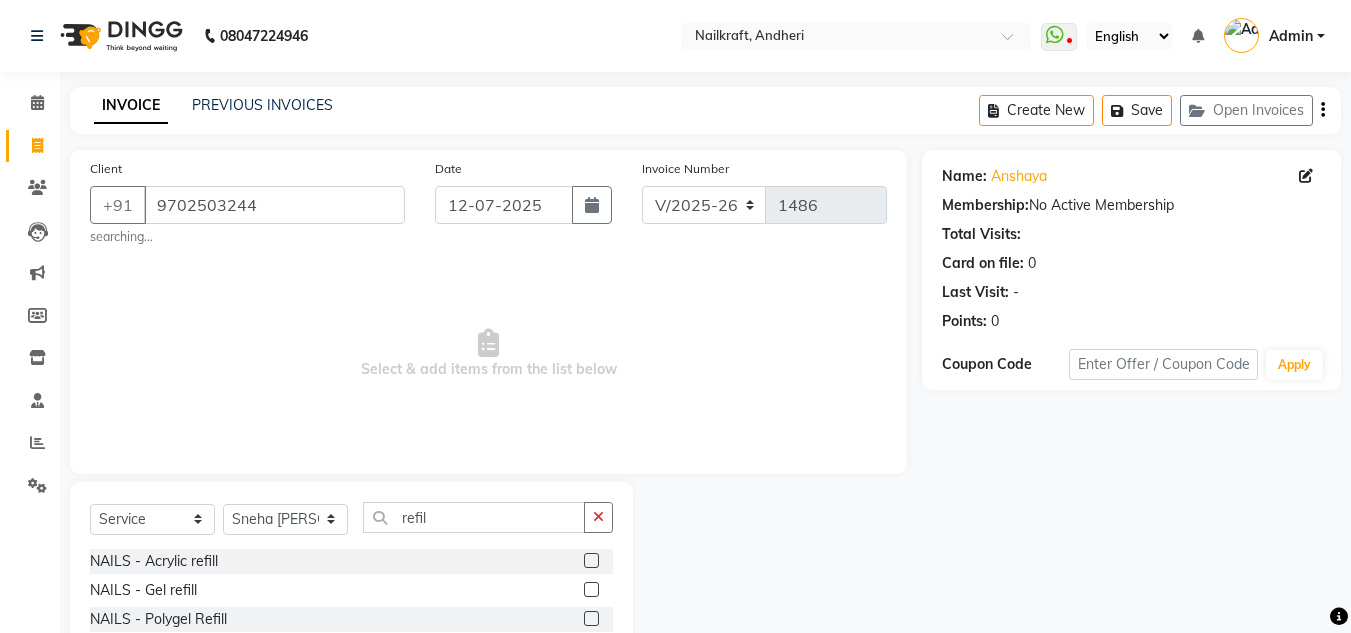 click 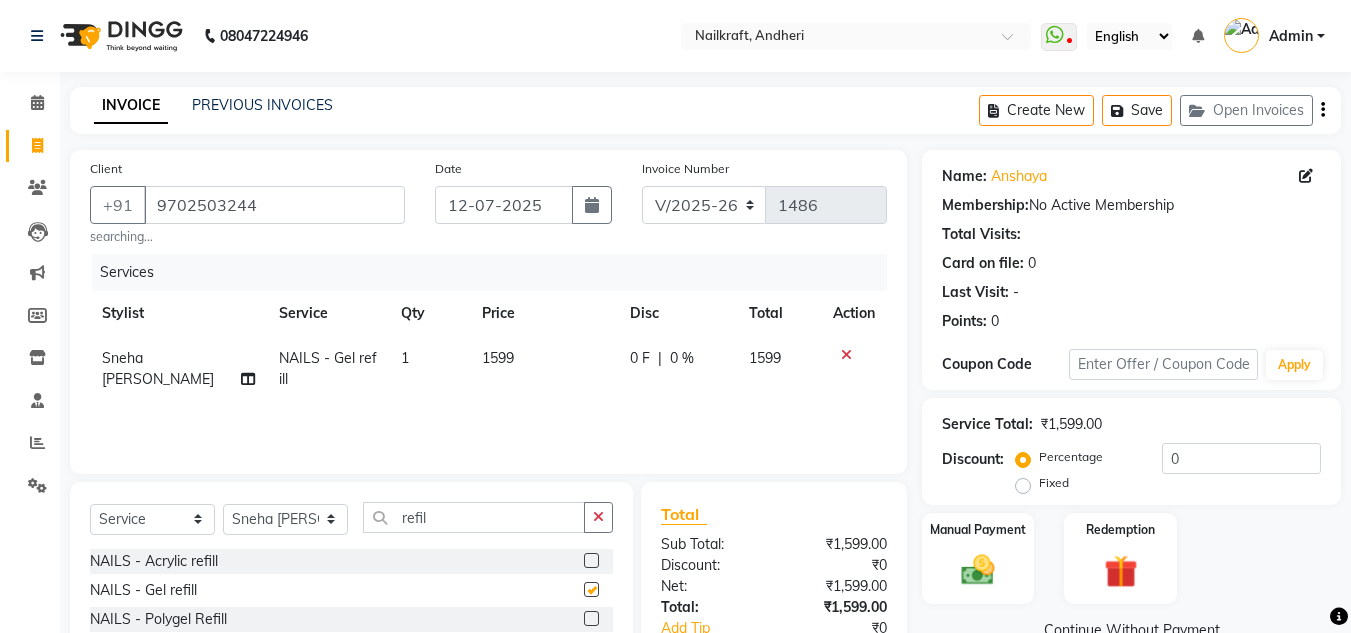 click 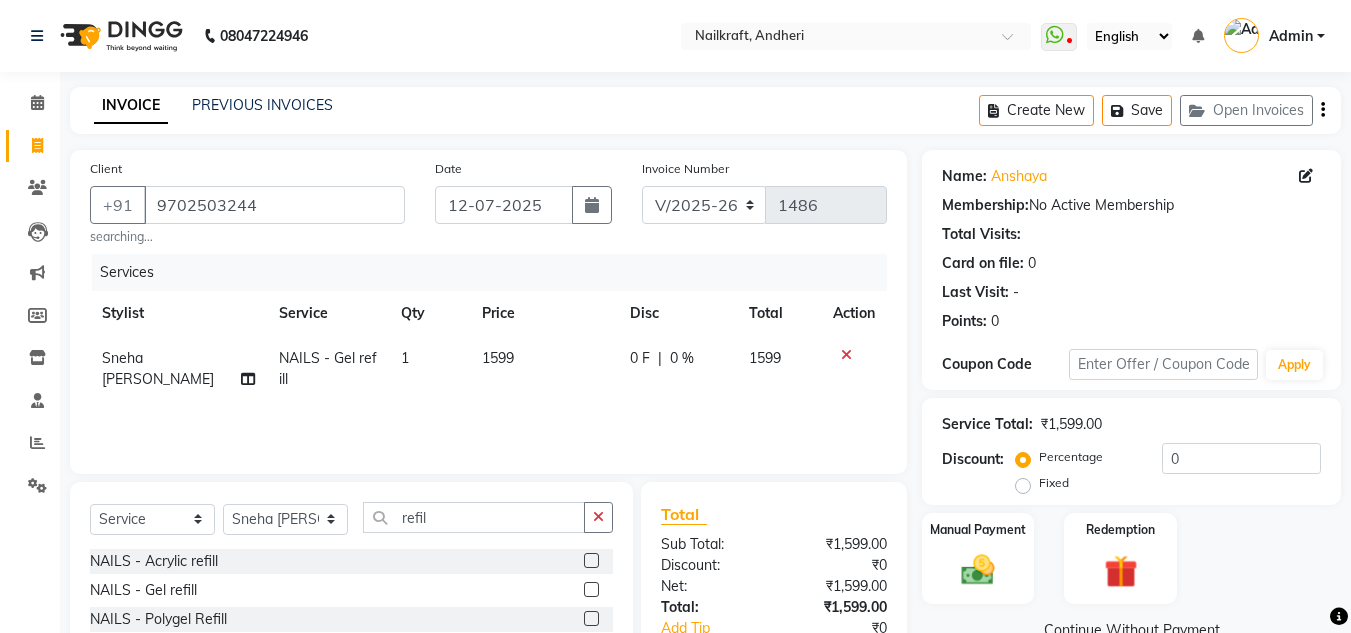 click on "1599" 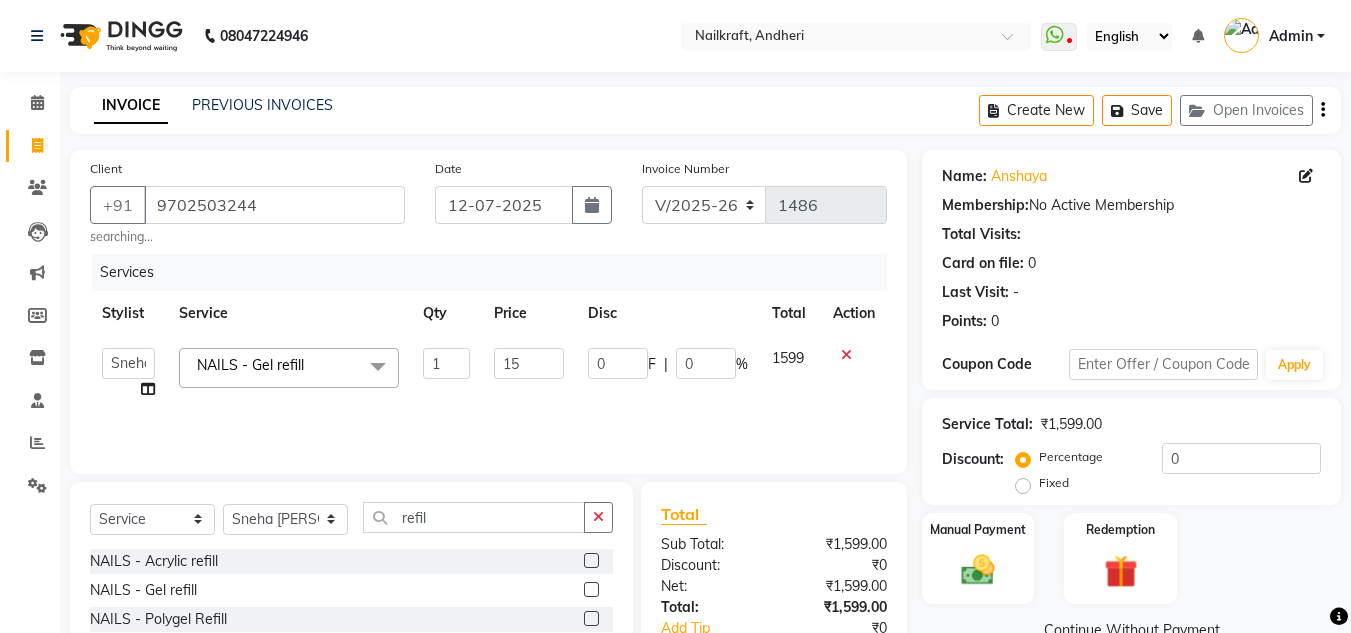 type on "1" 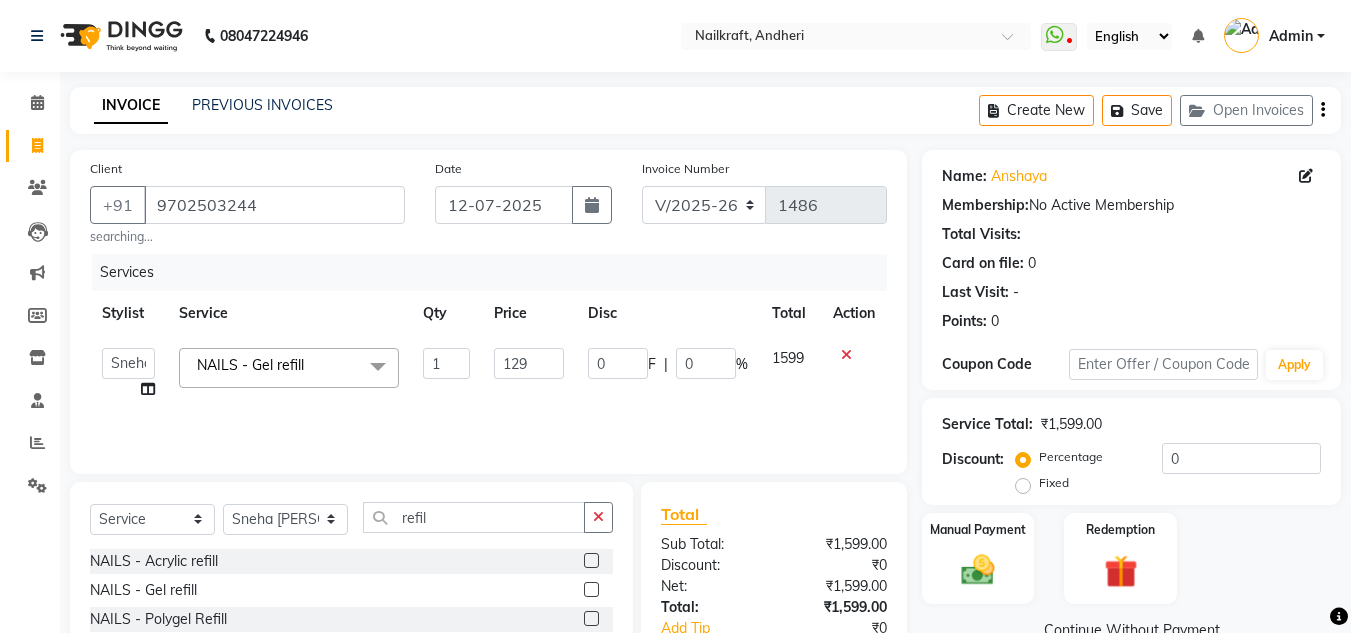 type on "1299" 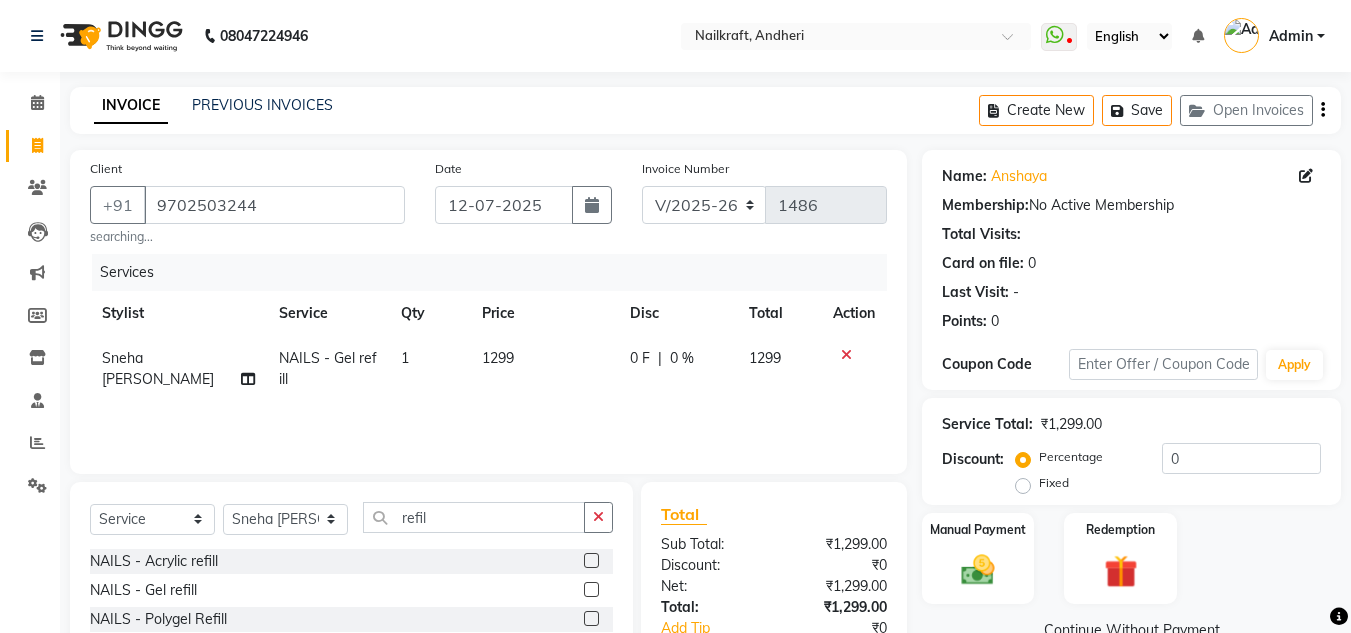 click on "Manual Payment Redemption" 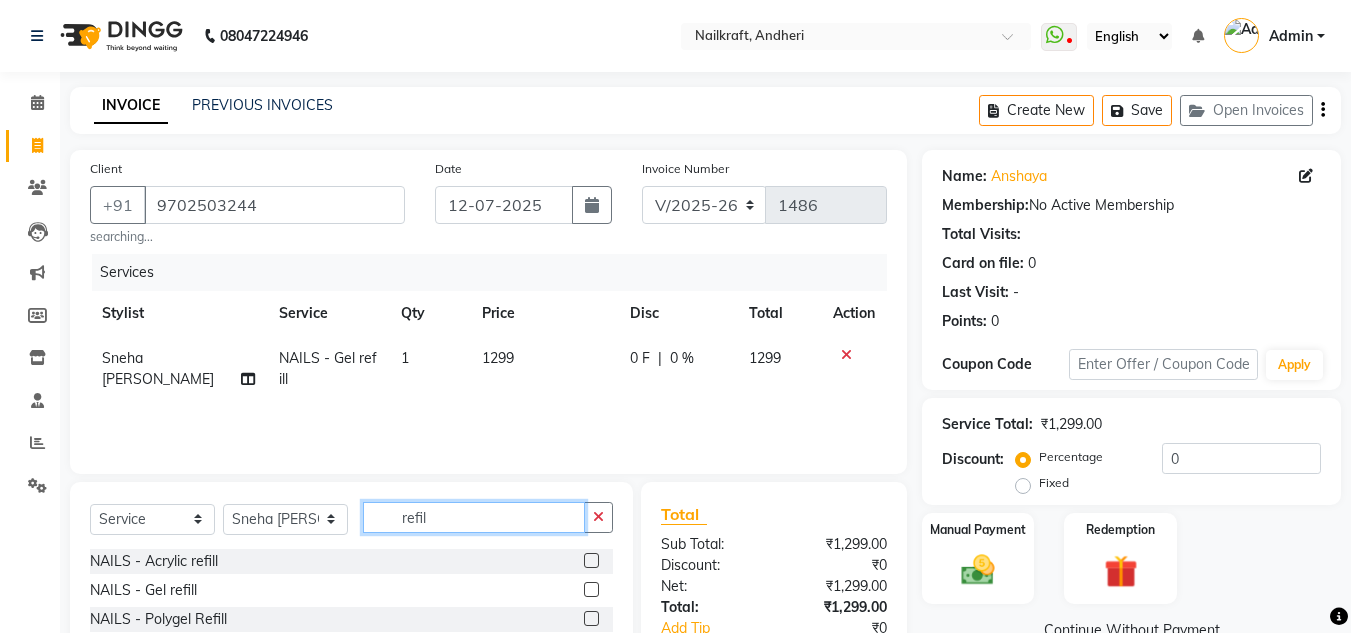 click on "refil" 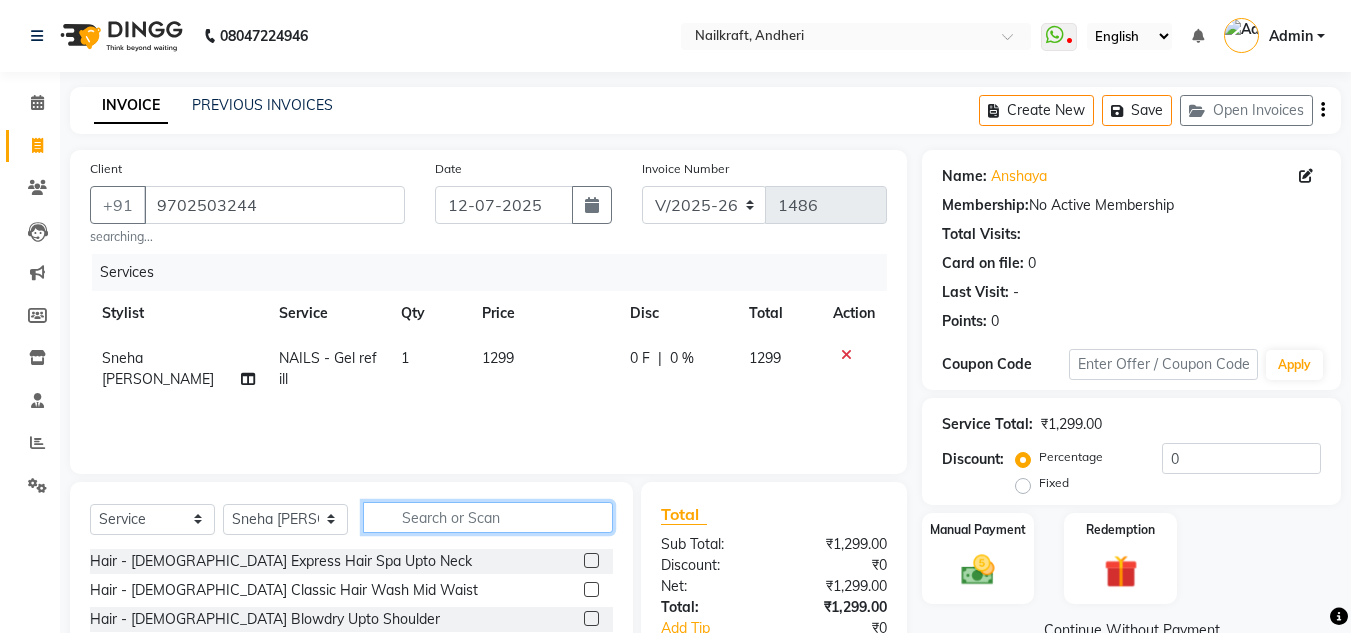 click 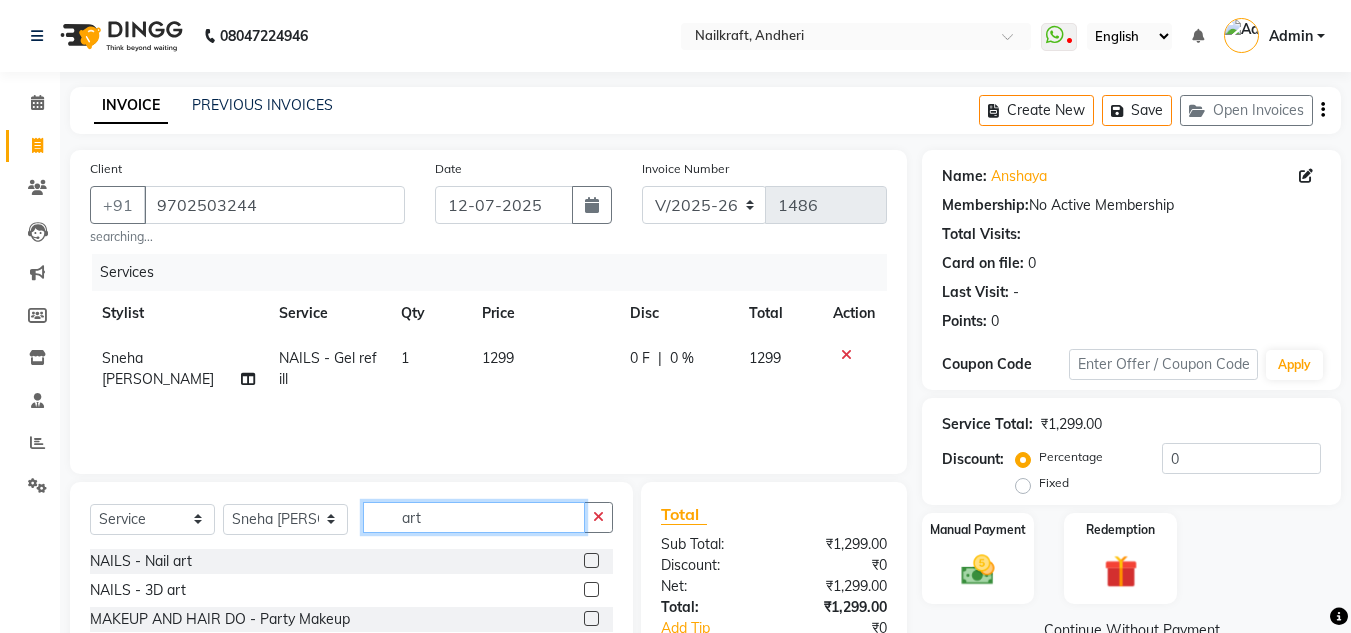 type on "art" 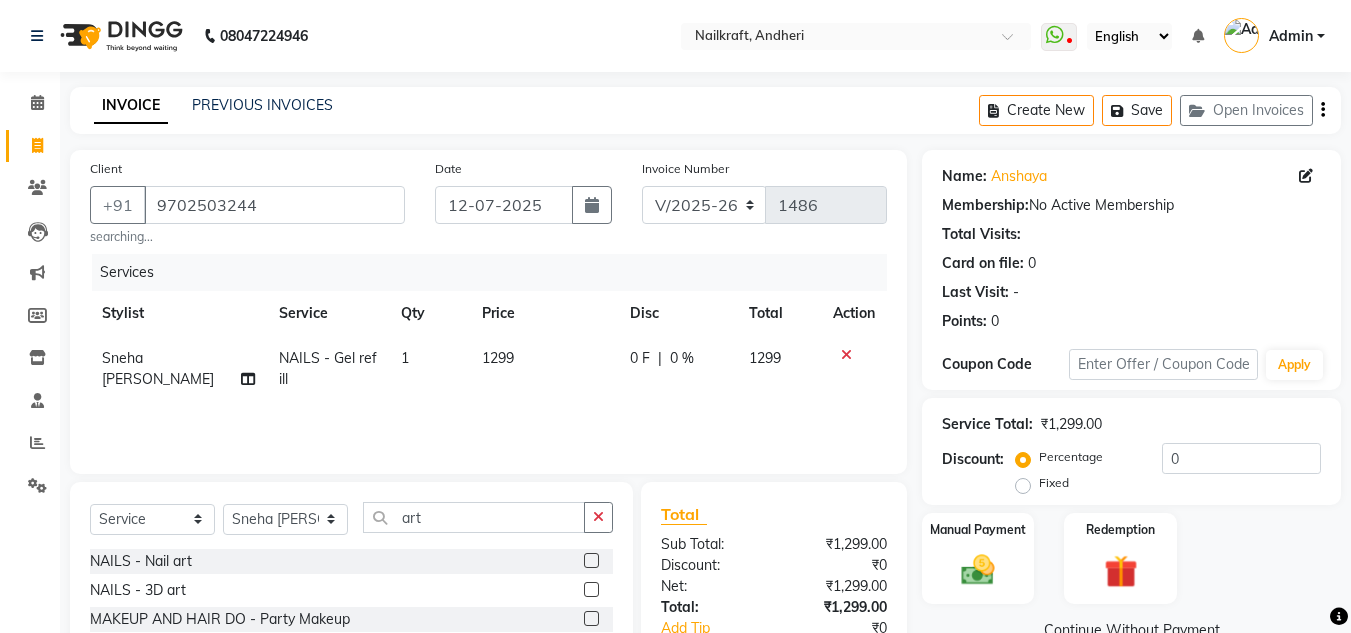 click 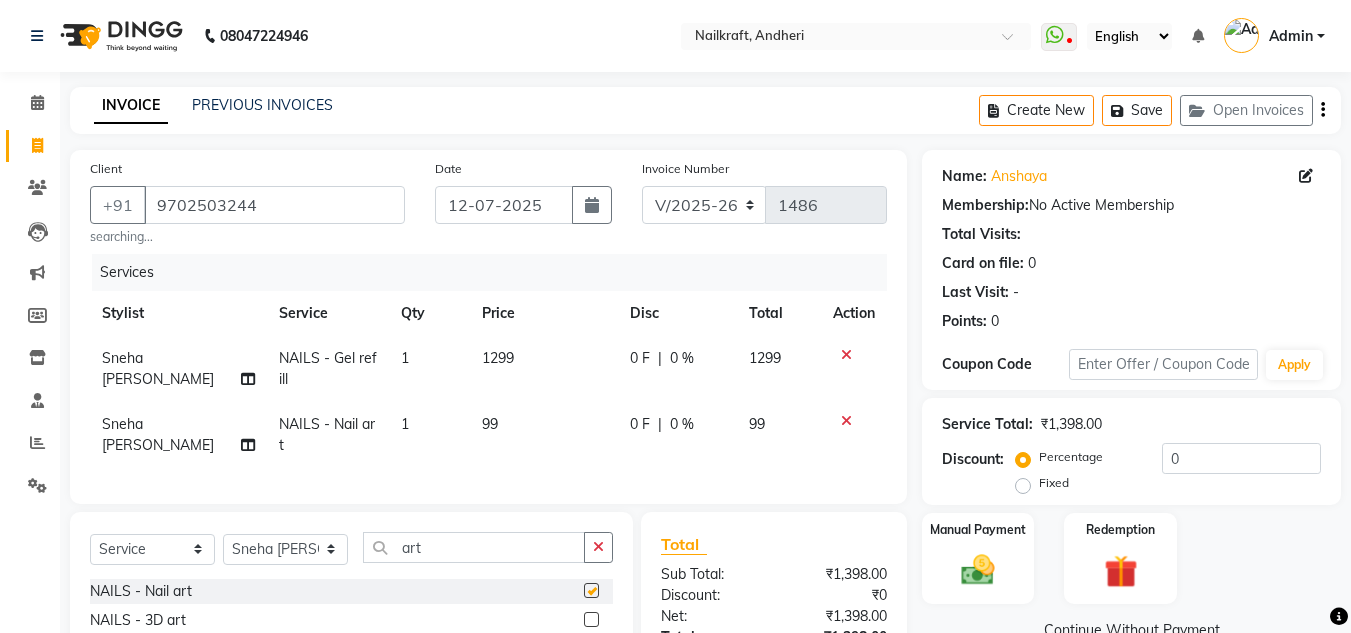 checkbox on "false" 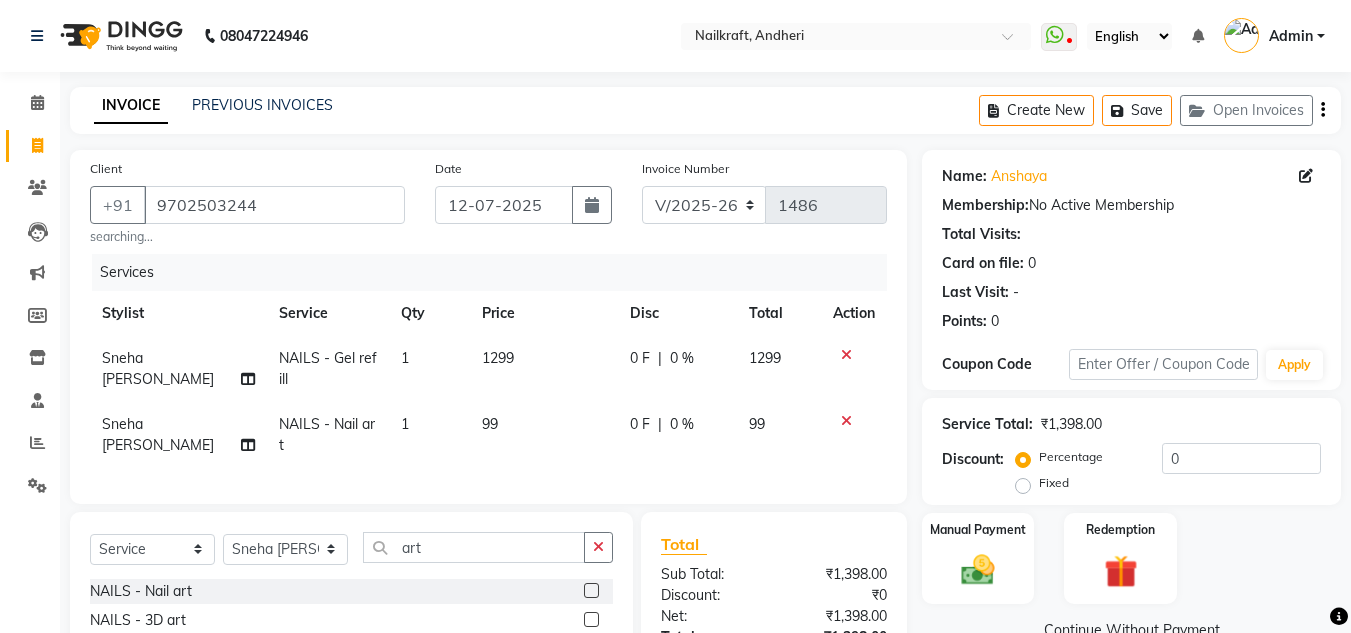 click on "99" 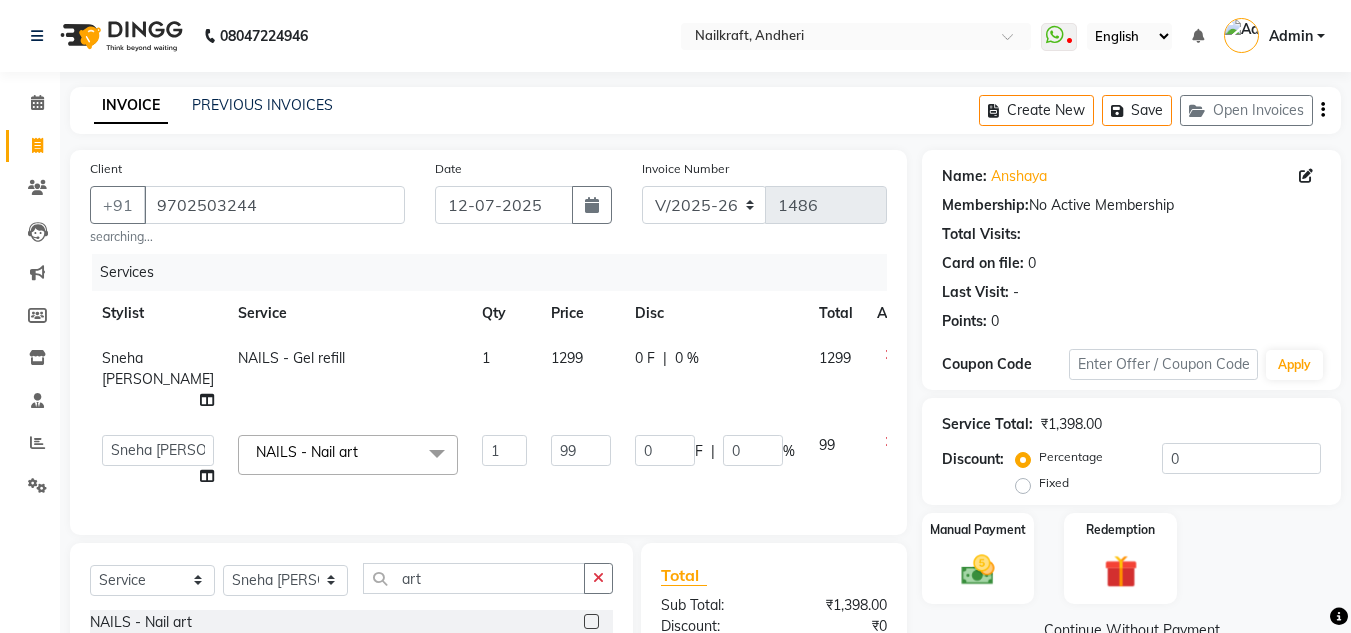 click on "99" 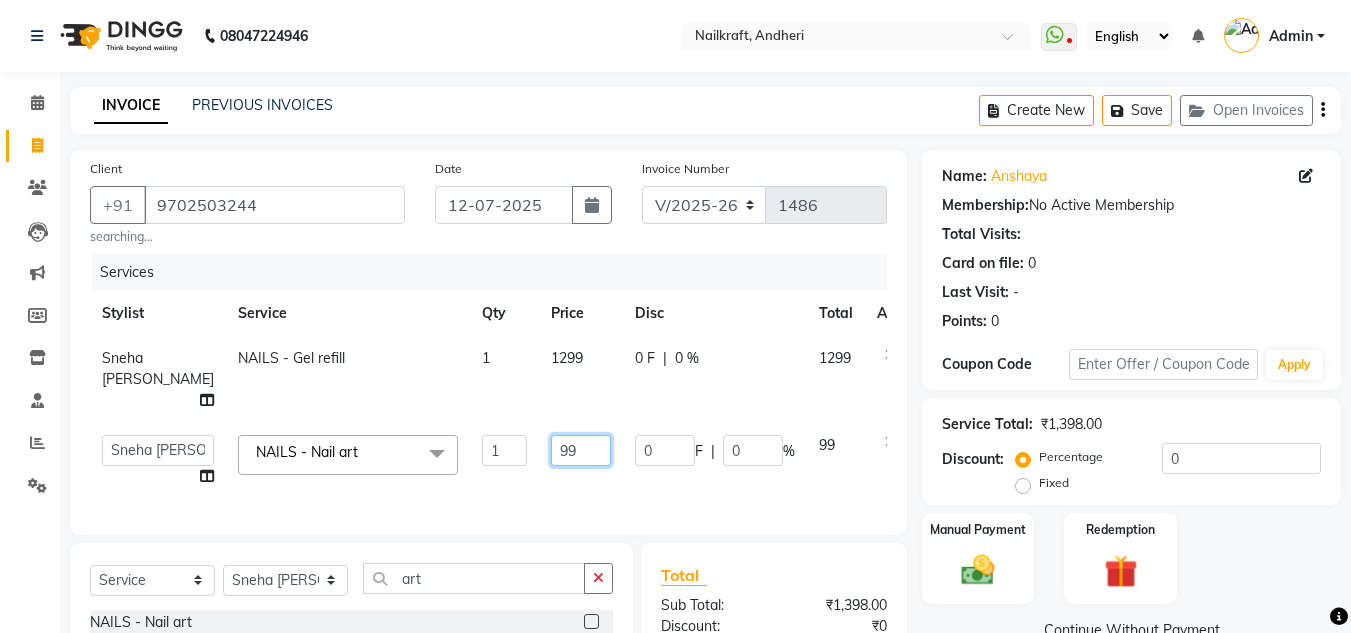 click on "99" 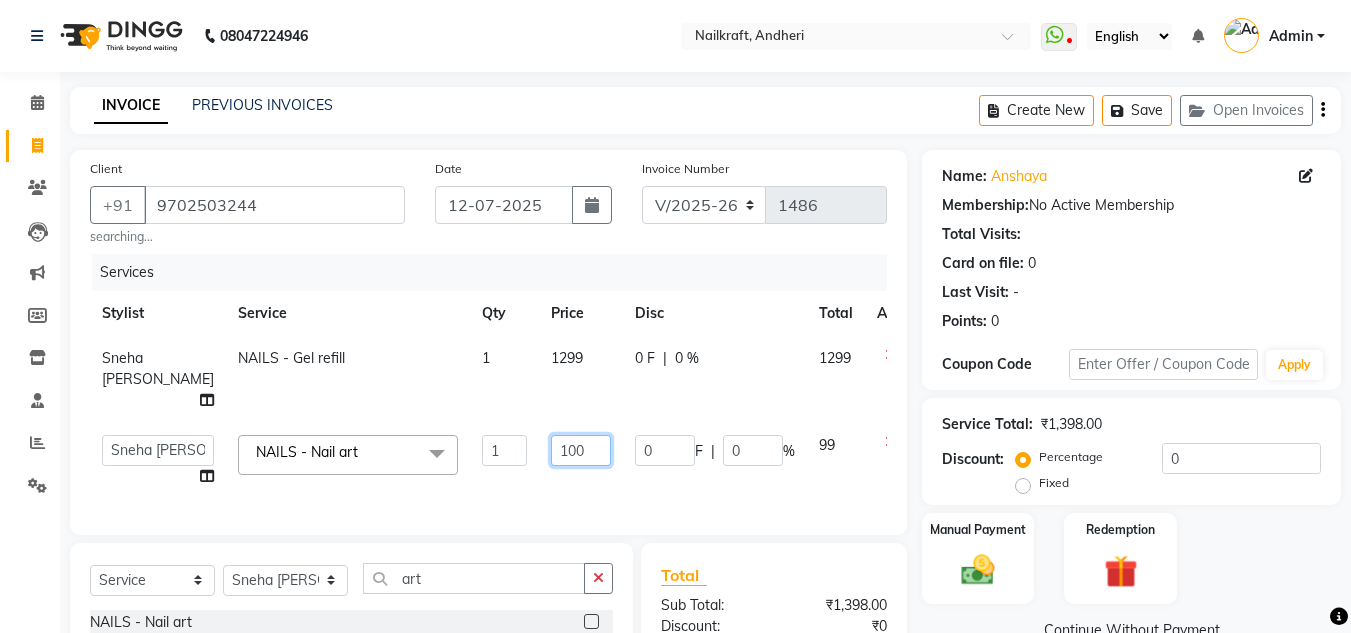 type on "1000" 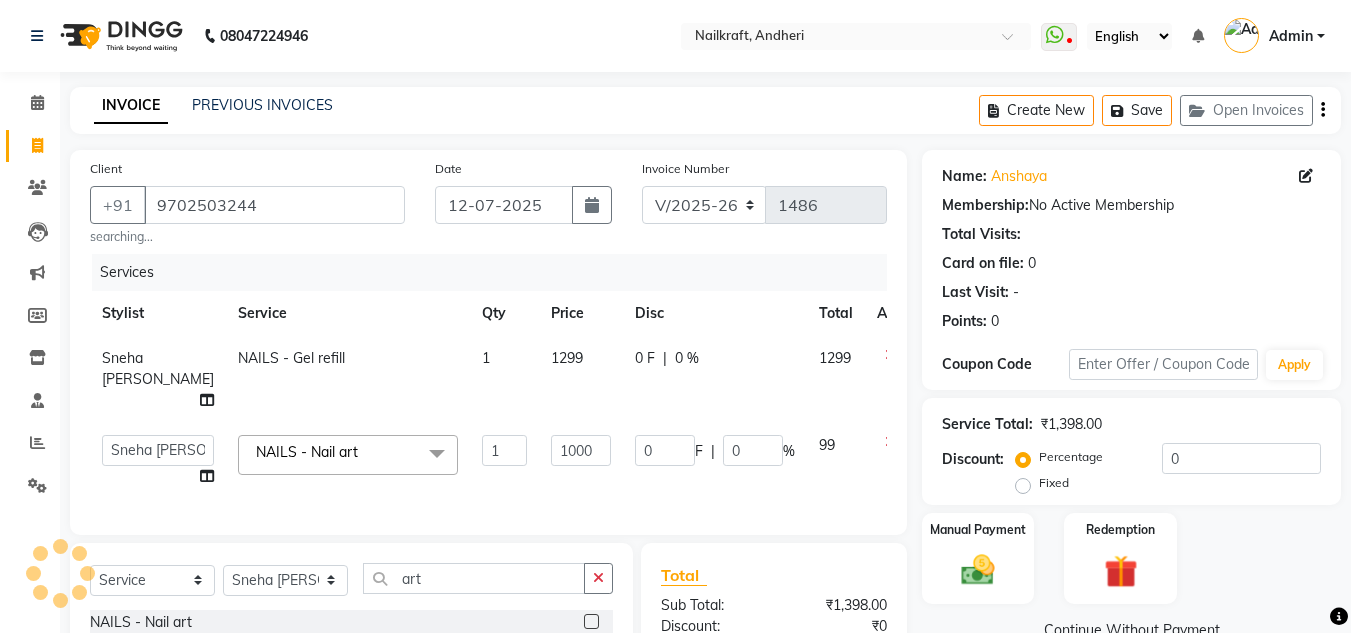 click on "Continue Without Payment" 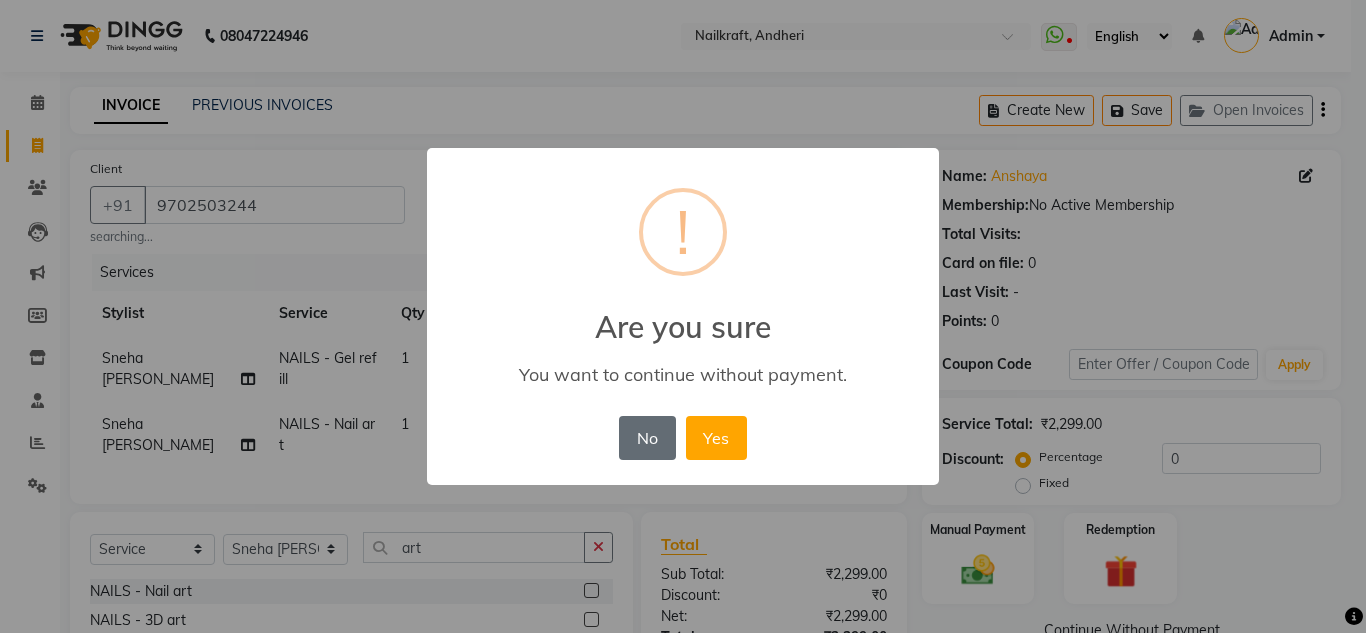 click on "No" at bounding box center (647, 438) 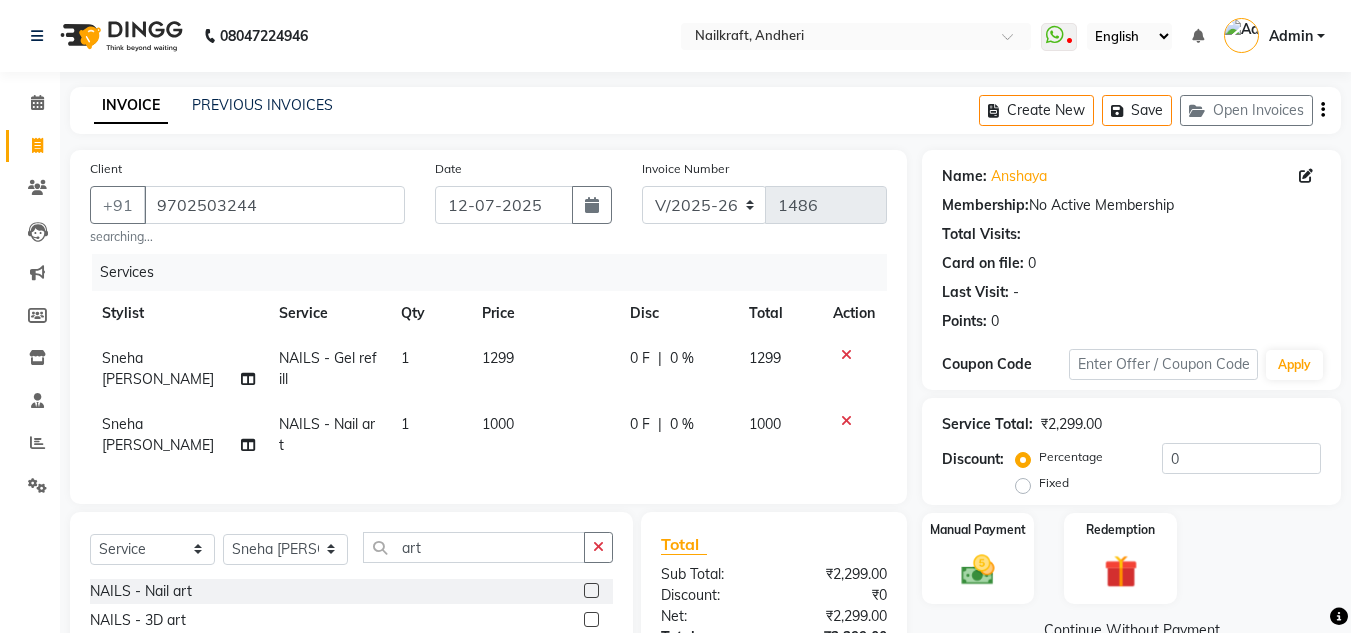 scroll, scrollTop: 51, scrollLeft: 0, axis: vertical 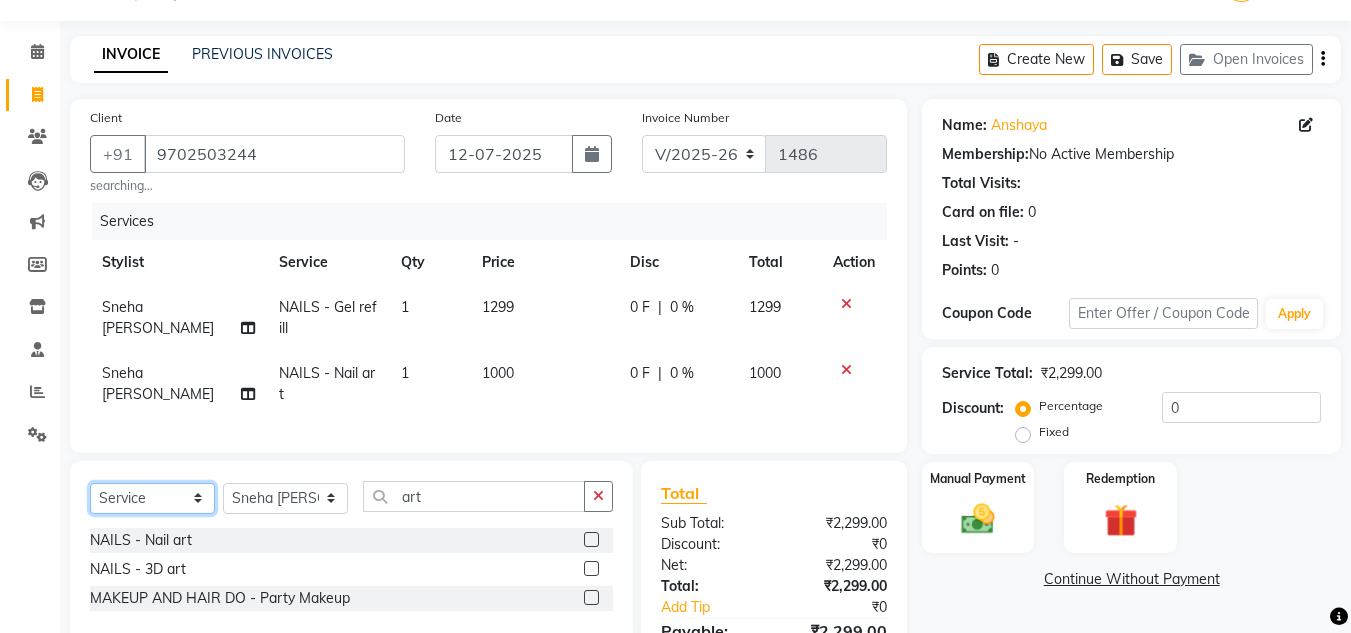 click on "Select  Service  Product  Membership  Package Voucher Prepaid Gift Card" 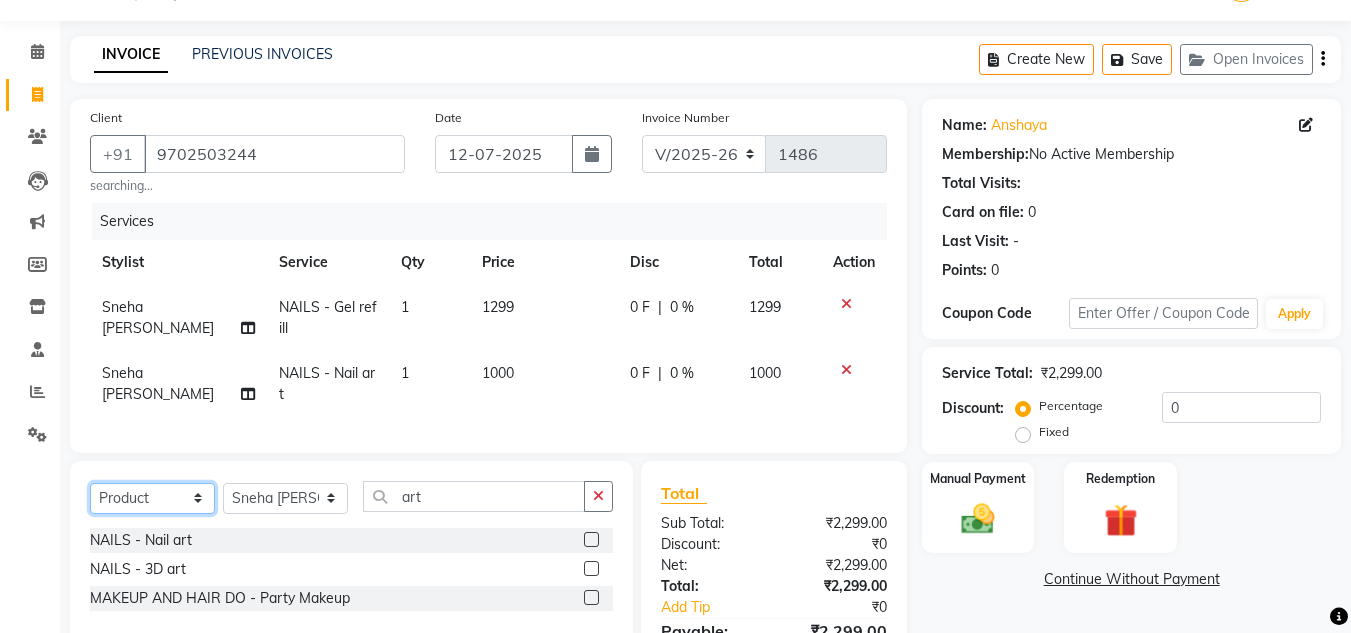 click on "Select  Service  Product  Membership  Package Voucher Prepaid Gift Card" 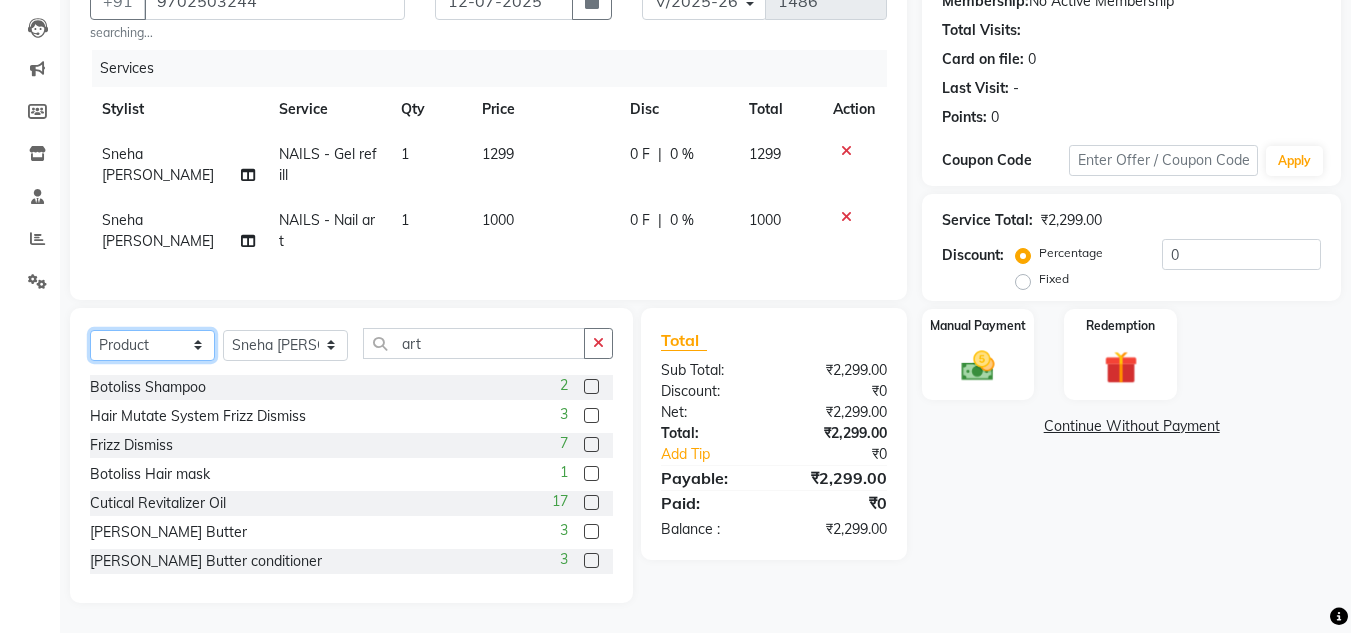 scroll, scrollTop: 219, scrollLeft: 0, axis: vertical 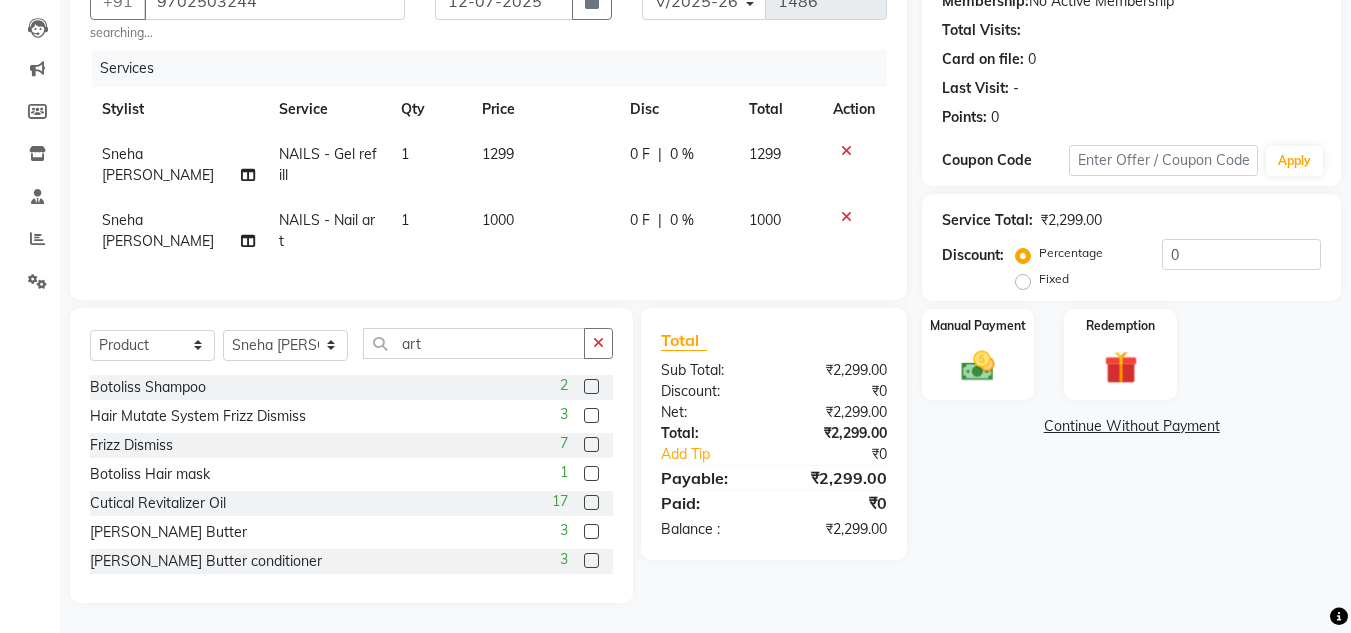 click on "3" 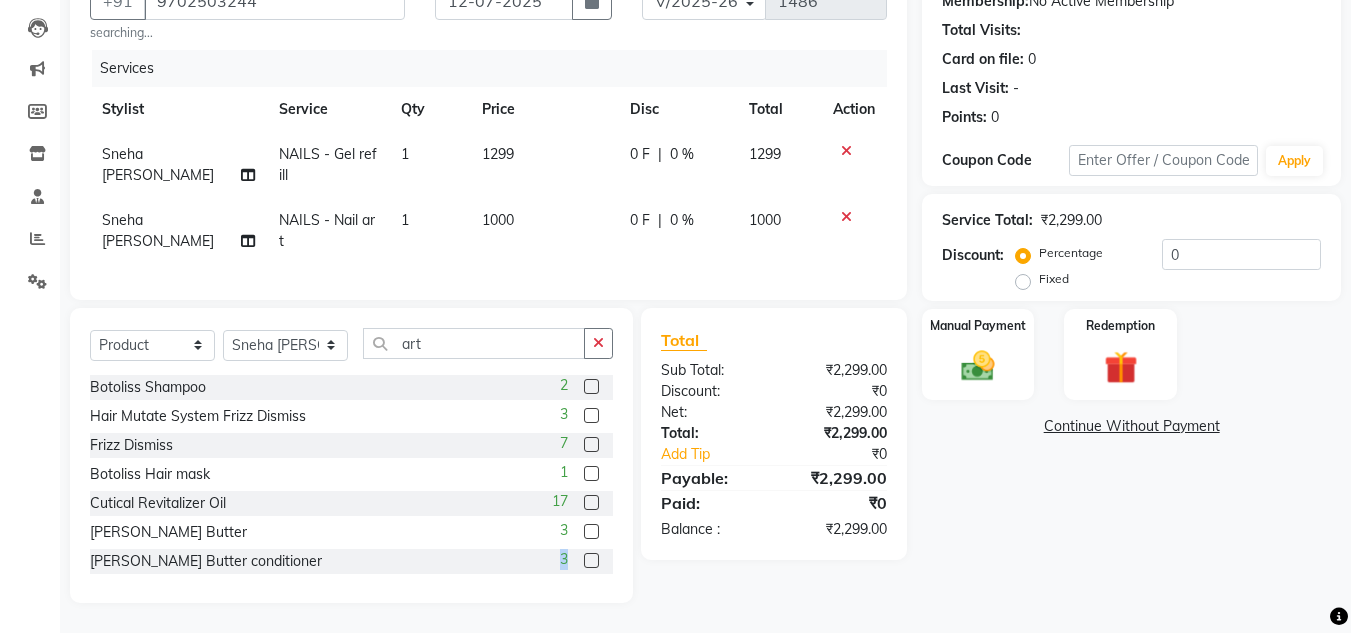 click on "3" 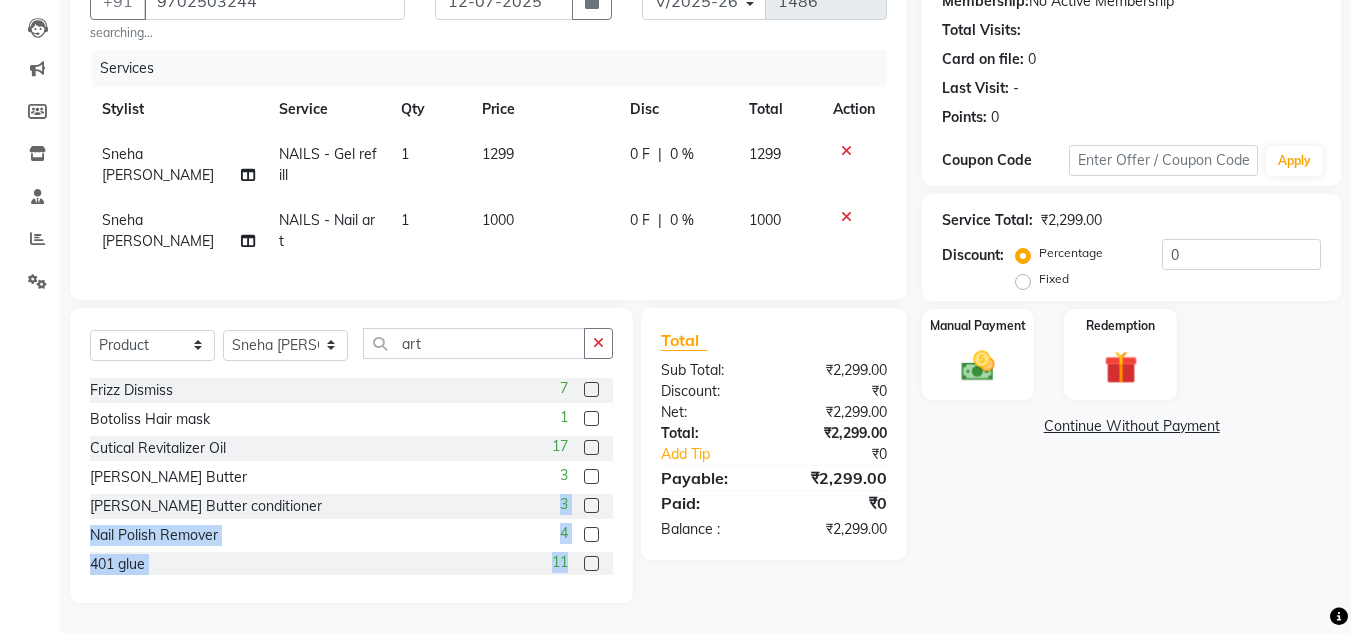 drag, startPoint x: 597, startPoint y: 565, endPoint x: 611, endPoint y: 565, distance: 14 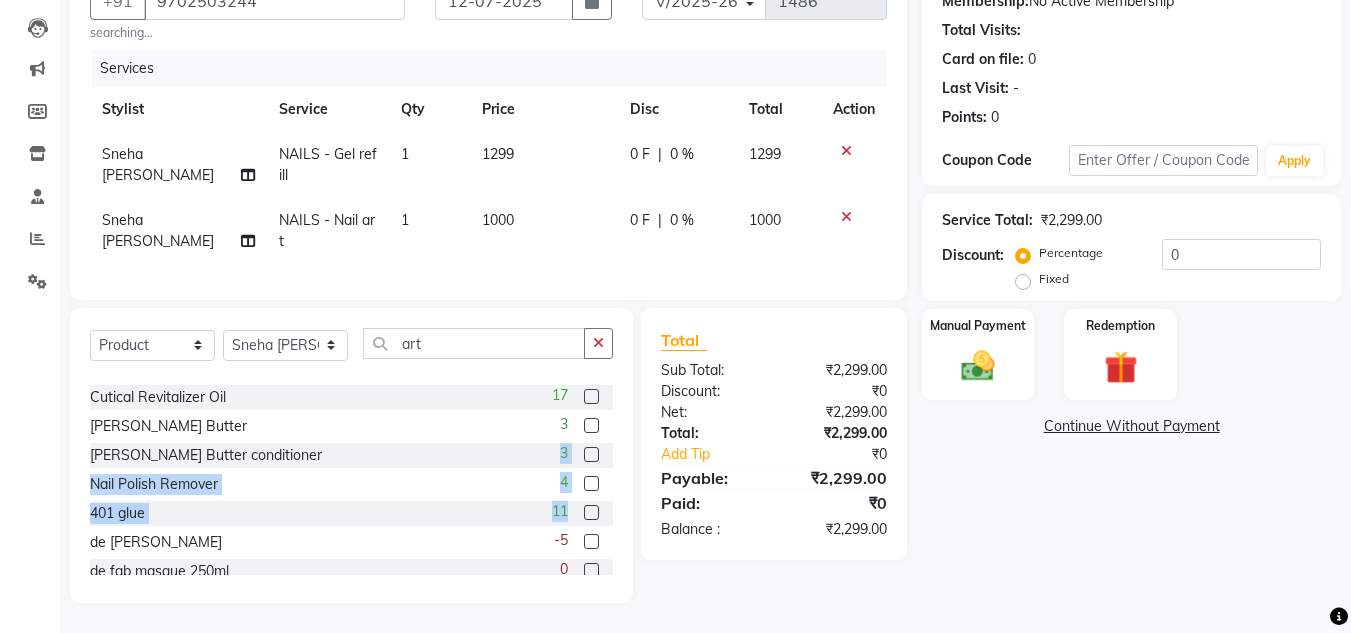 scroll, scrollTop: 117, scrollLeft: 0, axis: vertical 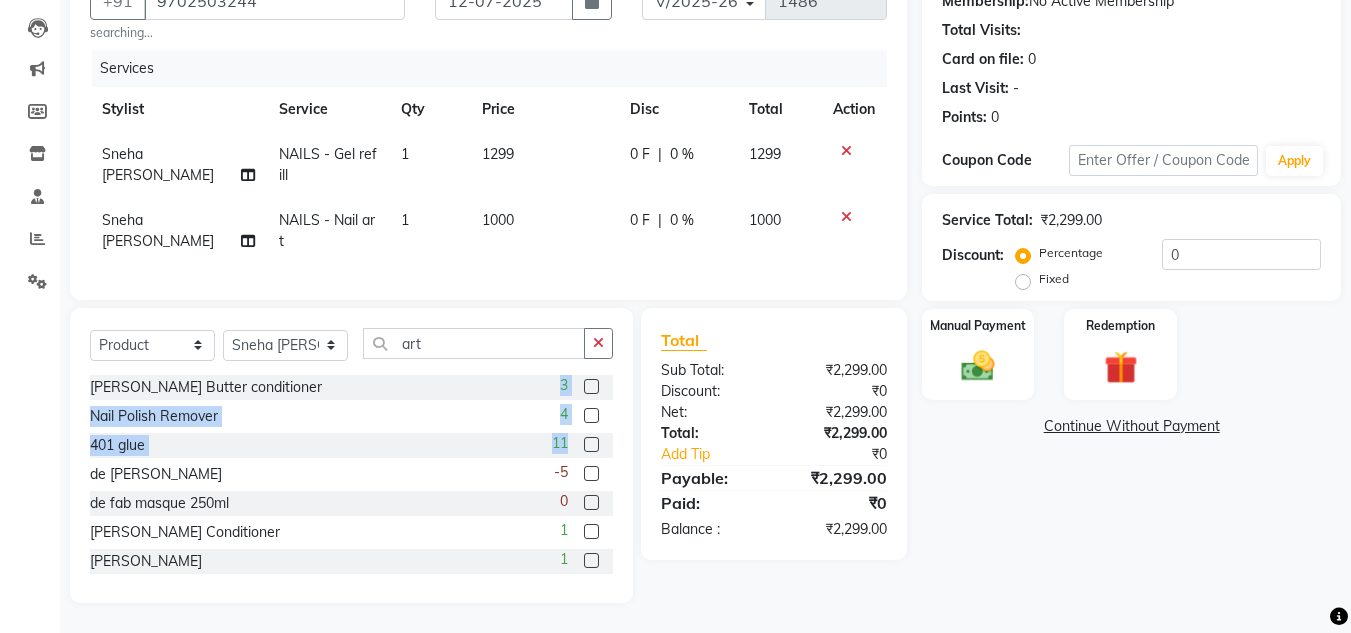 click 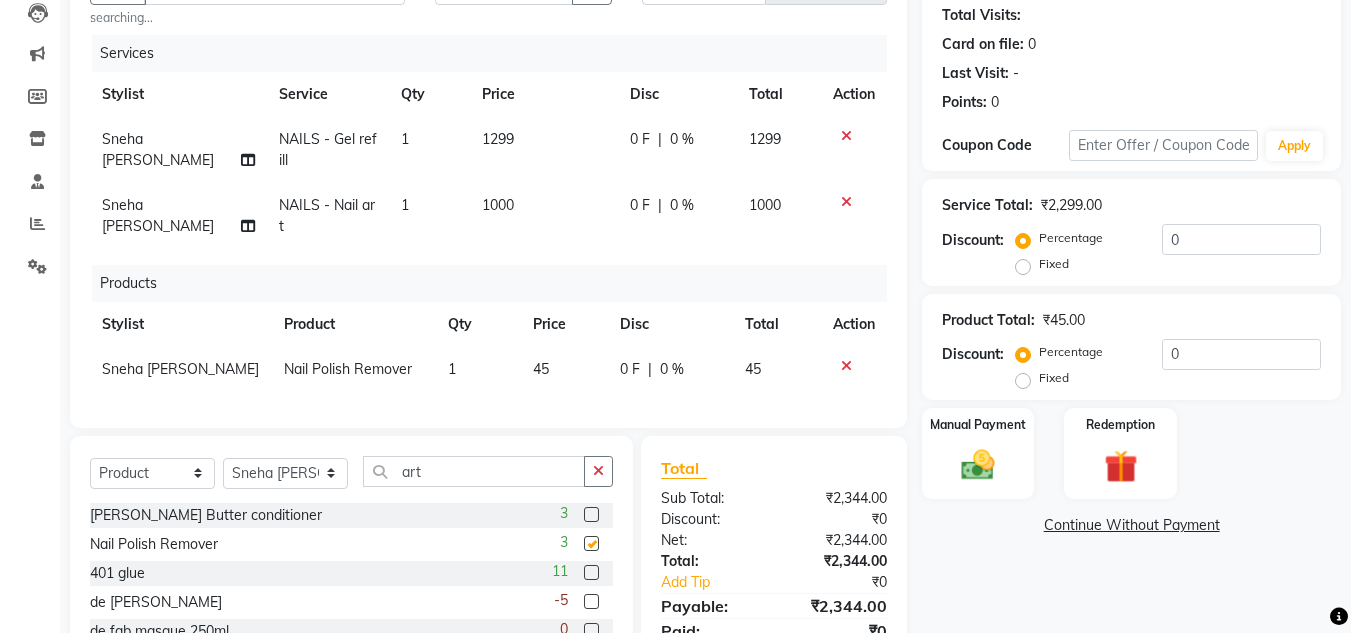 checkbox on "false" 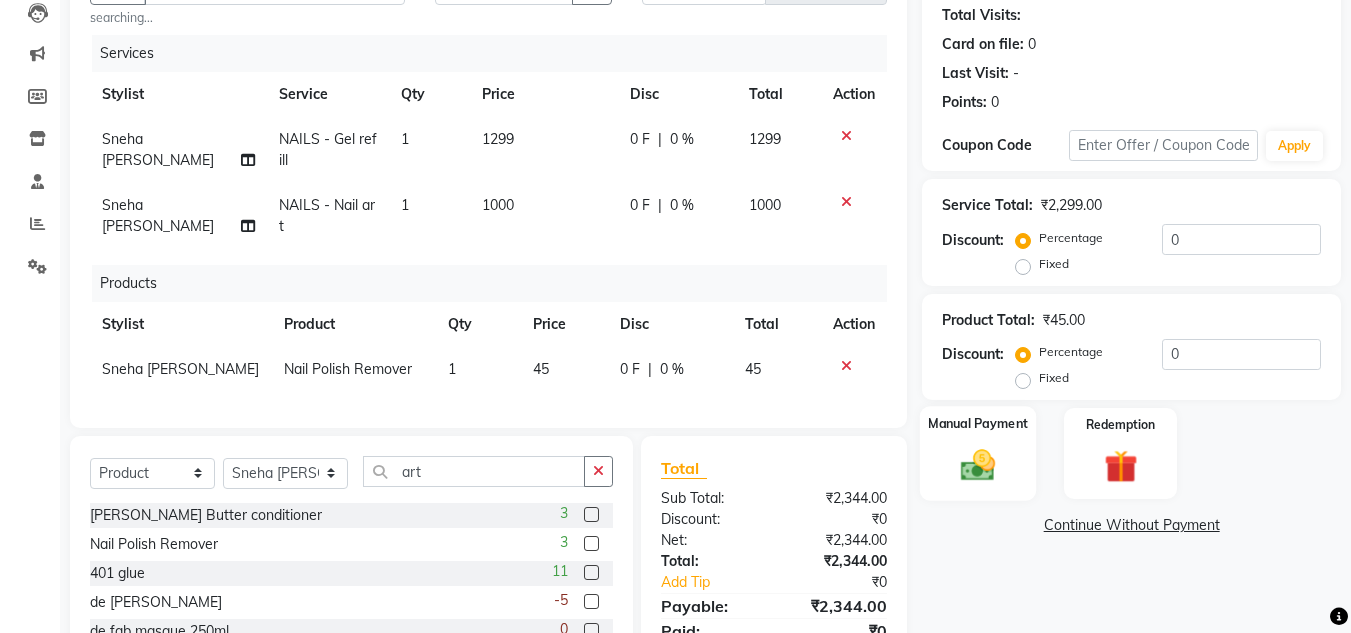 click 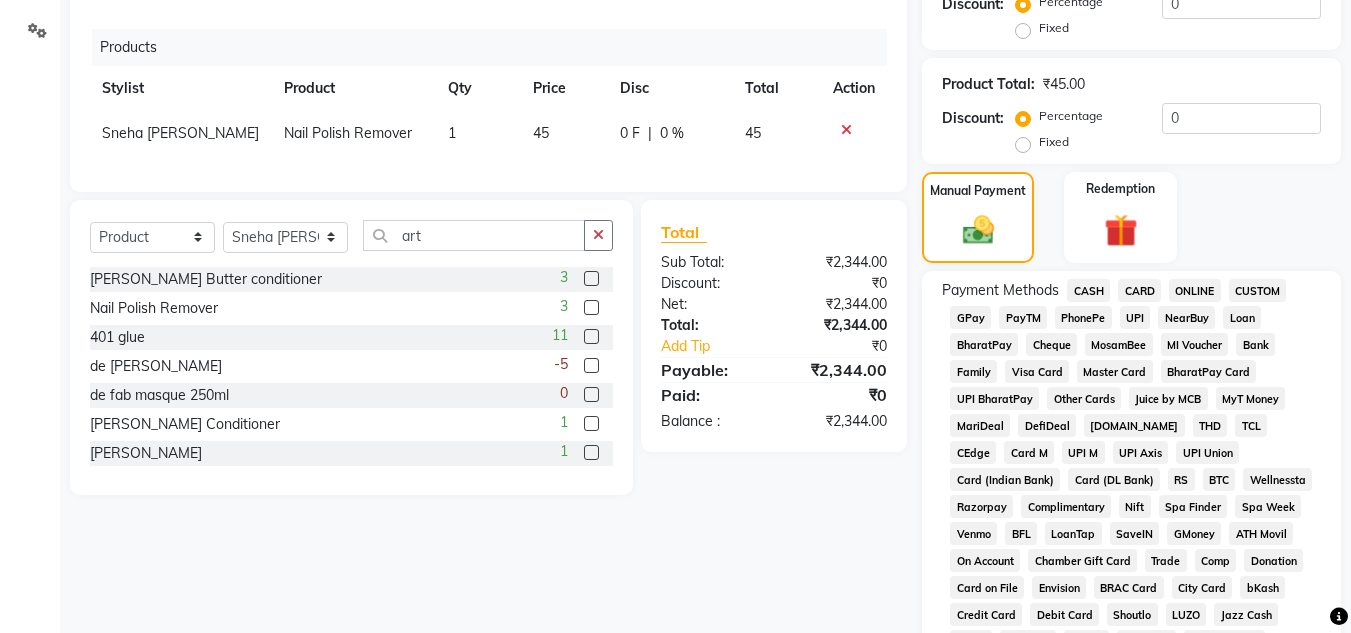 scroll, scrollTop: 303, scrollLeft: 0, axis: vertical 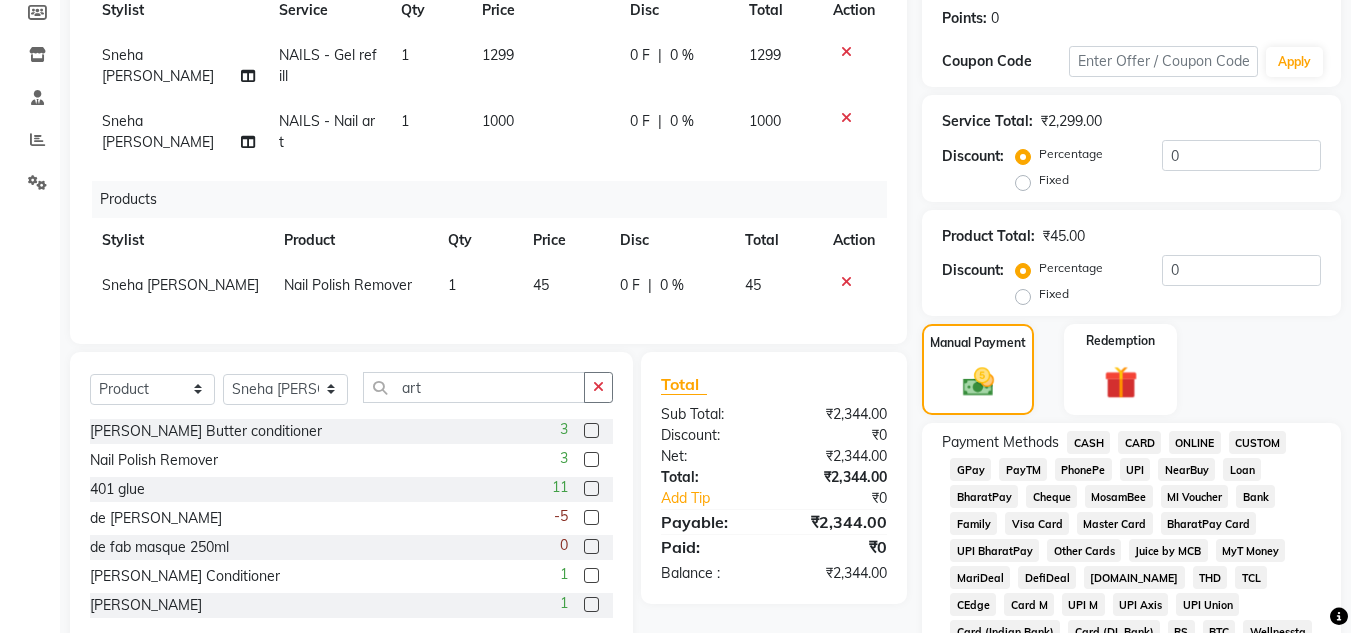 click on "GPay" 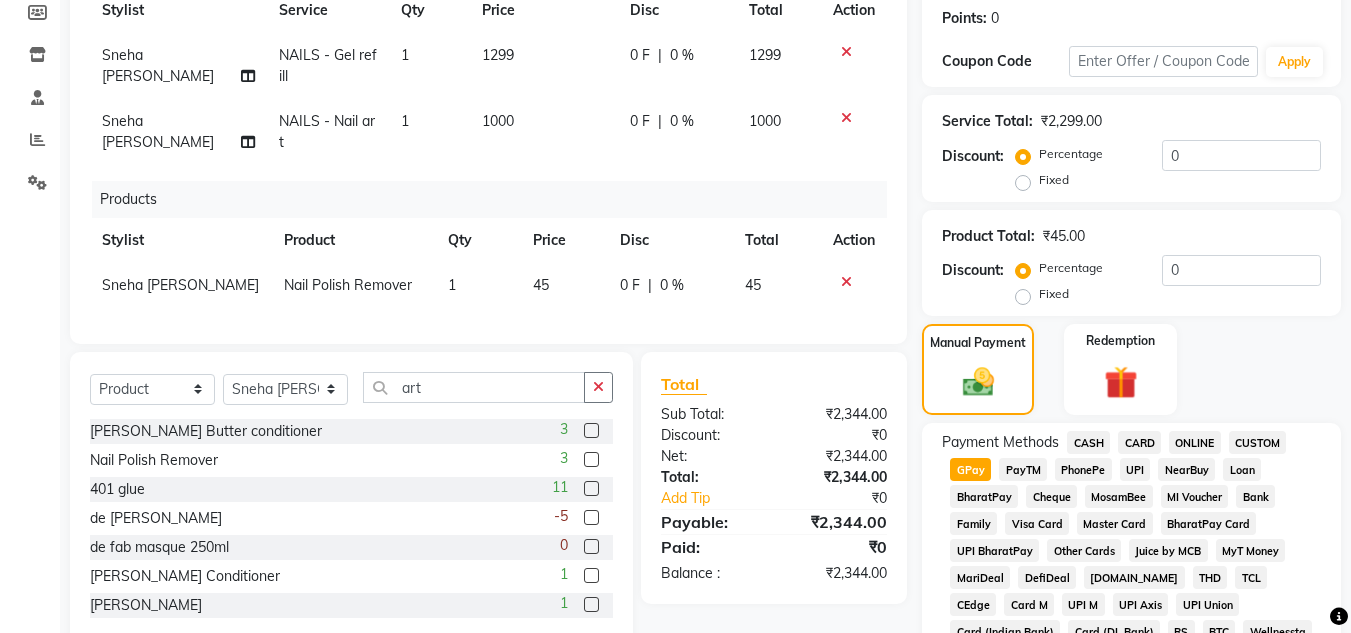 click on "GPay" 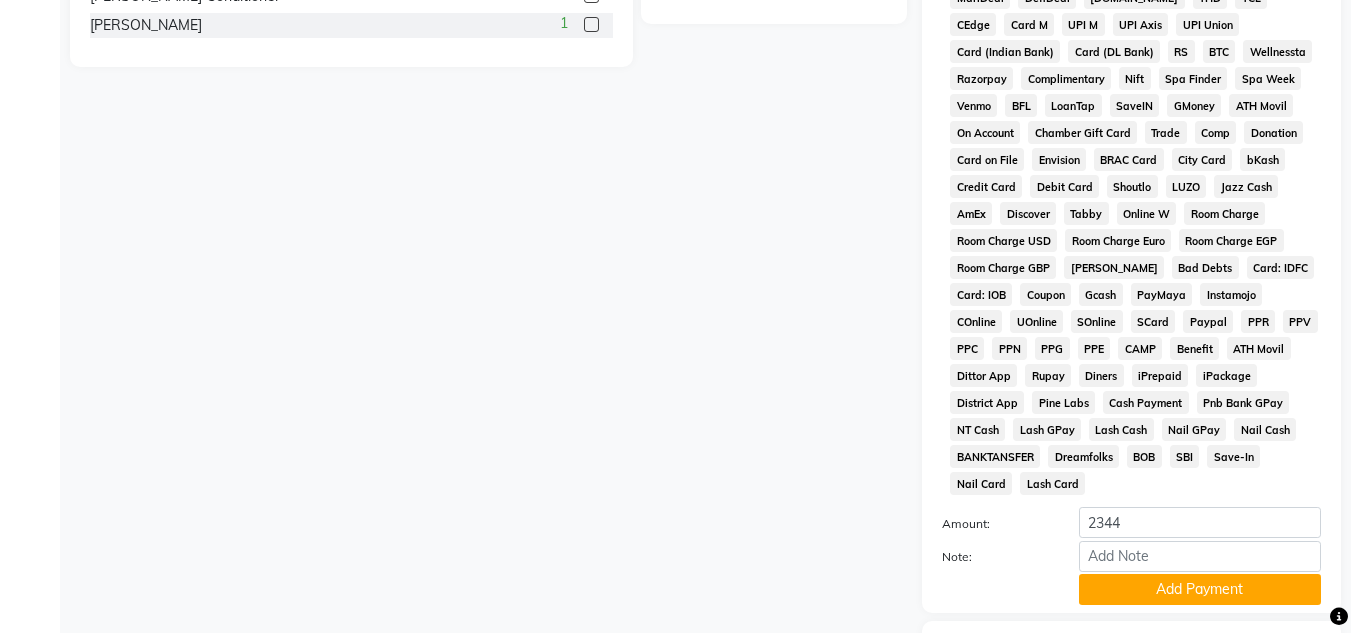 scroll, scrollTop: 913, scrollLeft: 0, axis: vertical 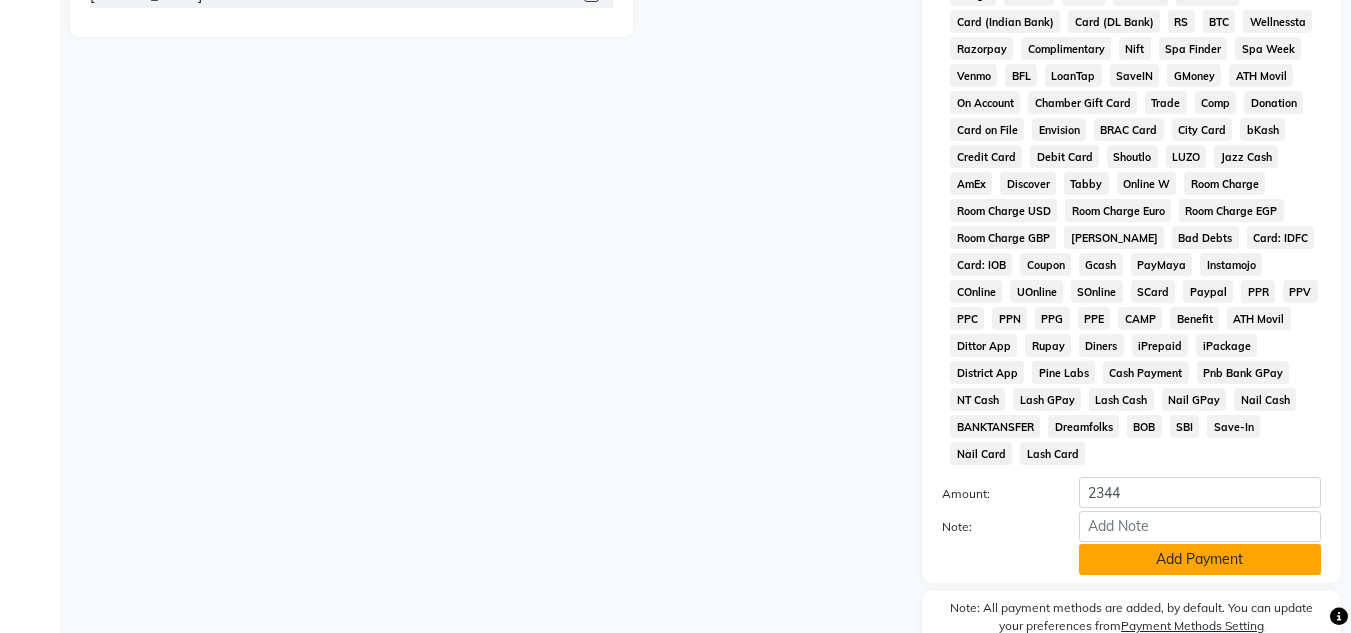 click on "Add Payment" 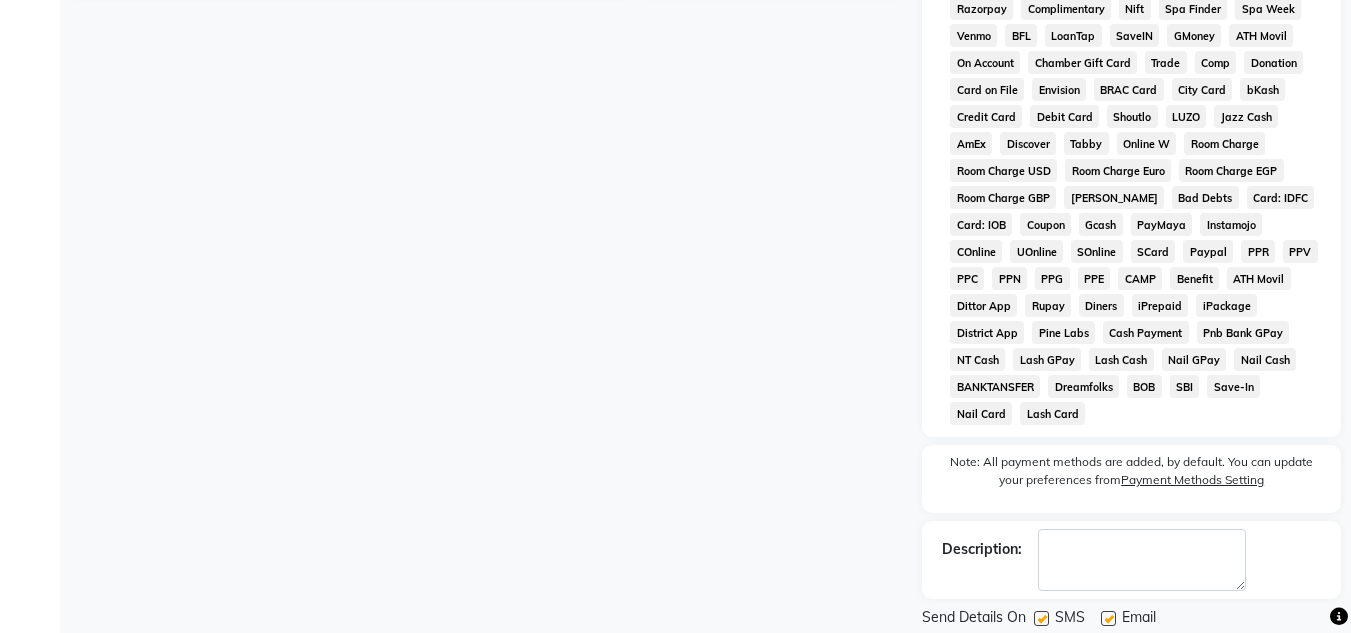 scroll, scrollTop: 990, scrollLeft: 0, axis: vertical 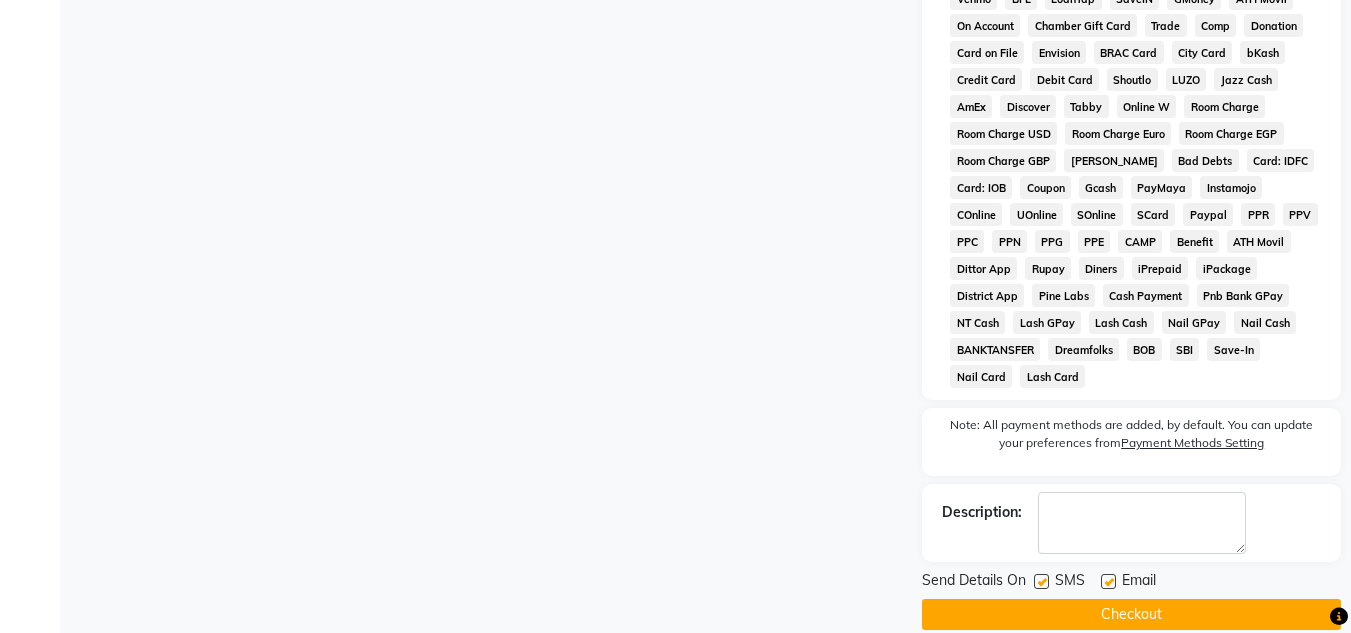 click on "Checkout" 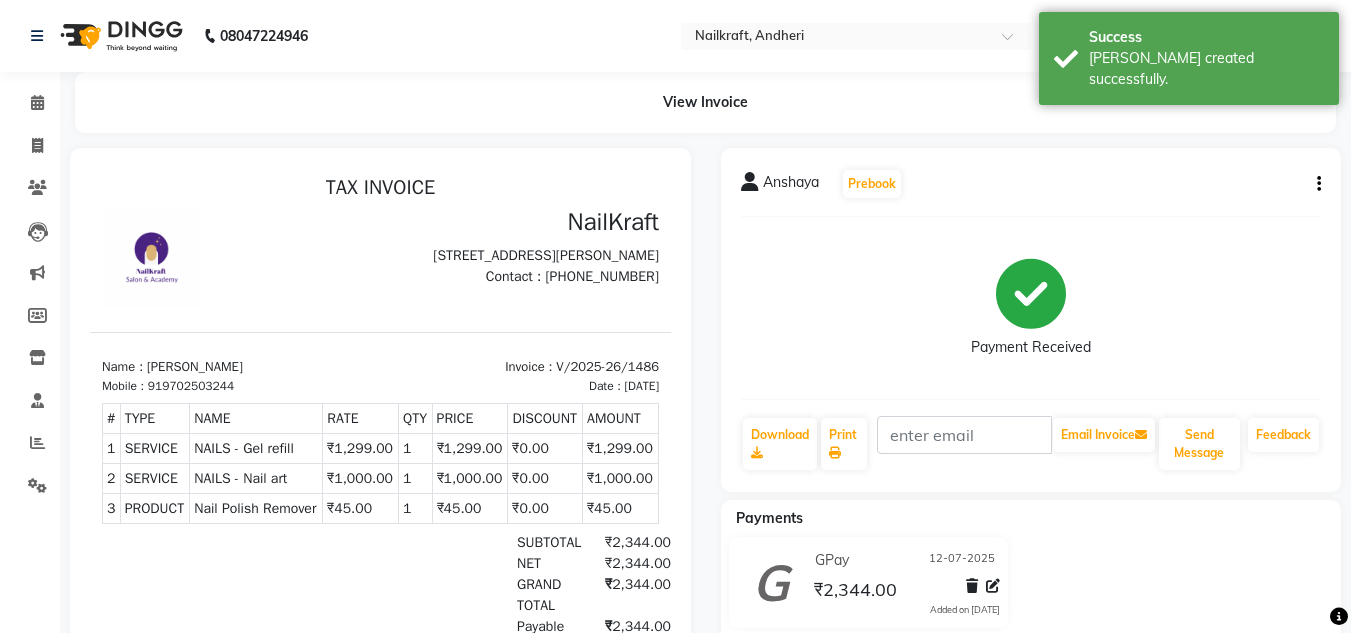 scroll, scrollTop: 0, scrollLeft: 0, axis: both 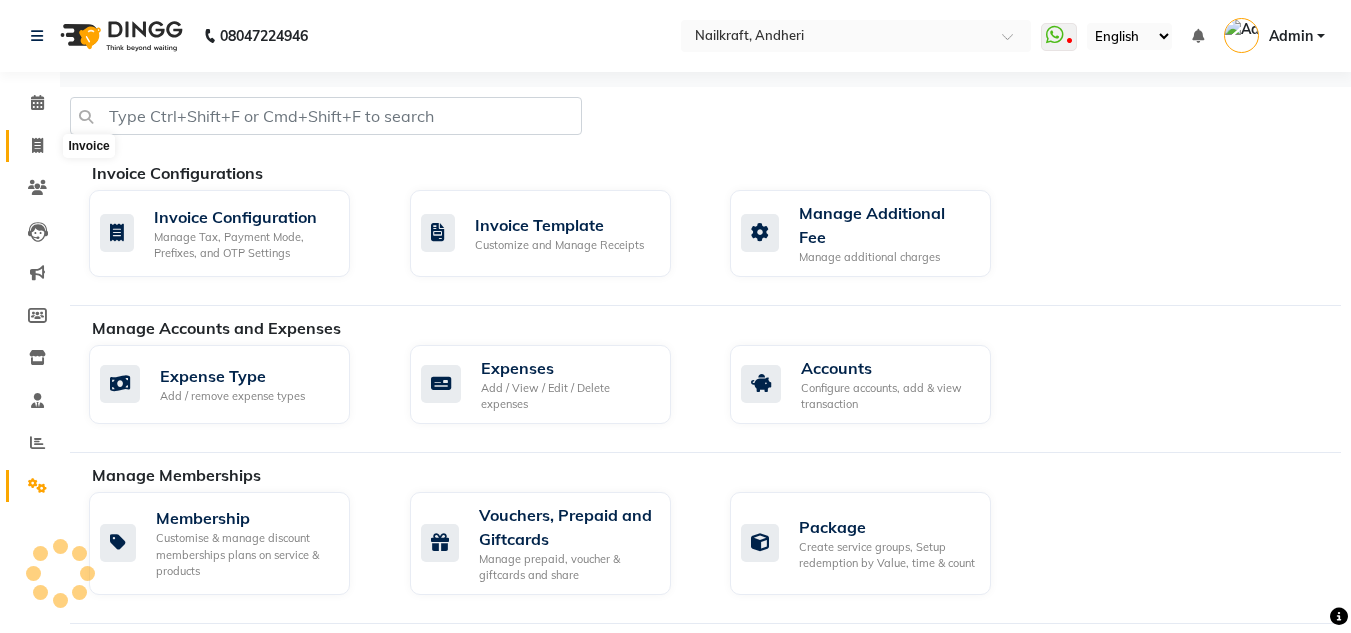 click 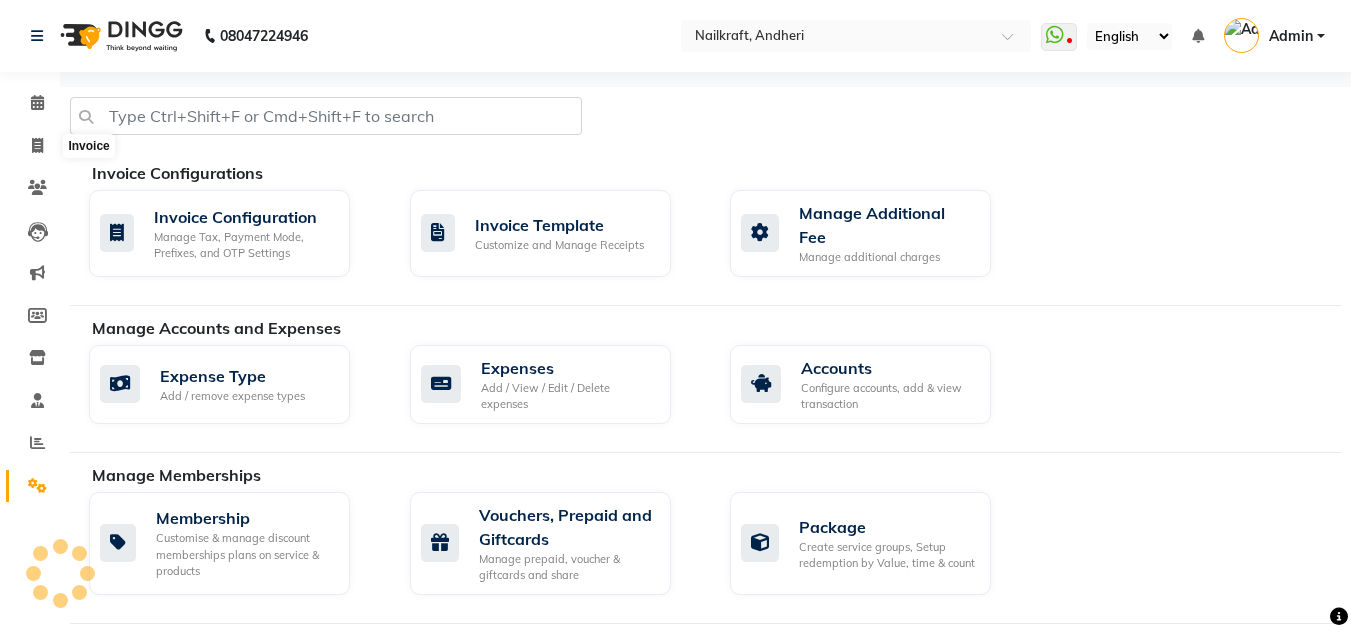 select on "service" 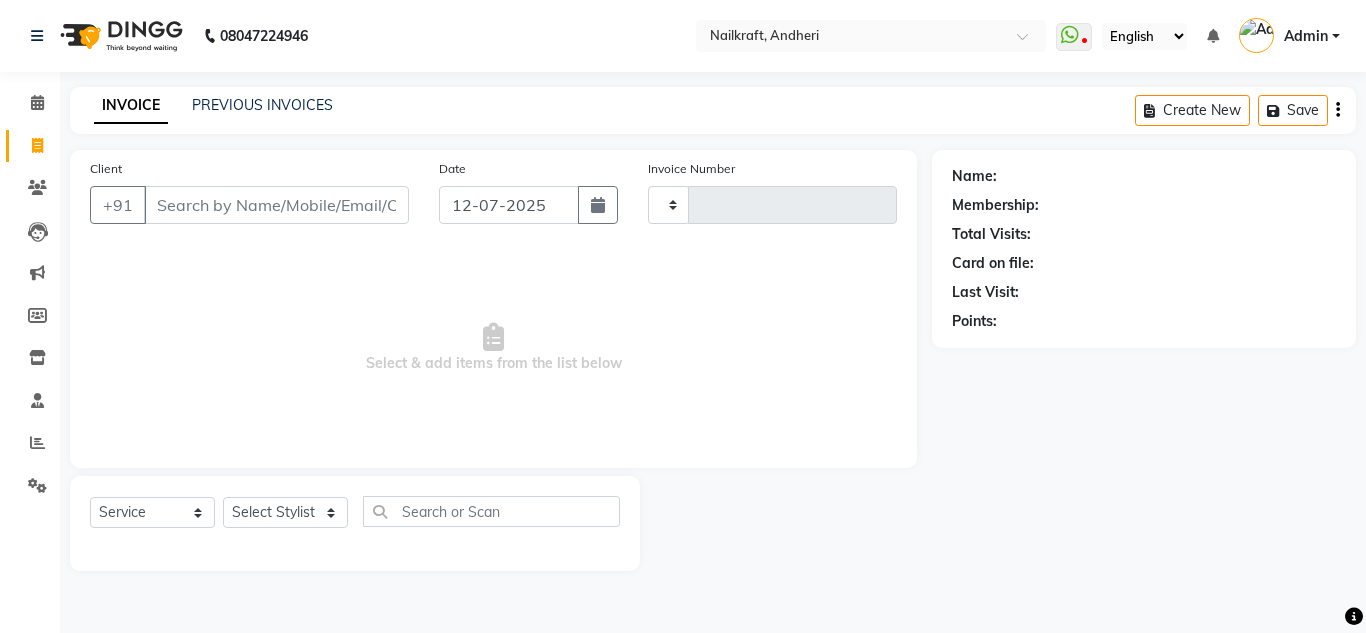 type on "1485" 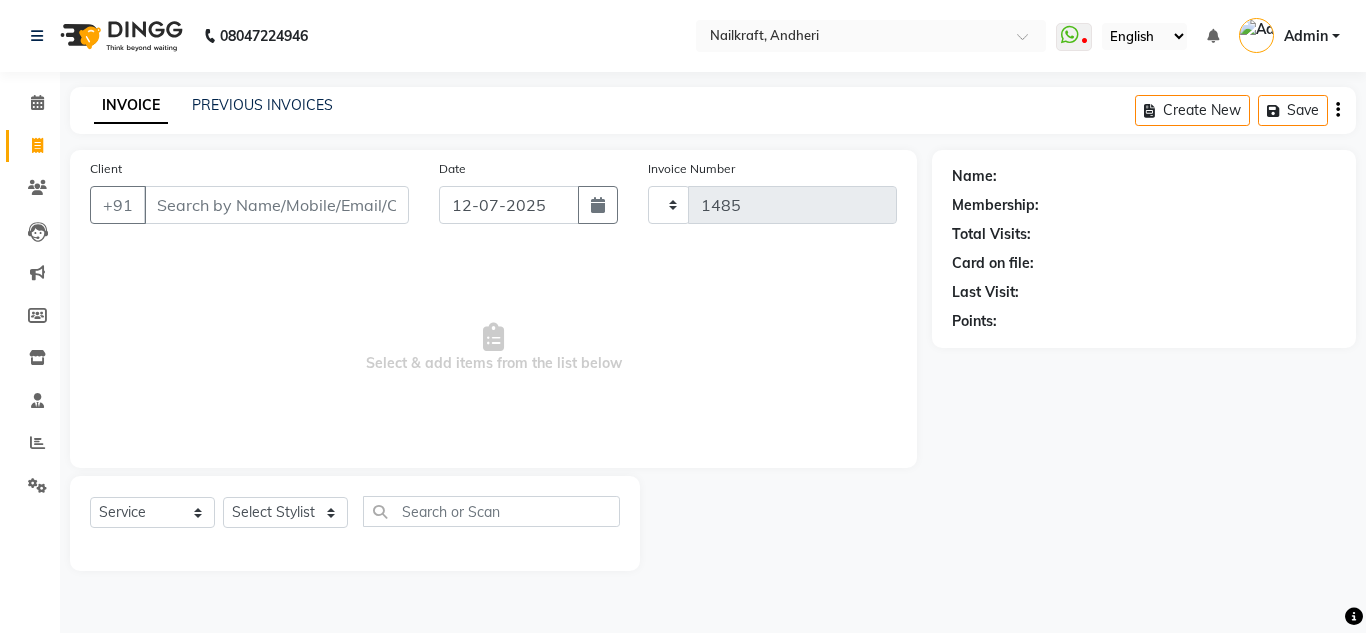 select on "6081" 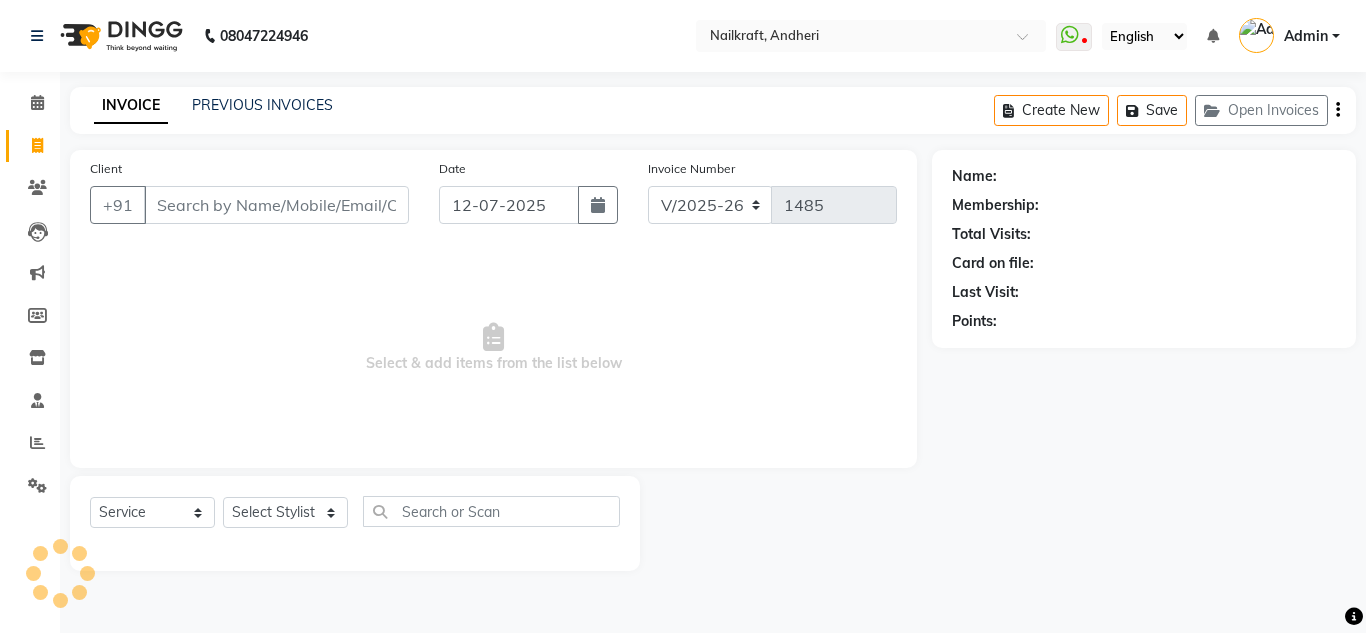 click on "Client" at bounding box center [276, 205] 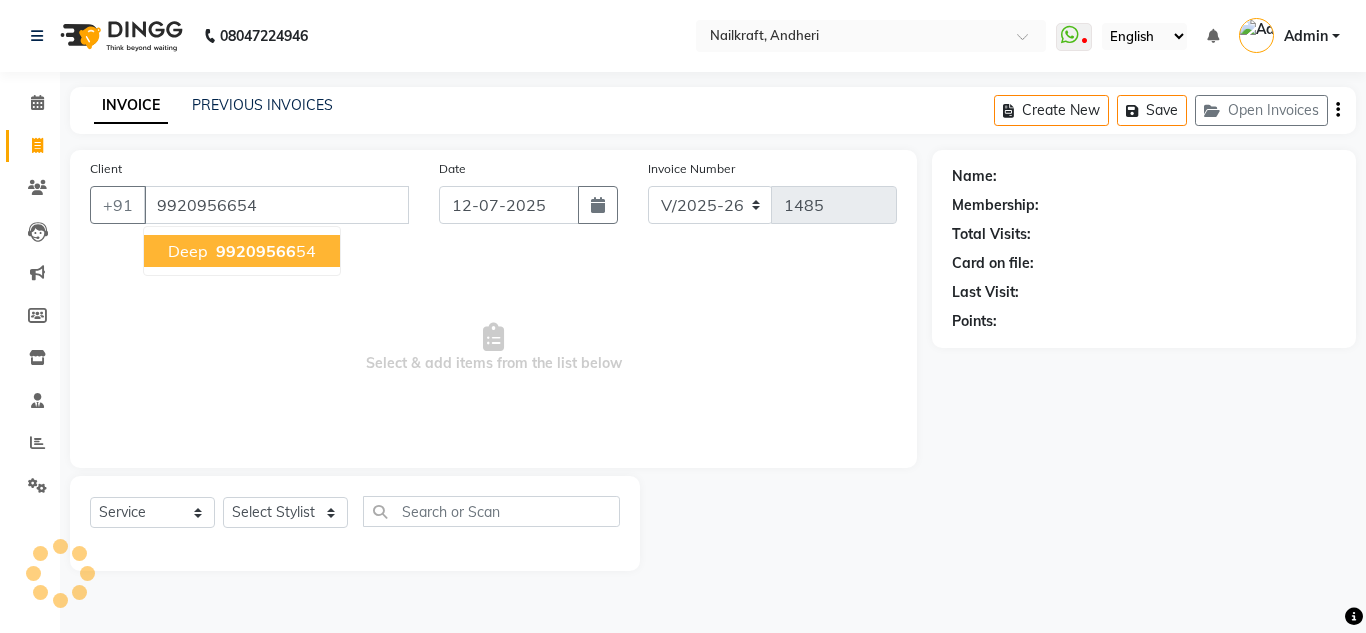 type on "9920956654" 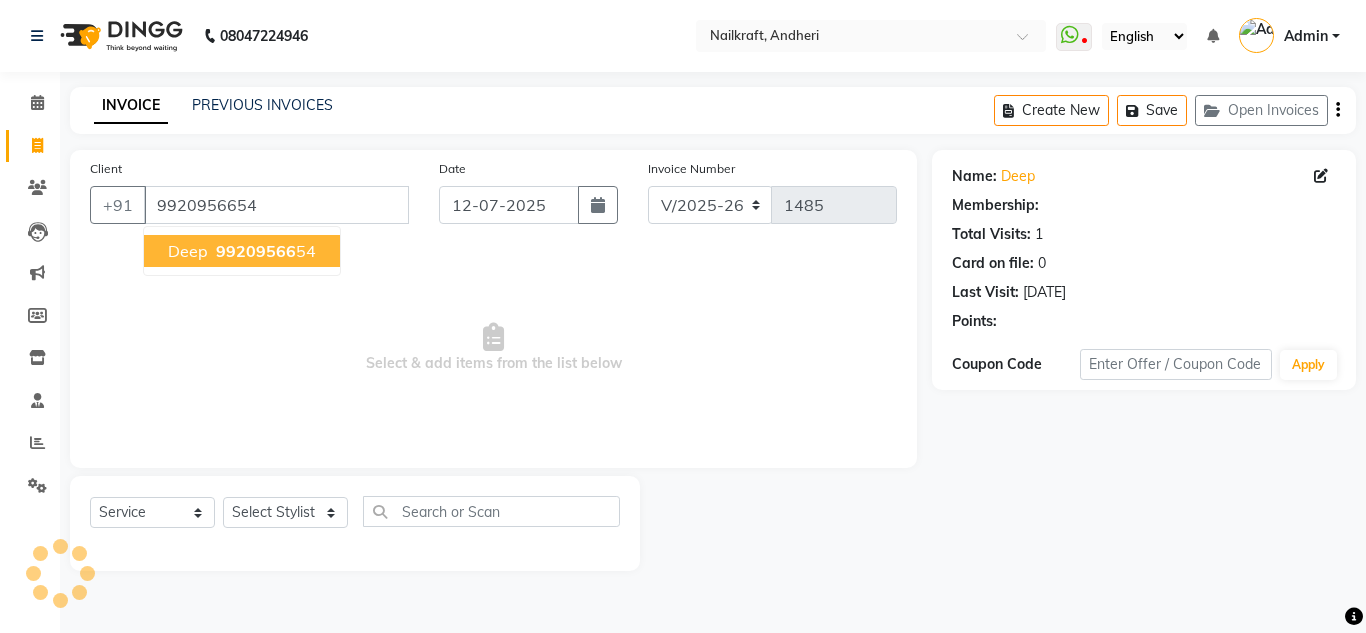 select on "1: Object" 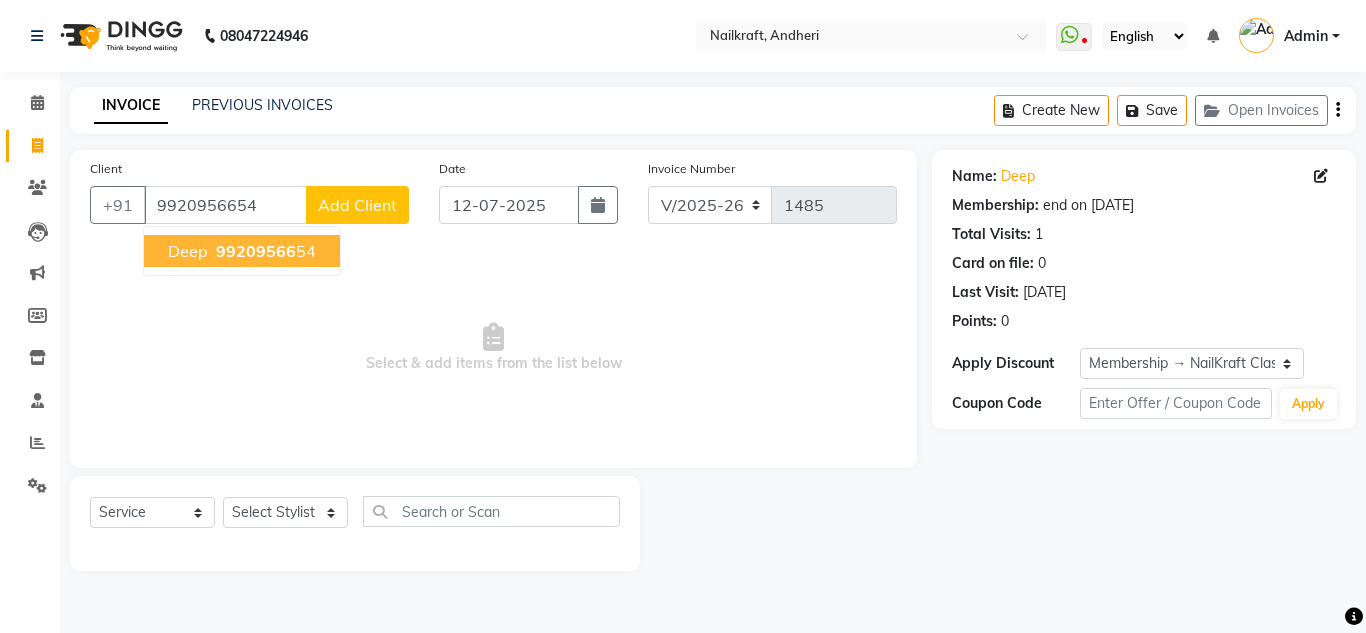 click on "99209566" at bounding box center (256, 251) 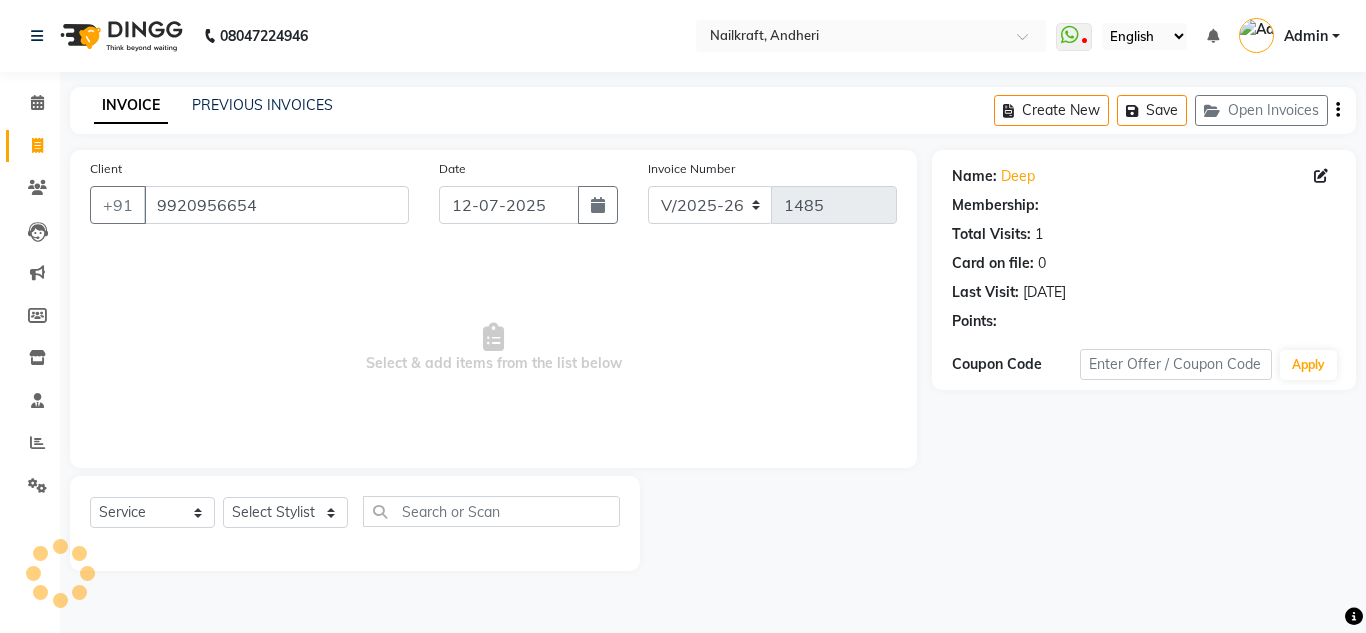 select on "1: Object" 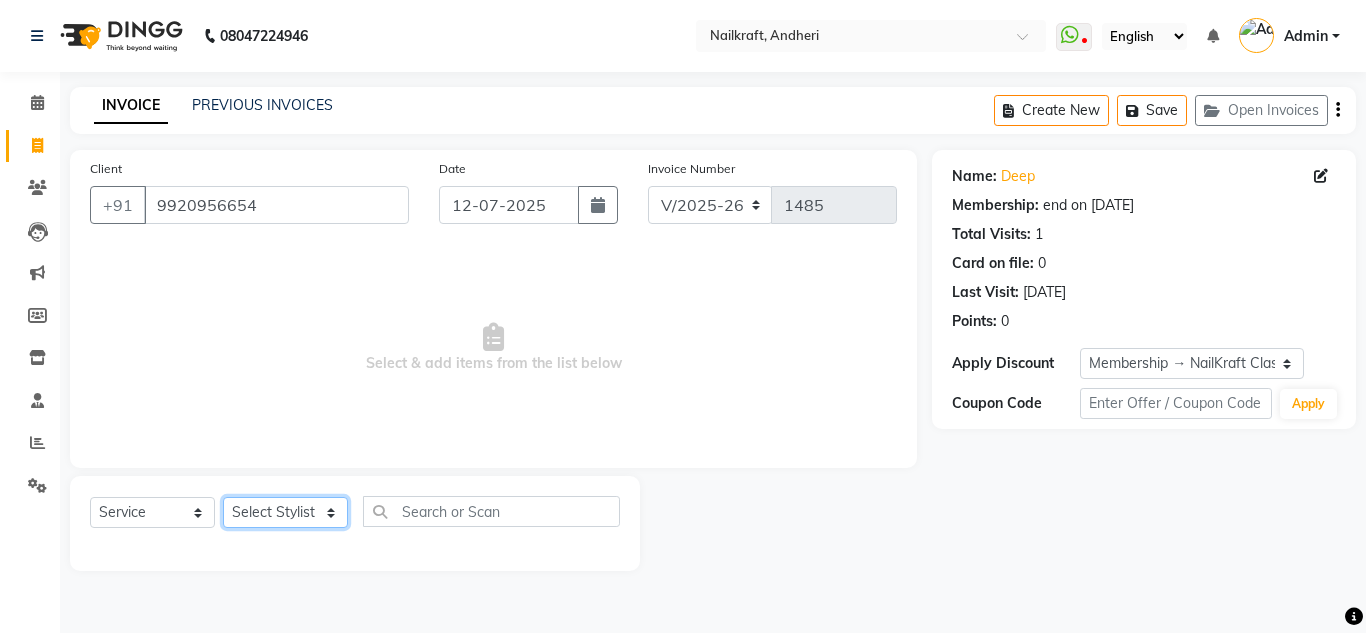 click on "Select Stylist [PERSON_NAME] [PERSON_NAME] [PERSON_NAME] NailKraft [PERSON_NAME] [MEDICAL_DATA] [PERSON_NAME]  Pooja Mehral Preeti Bidlal [PERSON_NAME] [PERSON_NAME] [PERSON_NAME] [PERSON_NAME]" 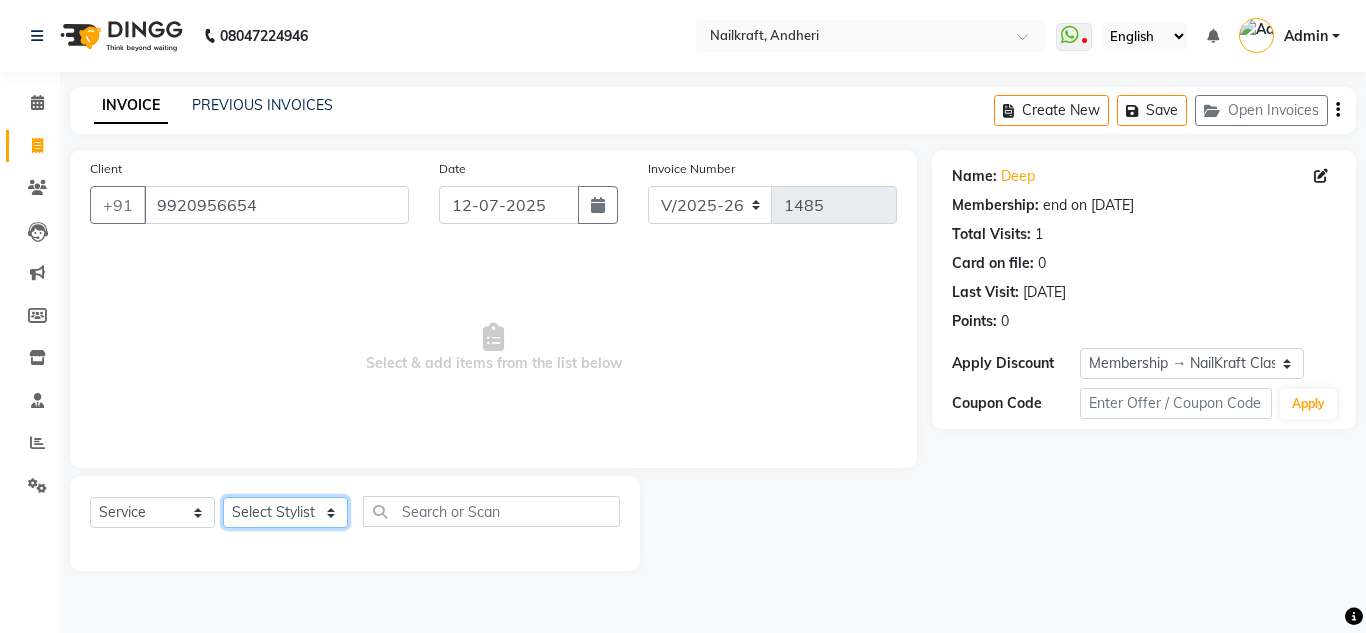 select on "76535" 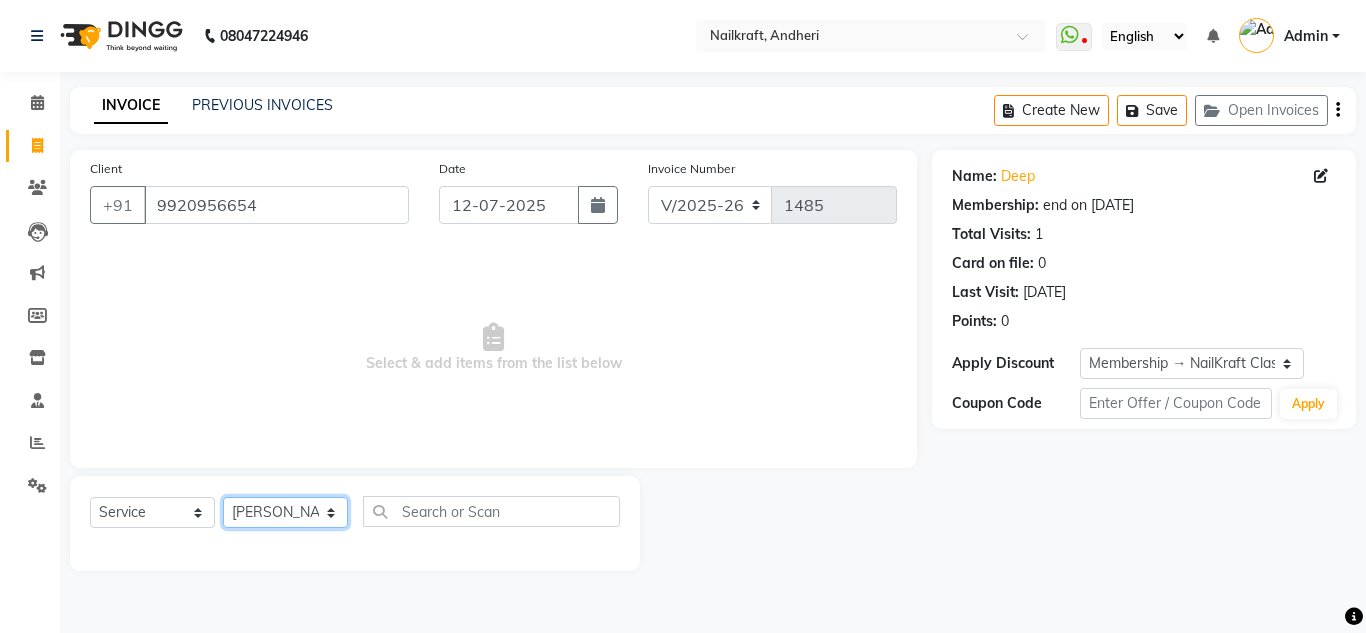 click on "Select Stylist [PERSON_NAME] [PERSON_NAME] [PERSON_NAME] NailKraft [PERSON_NAME] [MEDICAL_DATA] [PERSON_NAME]  Pooja Mehral Preeti Bidlal [PERSON_NAME] [PERSON_NAME] [PERSON_NAME] [PERSON_NAME]" 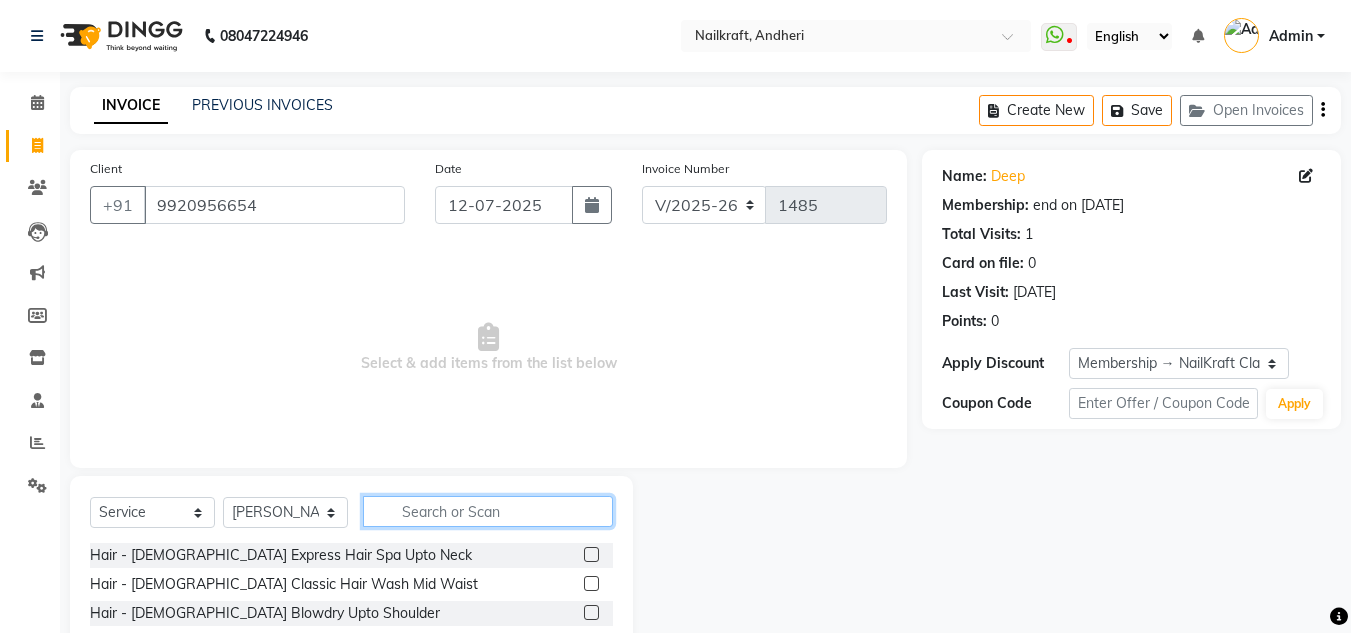 click 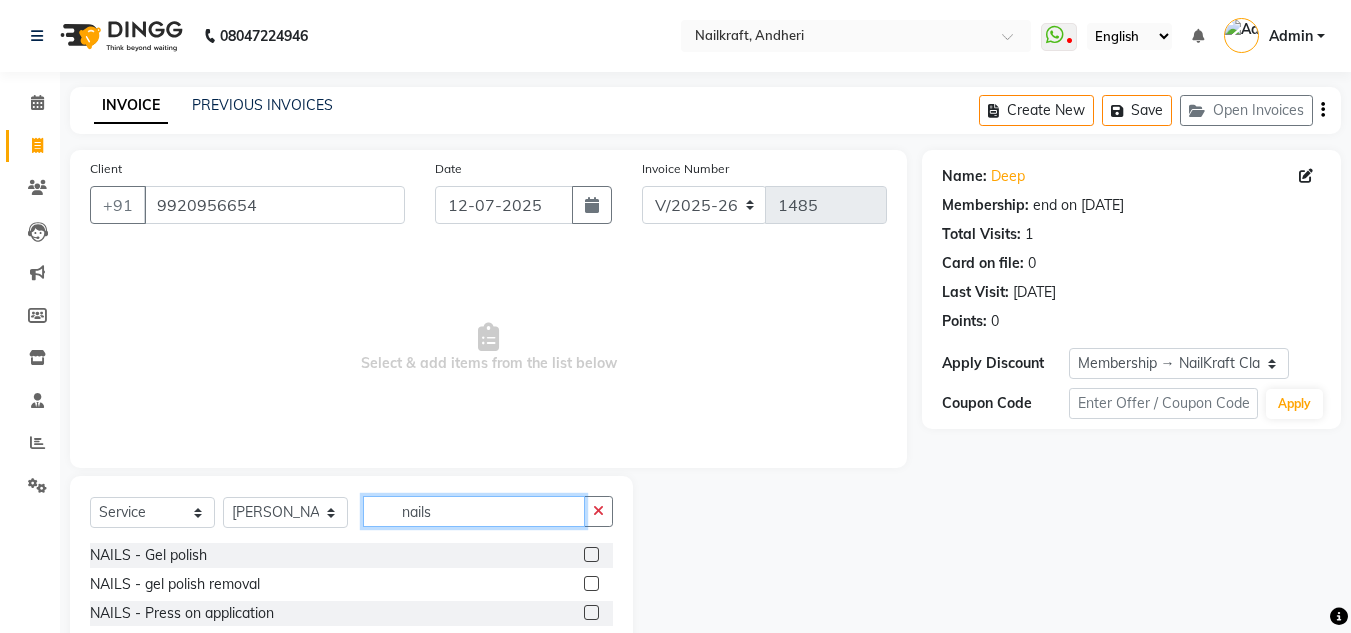 scroll, scrollTop: 168, scrollLeft: 0, axis: vertical 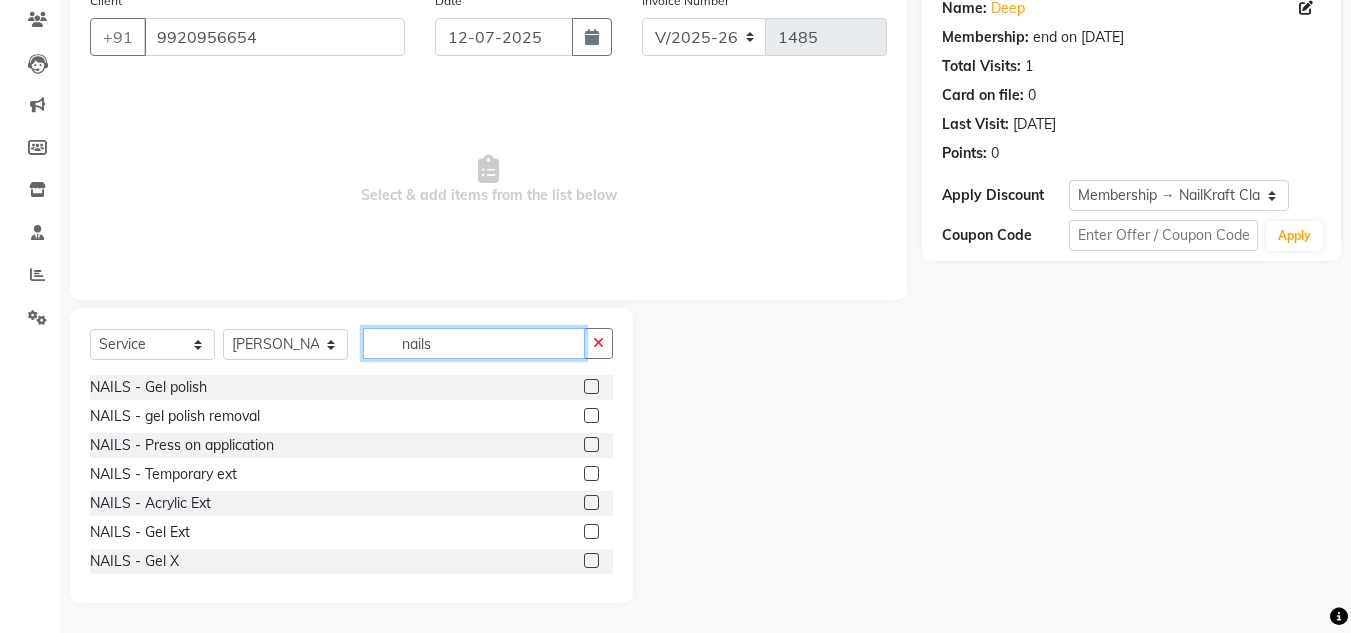 type on "nails" 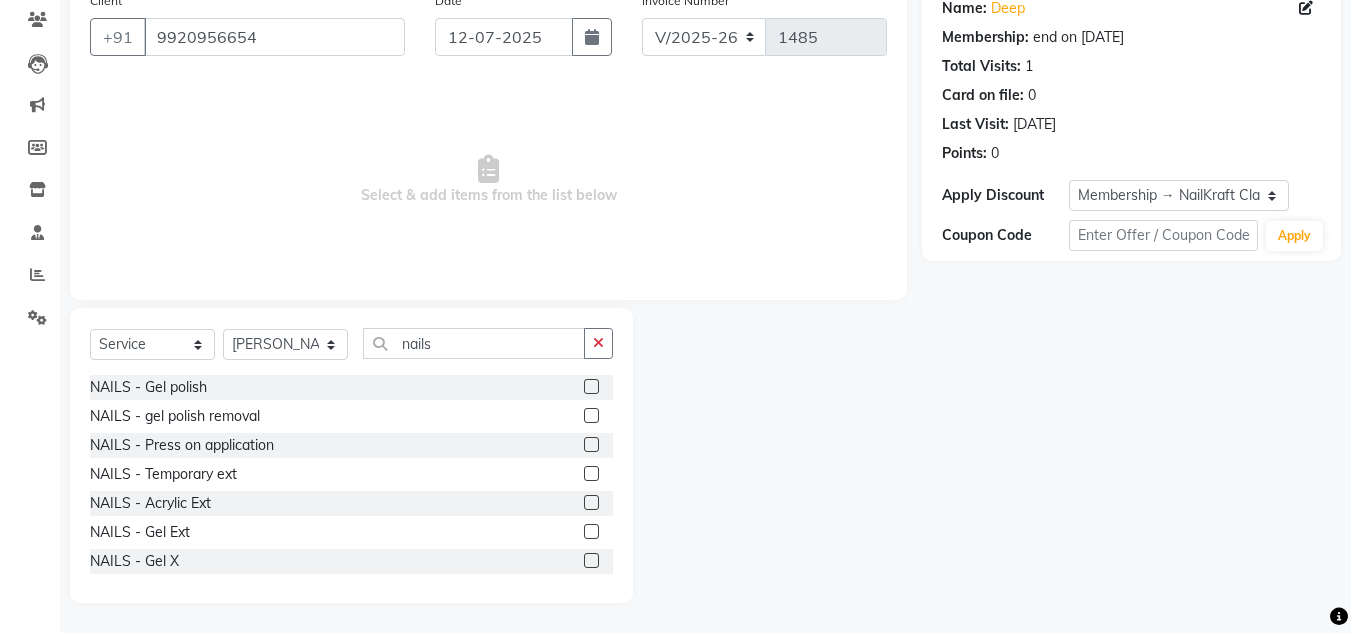 click 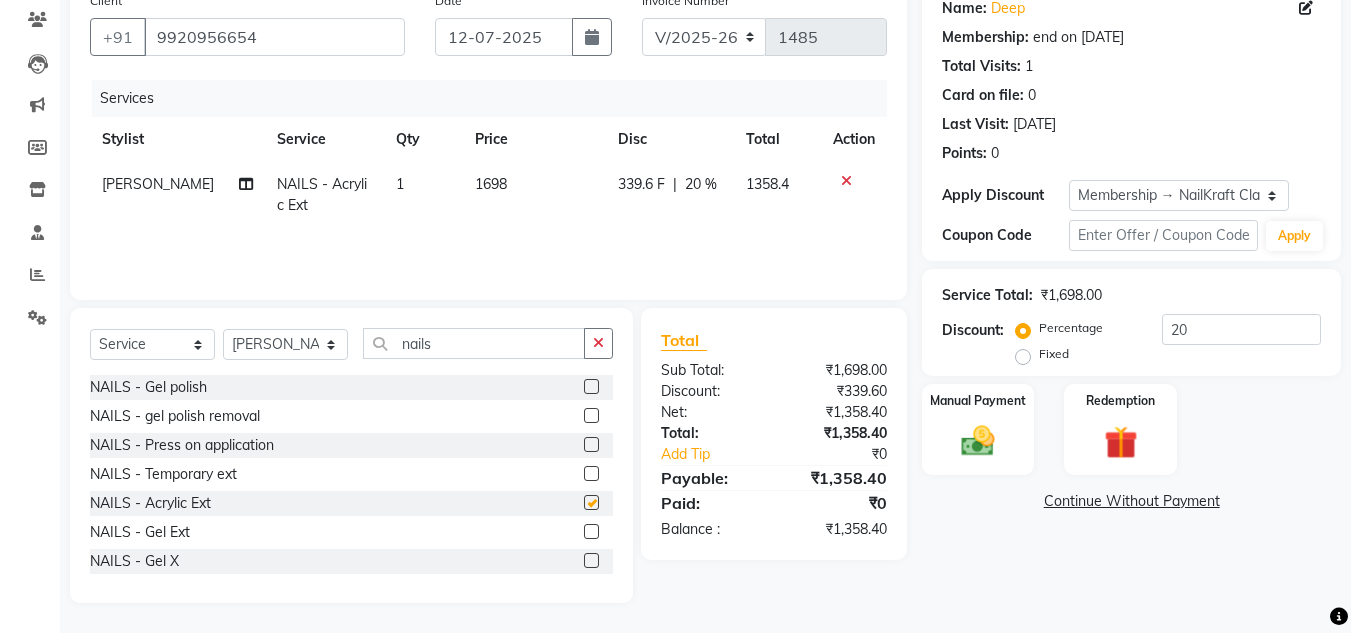 checkbox on "false" 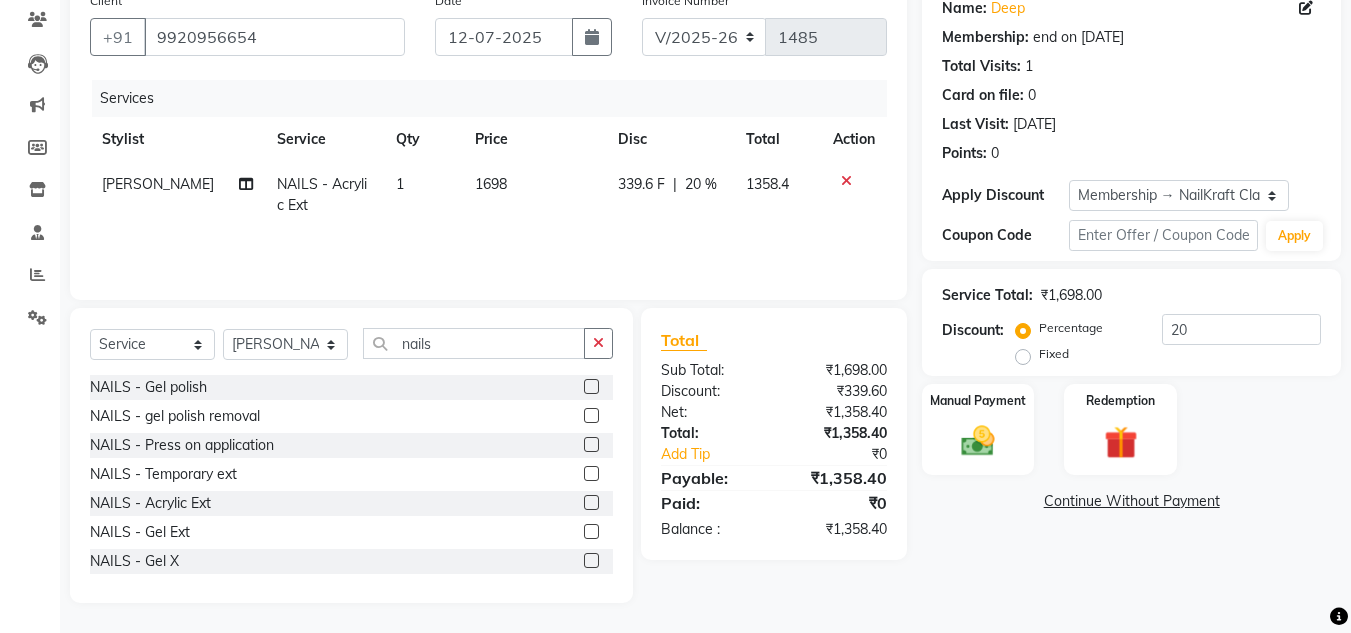 click on "1698" 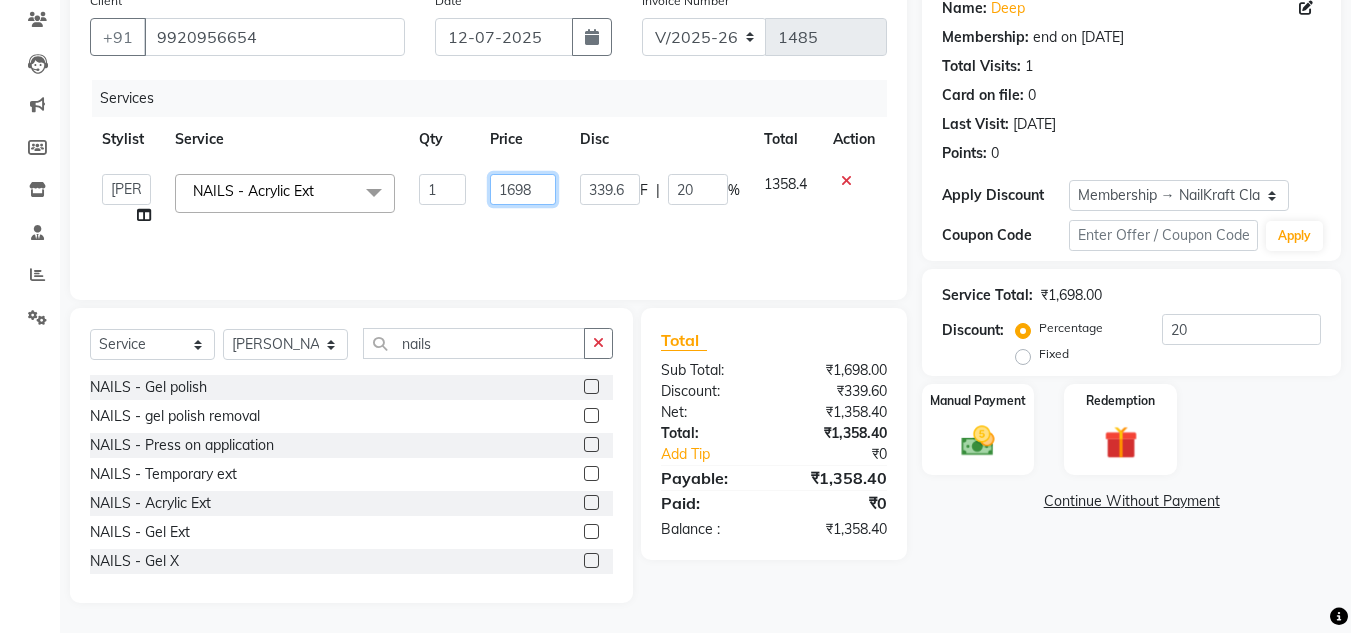 click on "1698" 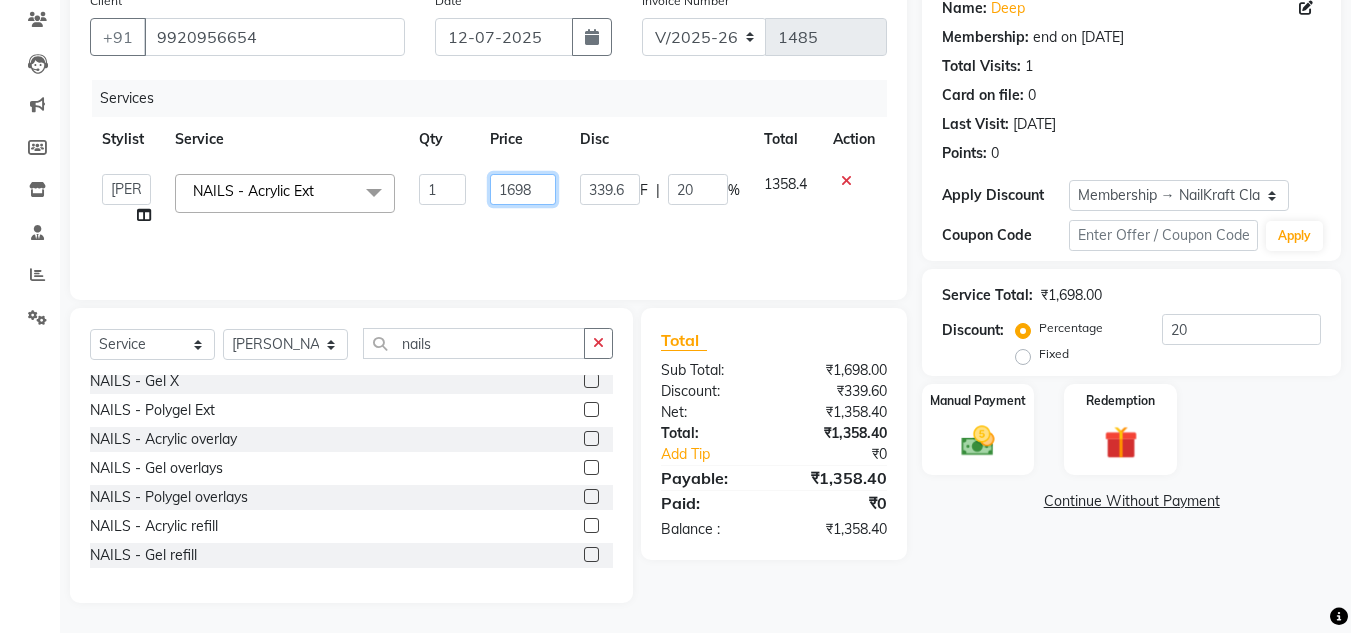 scroll, scrollTop: 200, scrollLeft: 0, axis: vertical 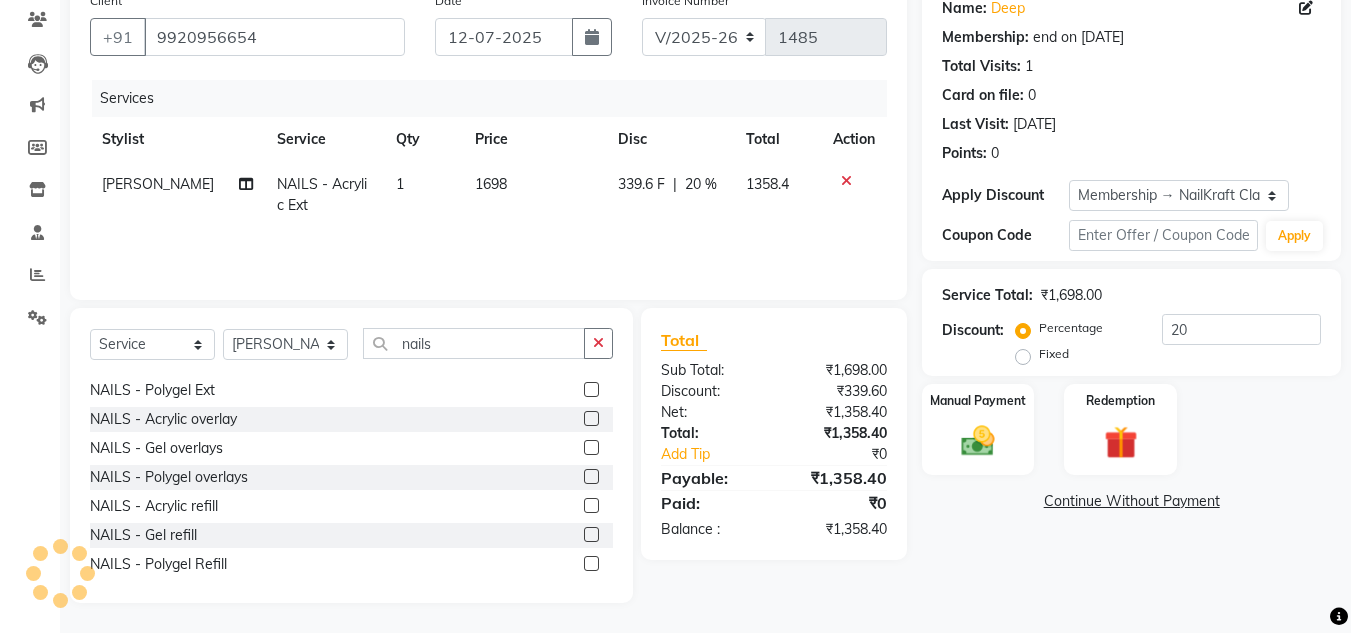 click 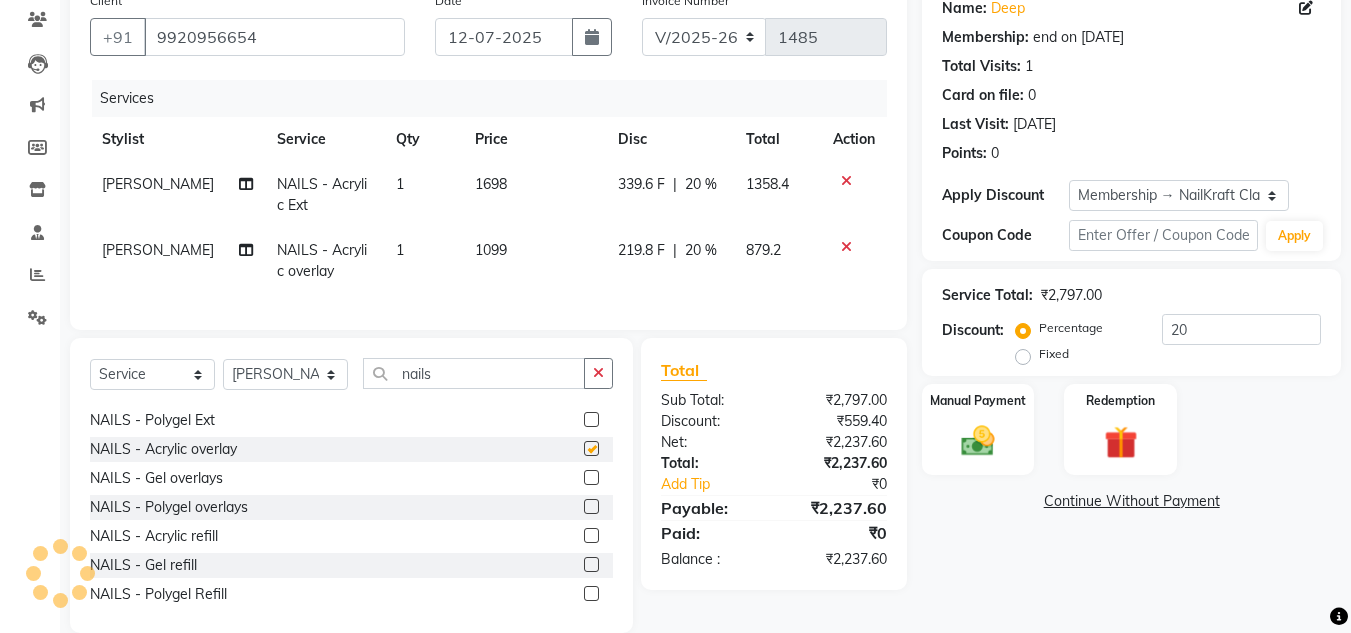 checkbox on "false" 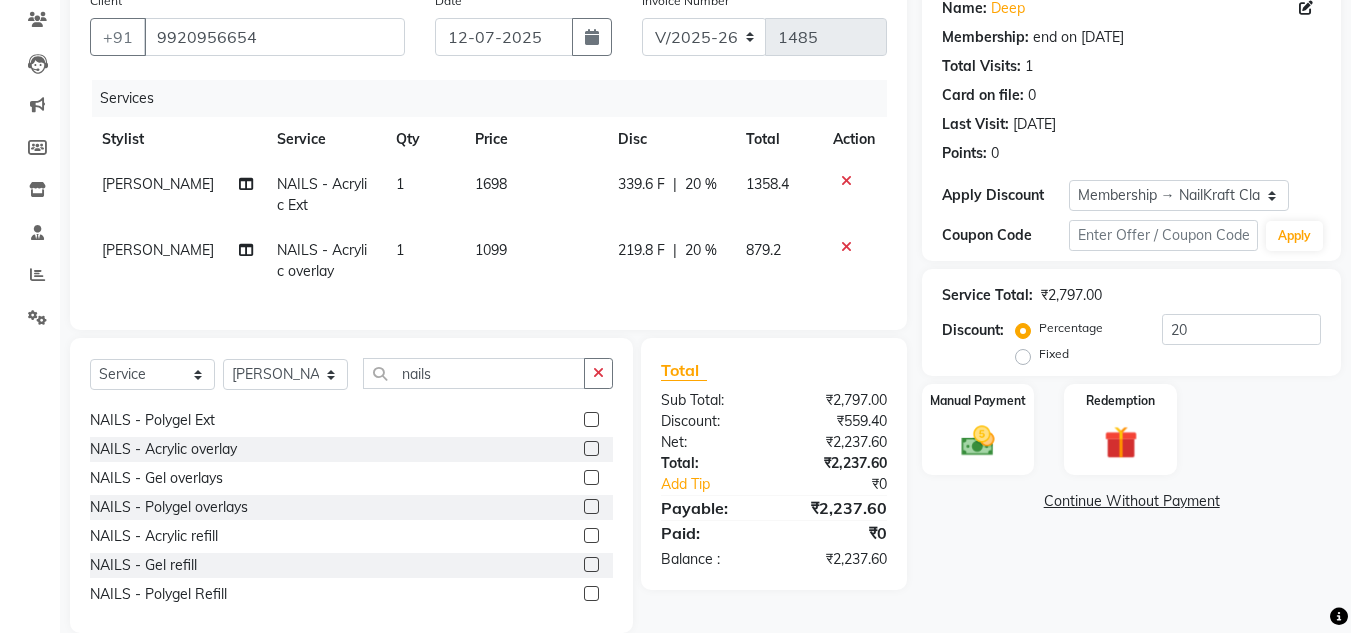 click 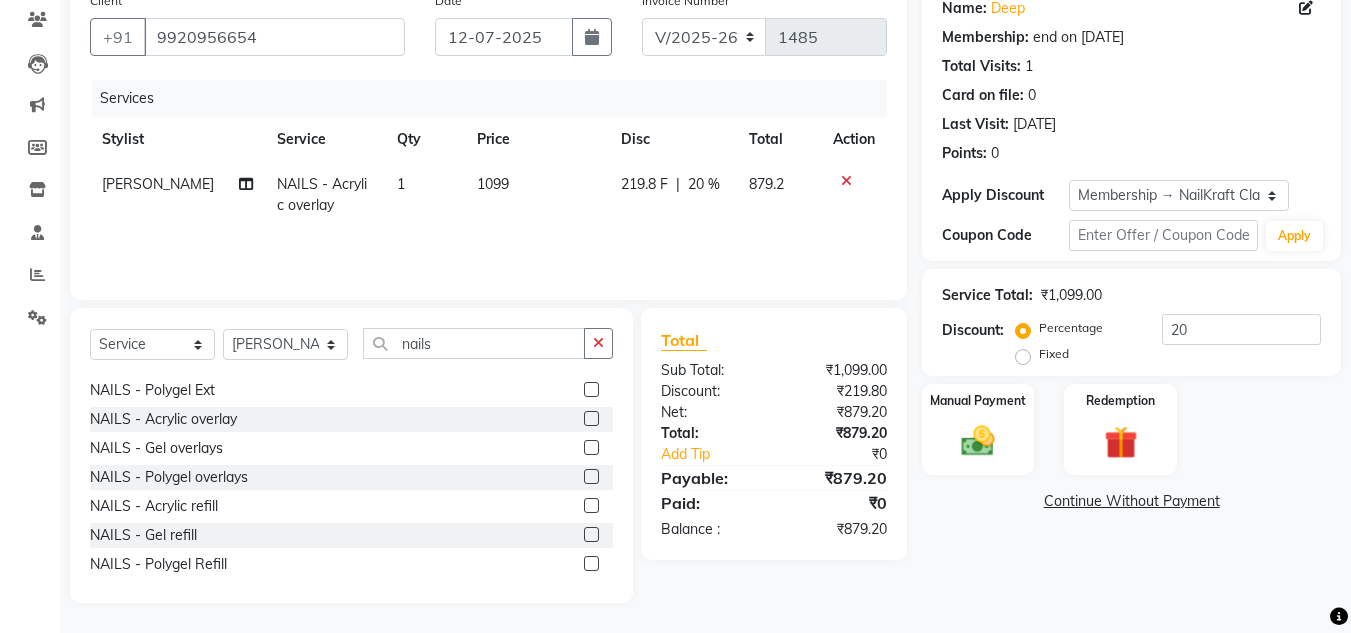 click on "1099" 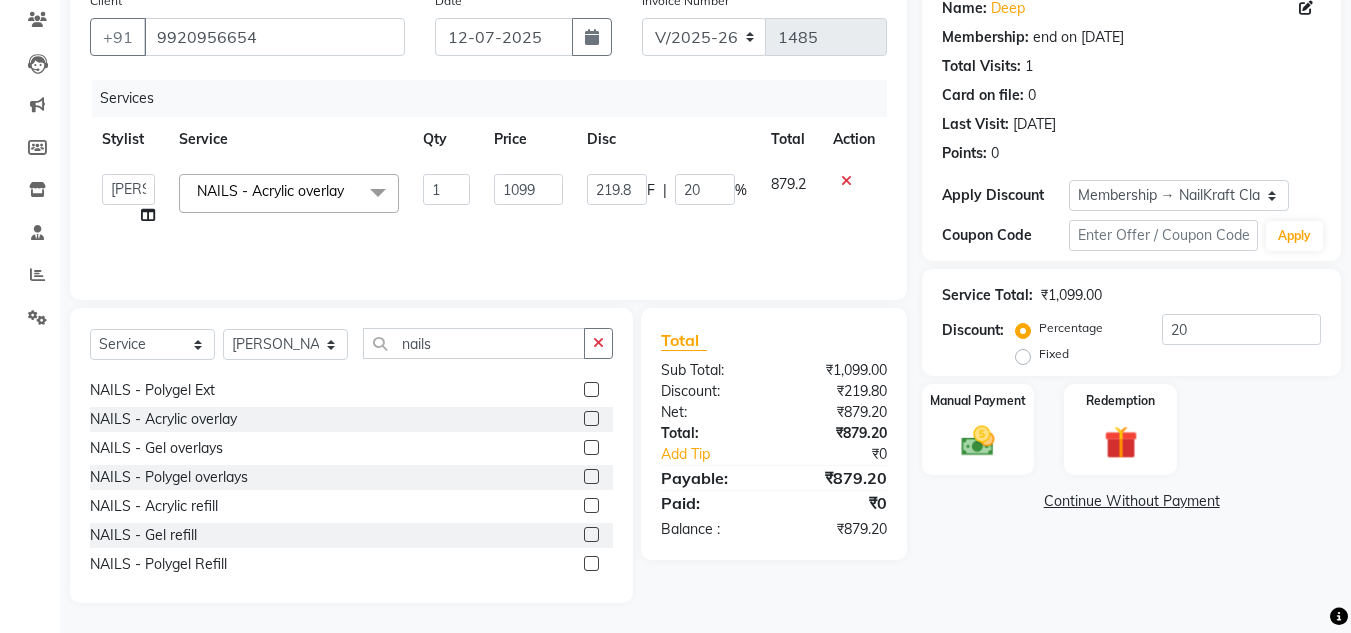 click on "219.8 F | 20 %" 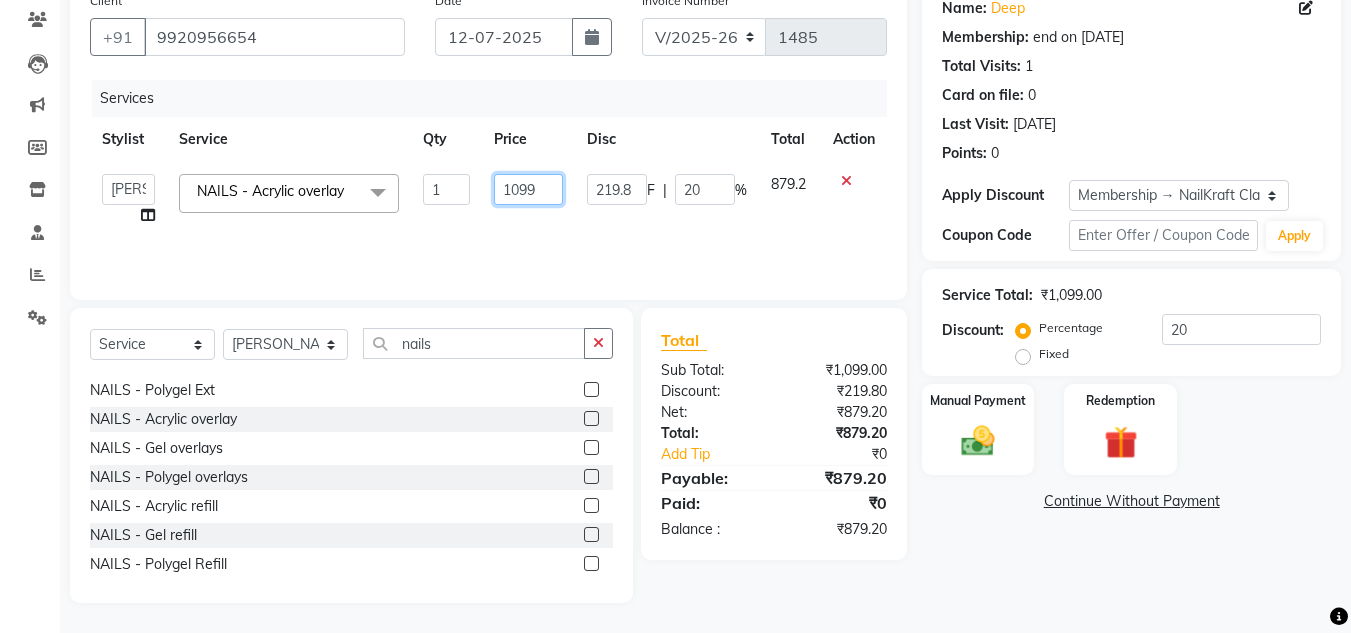 click on "1099" 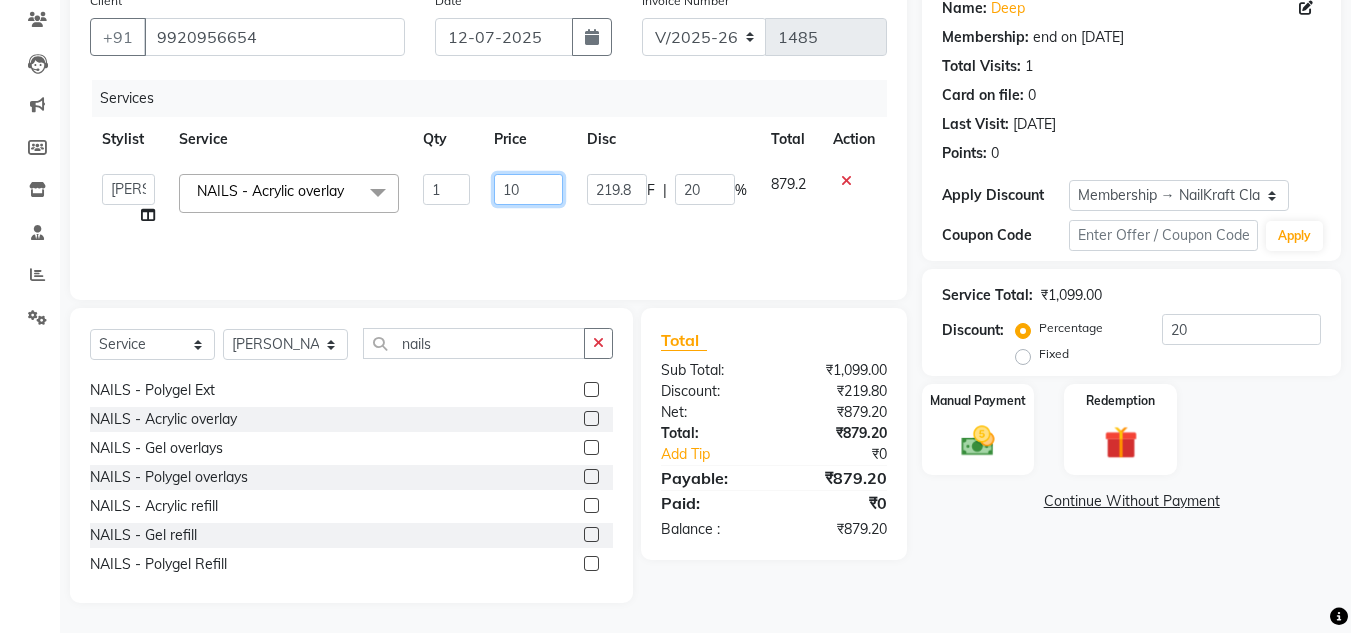 type on "1" 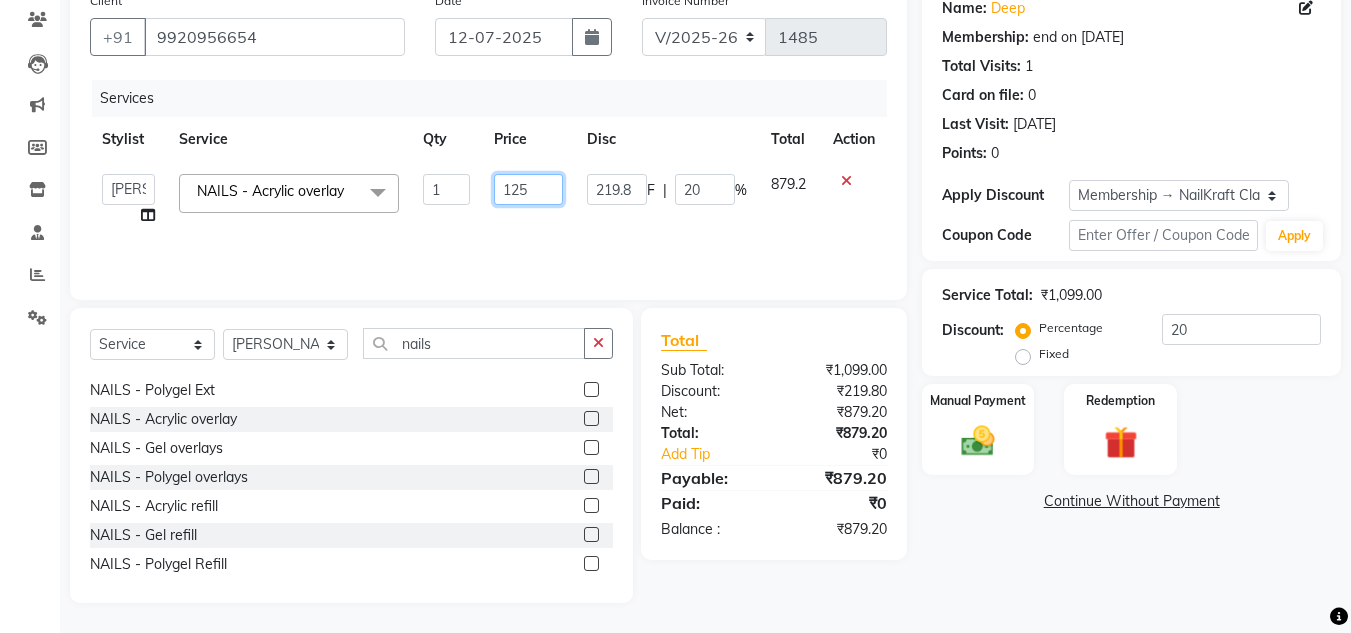 type on "1259" 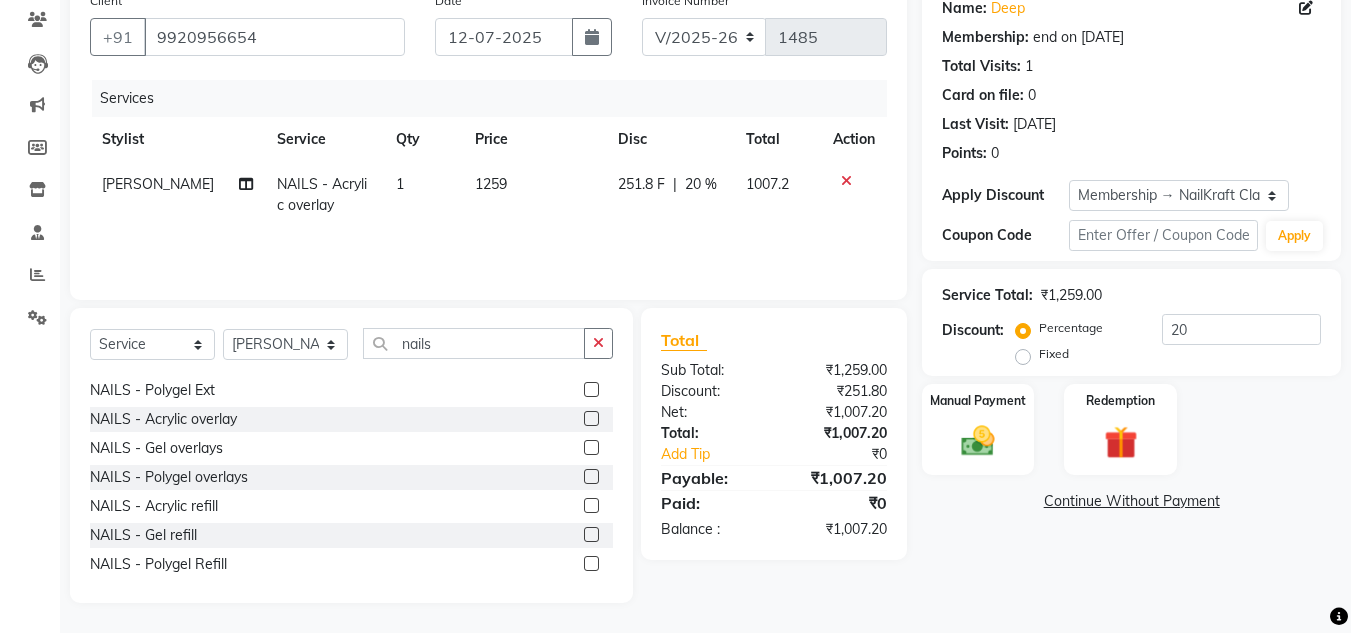 click on "20 %" 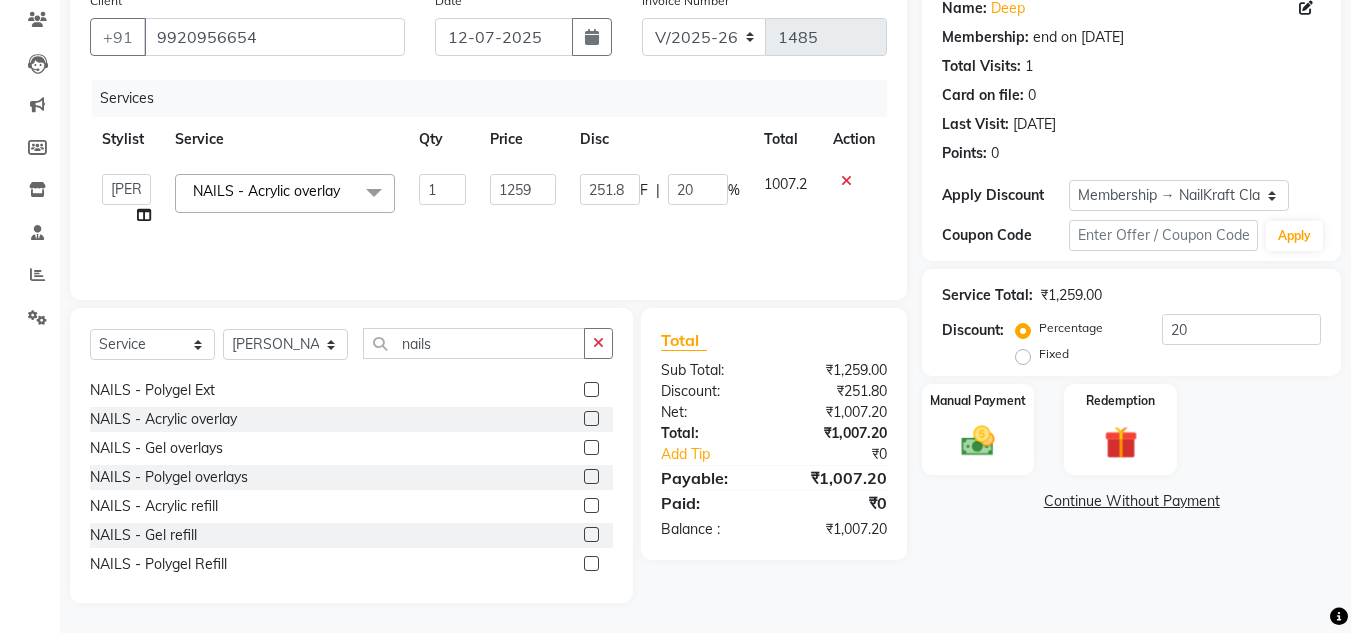 click on "20" 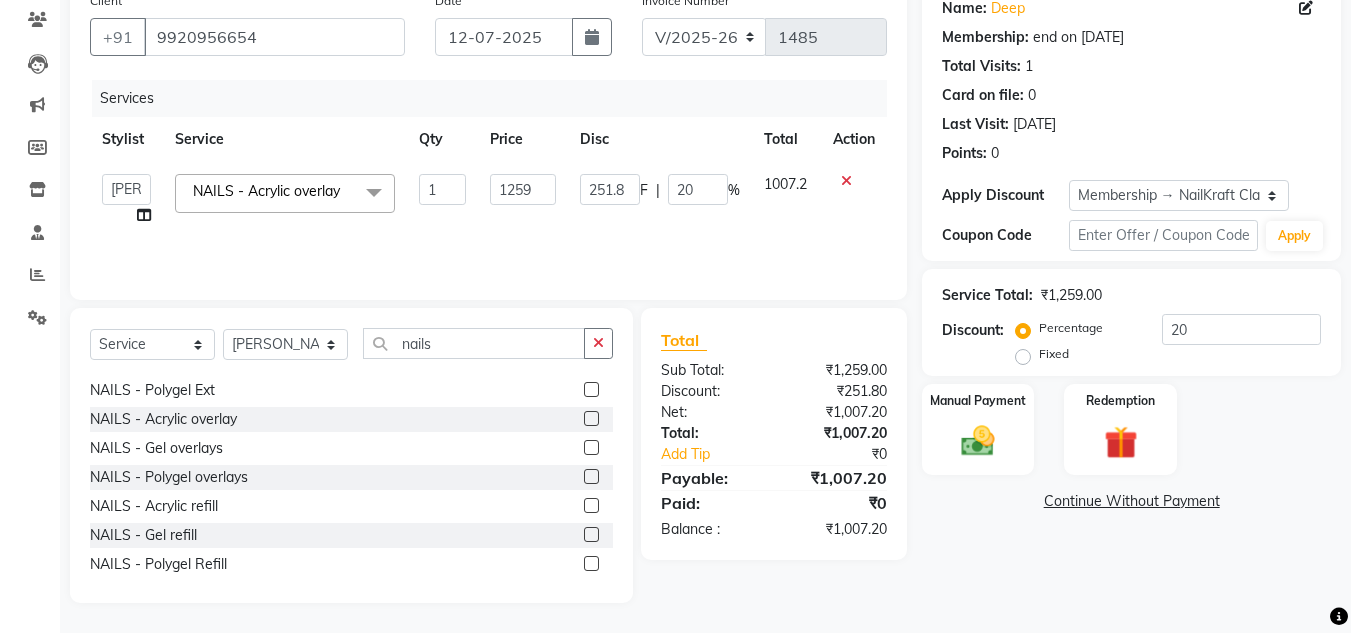 type on "2" 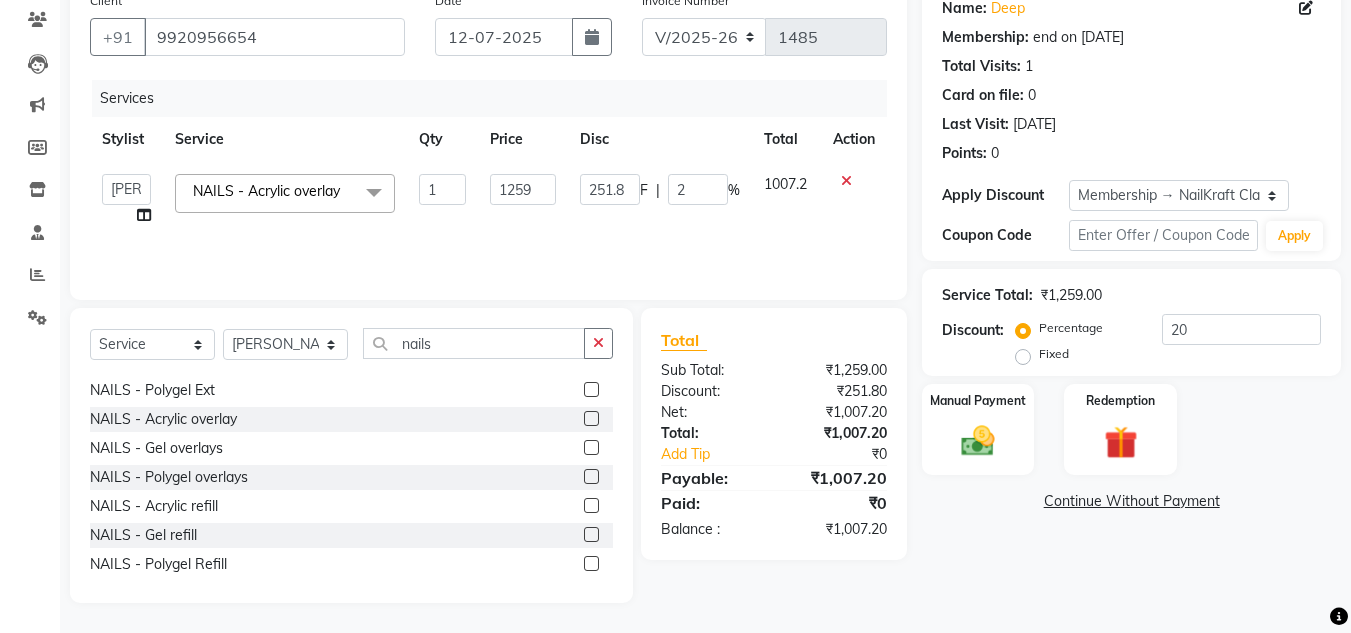 type 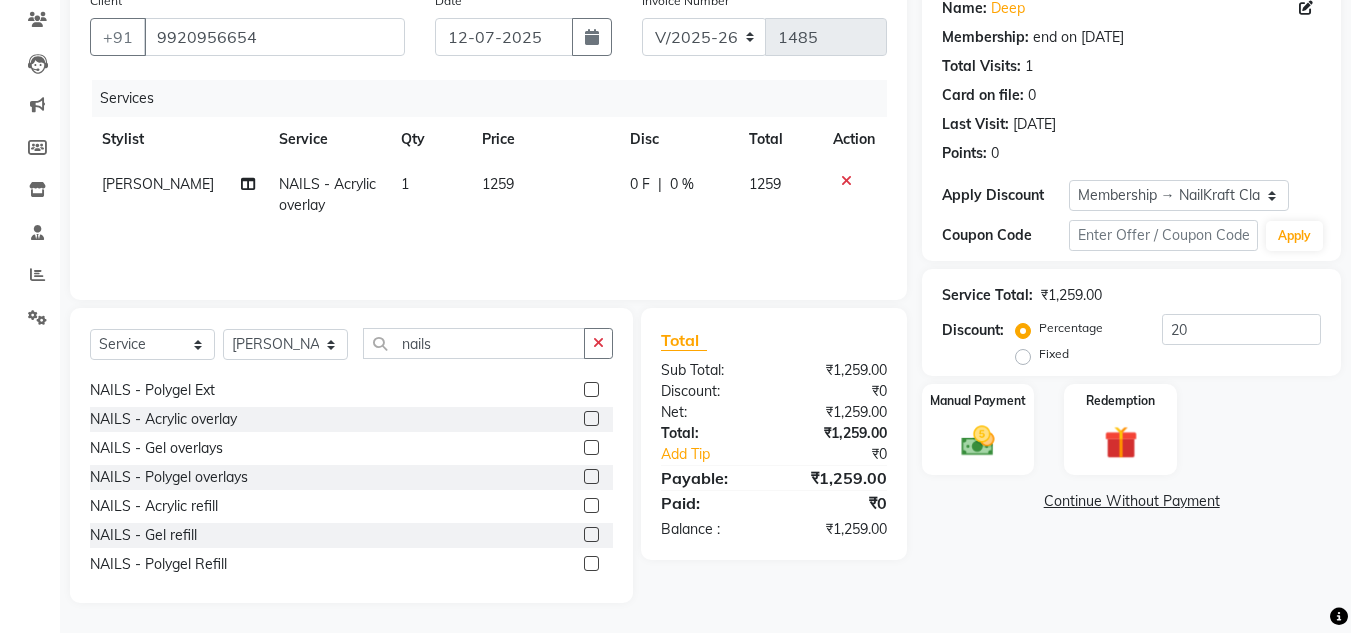 click on "Name: Deep  Membership: end on 14-06-2026 Total Visits:  1 Card on file:  0 Last Visit:   14-06-2025 Points:   0  Apply Discount Select Membership → NailKraft ClassicMembership Coupon Code Apply Service Total:  ₹1,259.00  Discount:  Percentage   Fixed  20 Manual Payment Redemption  Continue Without Payment" 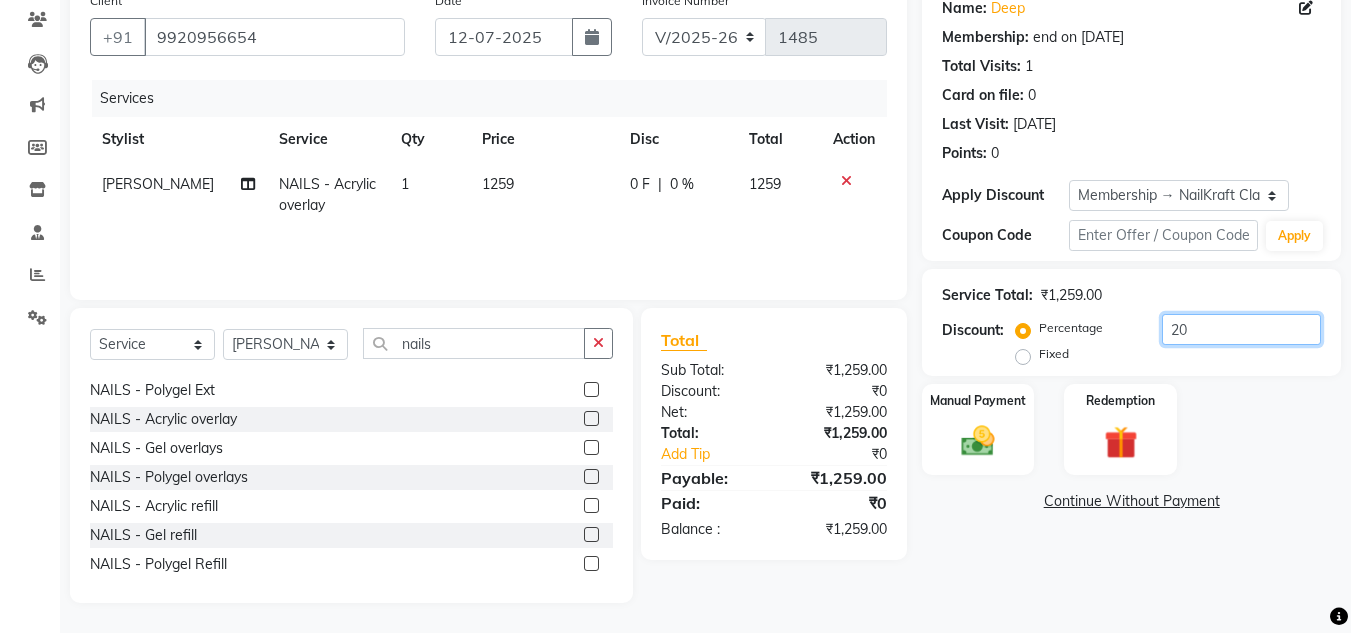 click on "20" 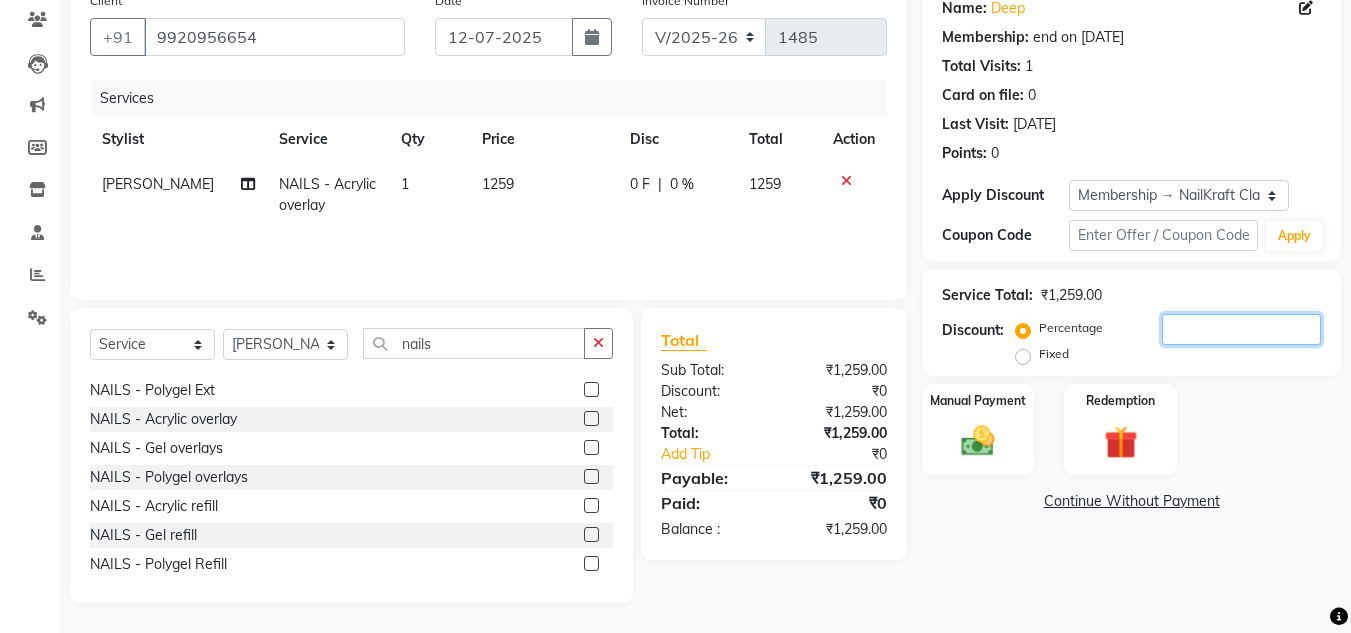 type 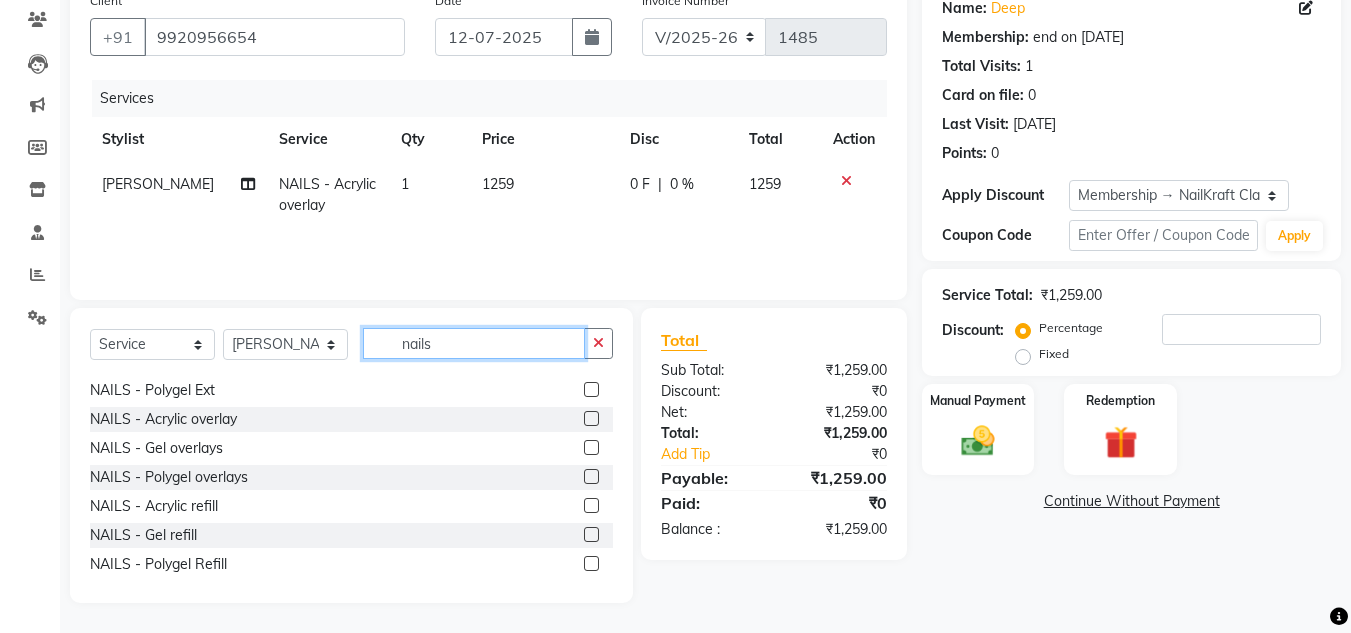 click on "nails" 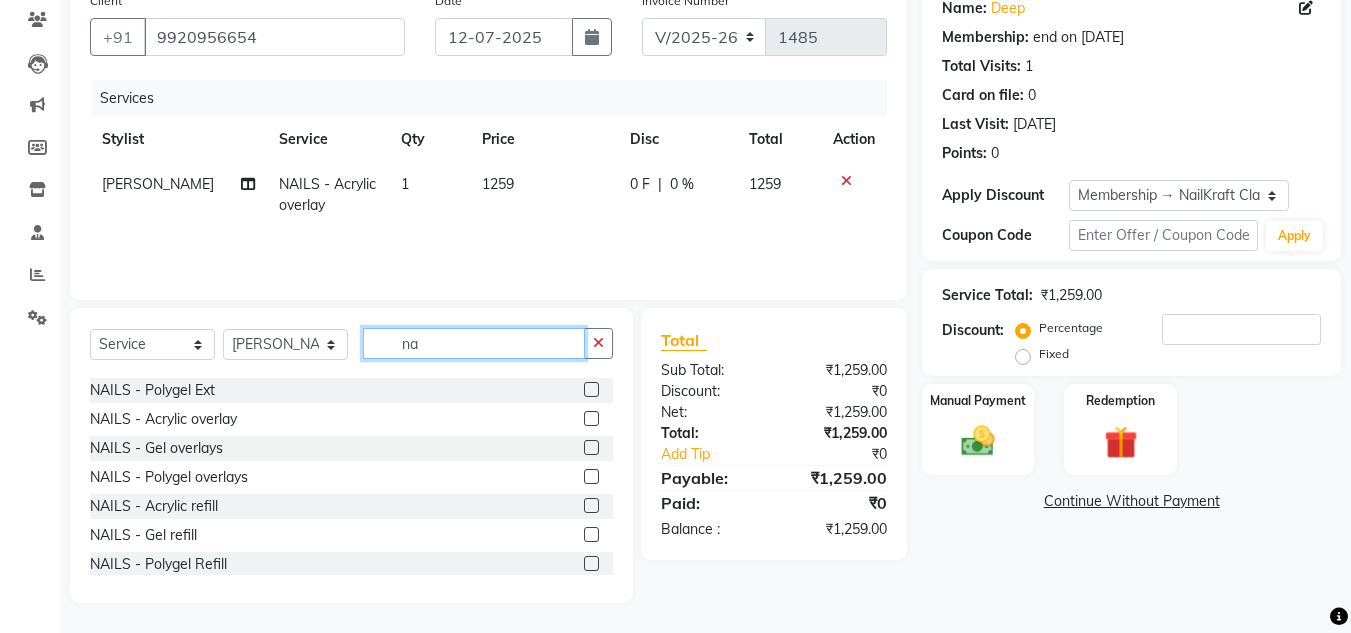 type on "n" 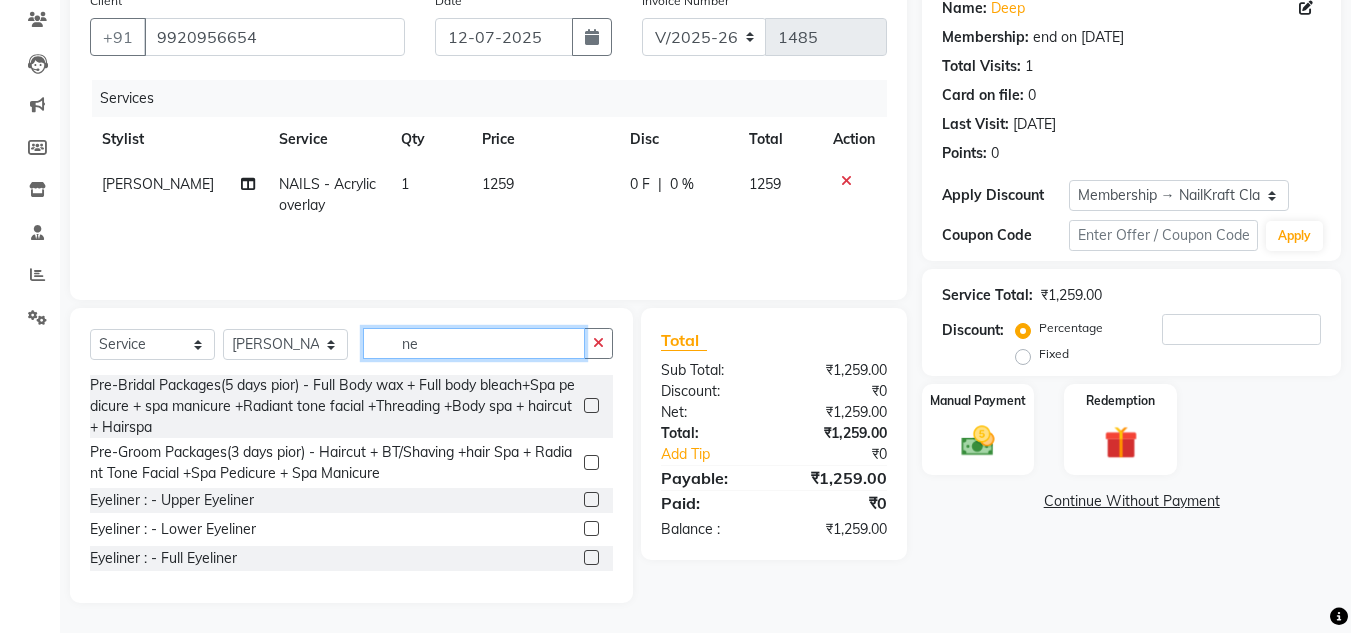 scroll, scrollTop: 713, scrollLeft: 0, axis: vertical 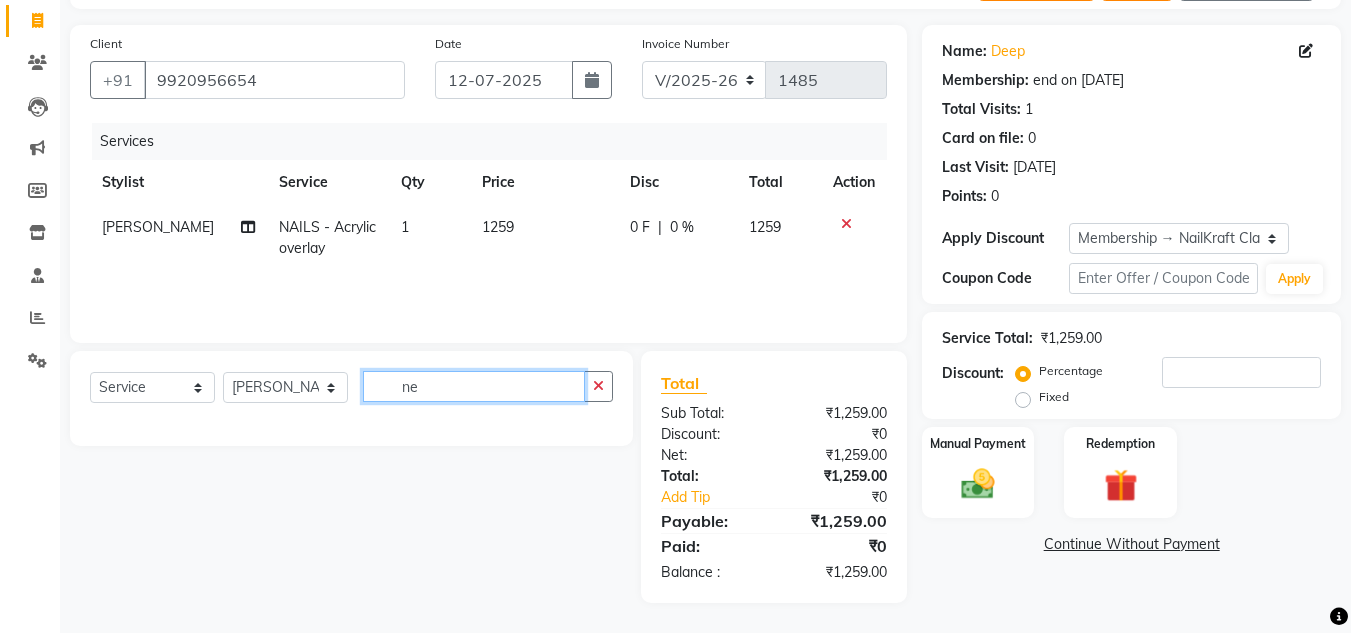 type on "n" 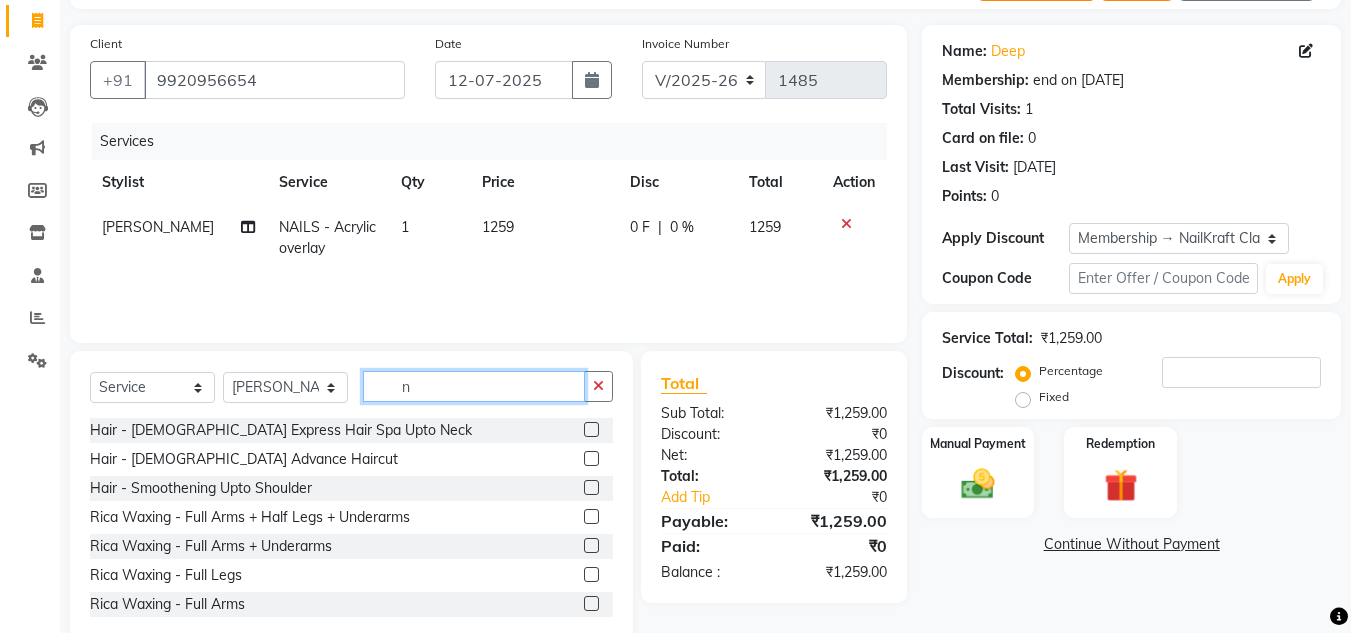 scroll, scrollTop: 168, scrollLeft: 0, axis: vertical 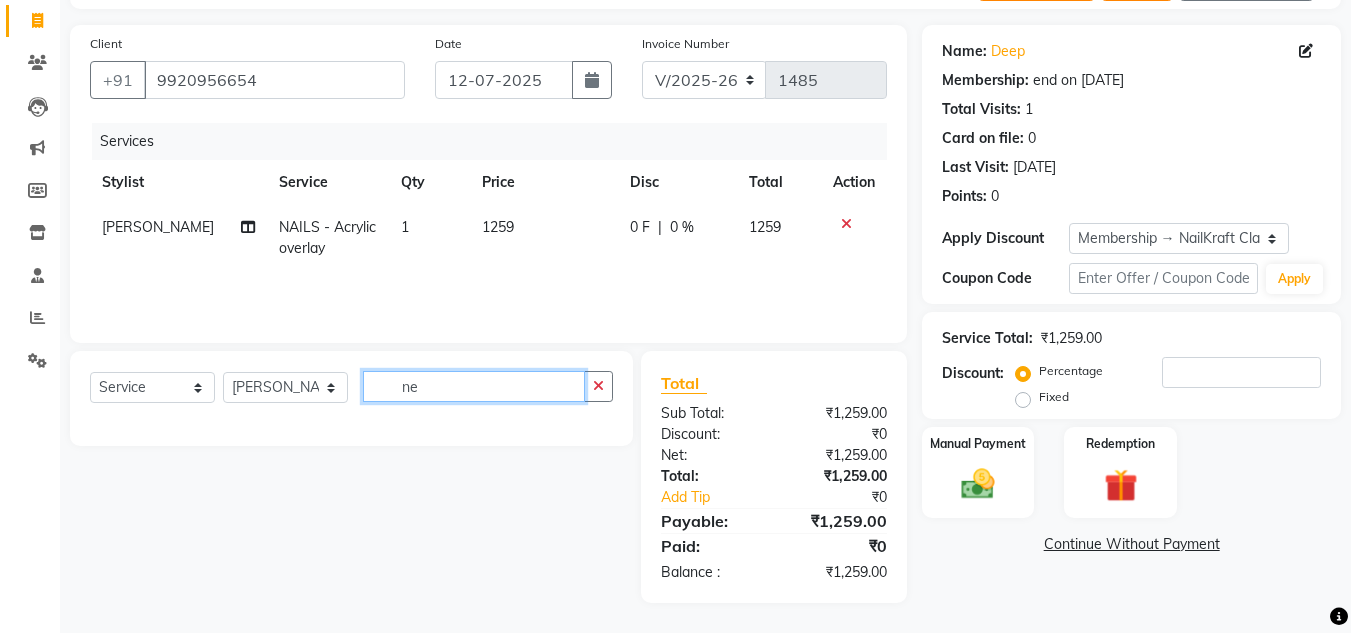 type on "n" 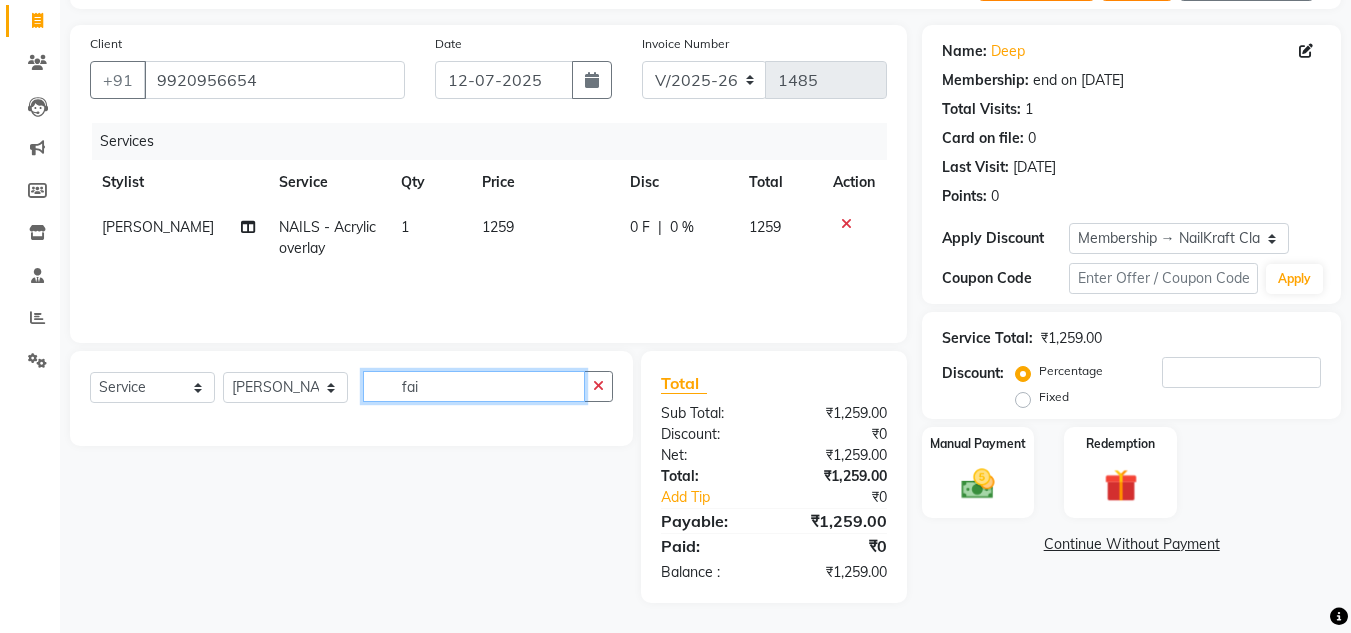 scroll, scrollTop: 125, scrollLeft: 0, axis: vertical 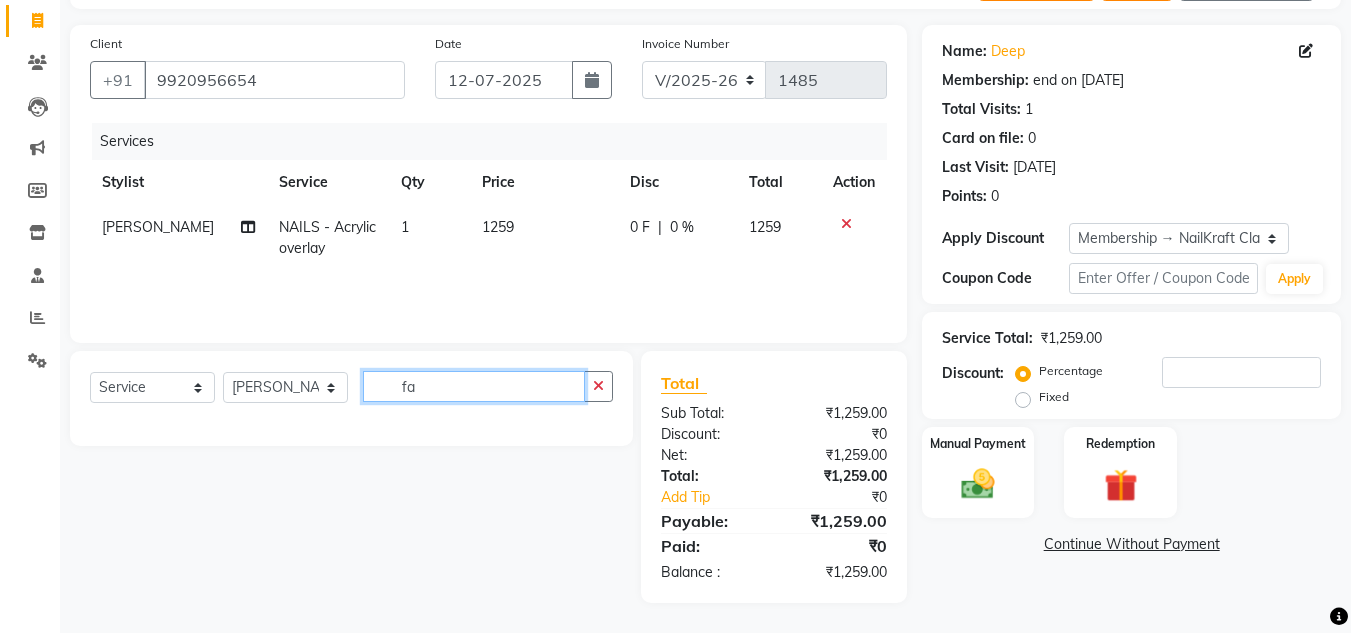 type on "f" 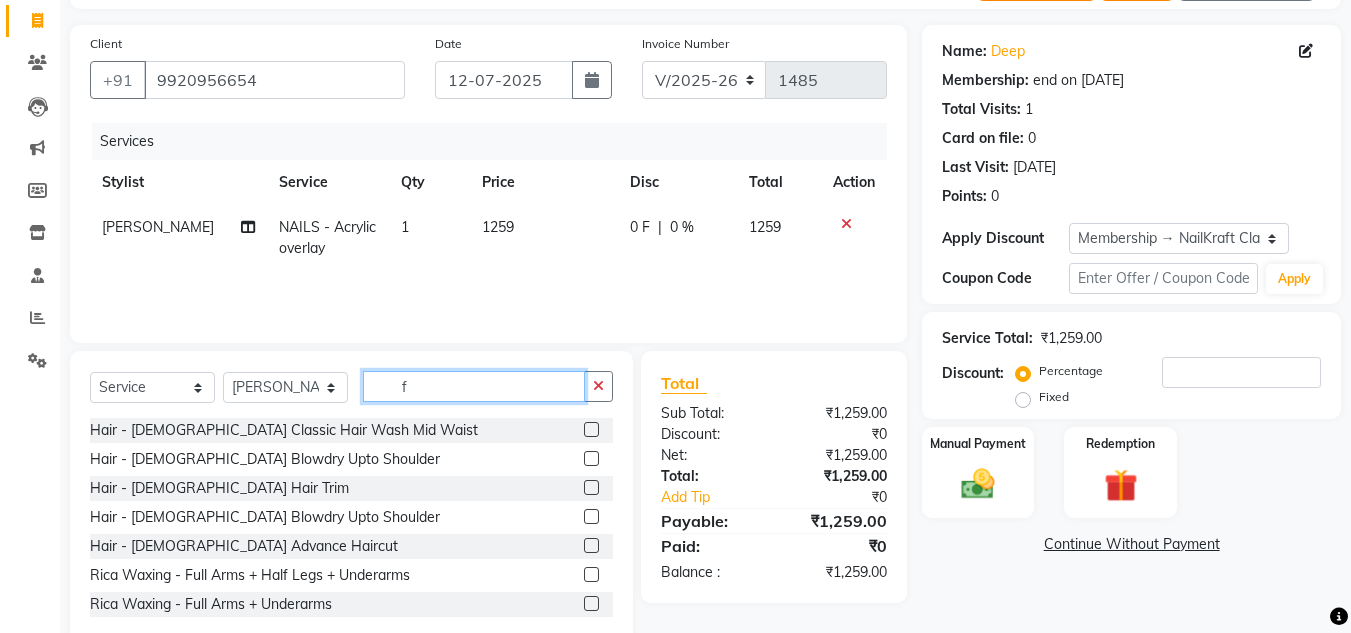 scroll, scrollTop: 168, scrollLeft: 0, axis: vertical 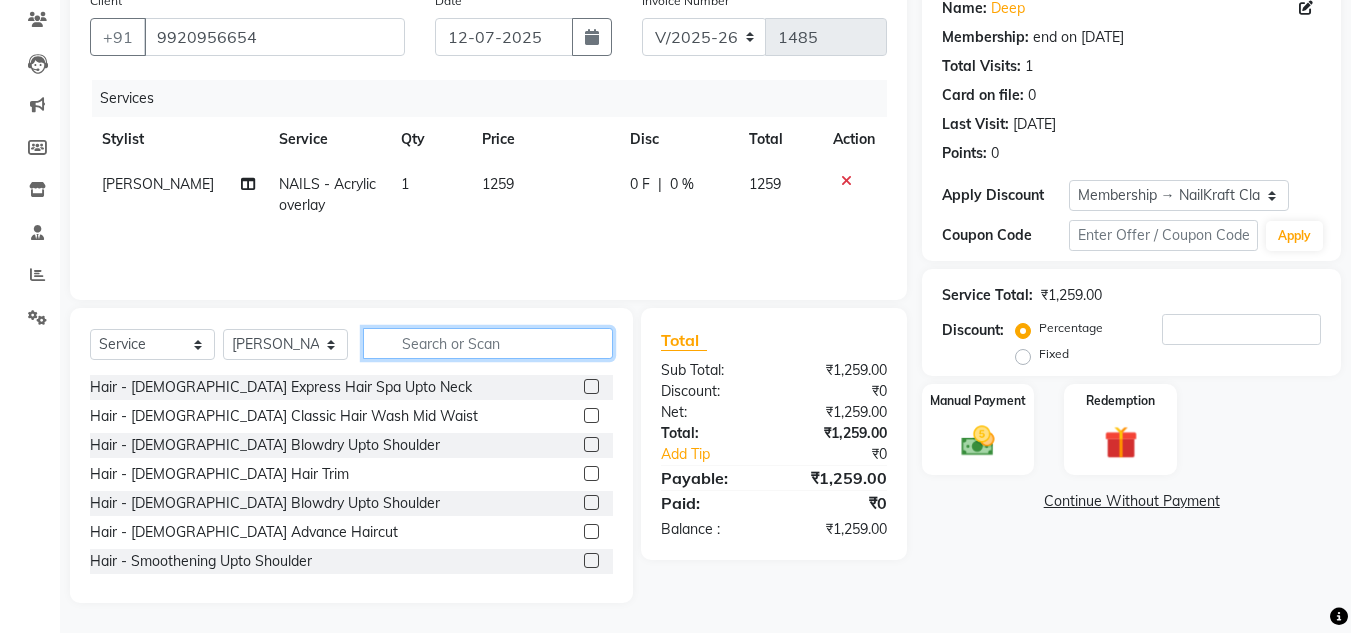 type 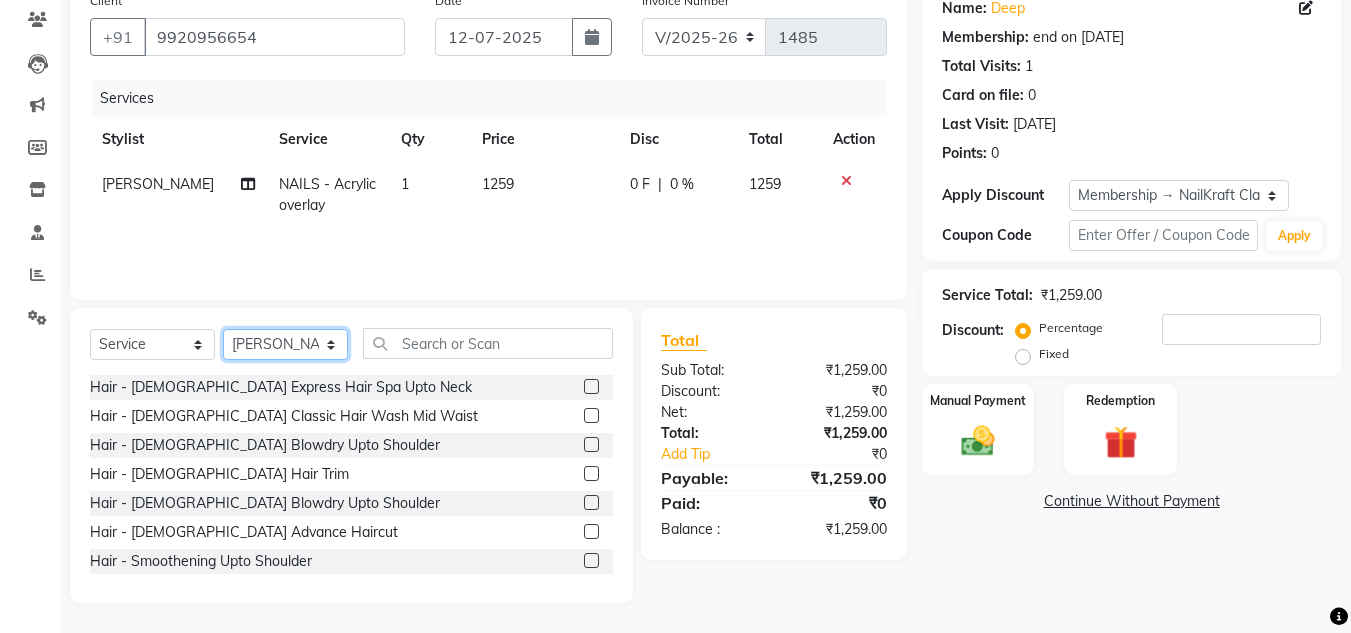 click on "Select Stylist [PERSON_NAME] [PERSON_NAME] [PERSON_NAME] NailKraft [PERSON_NAME] [MEDICAL_DATA] [PERSON_NAME]  Pooja Mehral Preeti Bidlal [PERSON_NAME] [PERSON_NAME] [PERSON_NAME] [PERSON_NAME]" 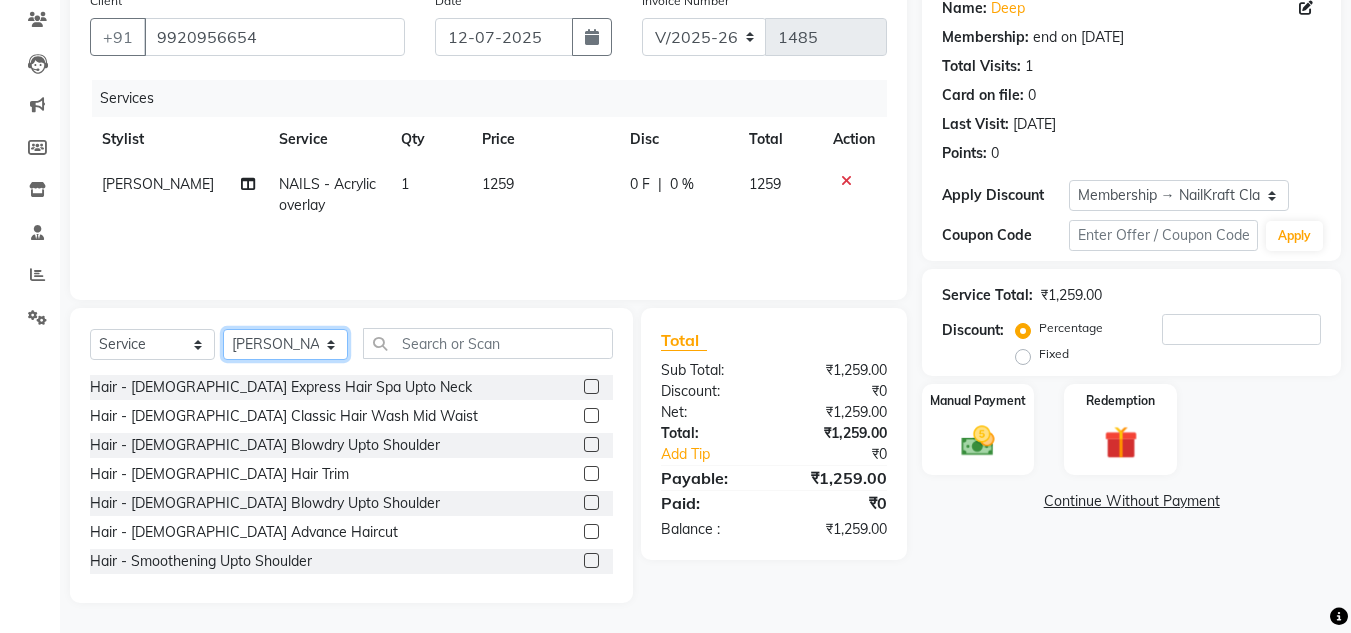 select on "50028" 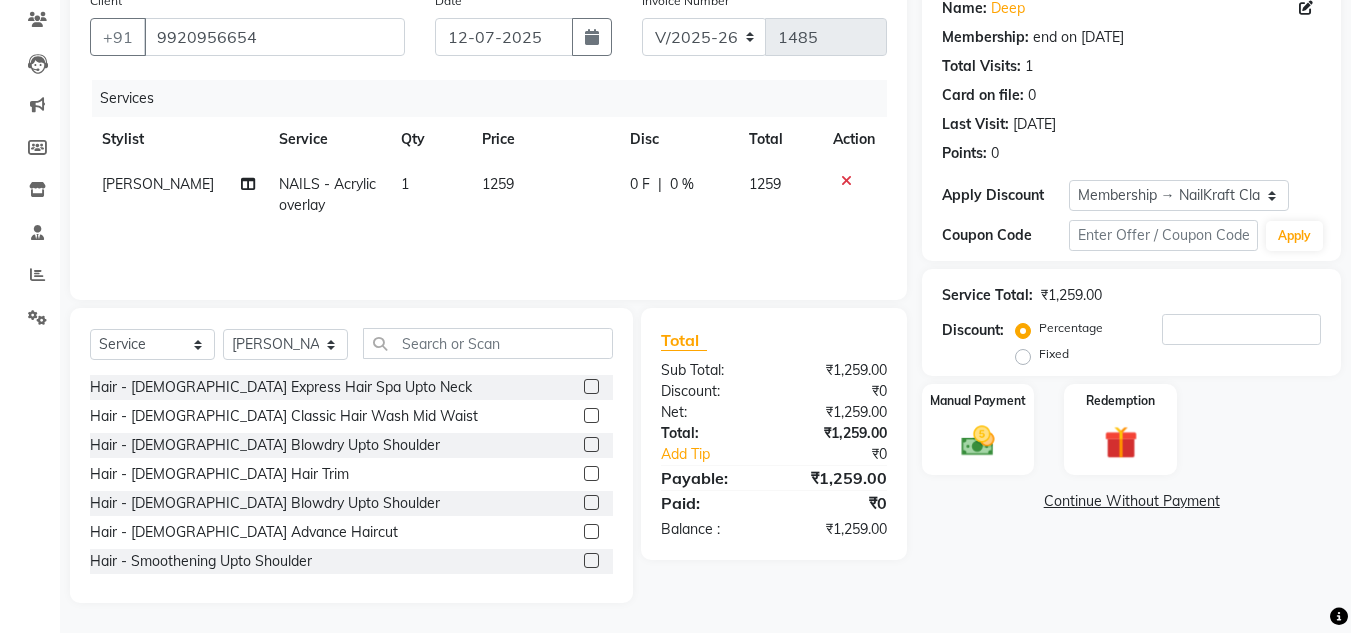 click on "Service" 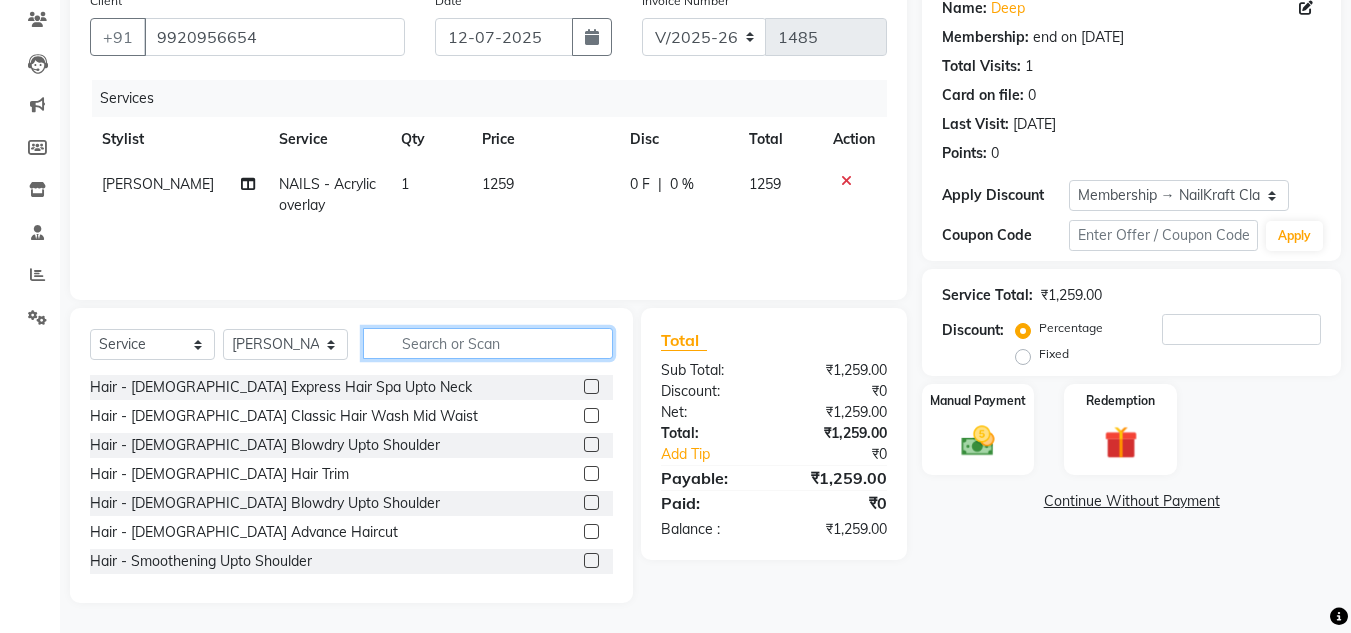 click 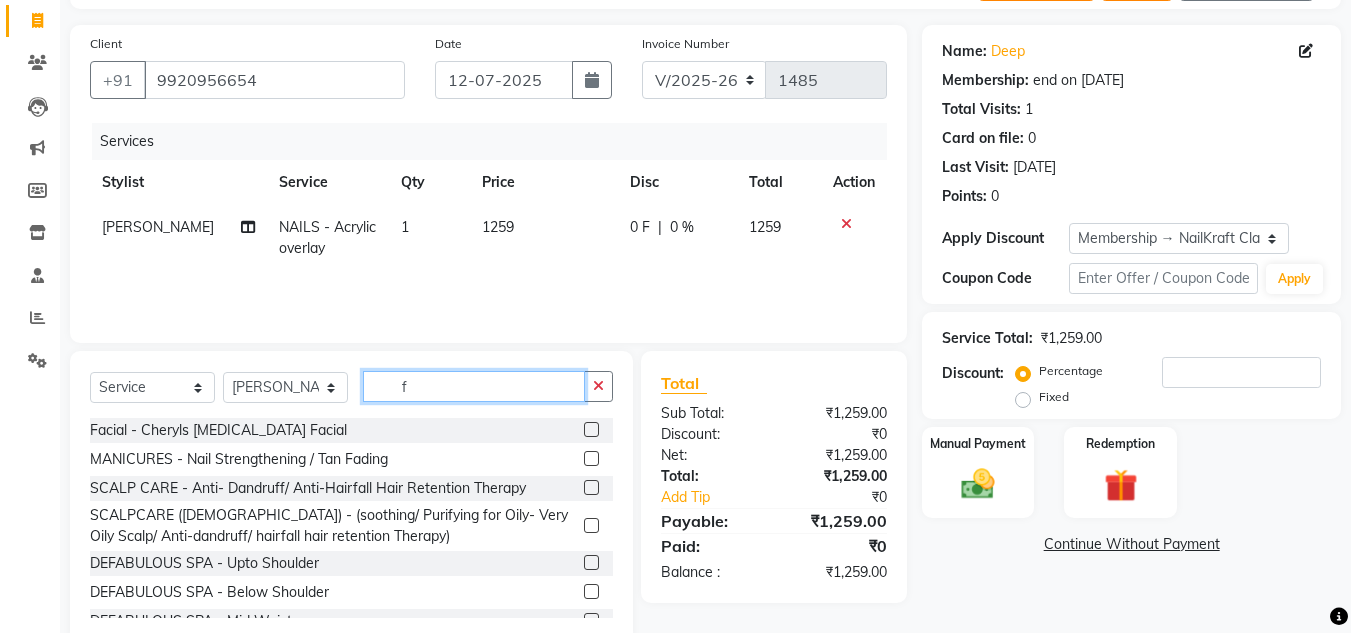 scroll, scrollTop: 168, scrollLeft: 0, axis: vertical 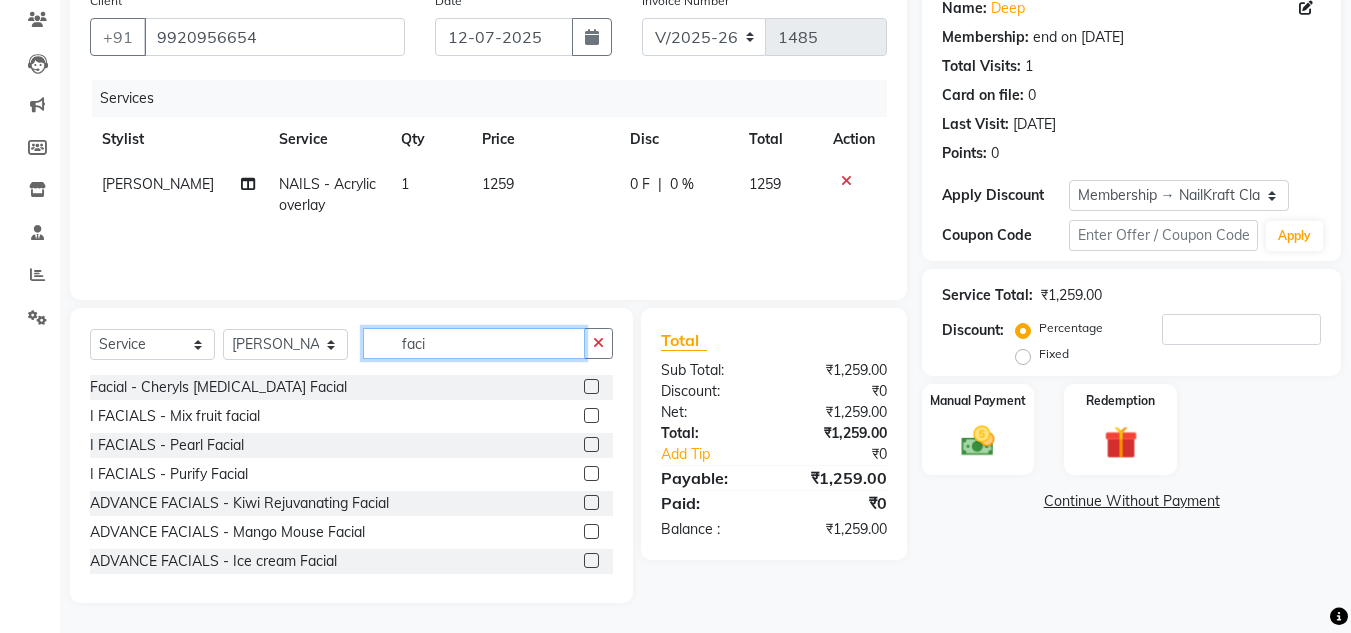 type on "faci" 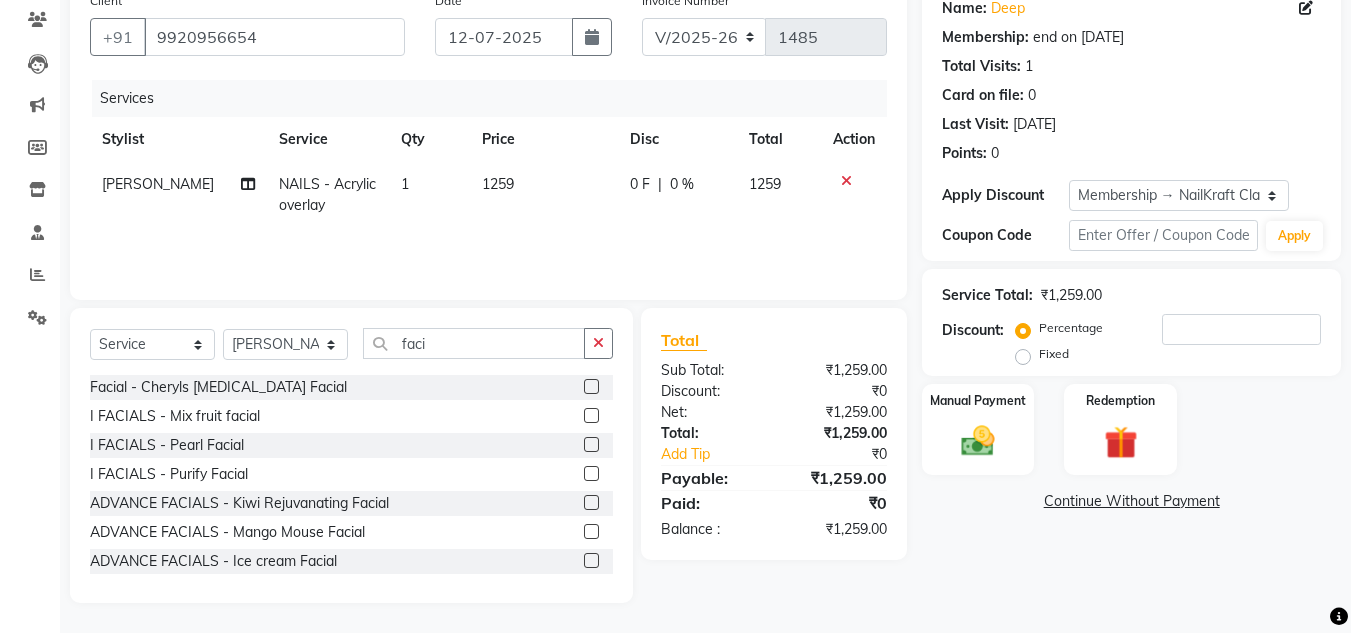 click 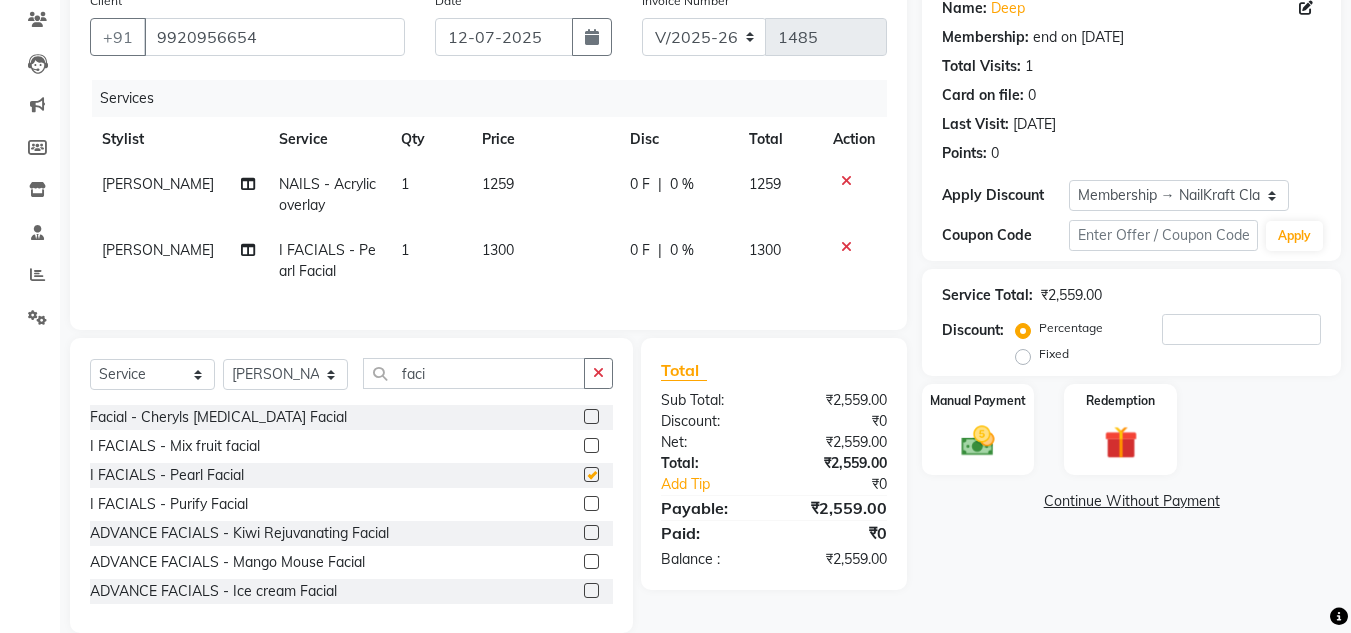 checkbox on "false" 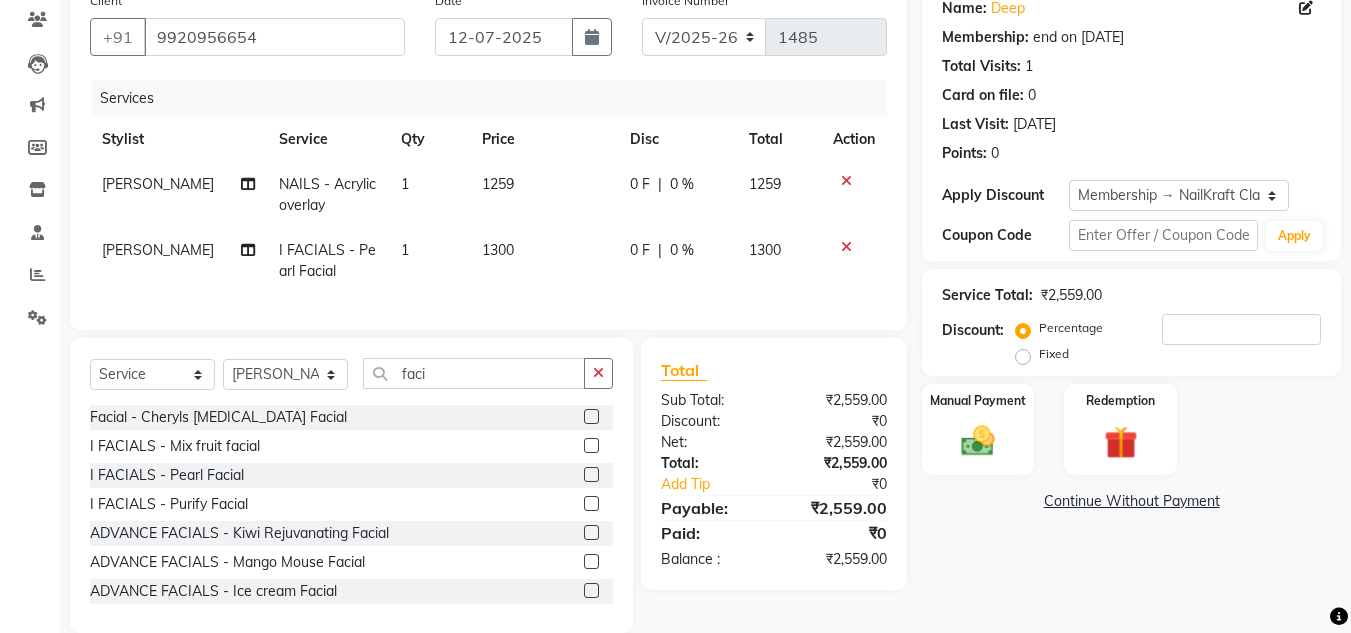 click 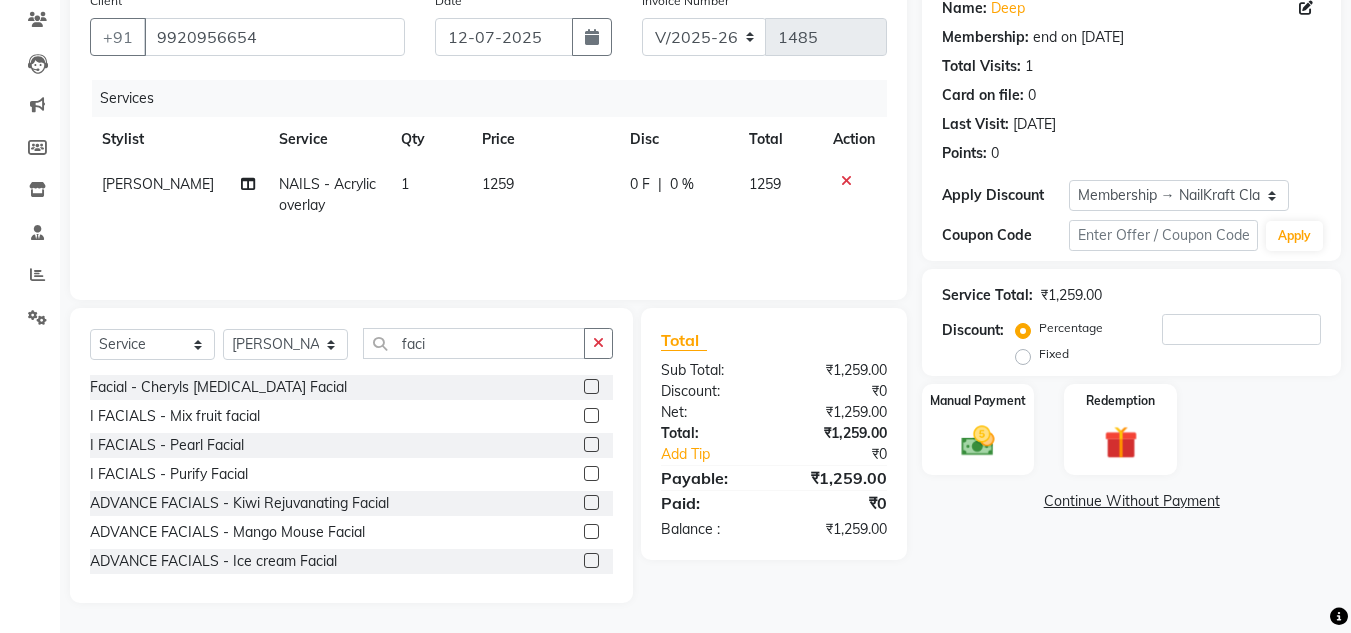 click 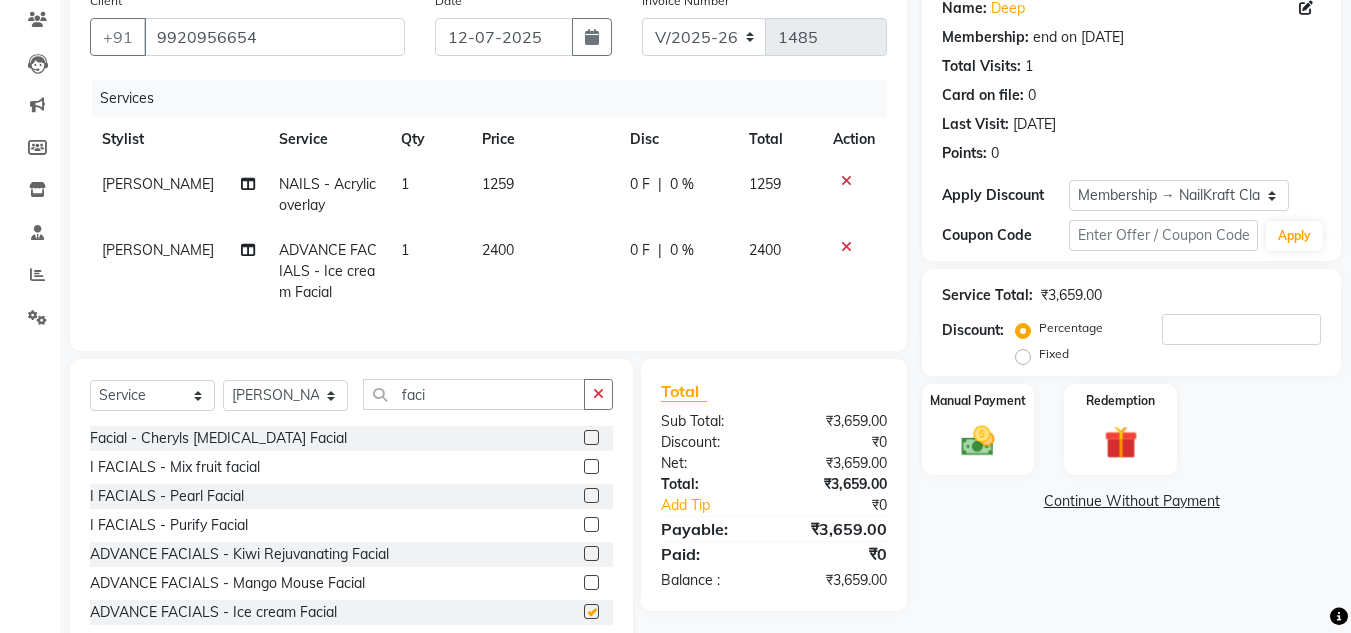 checkbox on "false" 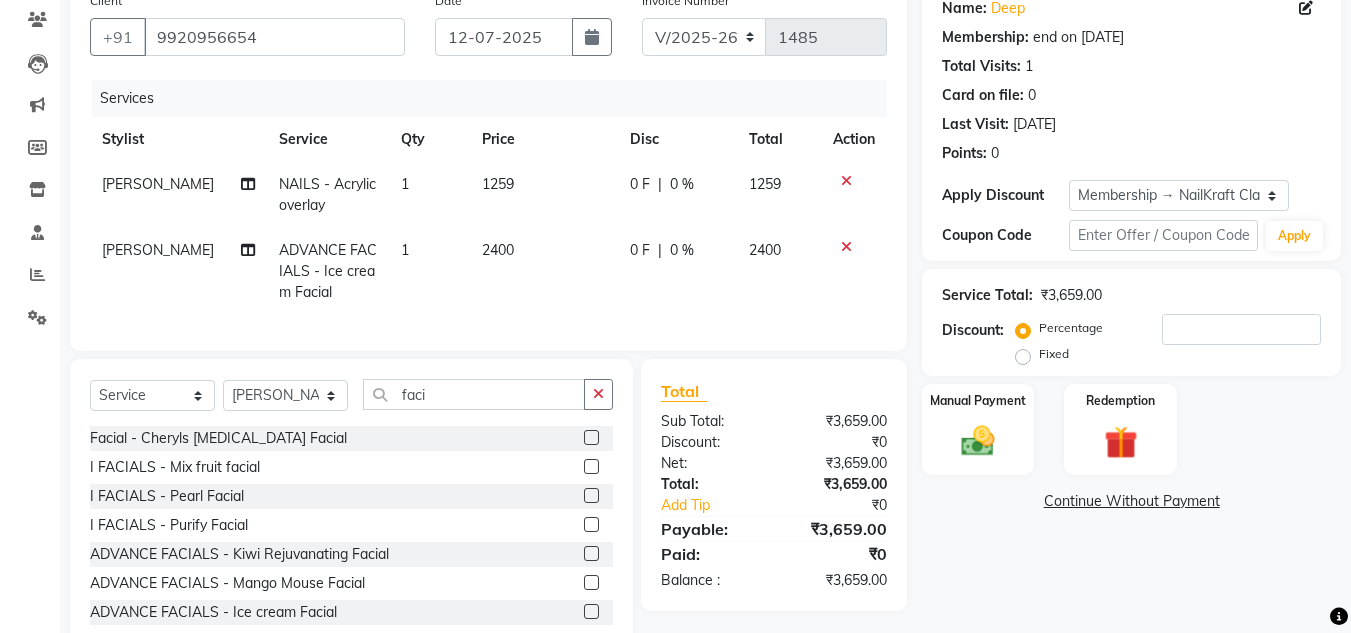 click on "2400" 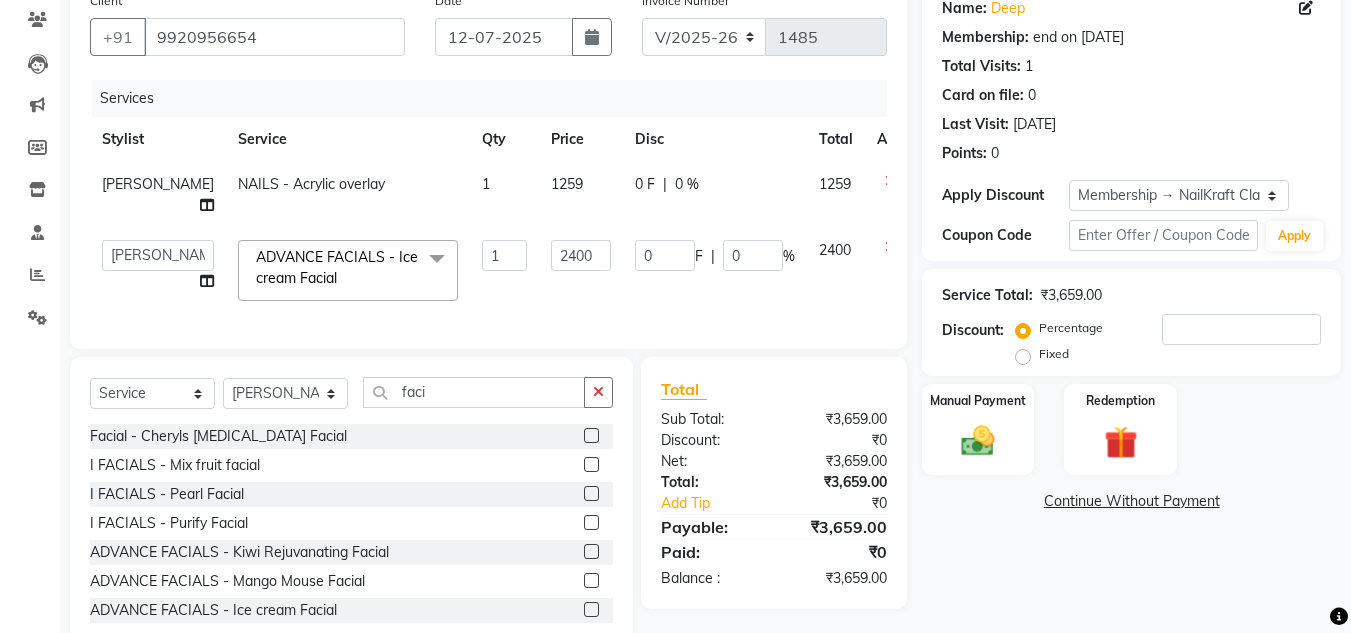 click on "2400" 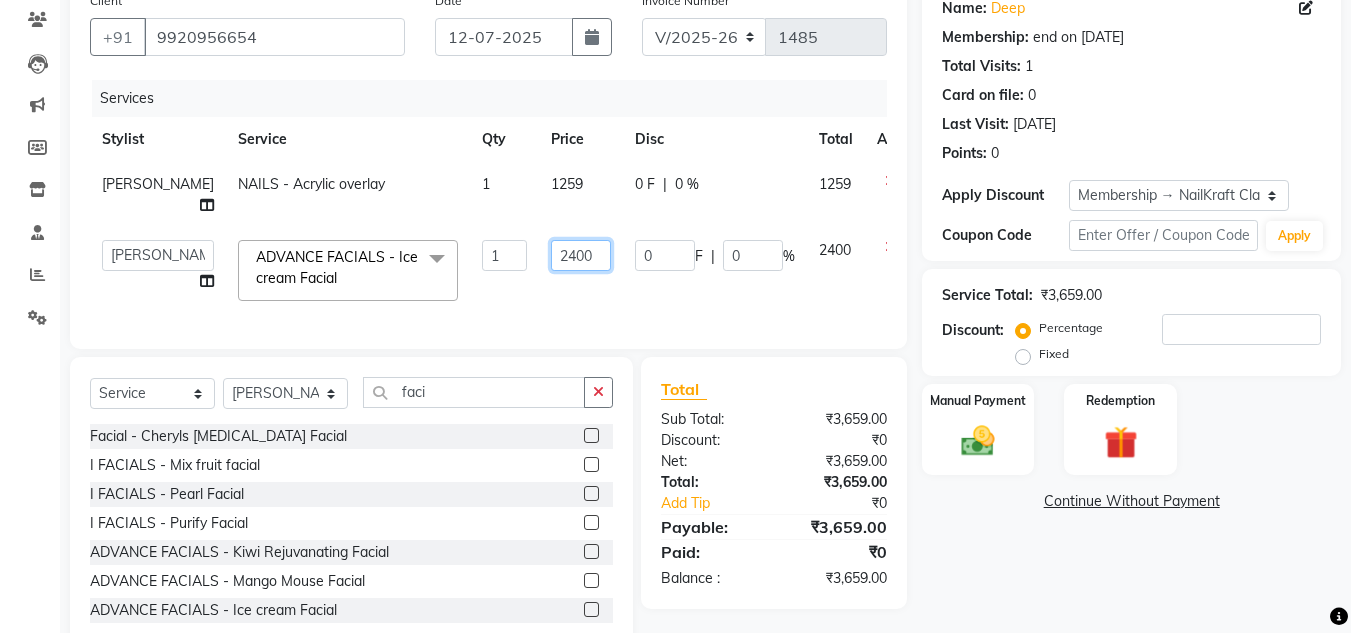 click on "2400" 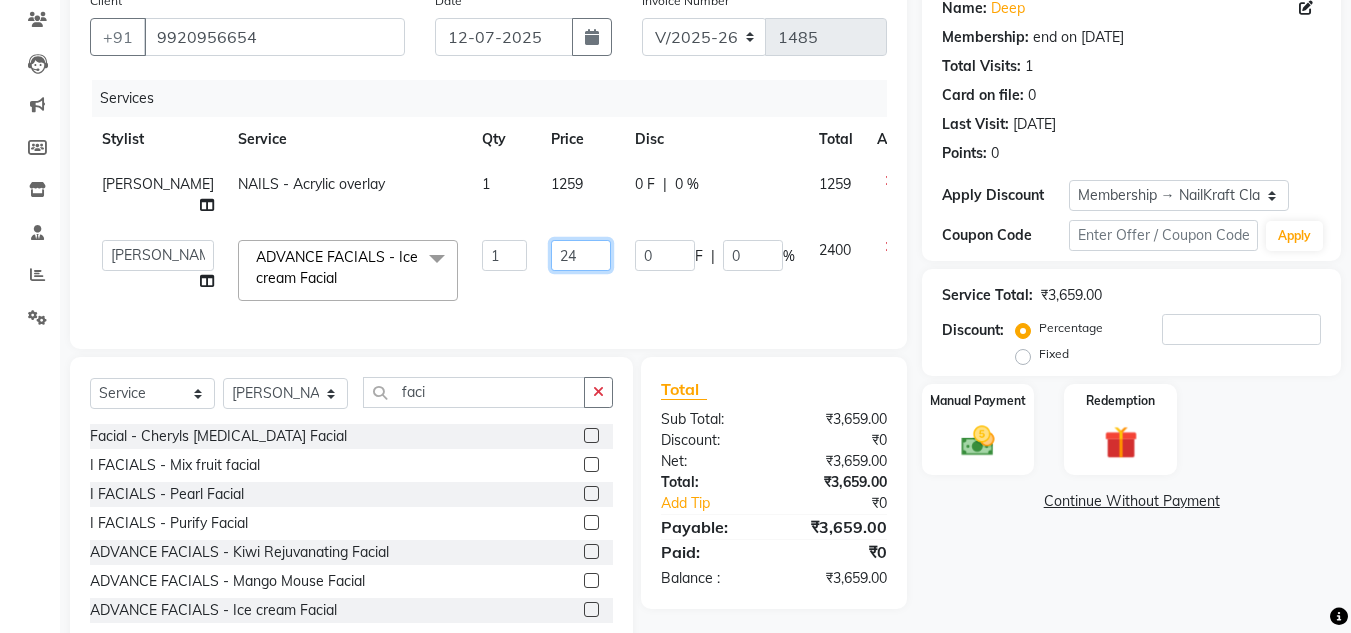 type on "2" 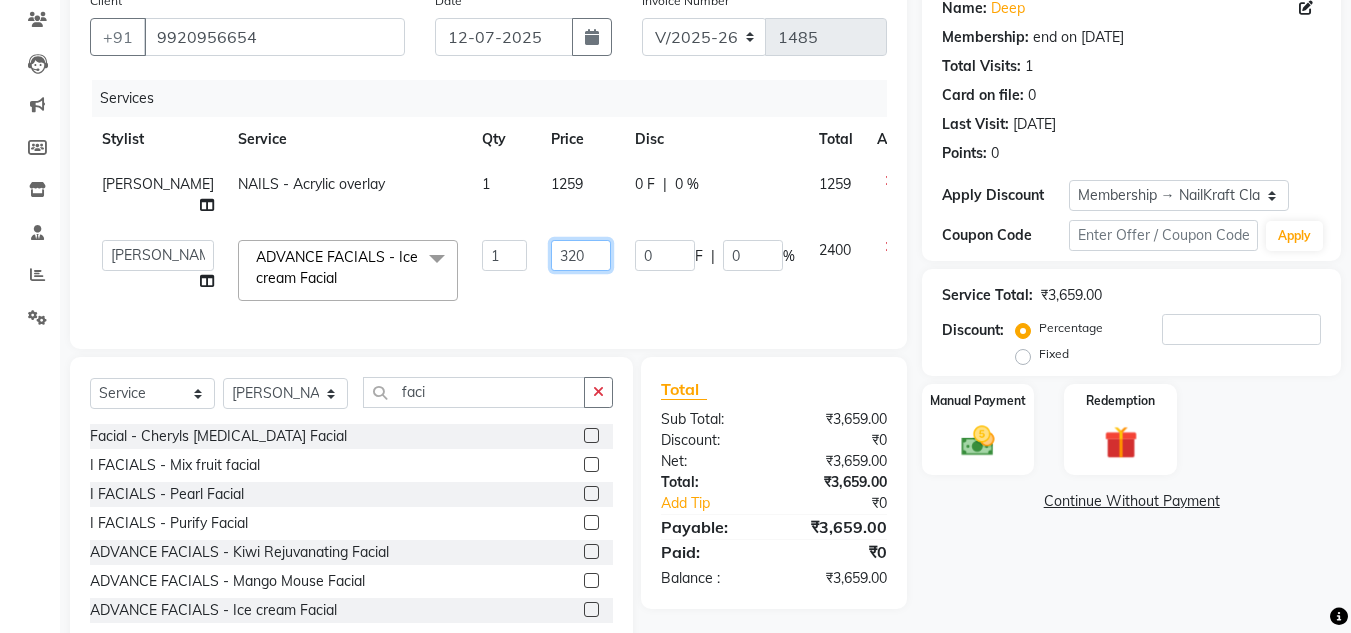 type on "3200" 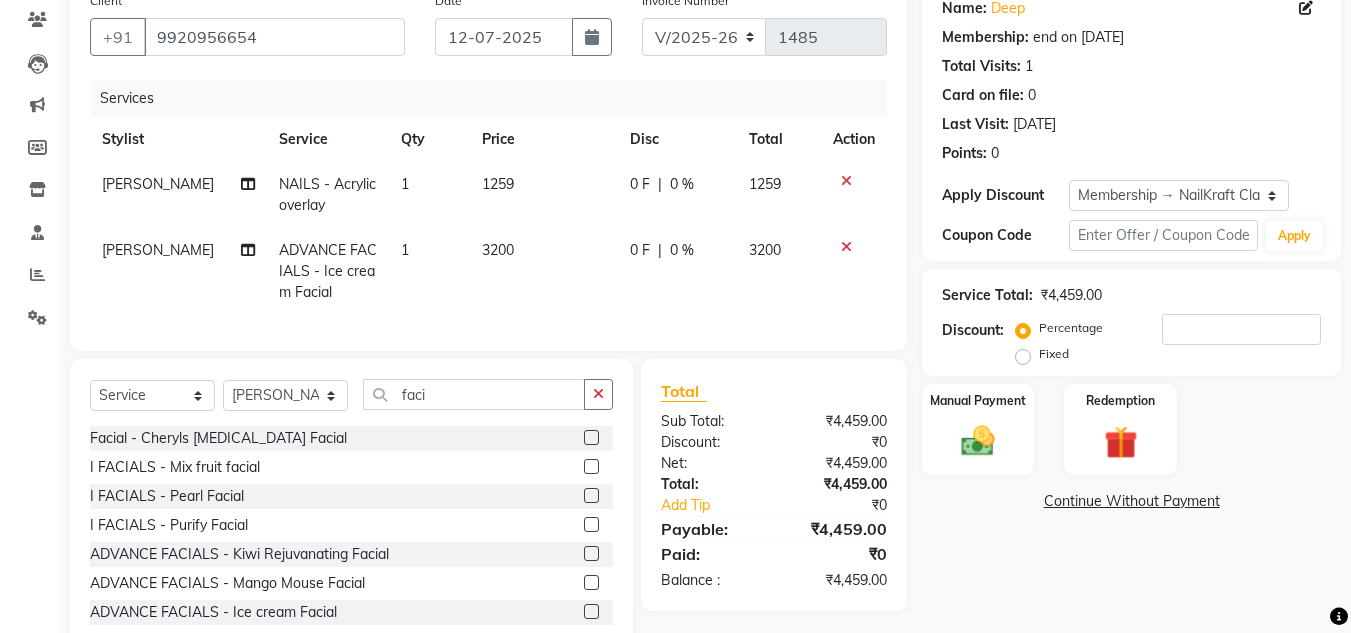 click on "Name: Deep  Membership: end on 14-06-2026 Total Visits:  1 Card on file:  0 Last Visit:   14-06-2025 Points:   0  Apply Discount Select Membership → NailKraft ClassicMembership Coupon Code Apply Service Total:  ₹4,459.00  Discount:  Percentage   Fixed  Manual Payment Redemption  Continue Without Payment" 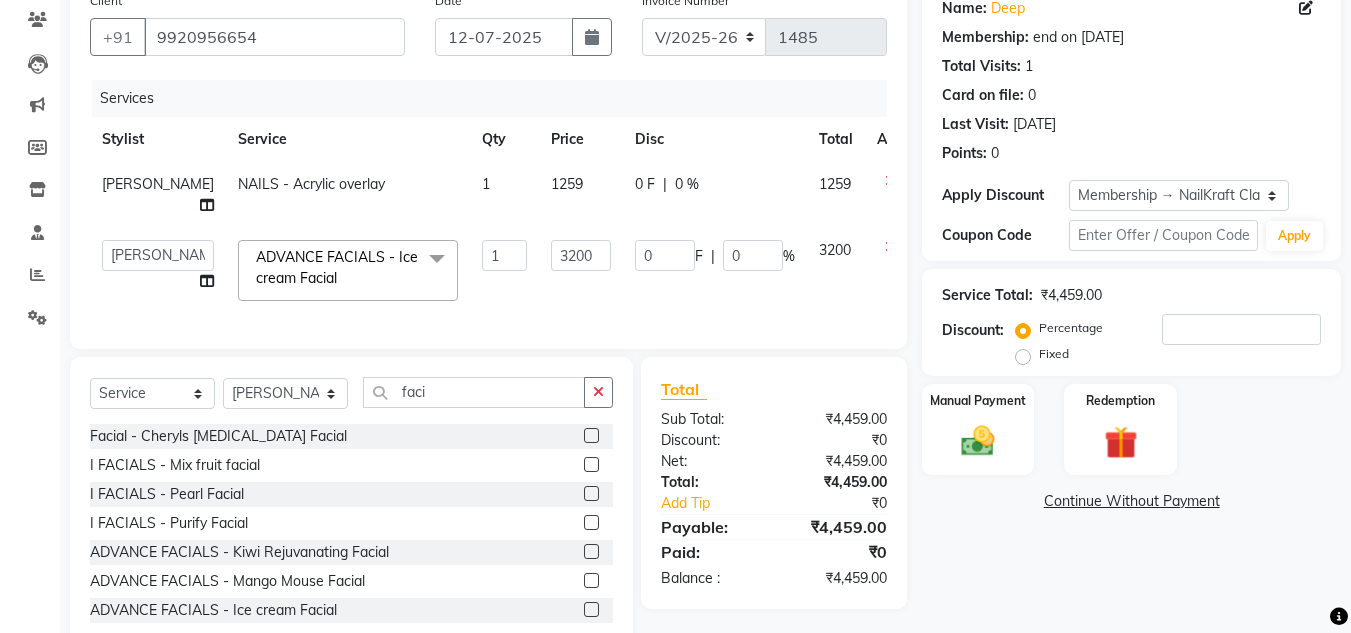 click on "1259" 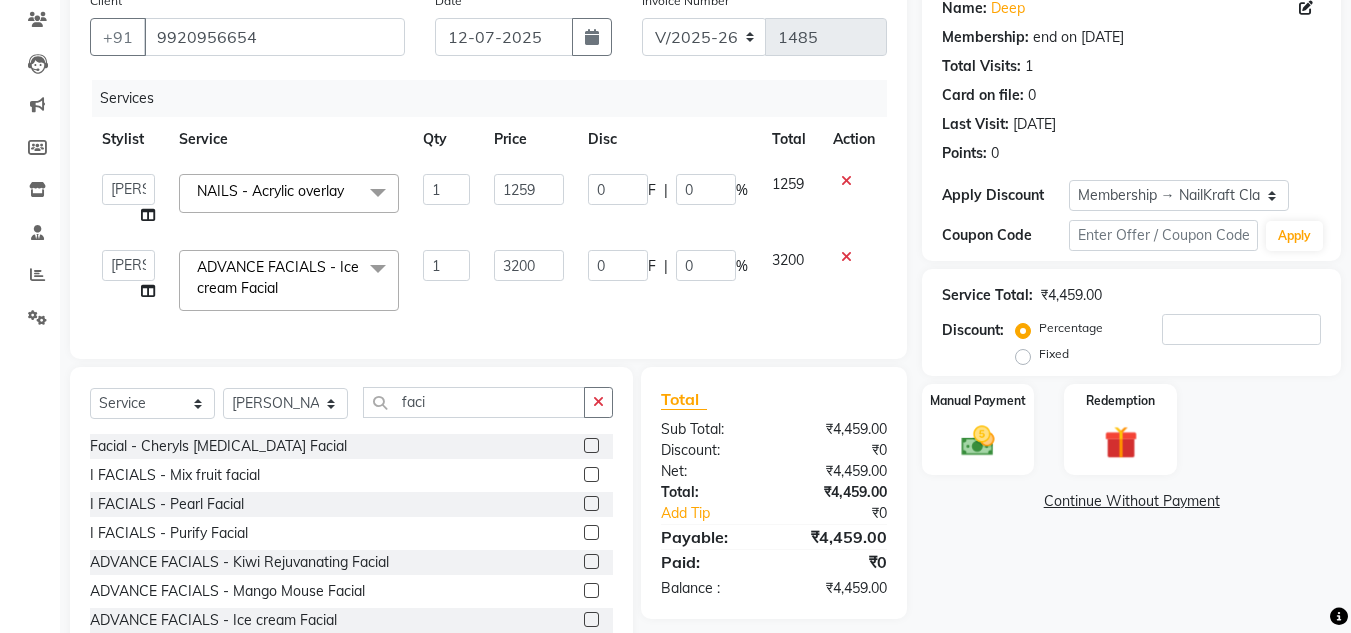click on "1259" 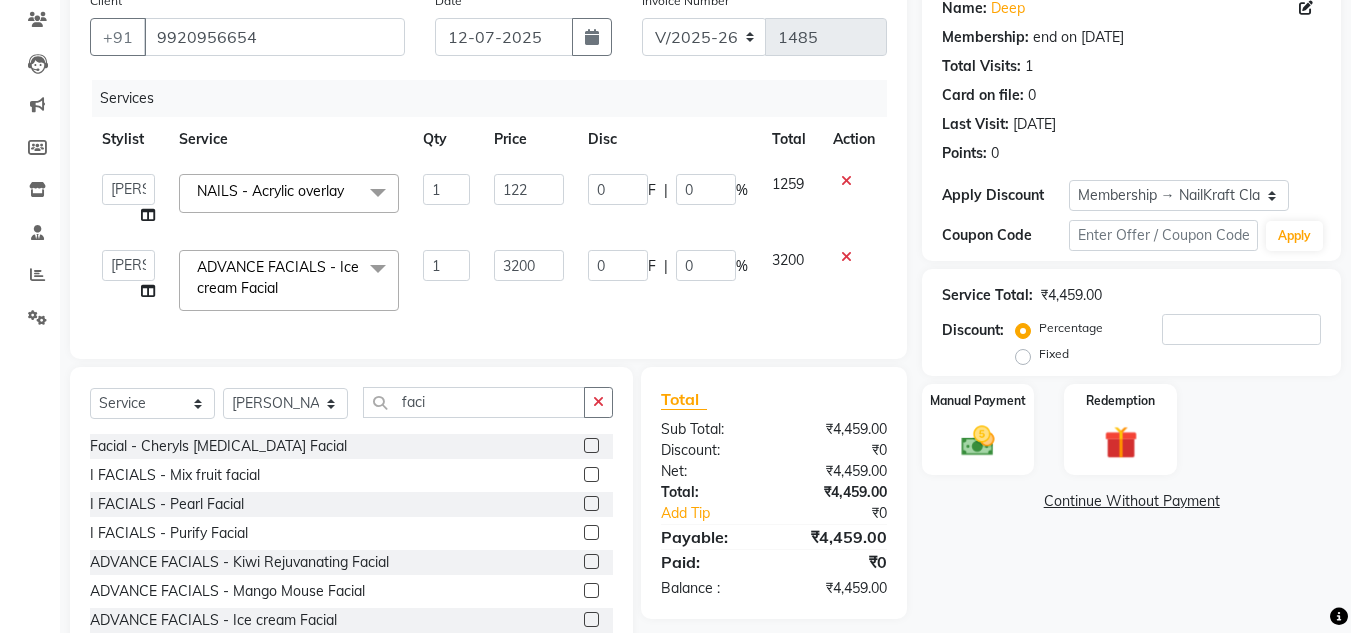 type on "1229" 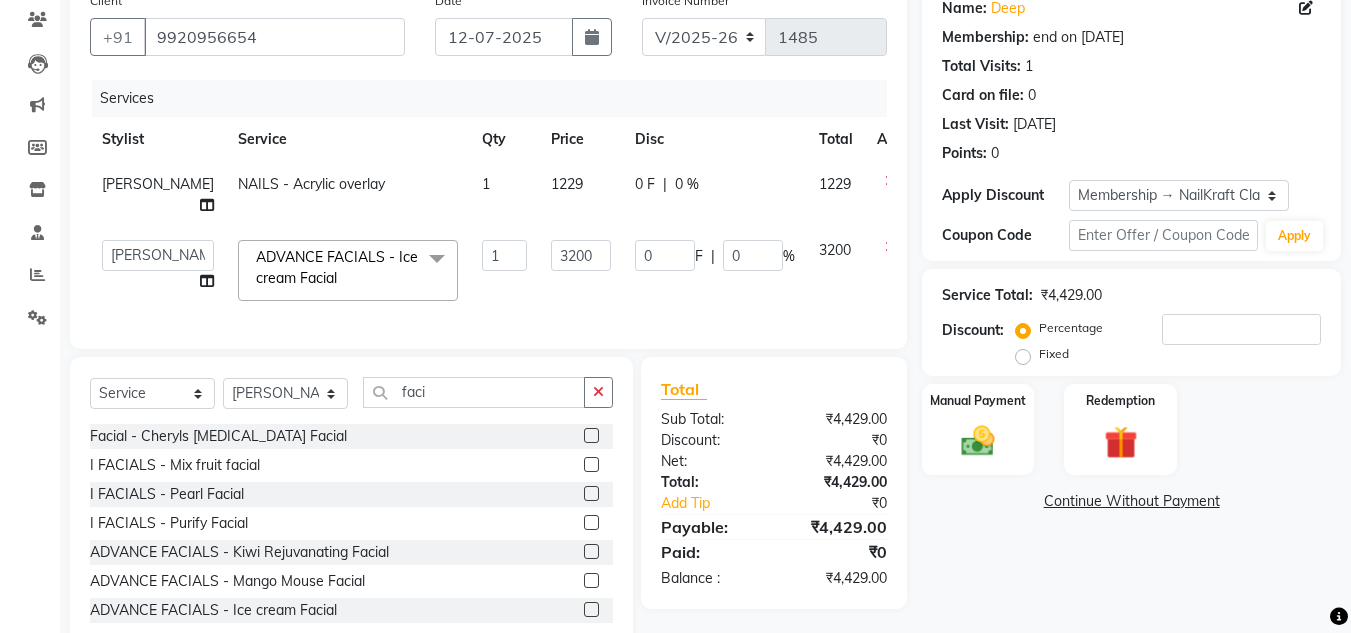 click on "0 F | 0 %" 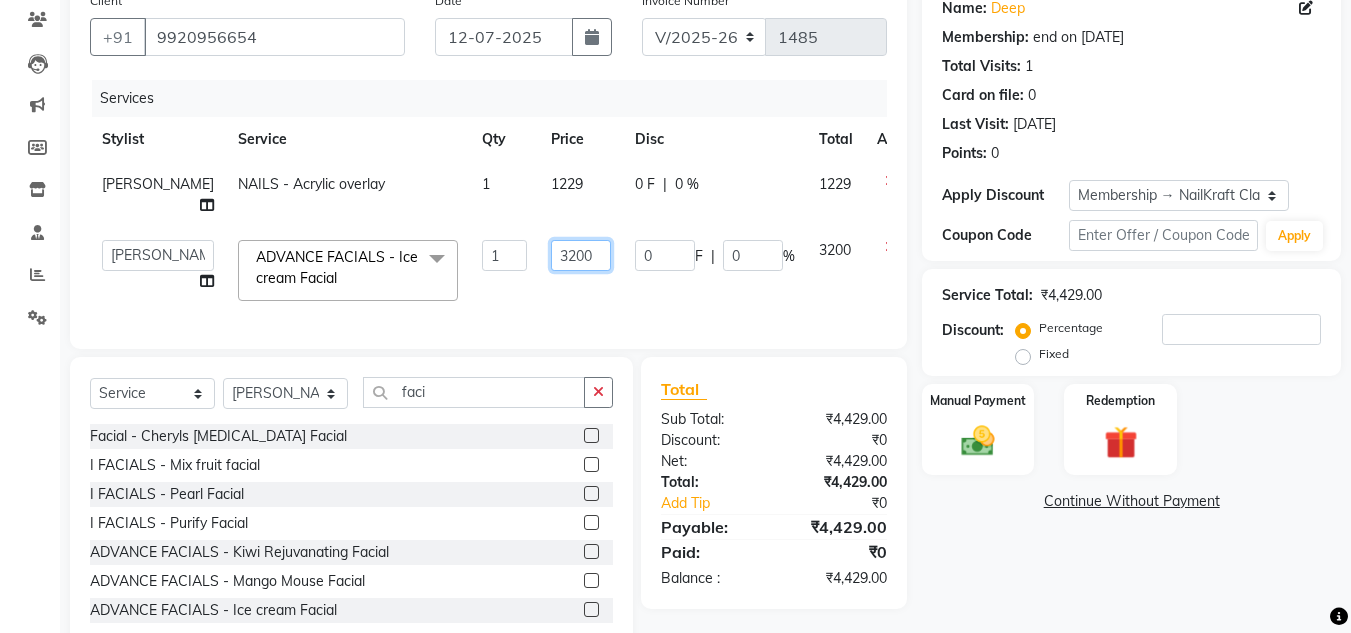 click on "3200" 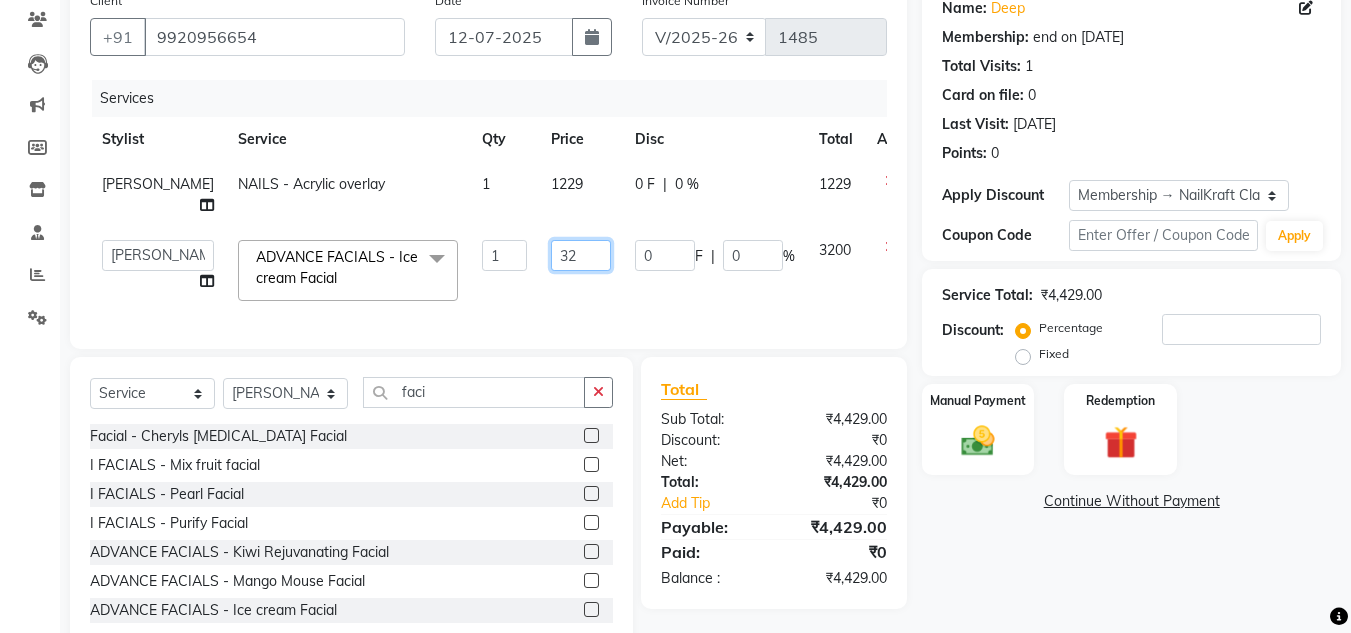 type on "3" 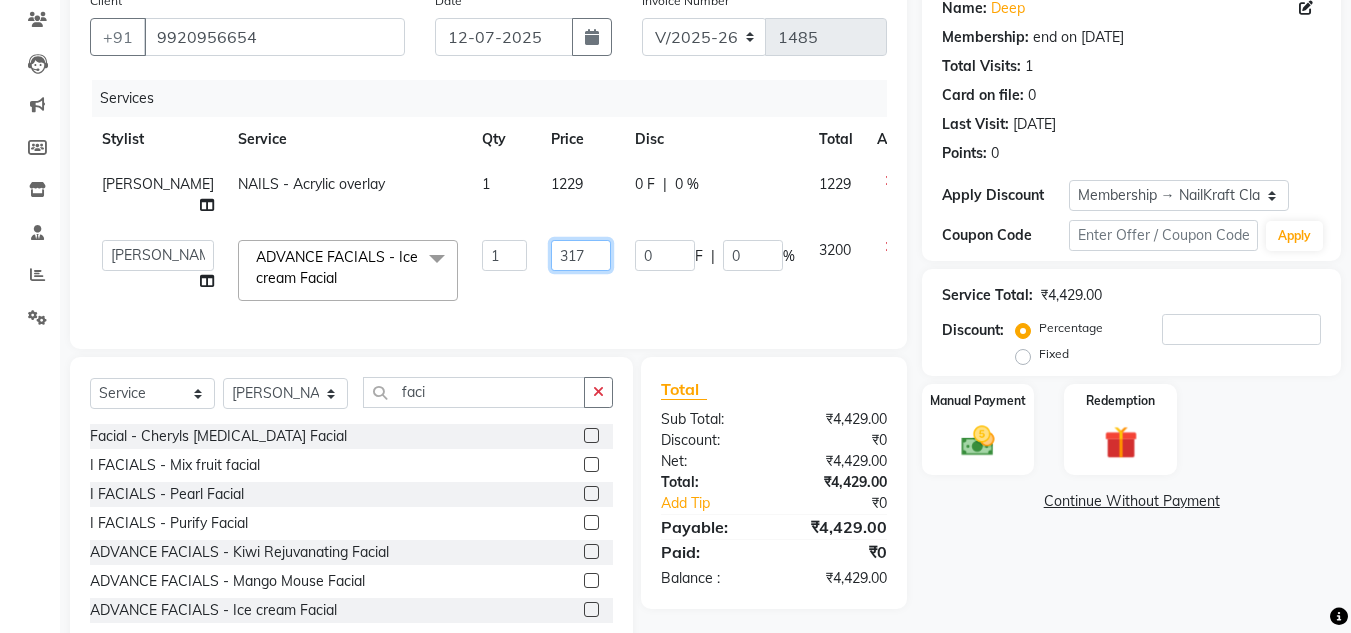 type on "3170" 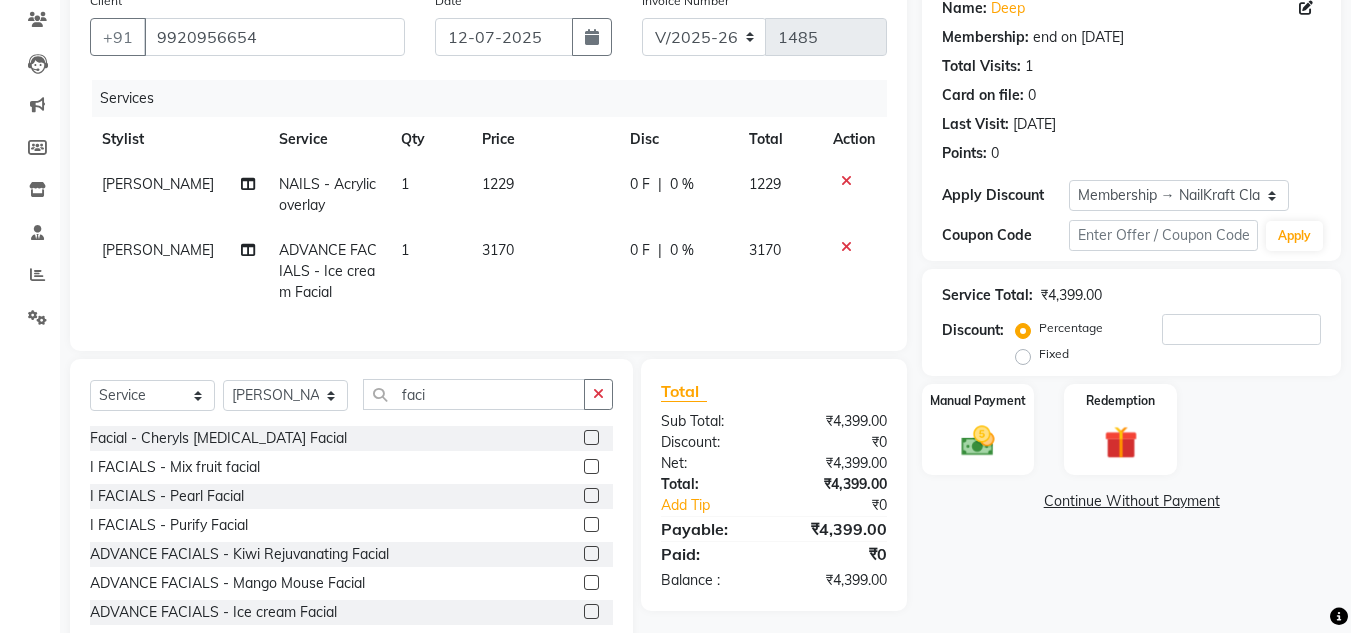 click on "Name: Deep  Membership: end on 14-06-2026 Total Visits:  1 Card on file:  0 Last Visit:   14-06-2025 Points:   0  Apply Discount Select Membership → NailKraft ClassicMembership Coupon Code Apply Service Total:  ₹4,399.00  Discount:  Percentage   Fixed  Manual Payment Redemption  Continue Without Payment" 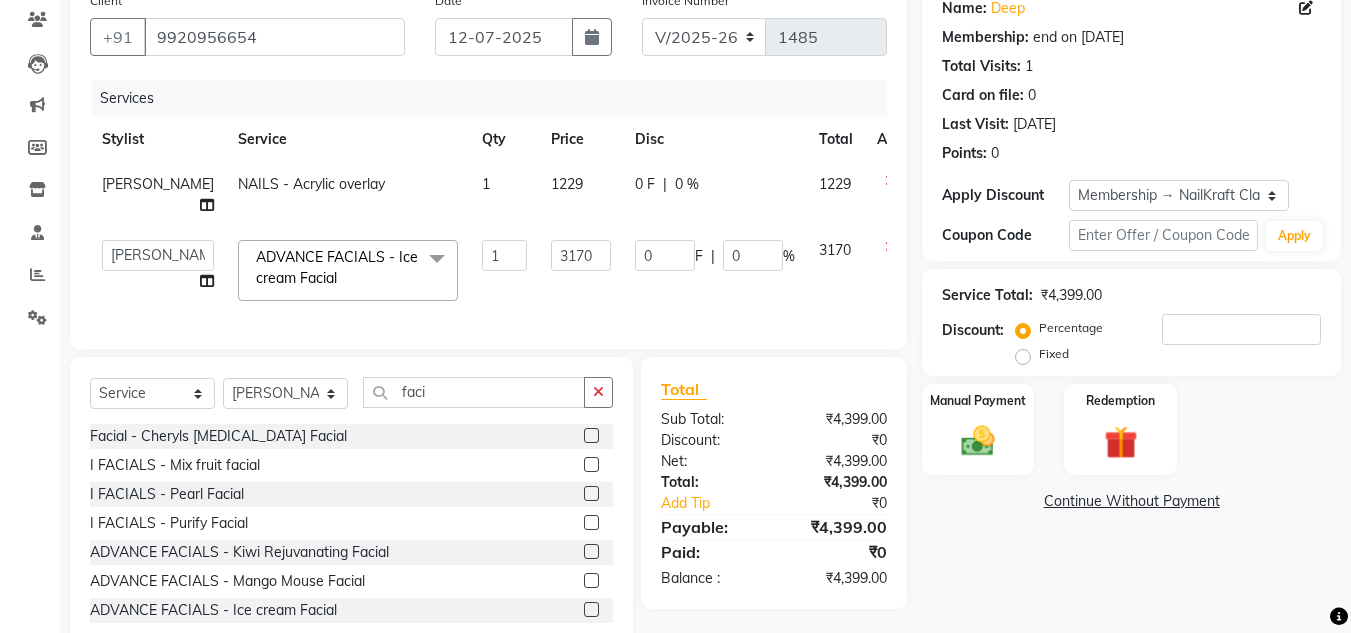 click on "3170" 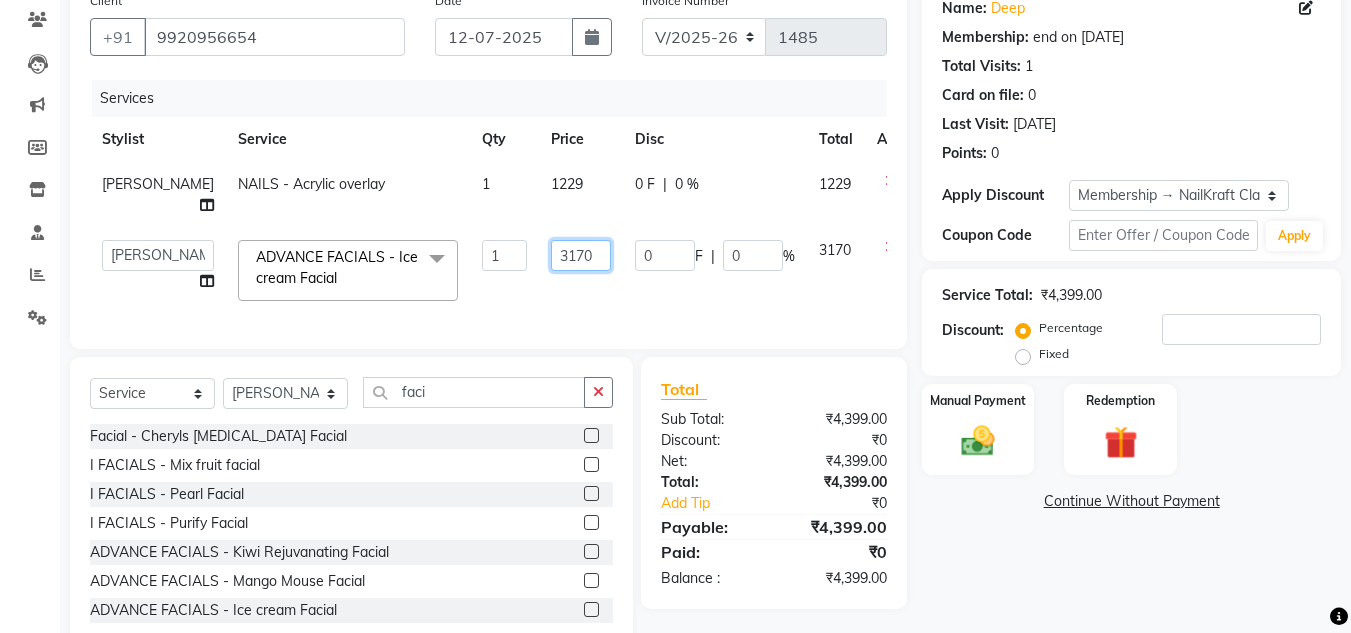 click on "3170" 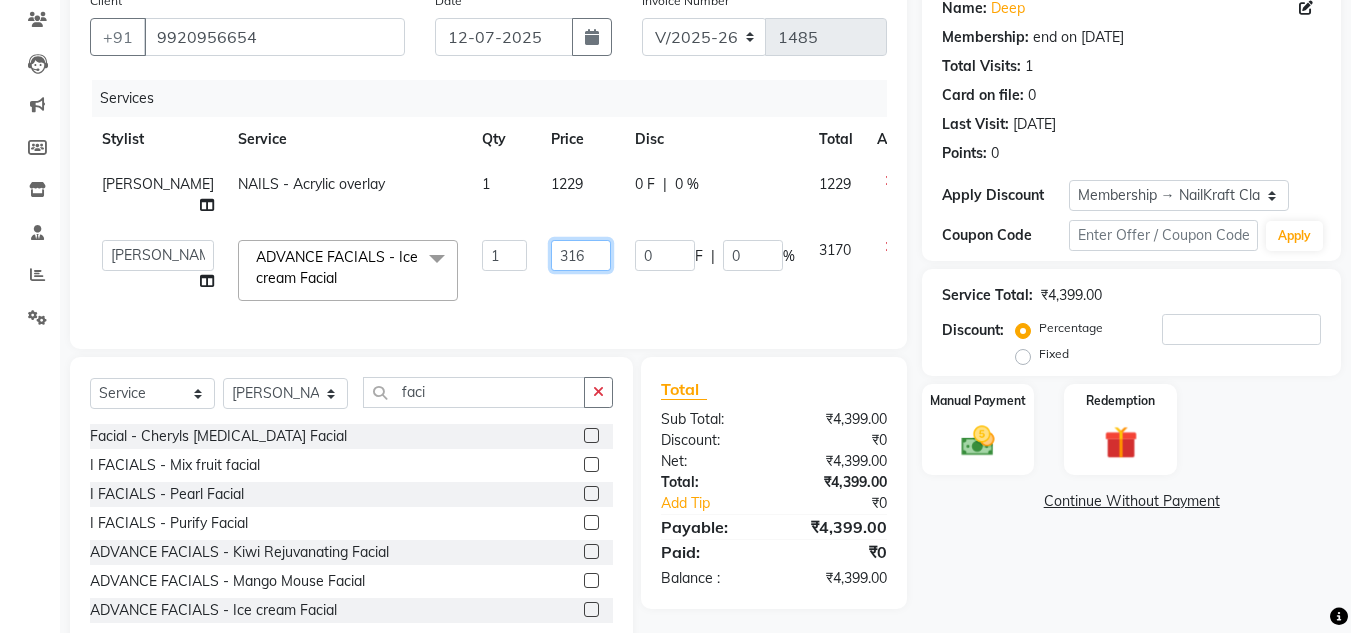 type on "3169" 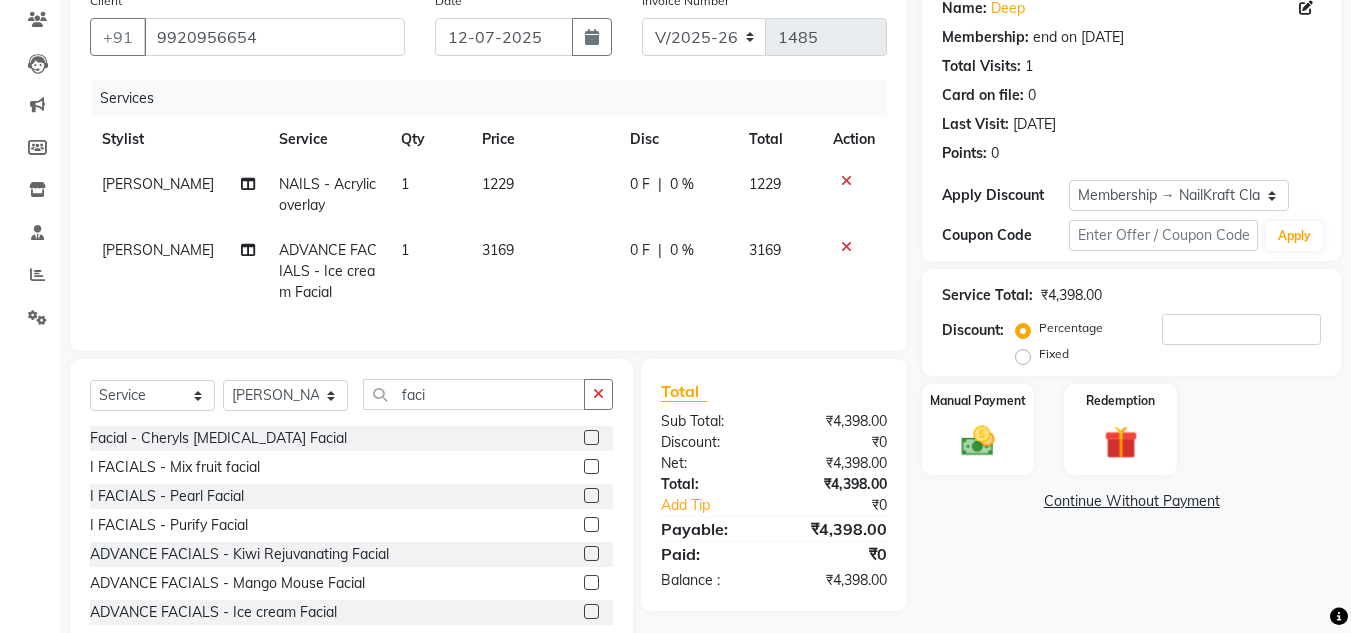 click on "Name: Deep  Membership: end on 14-06-2026 Total Visits:  1 Card on file:  0 Last Visit:   14-06-2025 Points:   0  Apply Discount Select Membership → NailKraft ClassicMembership Coupon Code Apply Service Total:  ₹4,398.00  Discount:  Percentage   Fixed  Manual Payment Redemption  Continue Without Payment" 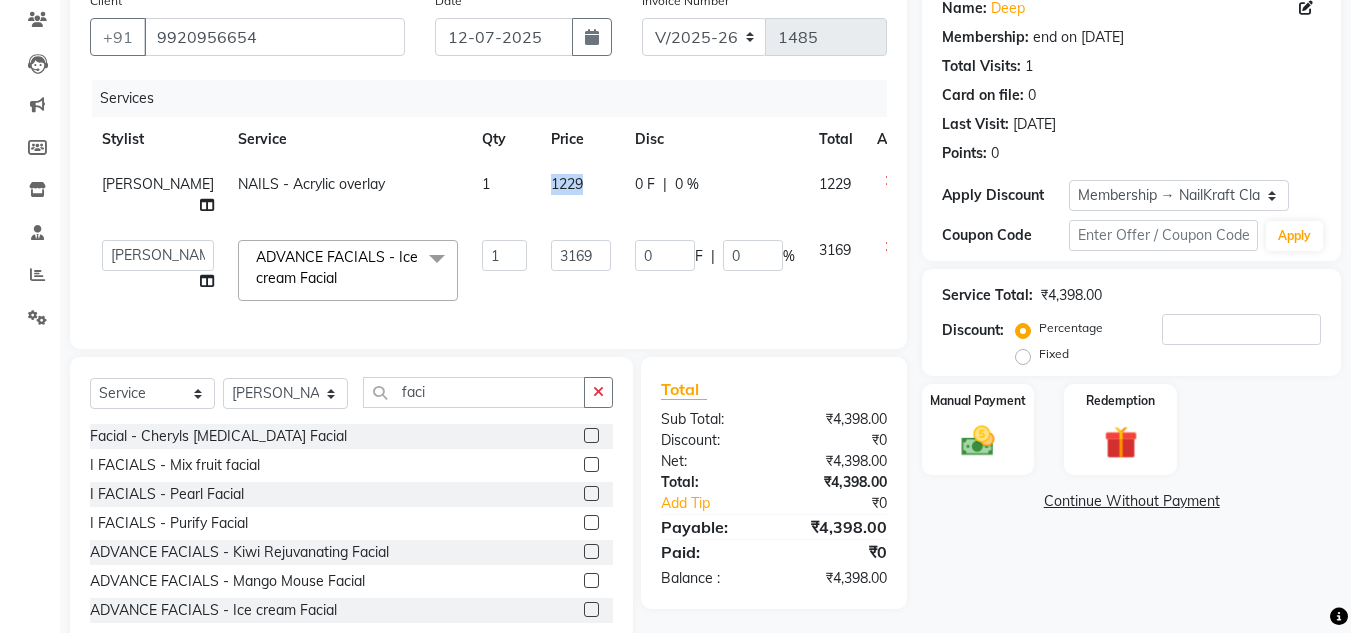 click on "1229" 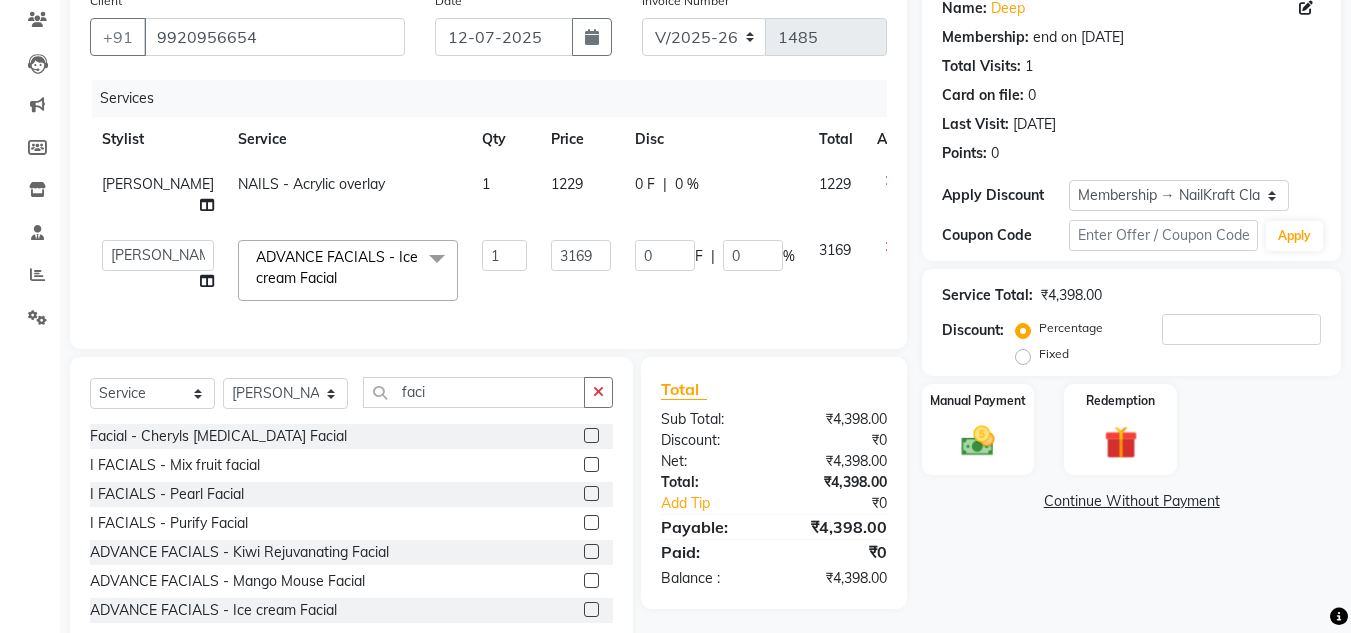 select on "76535" 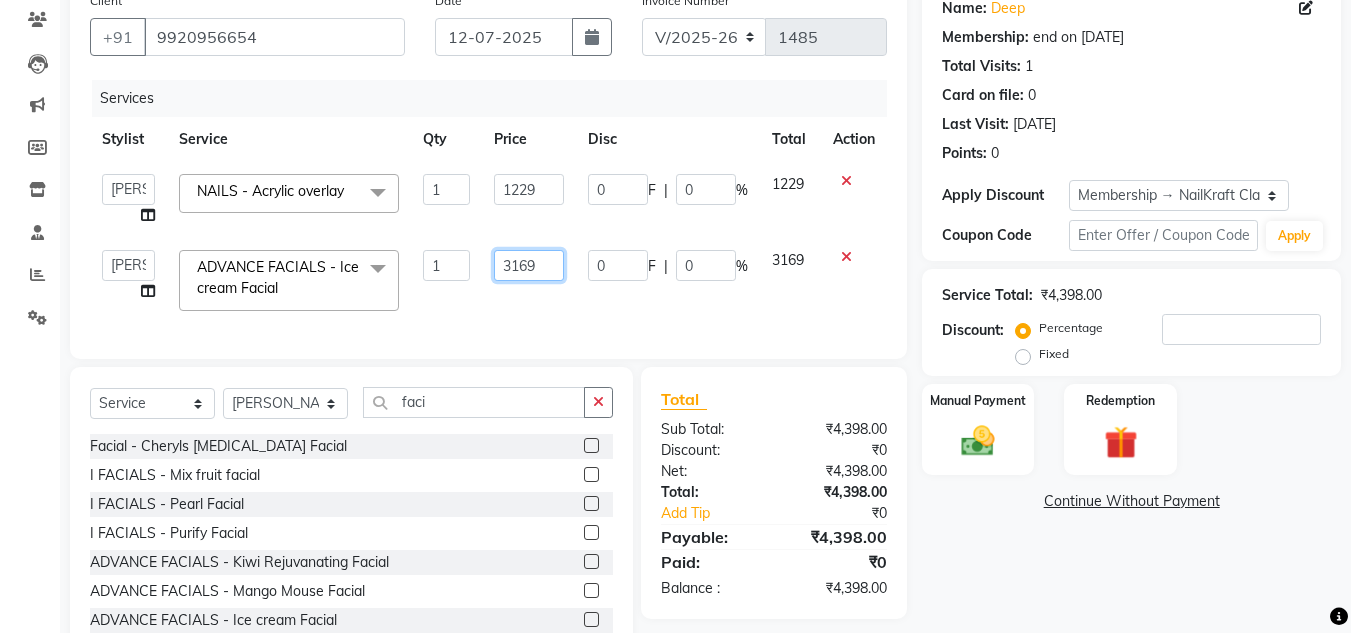 click on "3169" 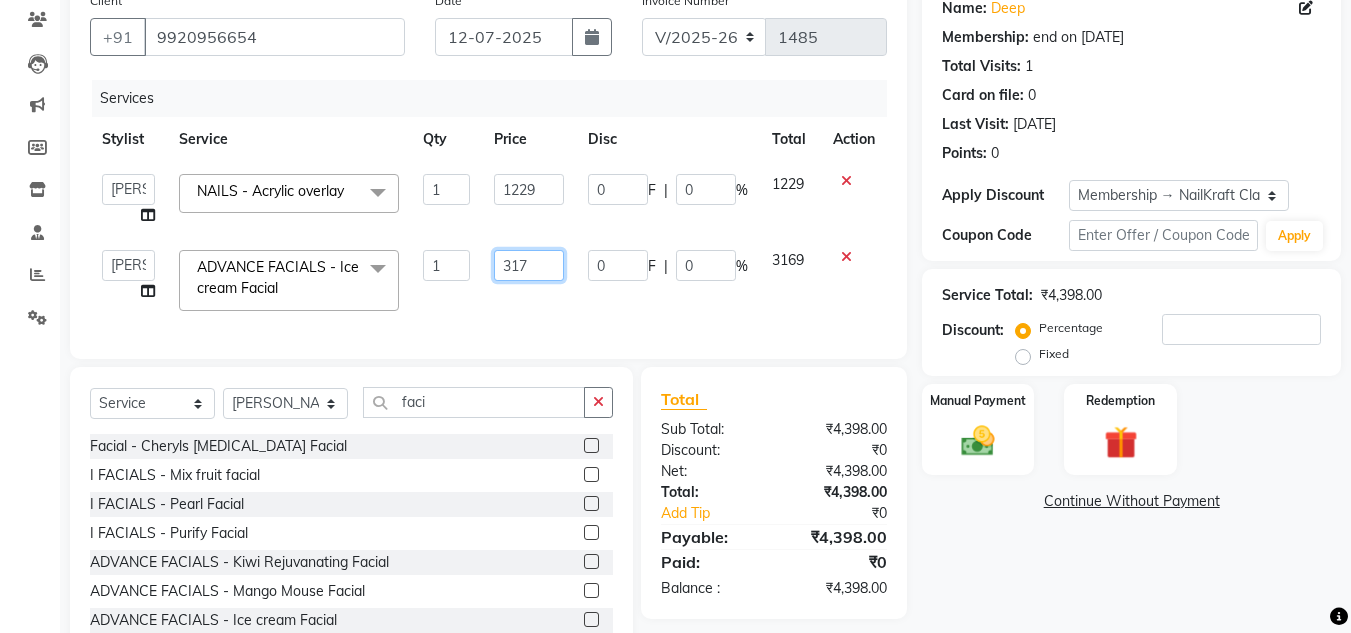 type on "3171" 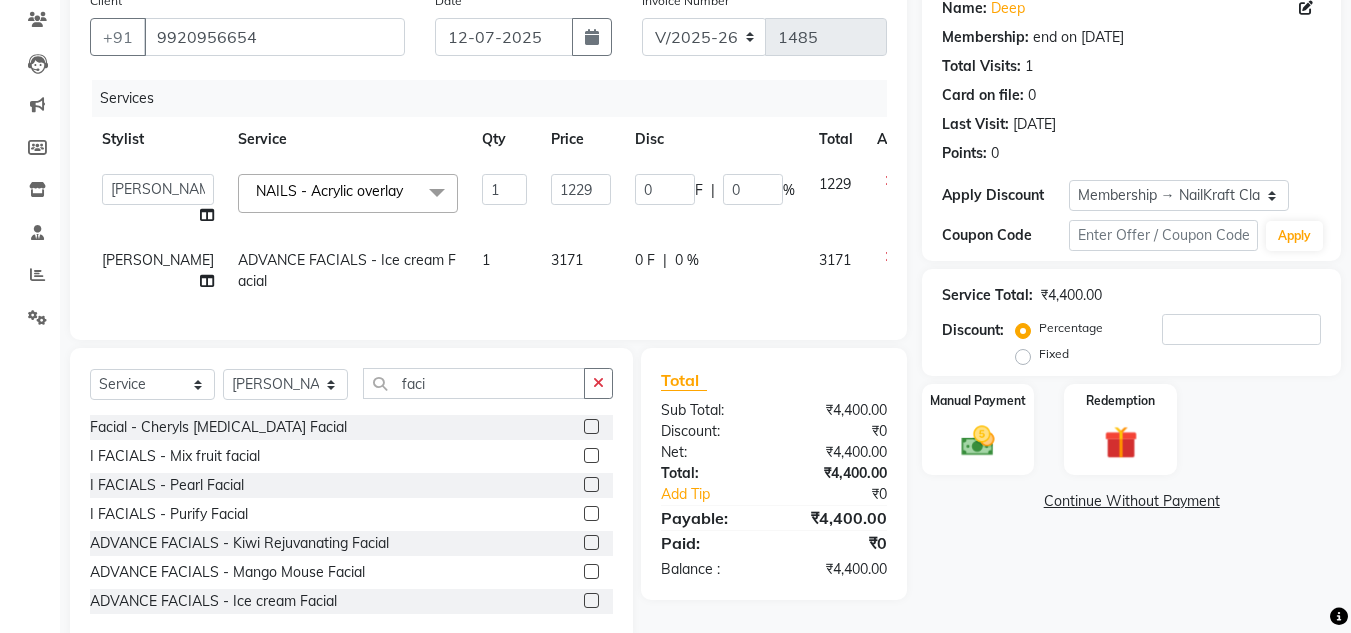 click on "Name: Deep  Membership: end on 14-06-2026 Total Visits:  1 Card on file:  0 Last Visit:   14-06-2025 Points:   0  Apply Discount Select Membership → NailKraft ClassicMembership Coupon Code Apply Service Total:  ₹4,400.00  Discount:  Percentage   Fixed  Manual Payment Redemption  Continue Without Payment" 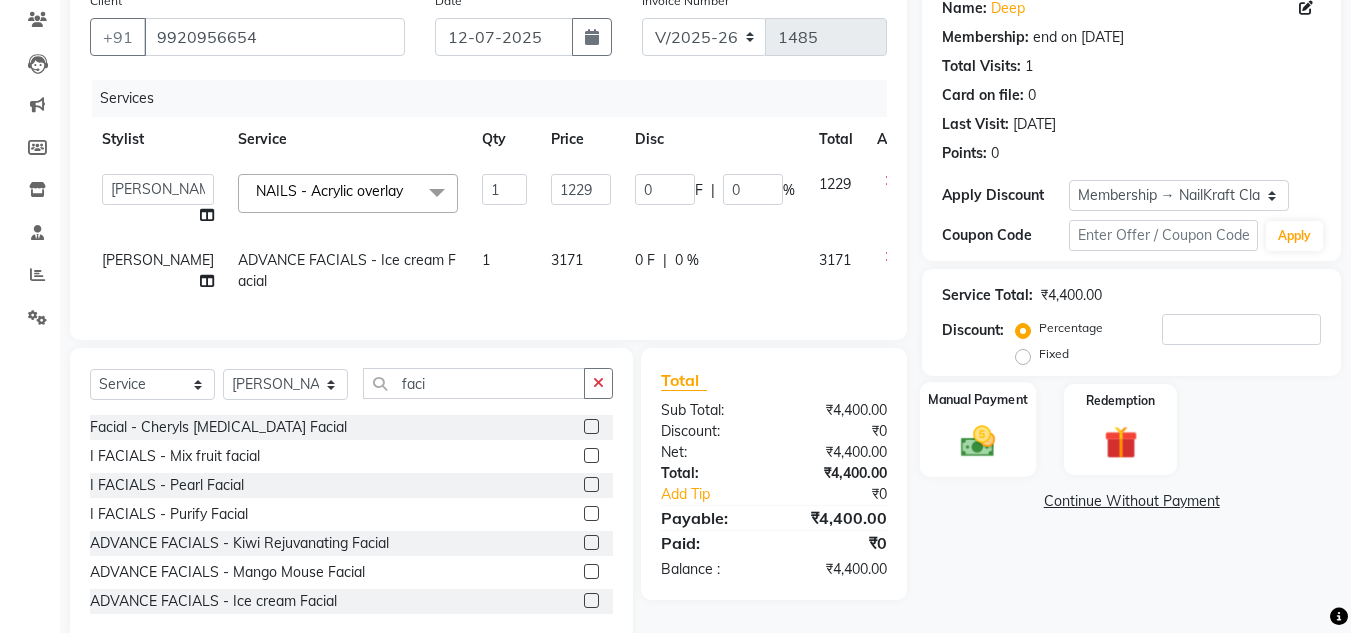 click 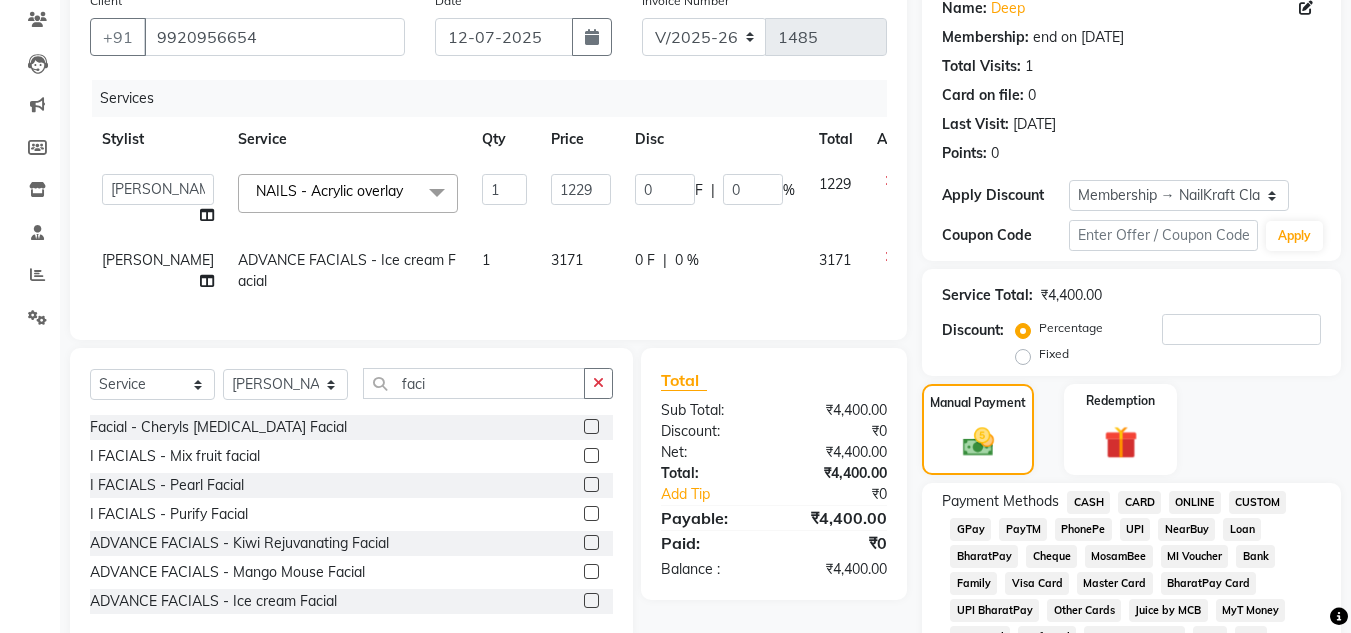 click on "CASH" 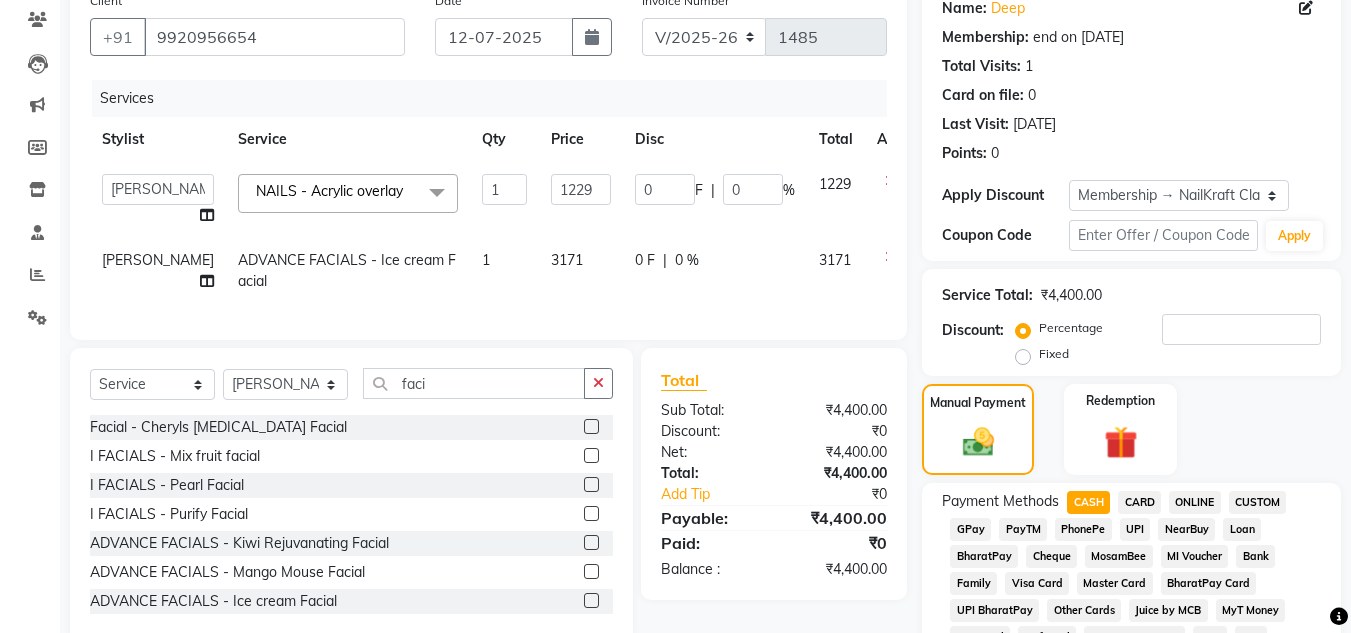 scroll, scrollTop: 908, scrollLeft: 0, axis: vertical 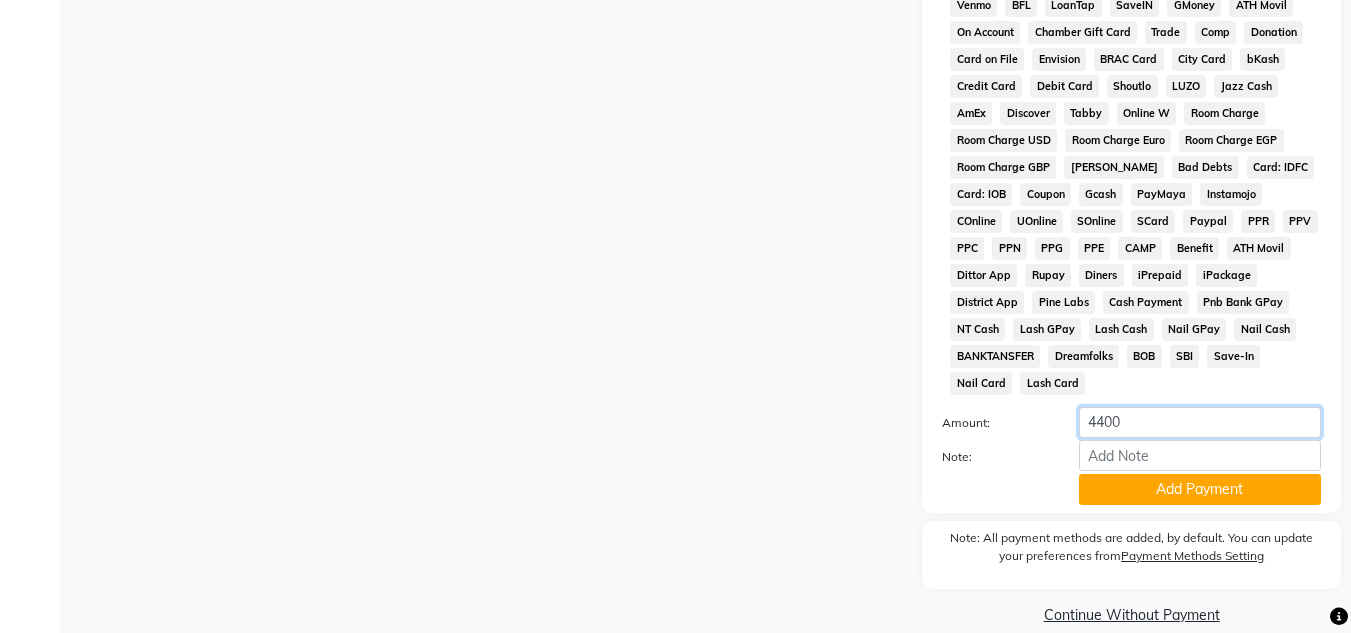 click on "4400" 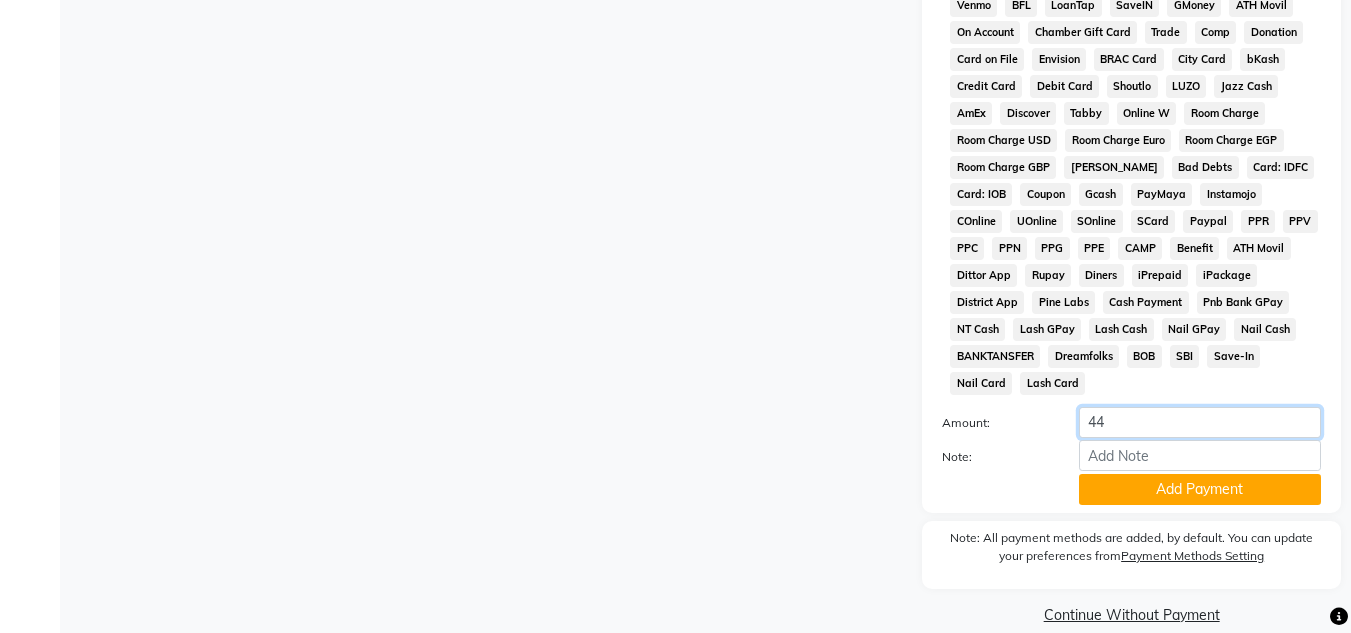 type on "4" 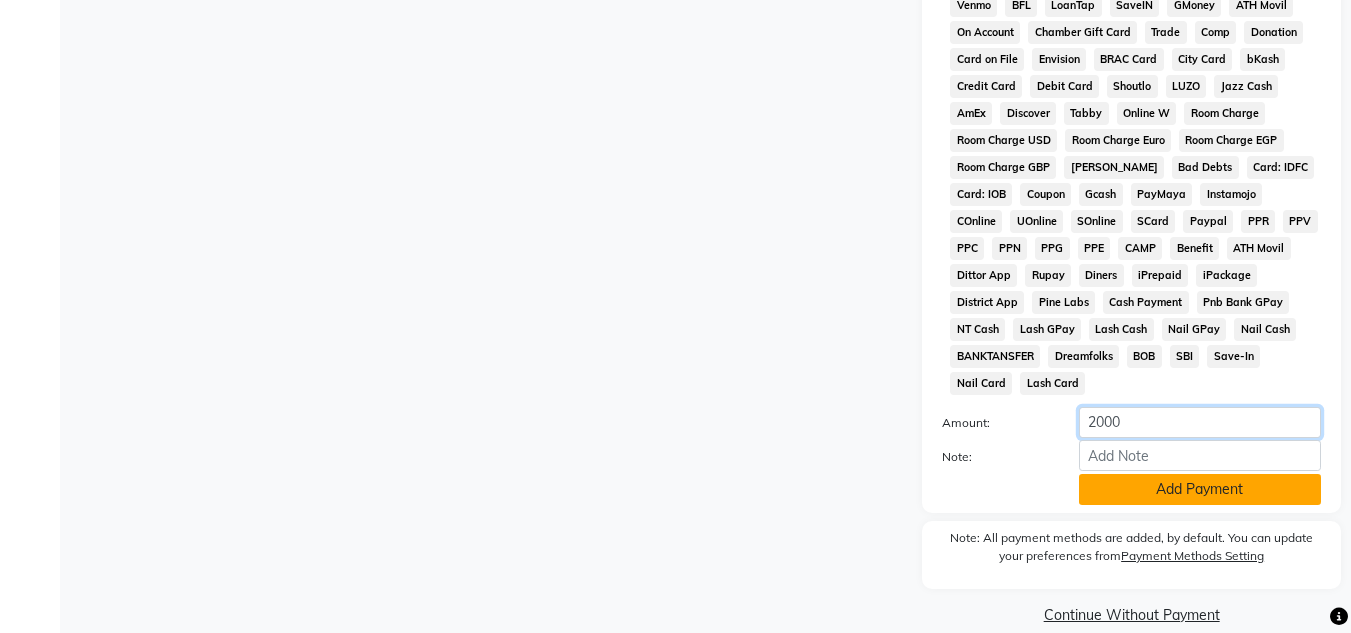 type on "2000" 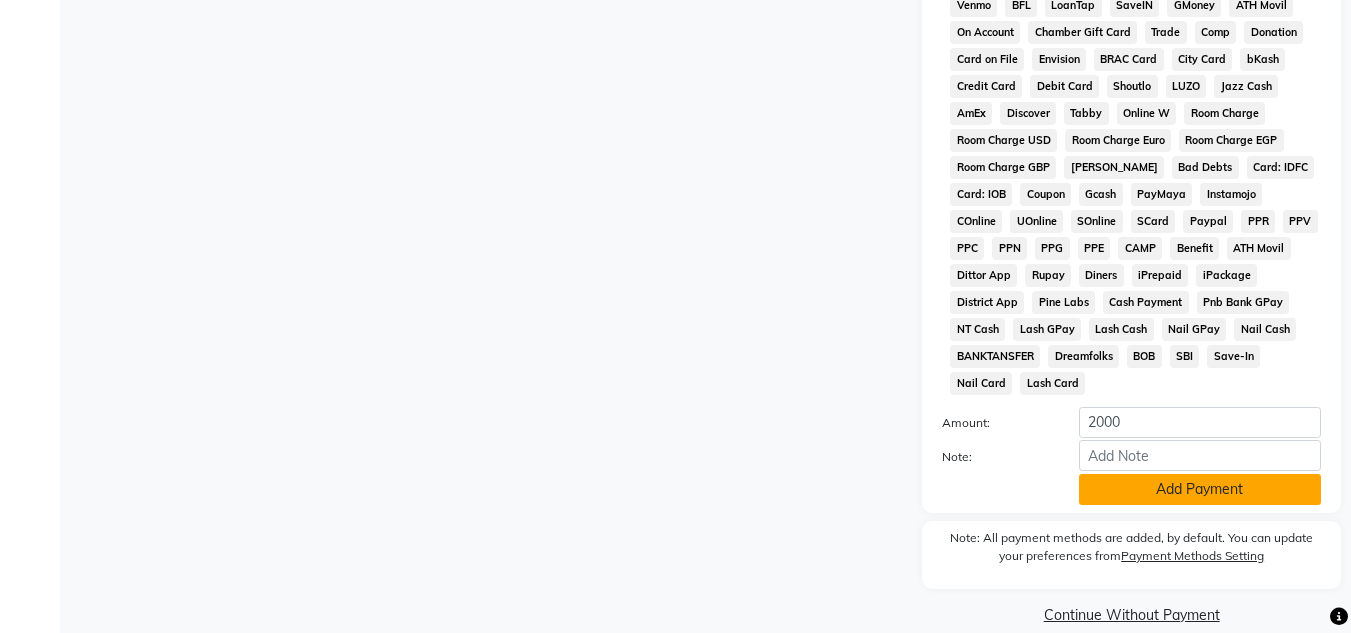 click on "Add Payment" 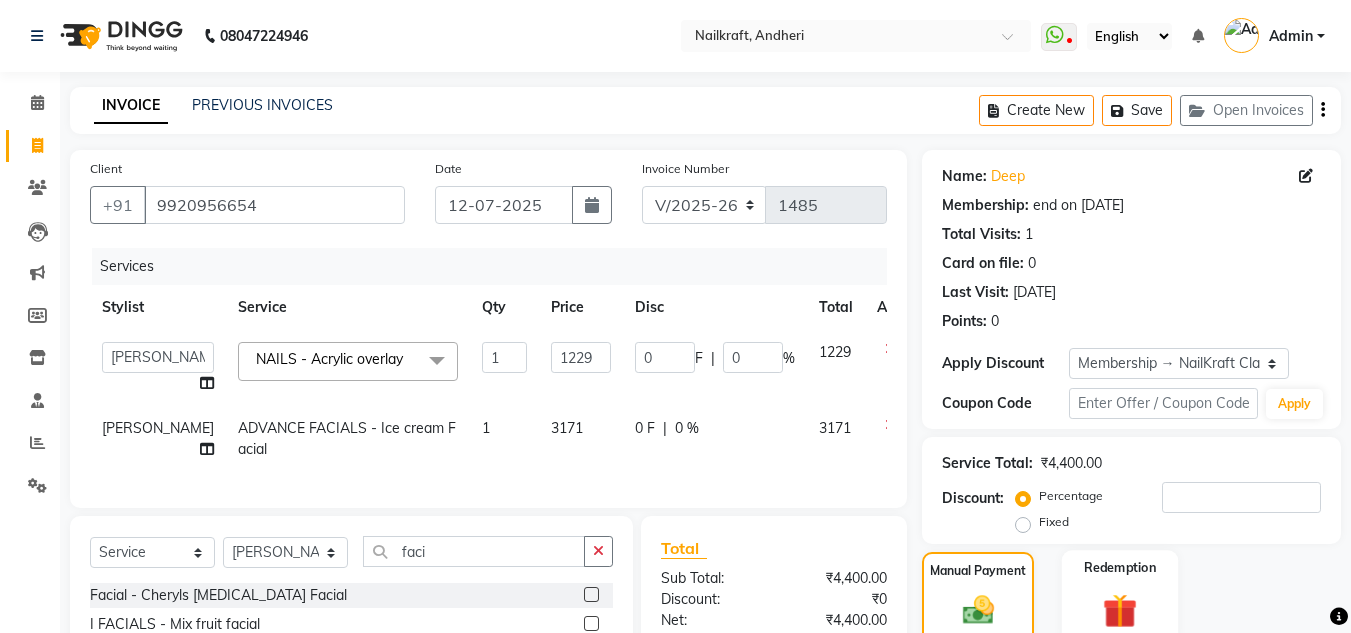 scroll, scrollTop: 293, scrollLeft: 0, axis: vertical 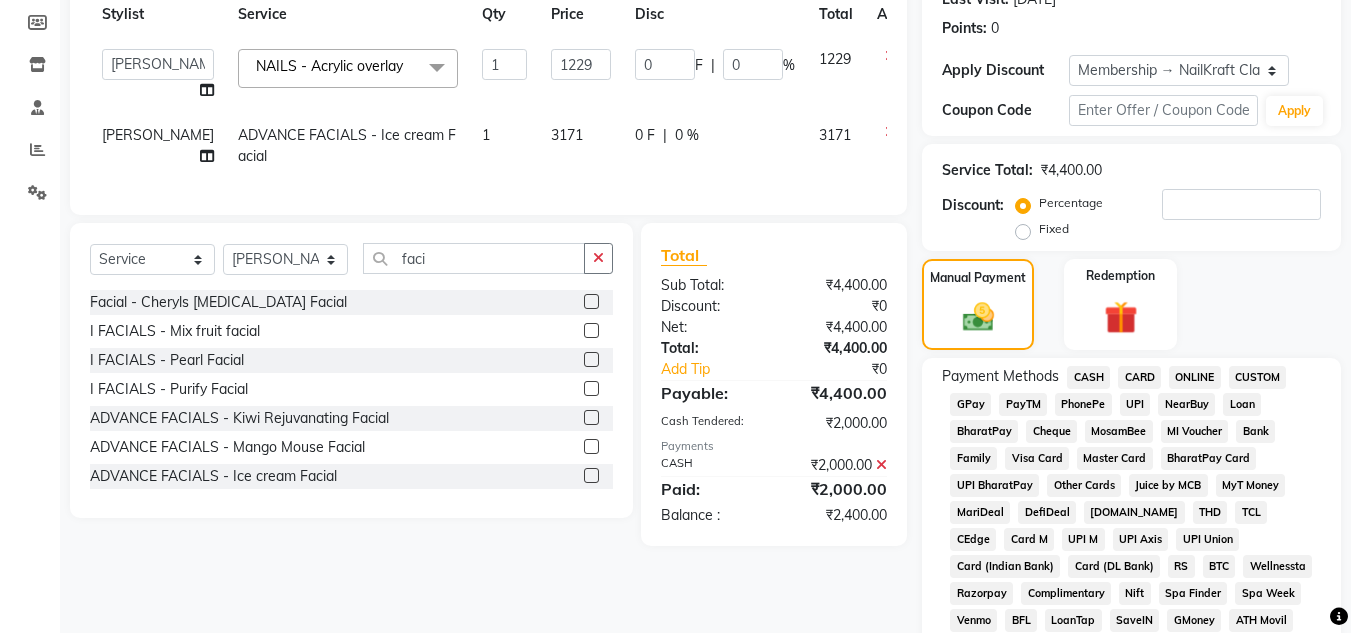 click on "GPay" 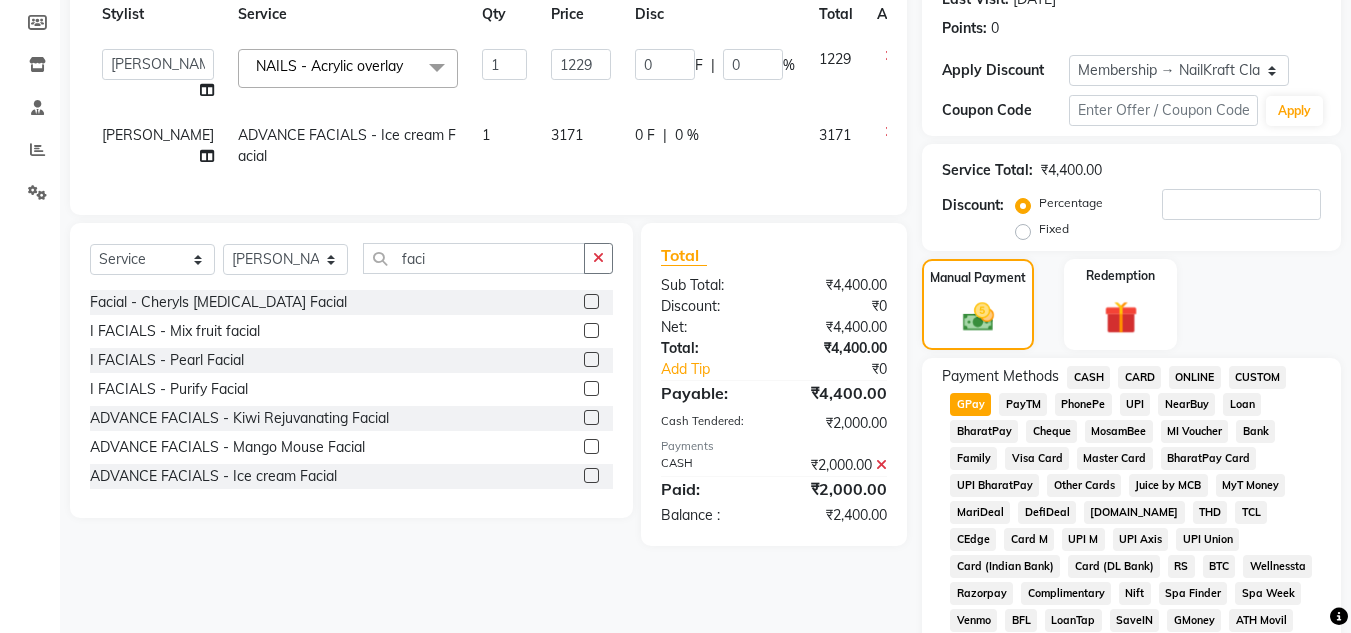 scroll, scrollTop: 1021, scrollLeft: 0, axis: vertical 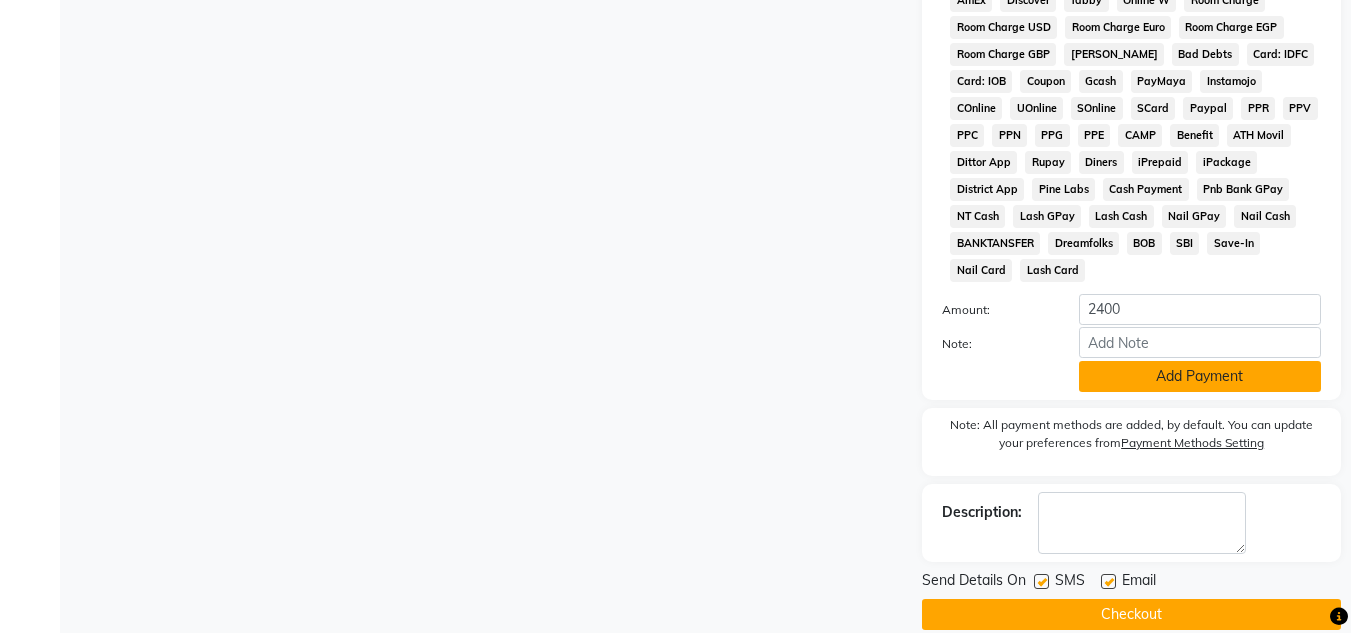click on "Add Payment" 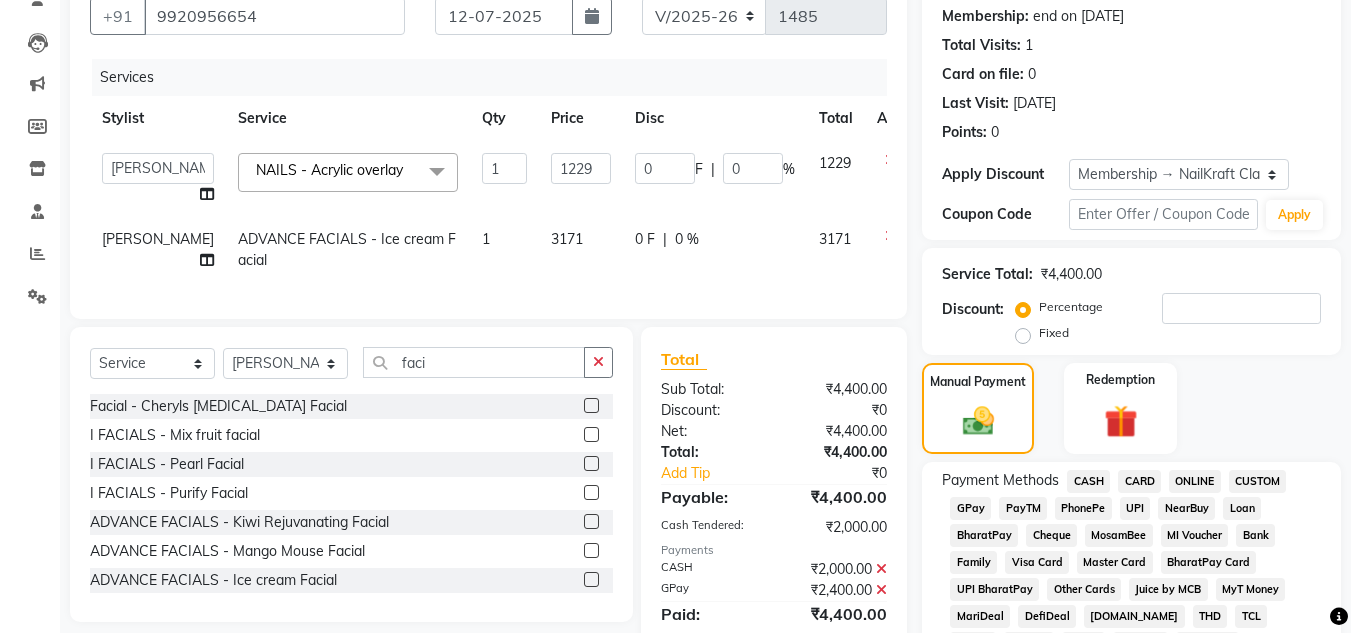 scroll, scrollTop: 915, scrollLeft: 0, axis: vertical 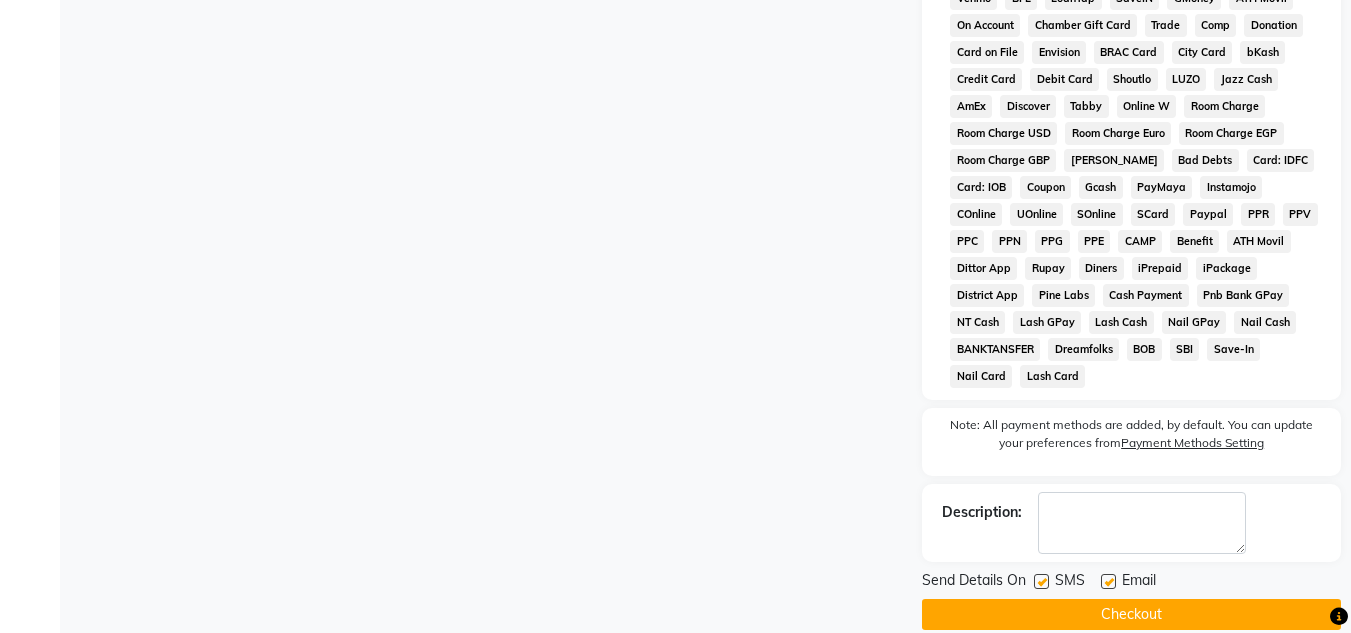 click on "Checkout" 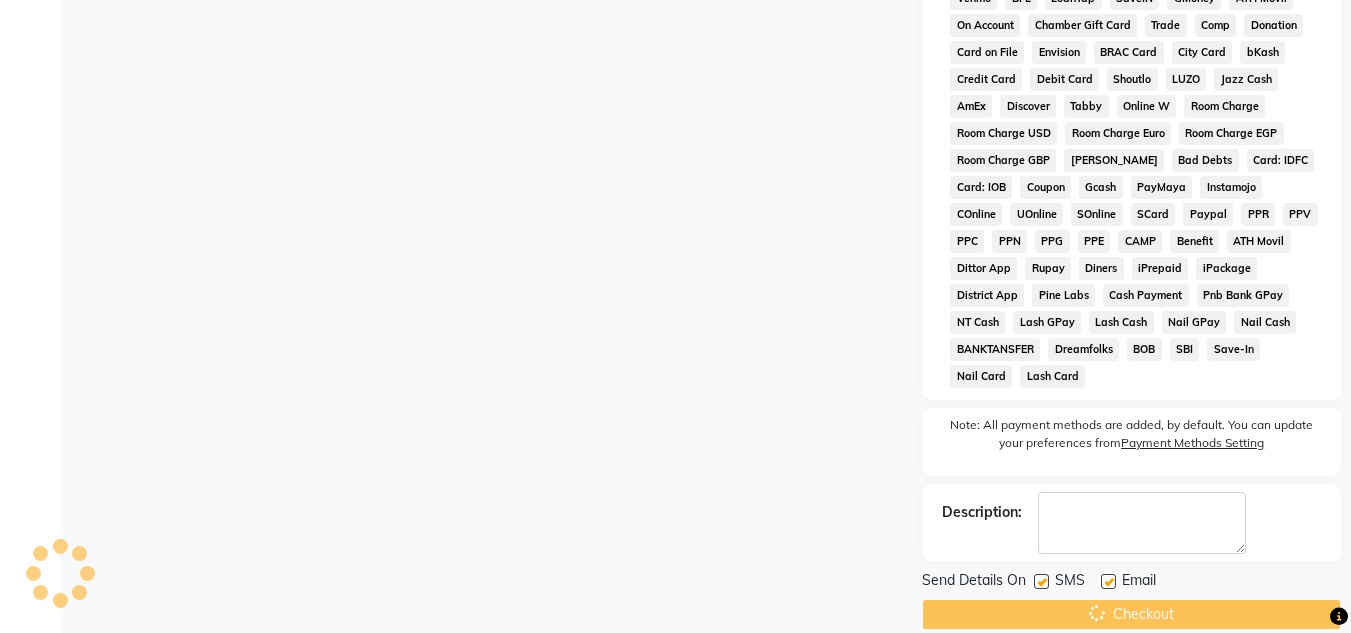 click on "Checkout" 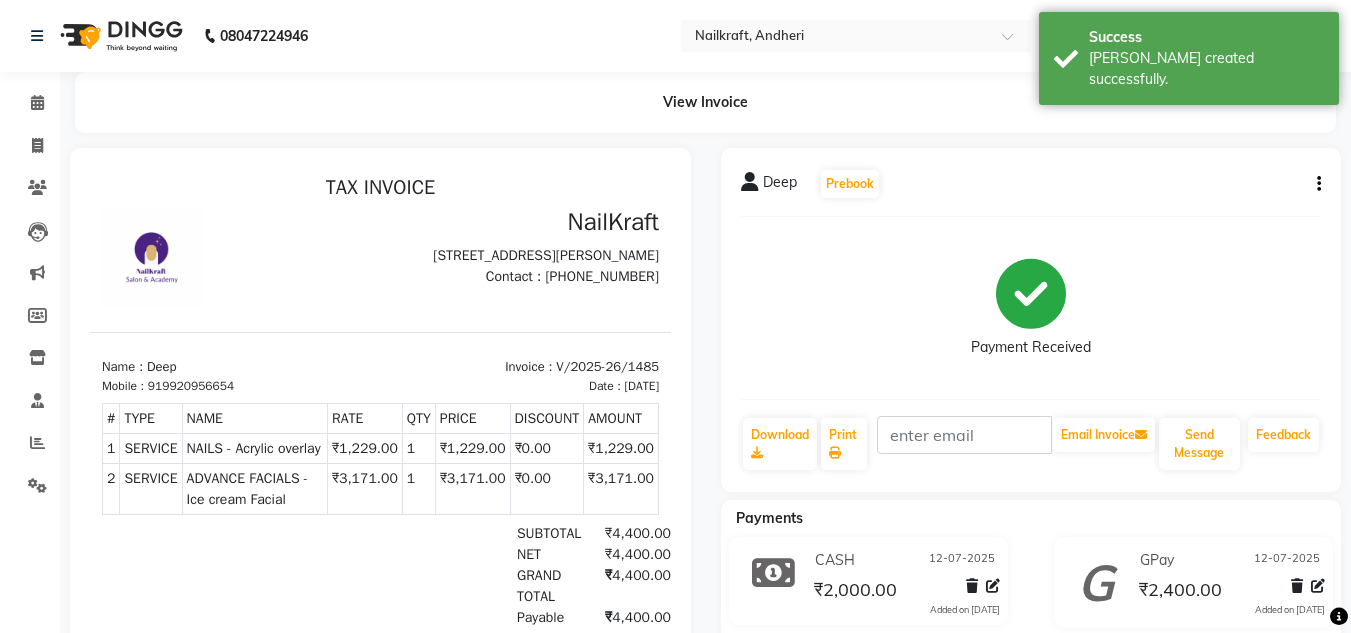scroll, scrollTop: 0, scrollLeft: 0, axis: both 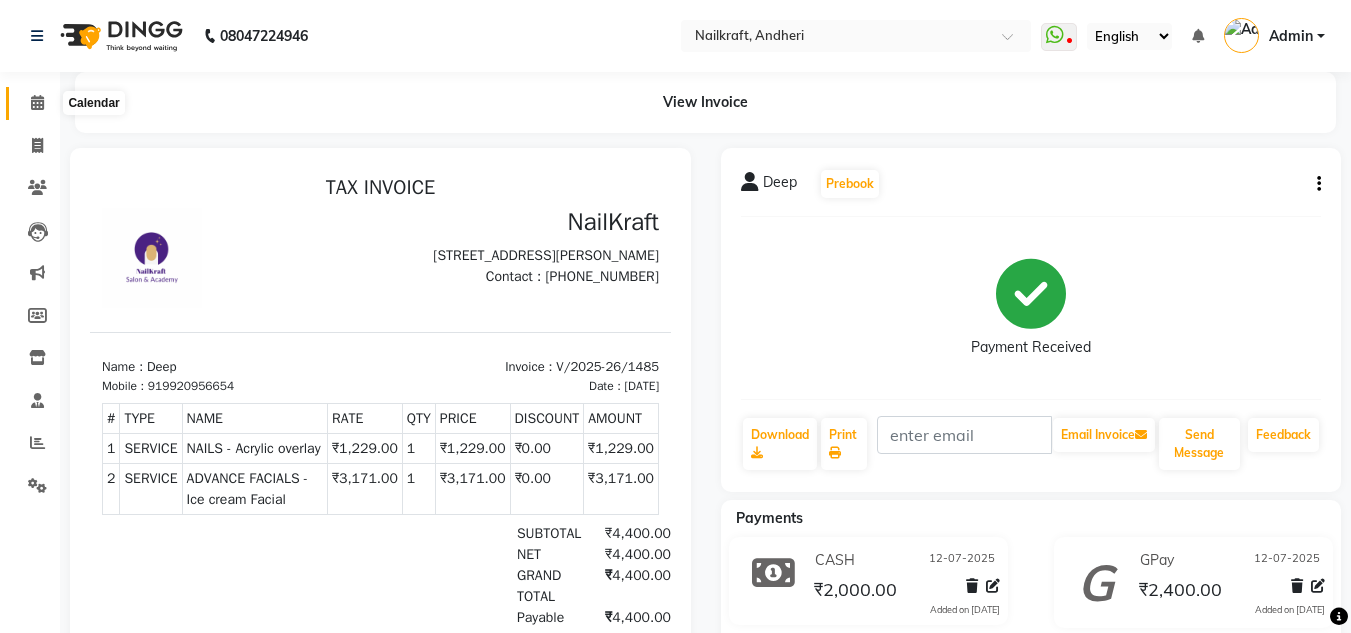 click 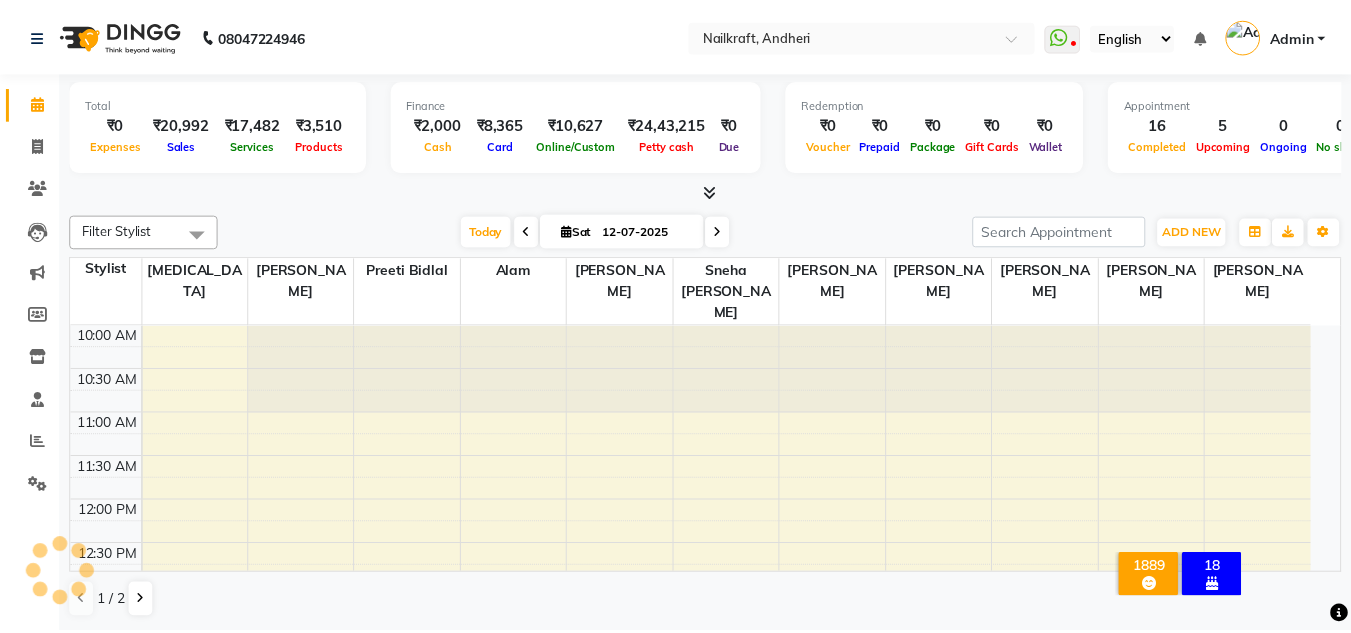 scroll, scrollTop: 748, scrollLeft: 0, axis: vertical 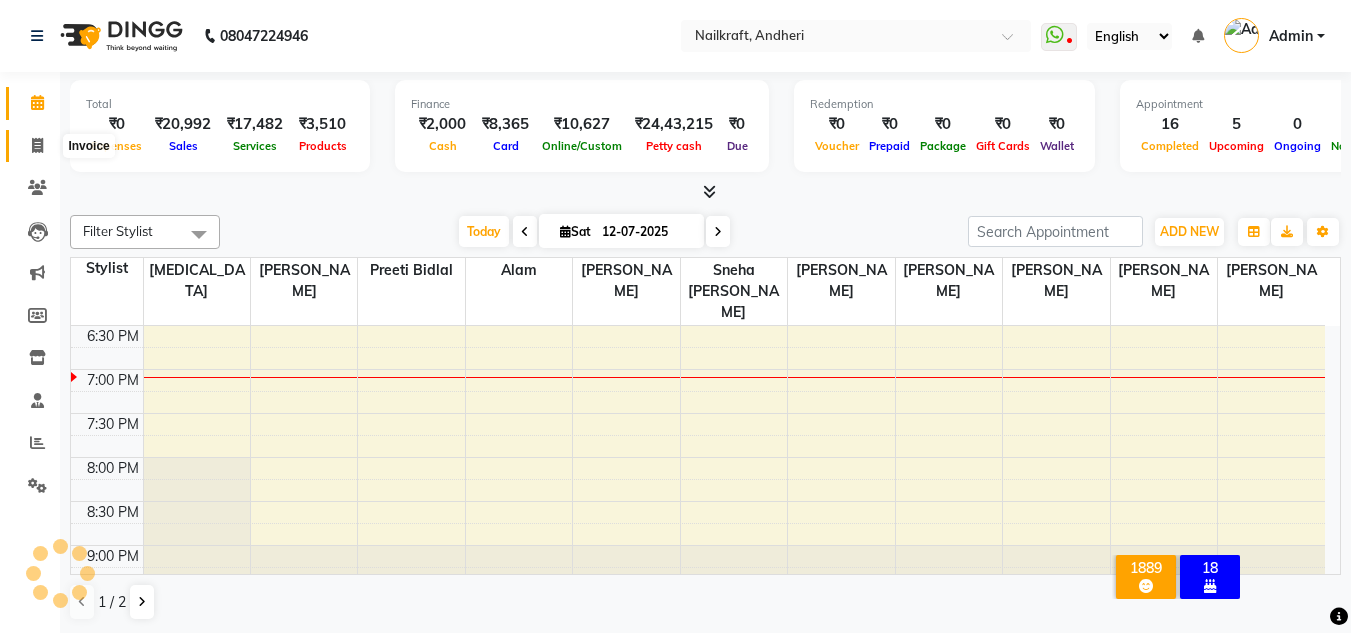 click 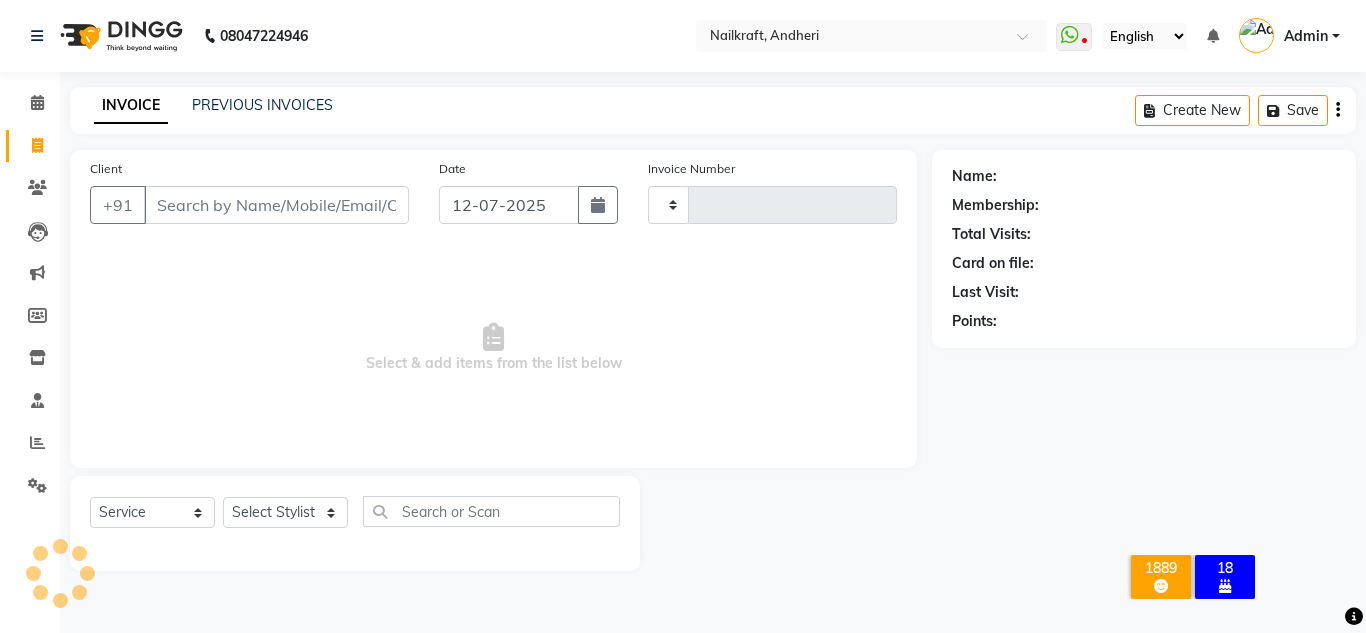 type on "1486" 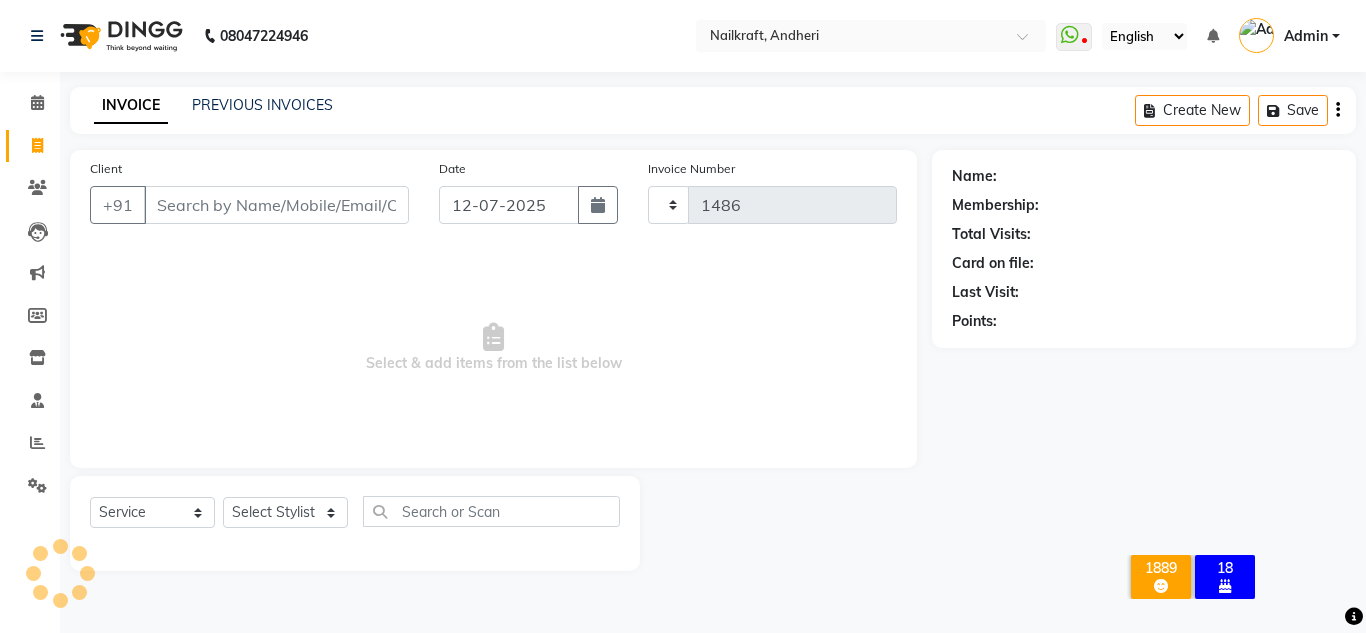 select on "6081" 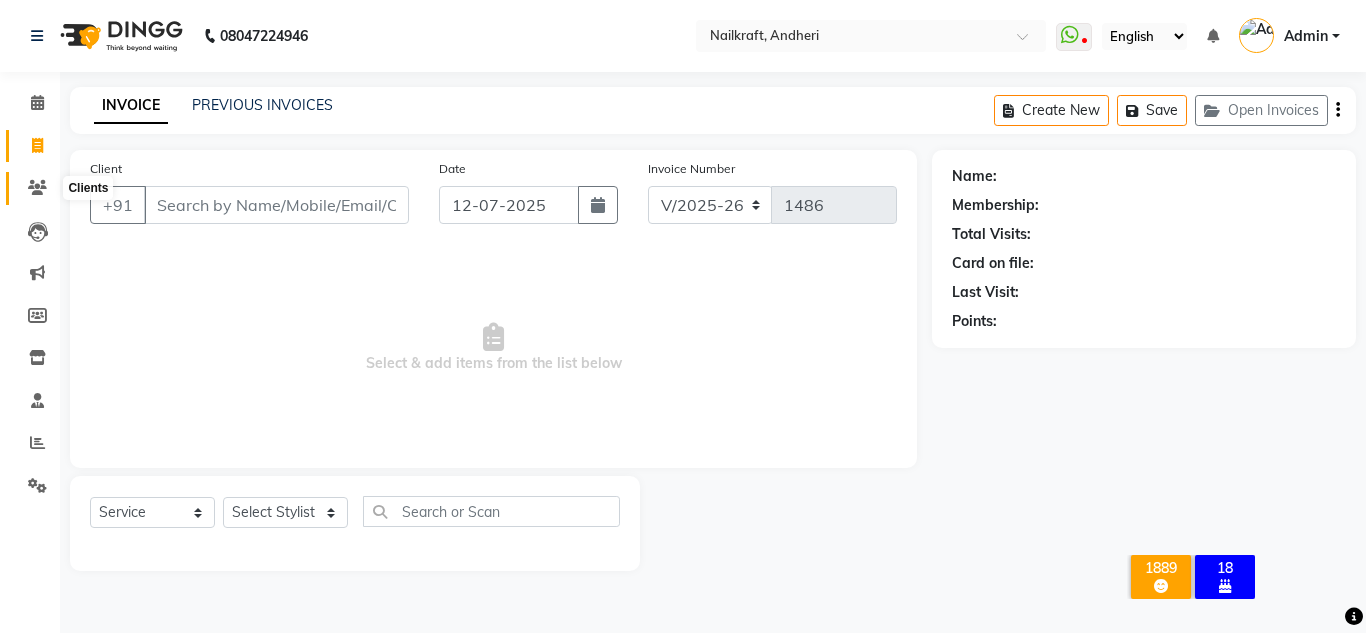 click 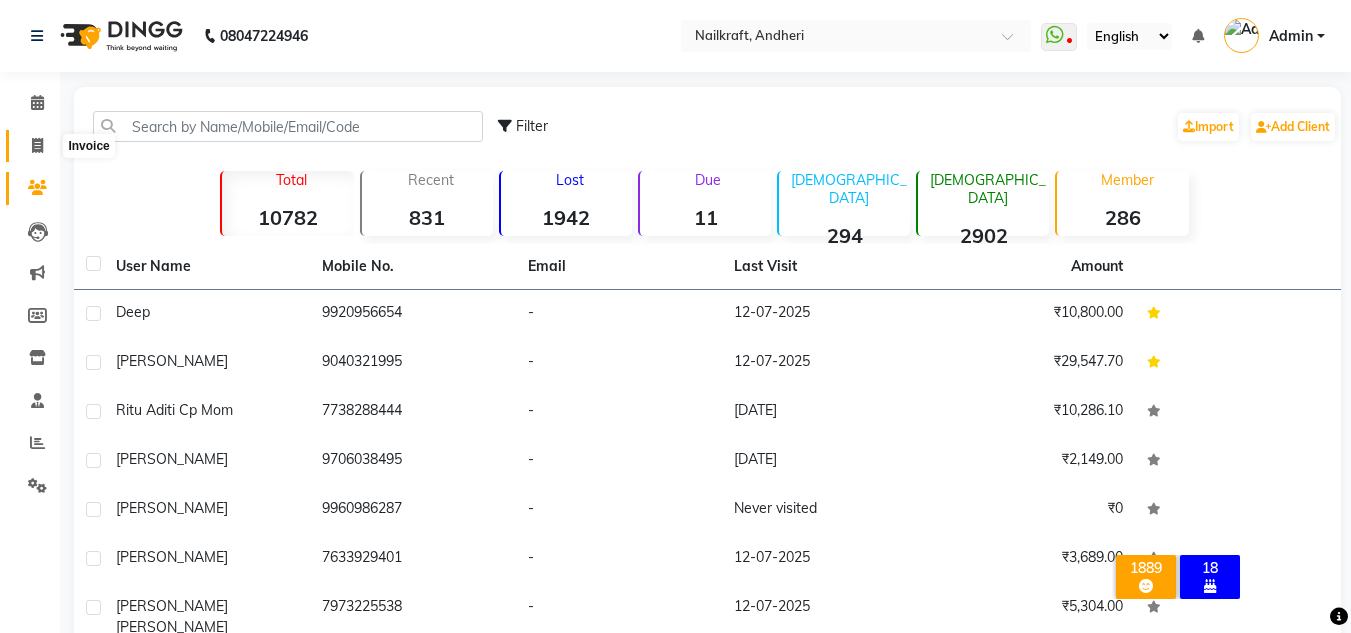 click 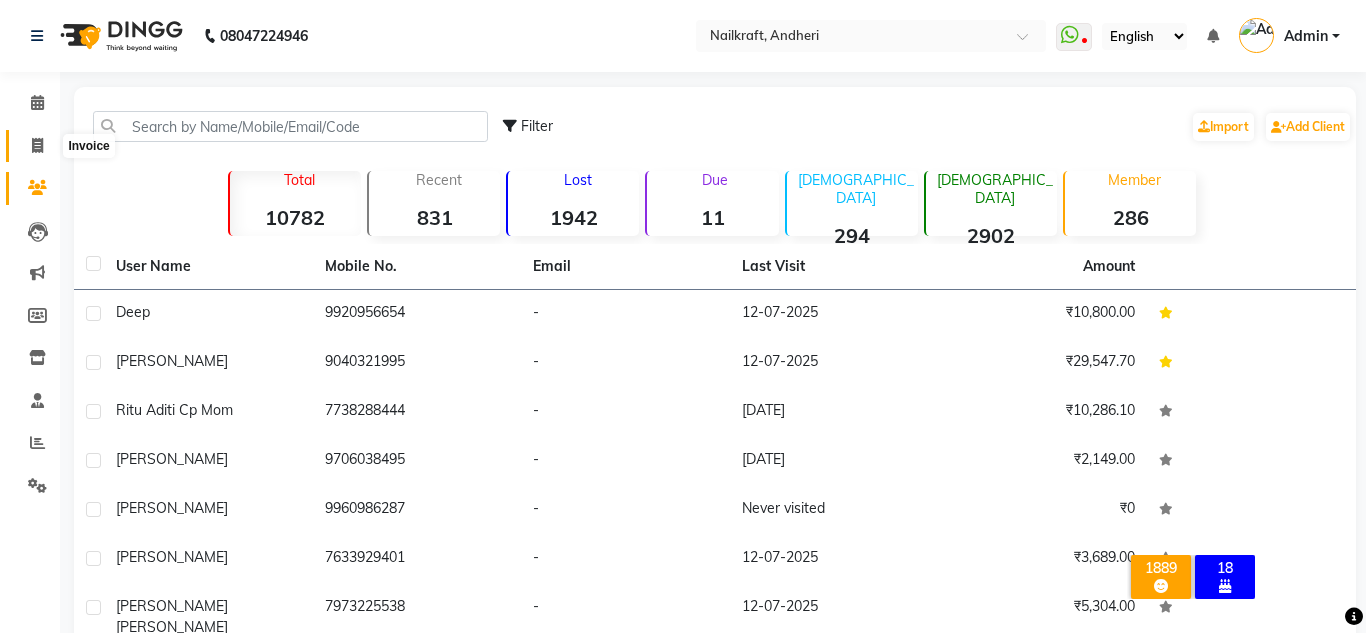 select on "6081" 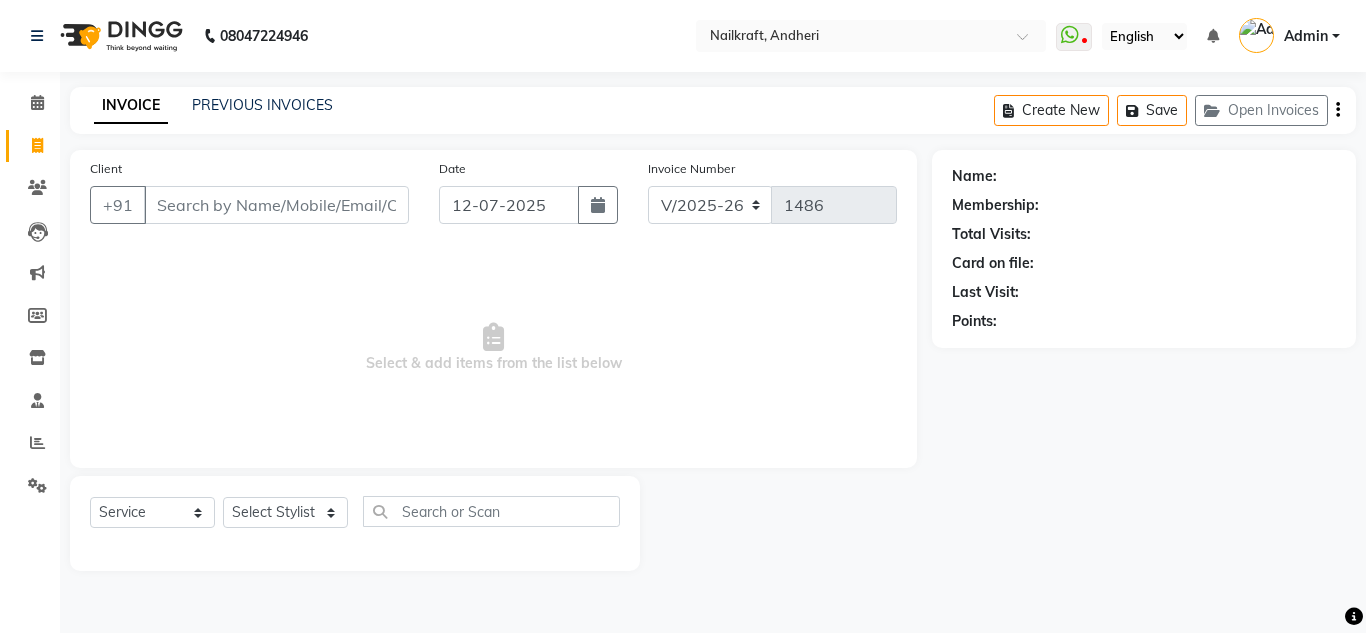 click on "PREVIOUS INVOICES" 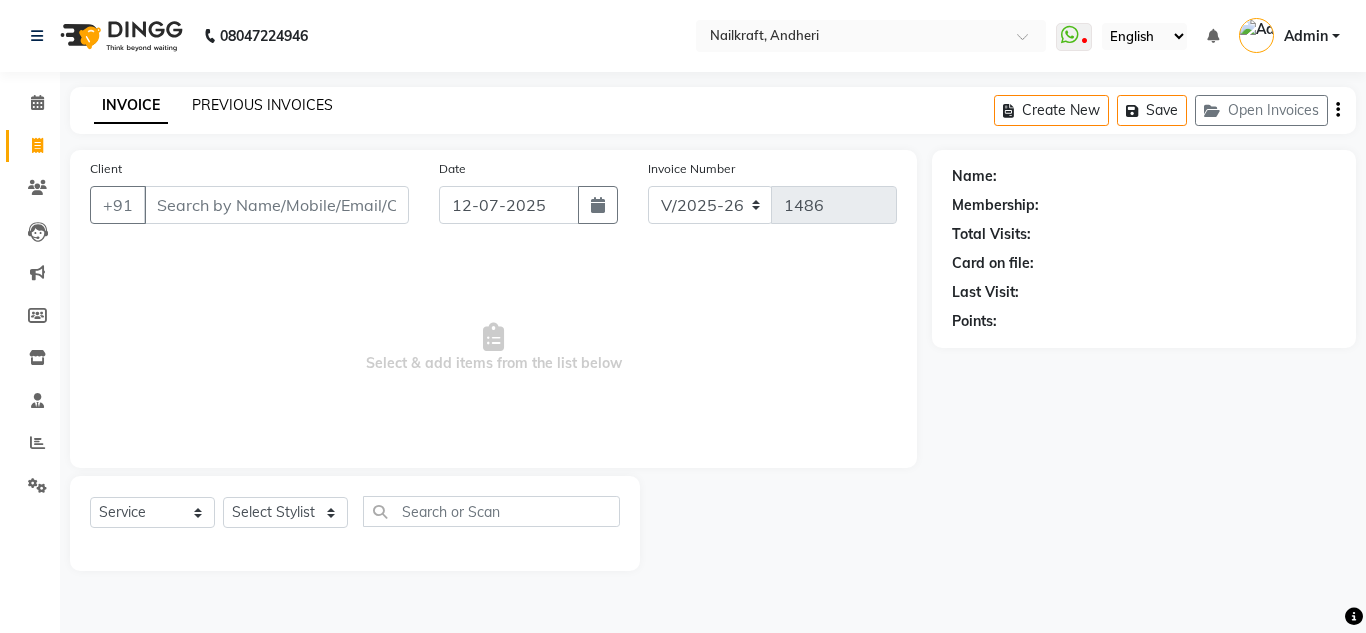 click on "PREVIOUS INVOICES" 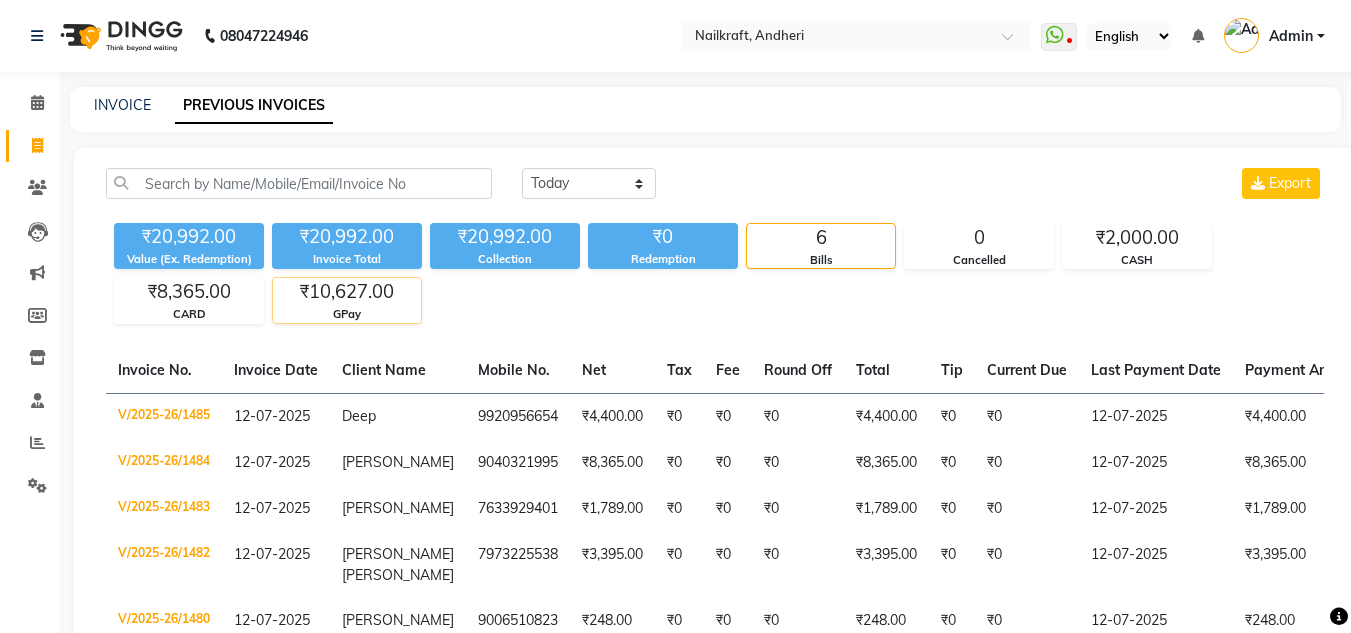 click on "₹10,627.00" 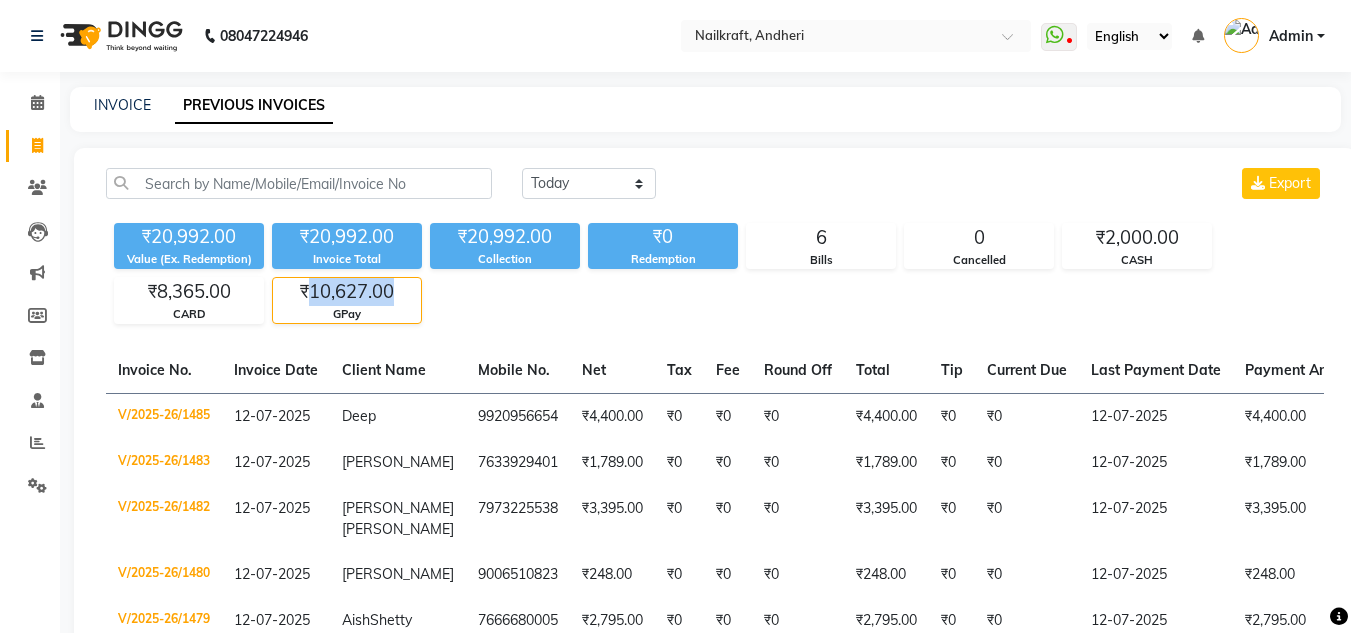 click on "₹10,627.00" 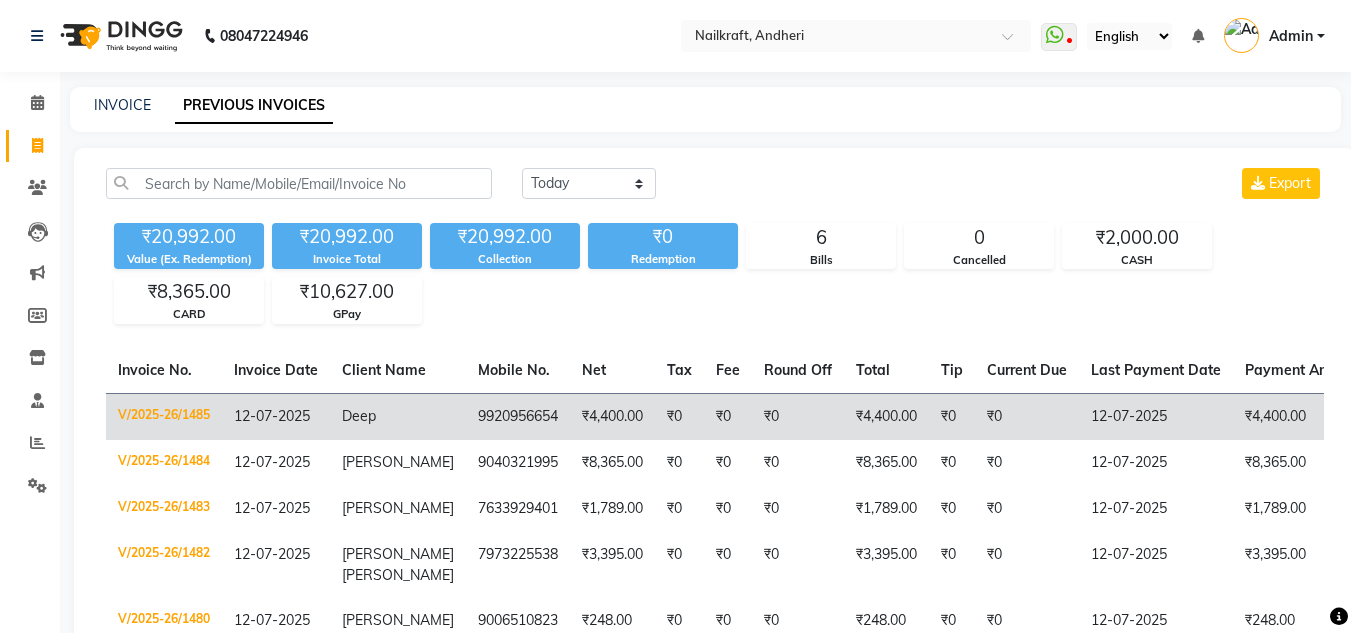 click on "12-07-2025" 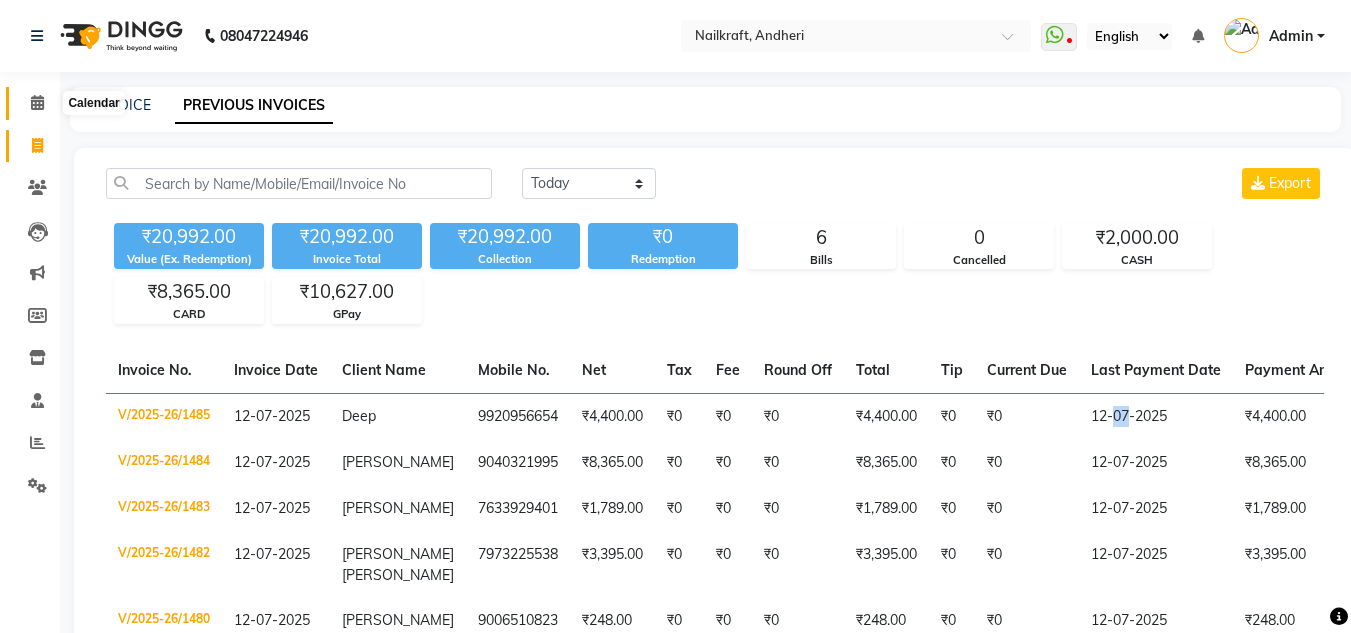 click 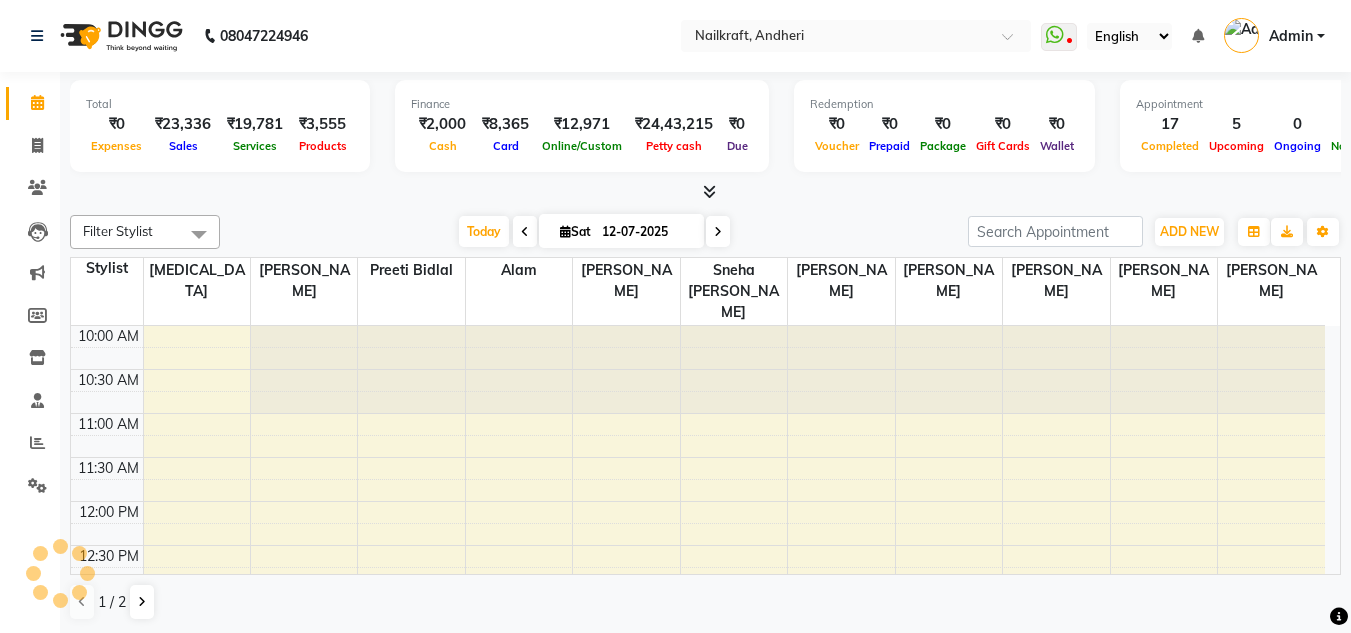 scroll, scrollTop: 0, scrollLeft: 0, axis: both 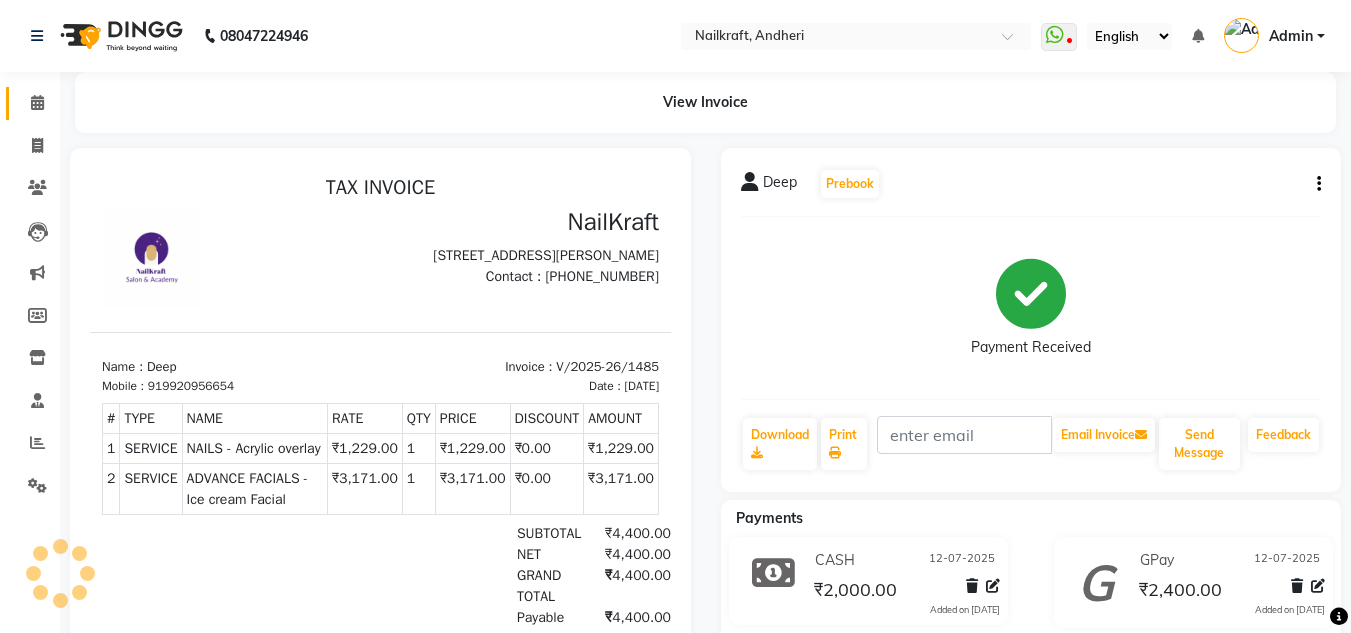click 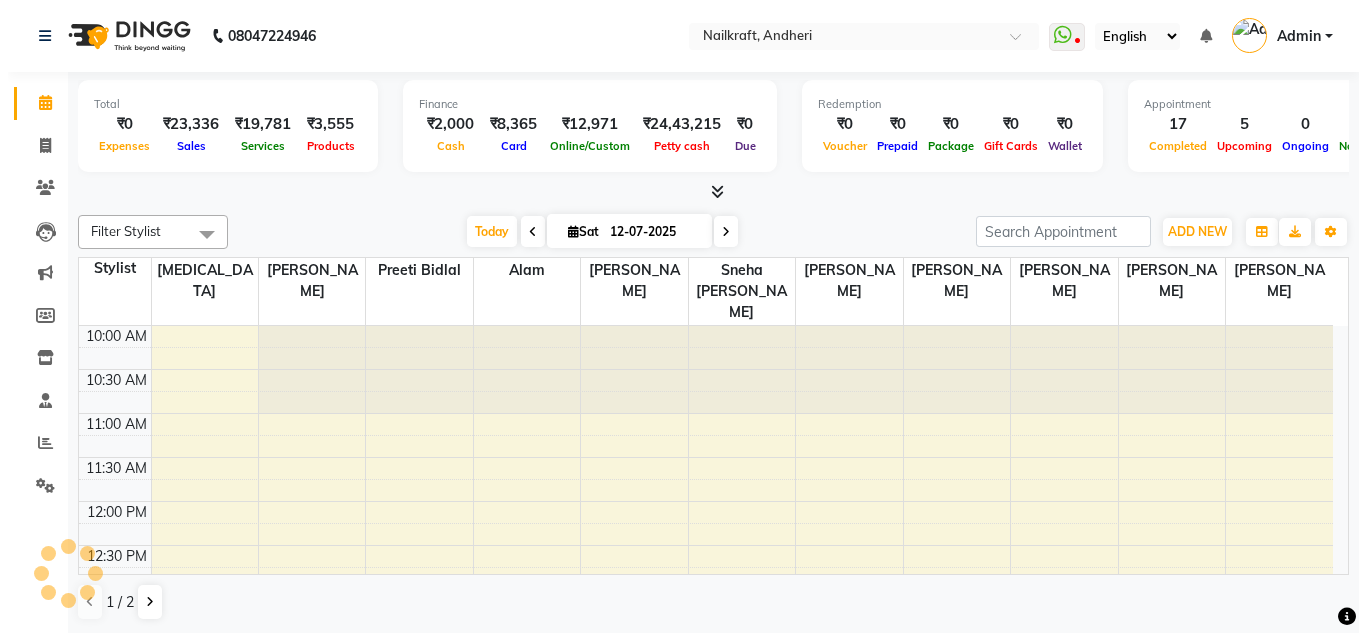 scroll, scrollTop: 0, scrollLeft: 0, axis: both 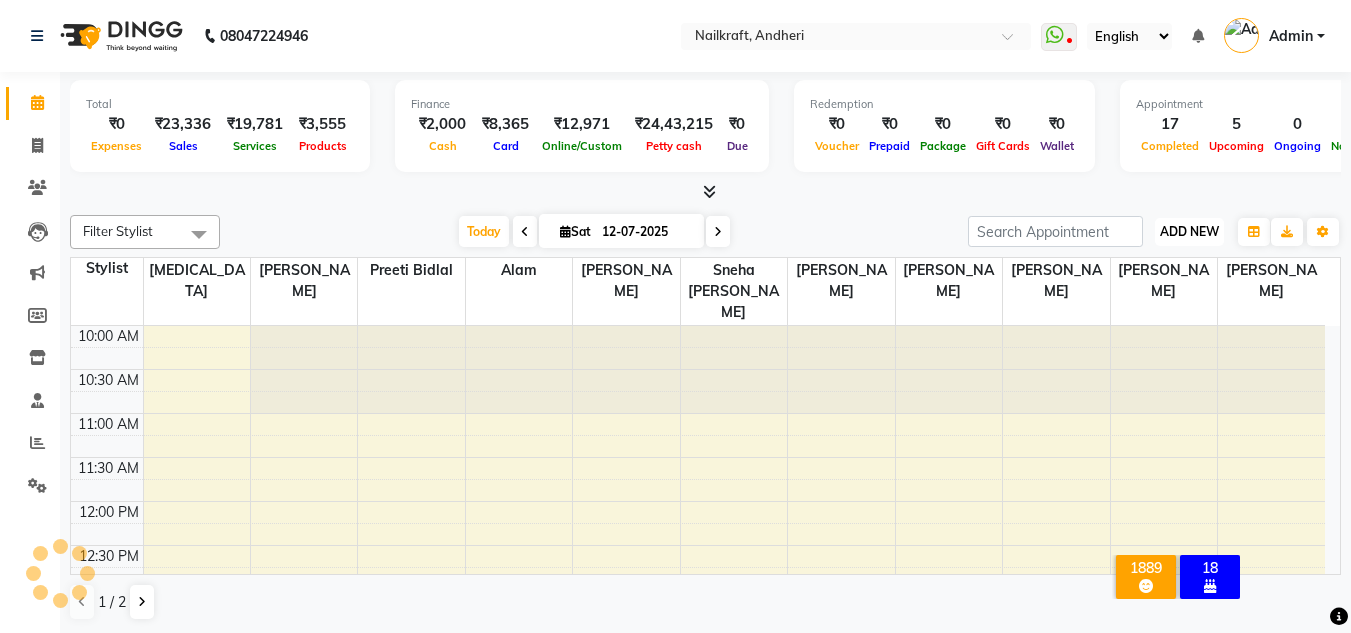 click on "ADD NEW" at bounding box center (1189, 231) 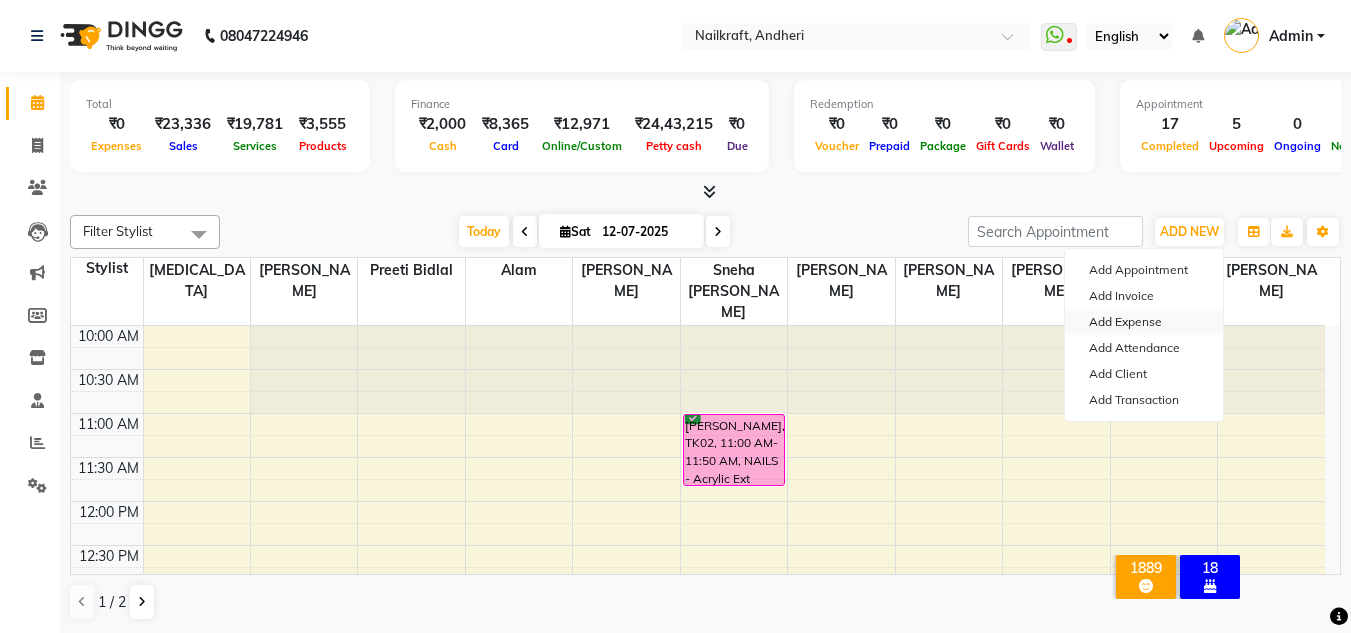 click on "Add Expense" at bounding box center (1144, 322) 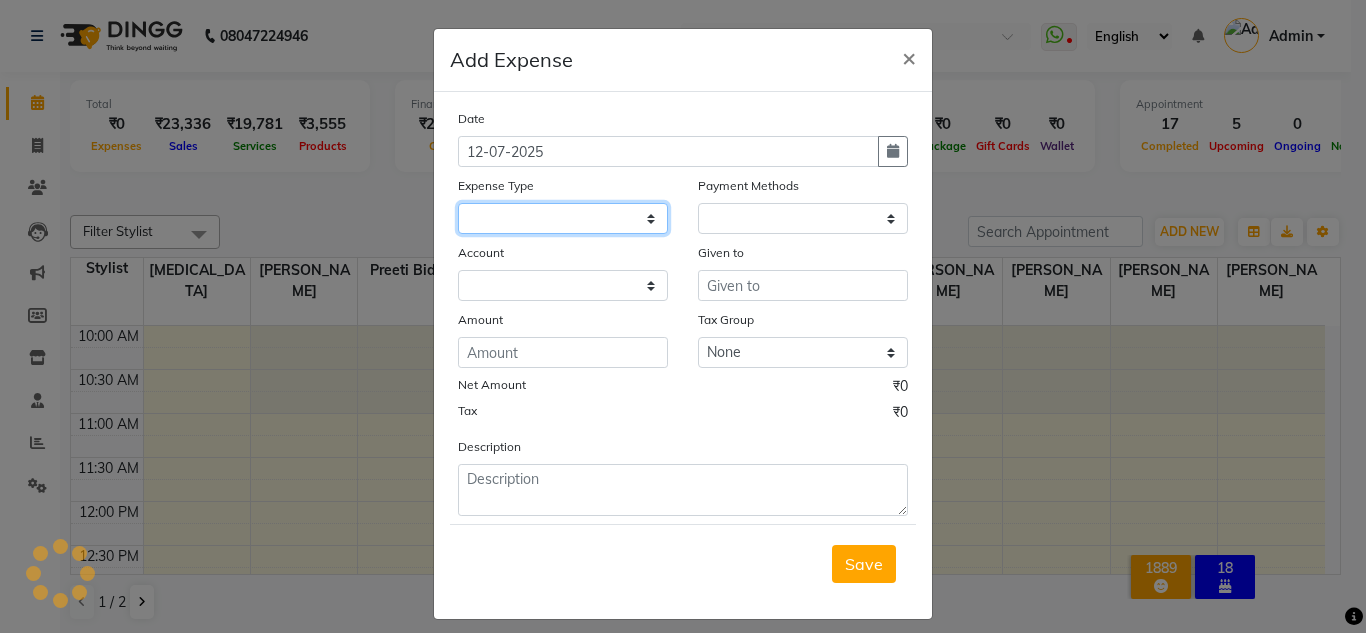 click 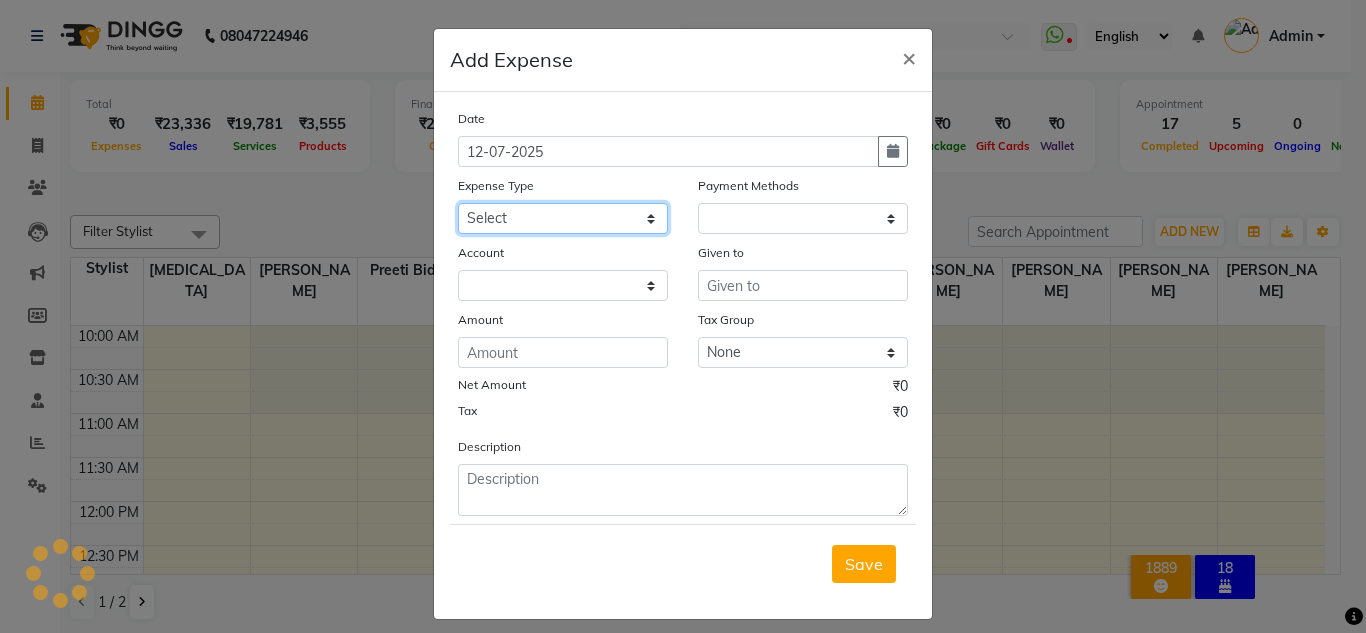 select on "1" 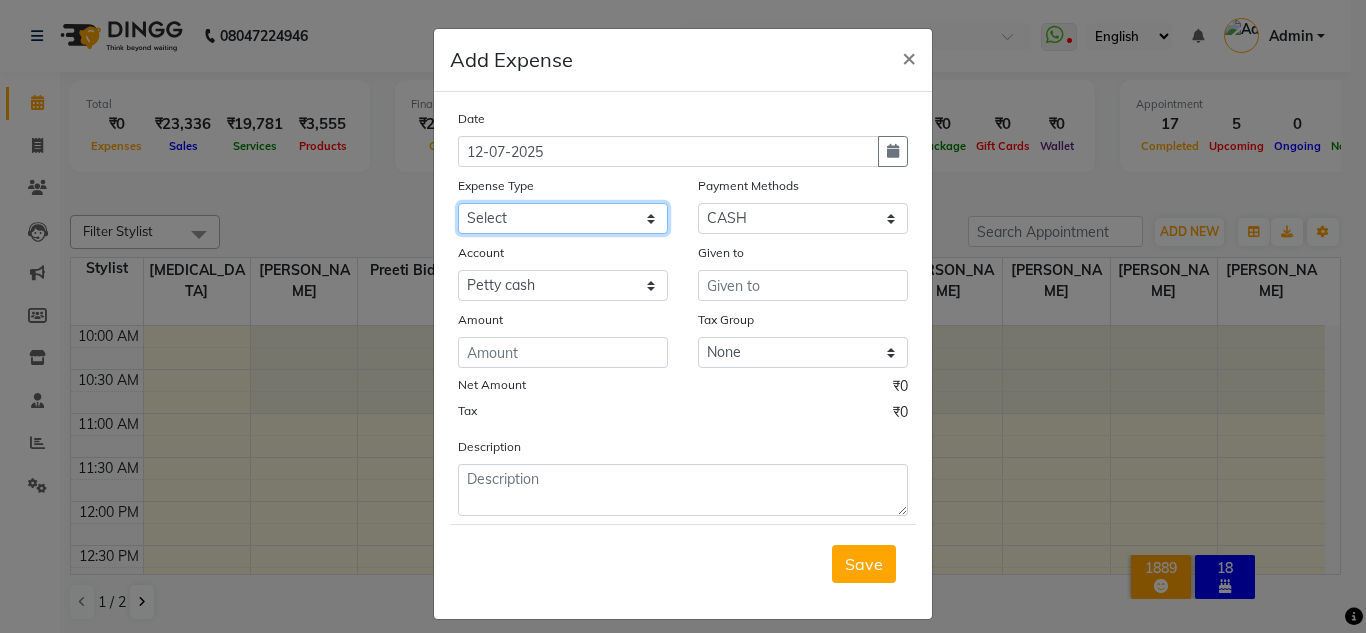 click on "Select Advance Salary Bank charges Car maintenance  Cash transfer to bank Cash transfer to hub Client Snacks Clinical charges Equipment Fuel Govt fee Incentive Insurance International purchase Loan Repayment Maintenance Marketing Miscellaneous MRA Other Pantry Product Rent Salary Staff Snacks Stationary Tax Tea & Refreshment Utilities" 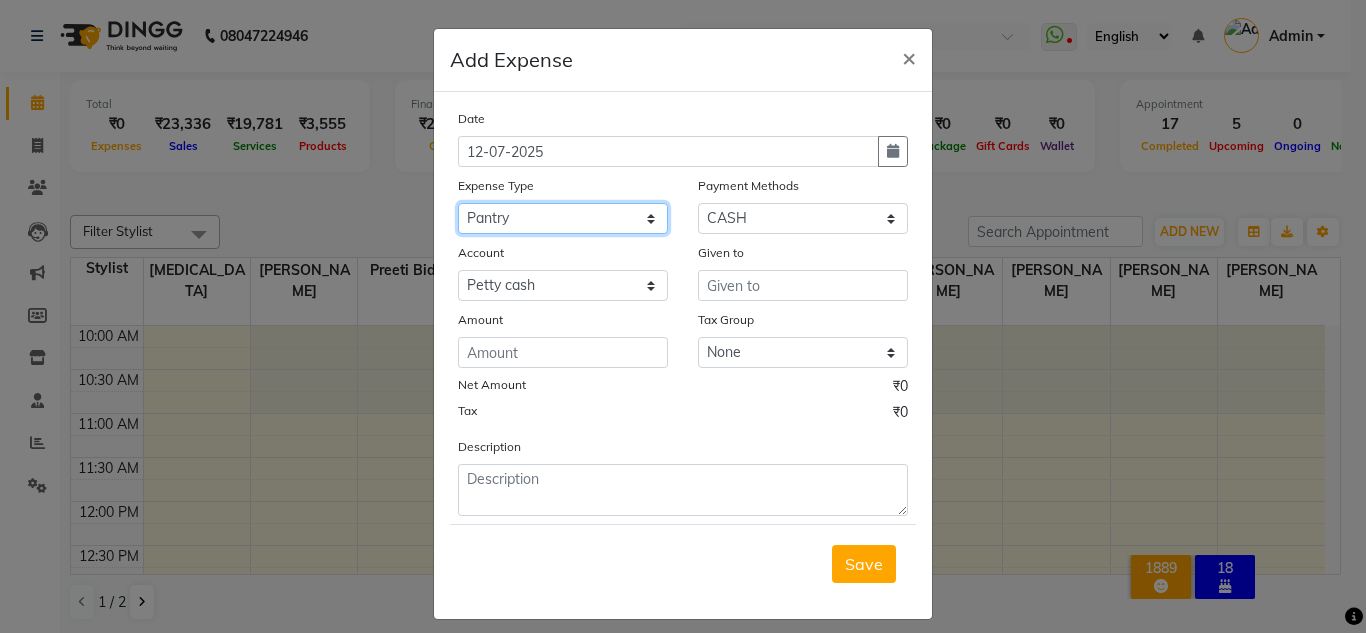 click on "Select Advance Salary Bank charges Car maintenance  Cash transfer to bank Cash transfer to hub Client Snacks Clinical charges Equipment Fuel Govt fee Incentive Insurance International purchase Loan Repayment Maintenance Marketing Miscellaneous MRA Other Pantry Product Rent Salary Staff Snacks Stationary Tax Tea & Refreshment Utilities" 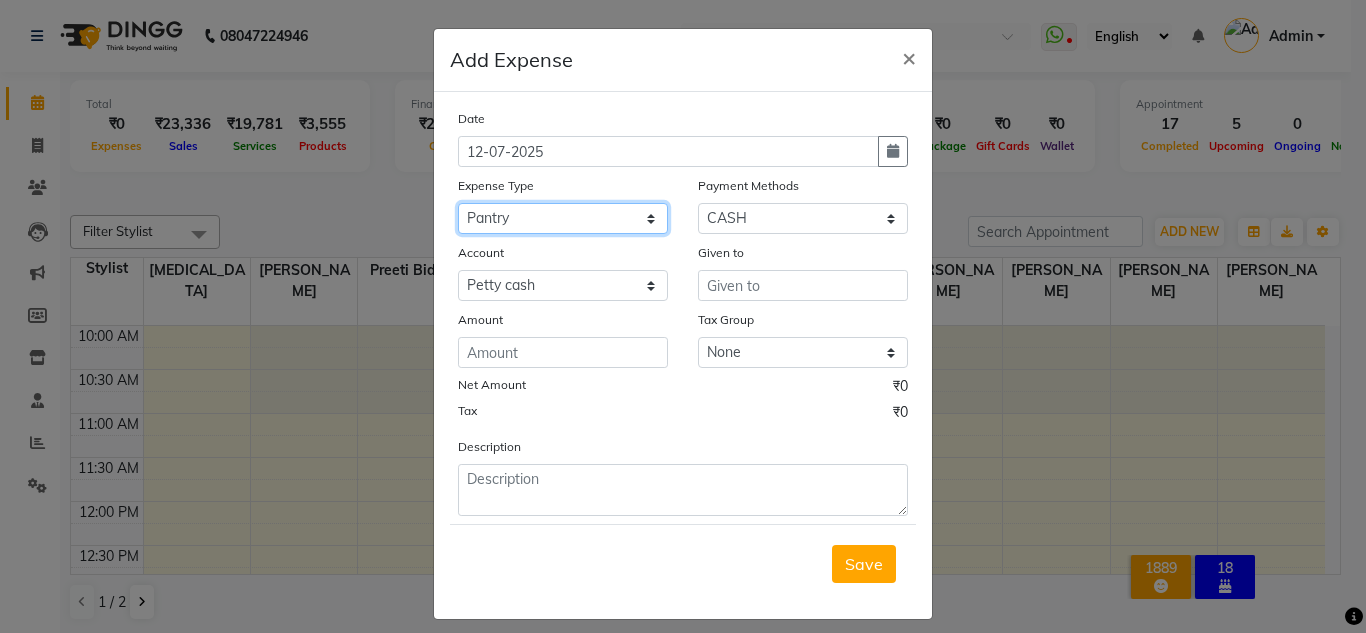 click on "Select Advance Salary Bank charges Car maintenance  Cash transfer to bank Cash transfer to hub Client Snacks Clinical charges Equipment Fuel Govt fee Incentive Insurance International purchase Loan Repayment Maintenance Marketing Miscellaneous MRA Other Pantry Product Rent Salary Staff Snacks Stationary Tax Tea & Refreshment Utilities" 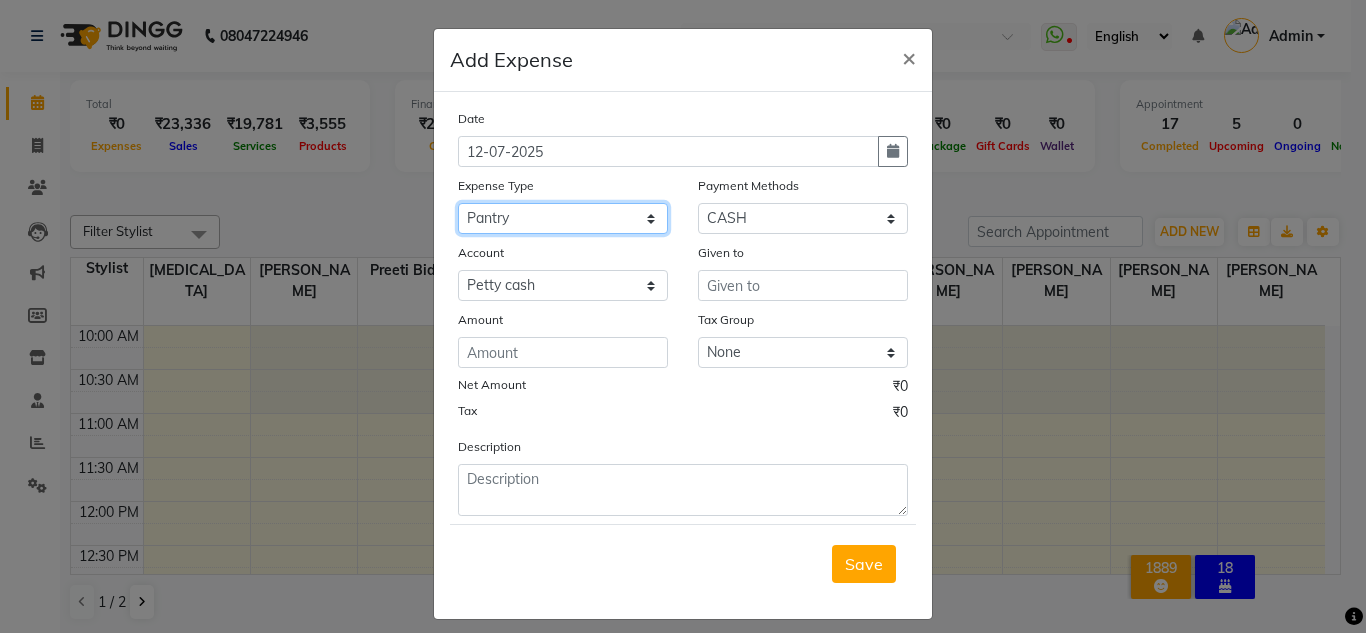 select on "15706" 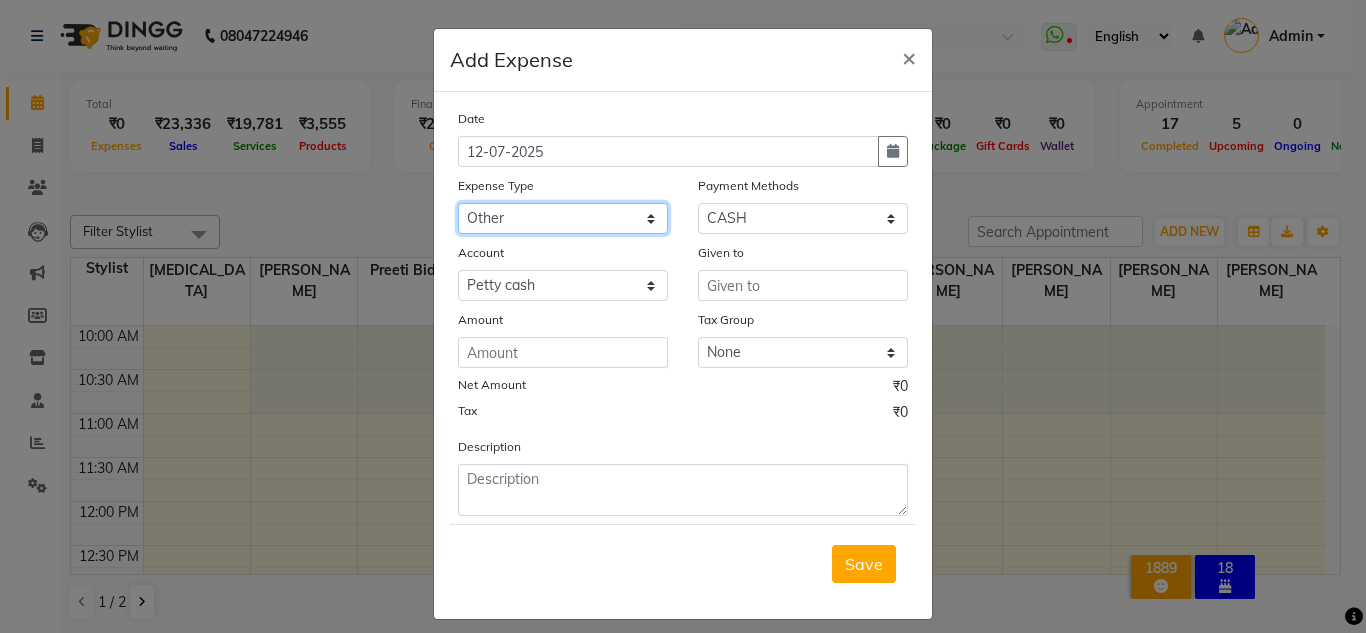 click on "Select Advance Salary Bank charges Car maintenance  Cash transfer to bank Cash transfer to hub Client Snacks Clinical charges Equipment Fuel Govt fee Incentive Insurance International purchase Loan Repayment Maintenance Marketing Miscellaneous MRA Other Pantry Product Rent Salary Staff Snacks Stationary Tax Tea & Refreshment Utilities" 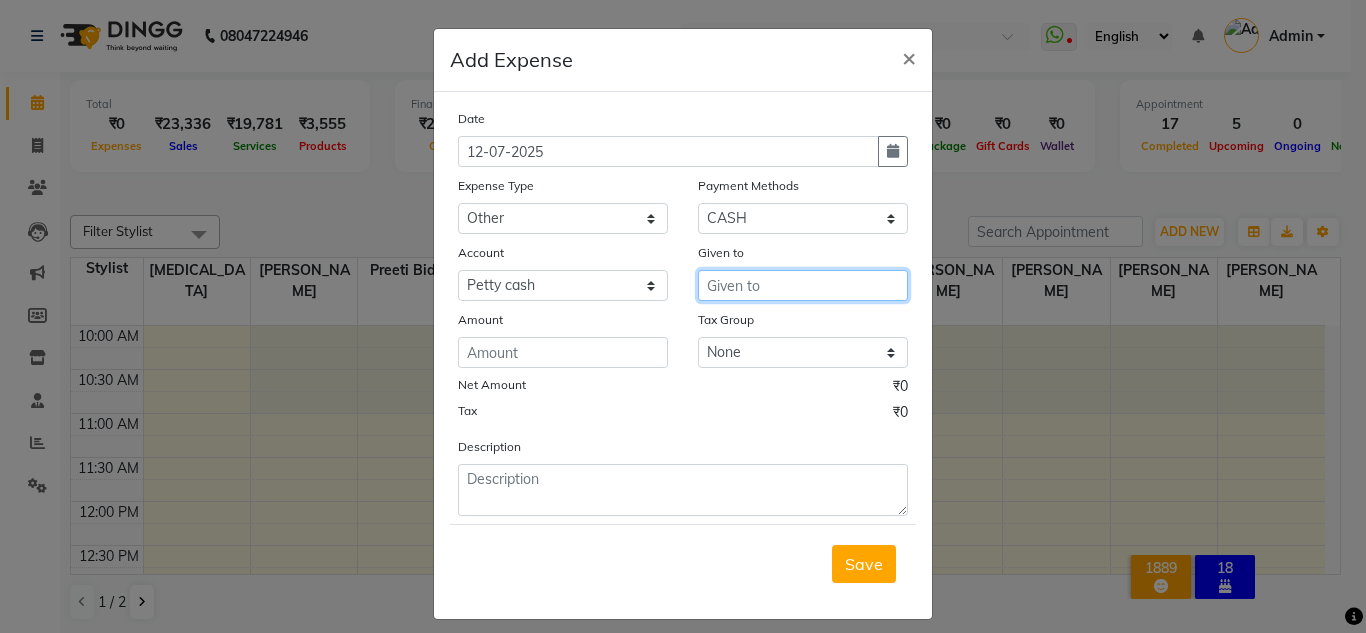click at bounding box center [803, 285] 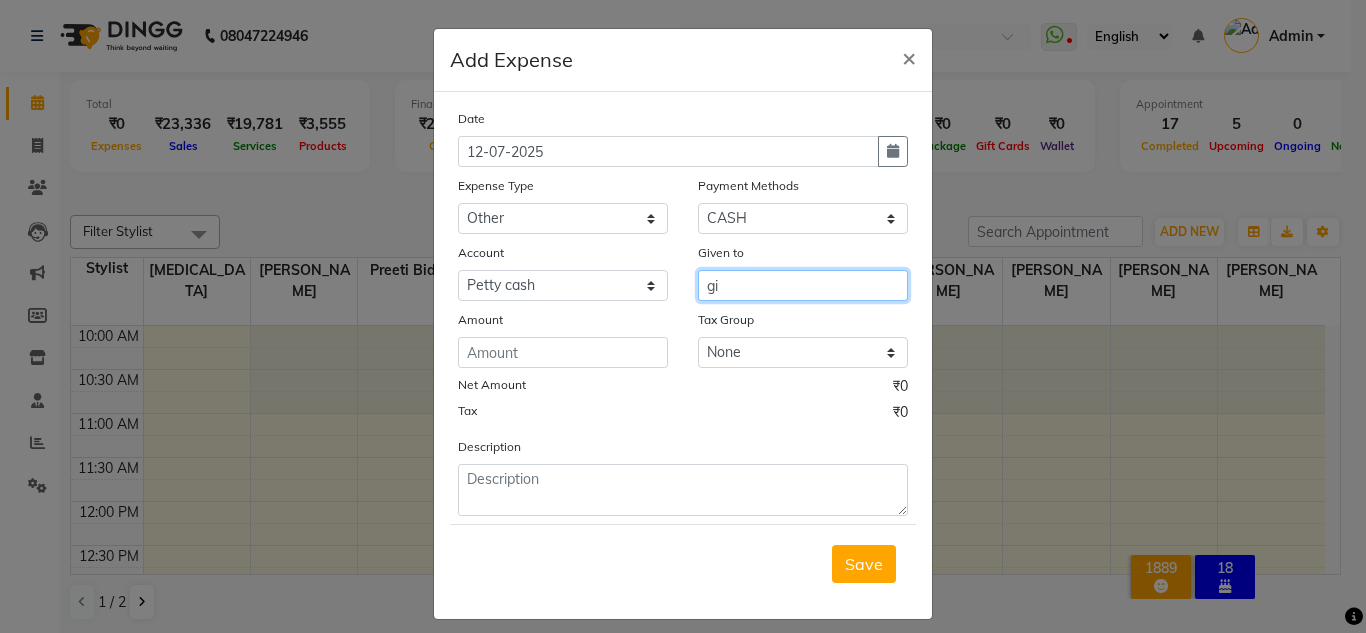 type on "g" 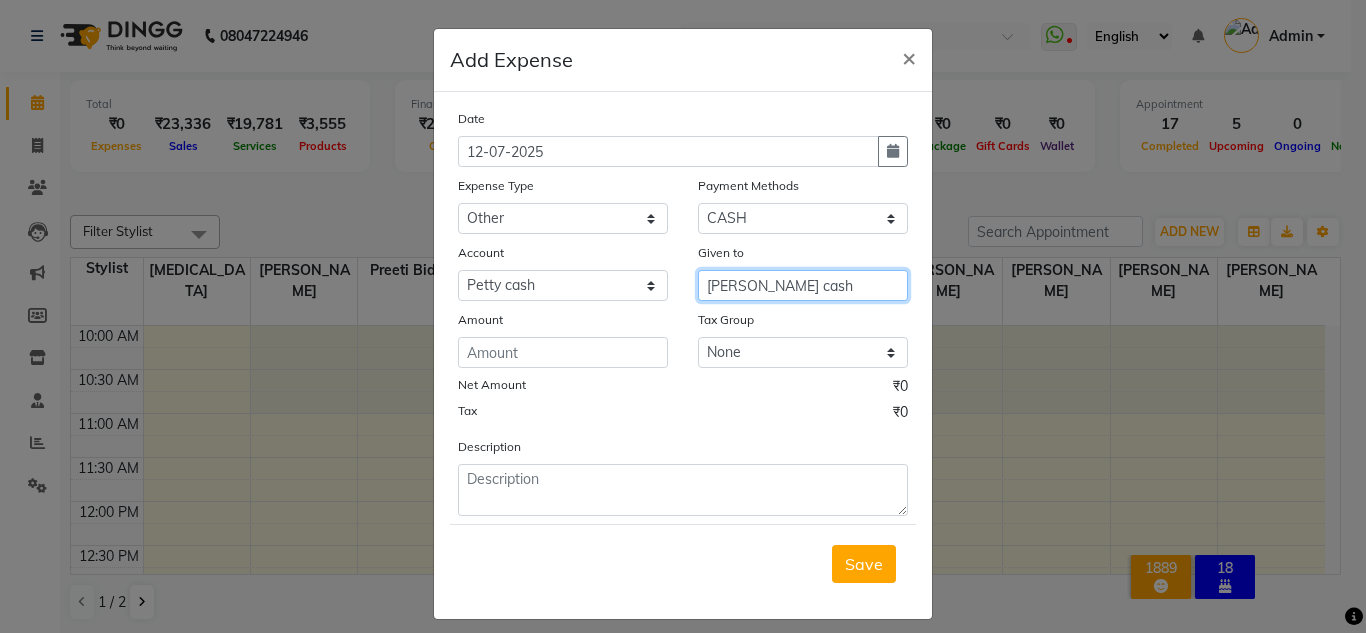 type on "petty cash" 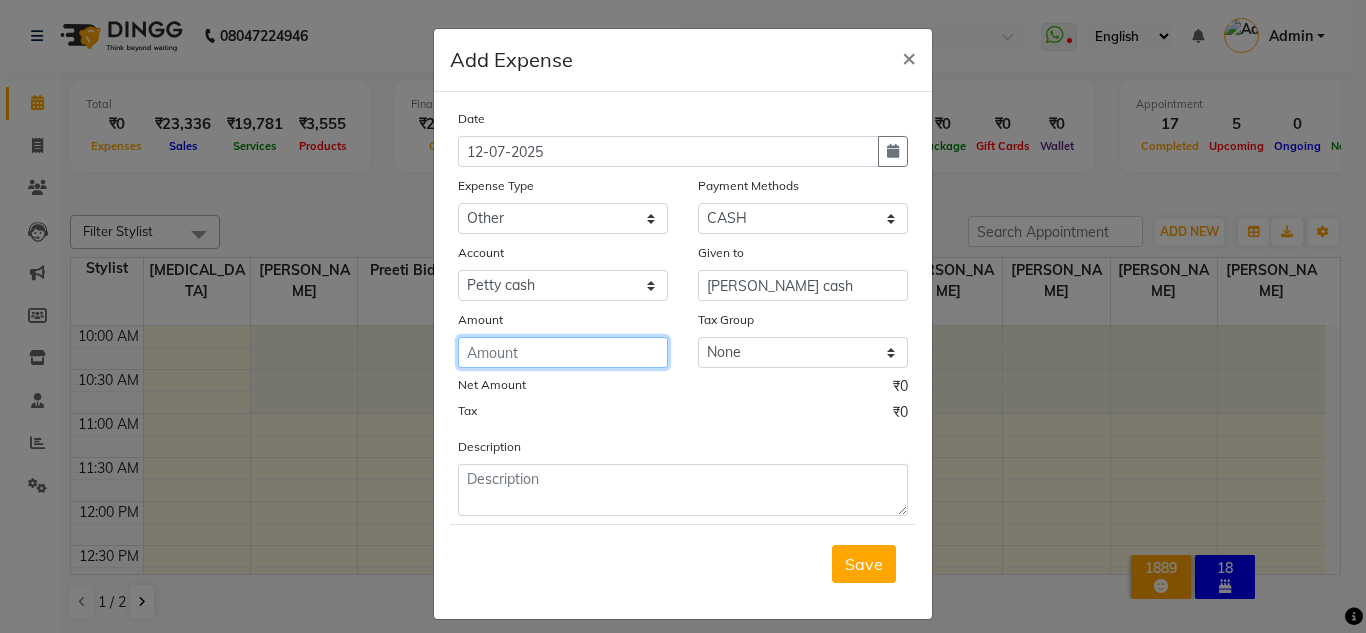 click 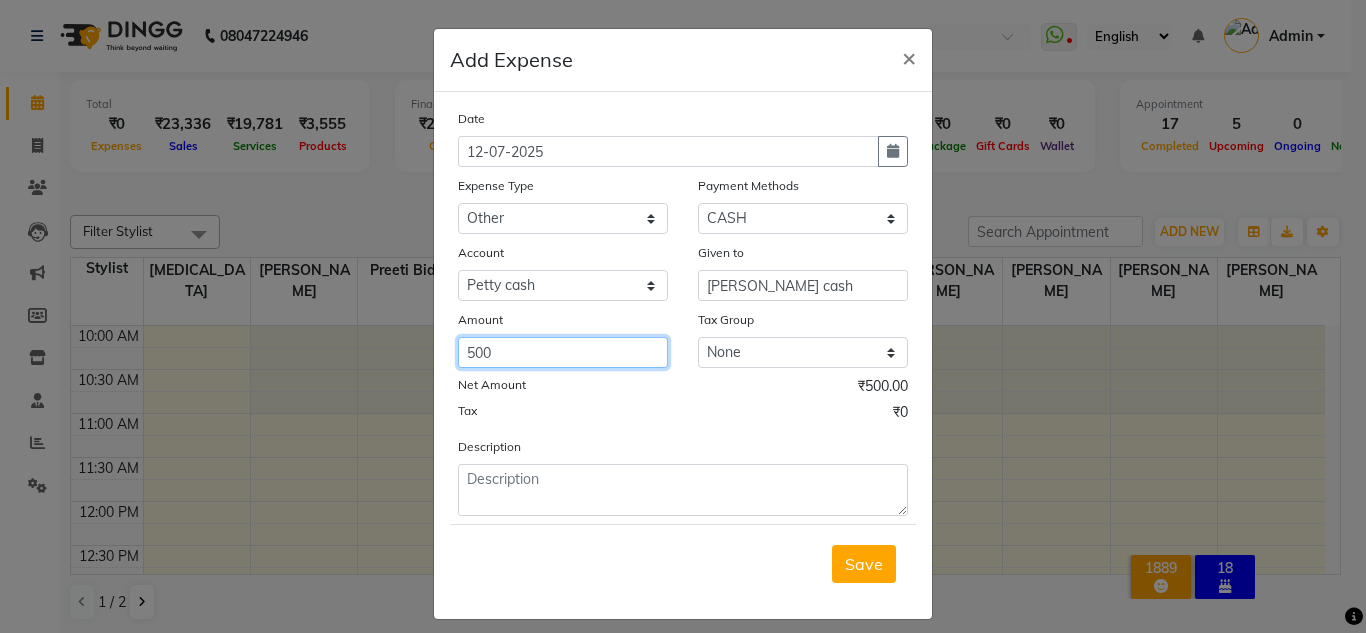 type on "500" 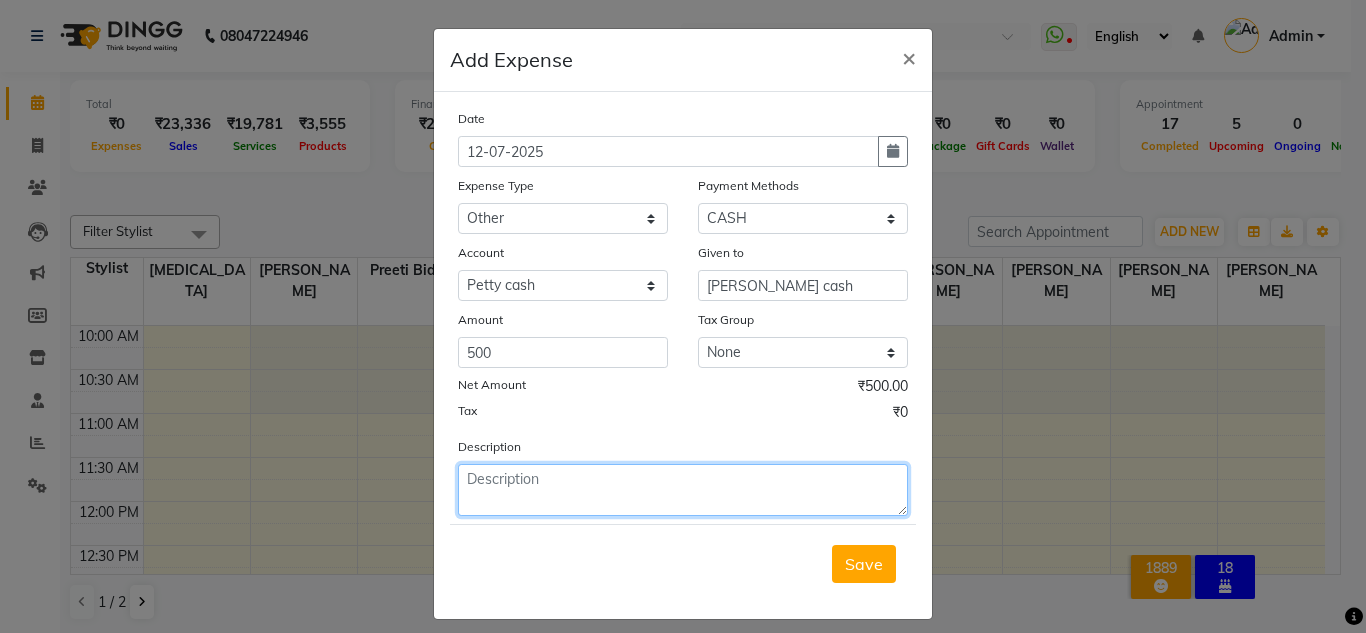 click 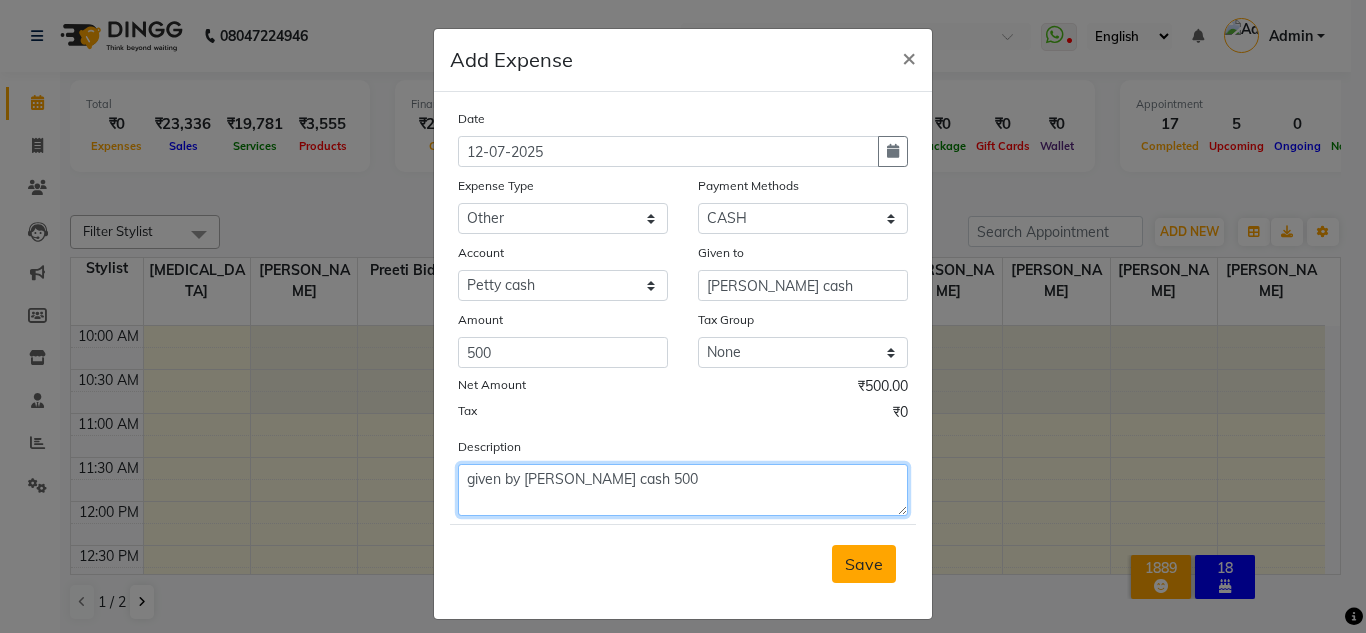 type on "given by petty cash 500" 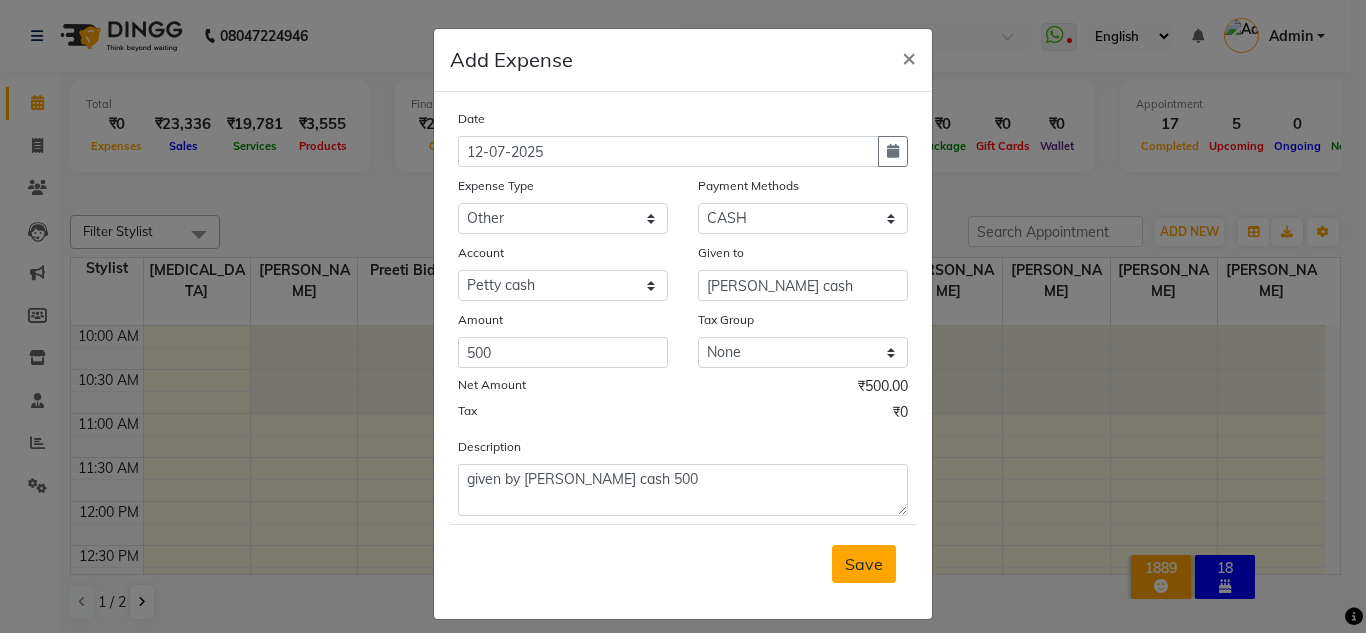 click on "Save" at bounding box center [864, 564] 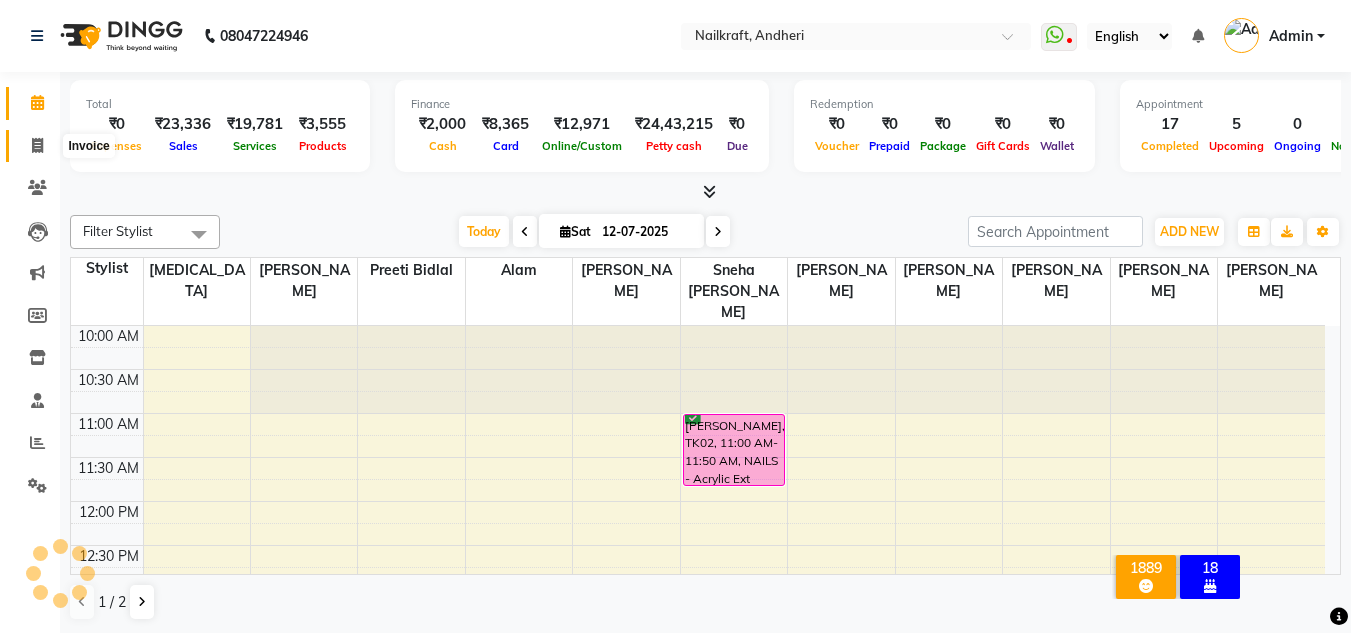 click 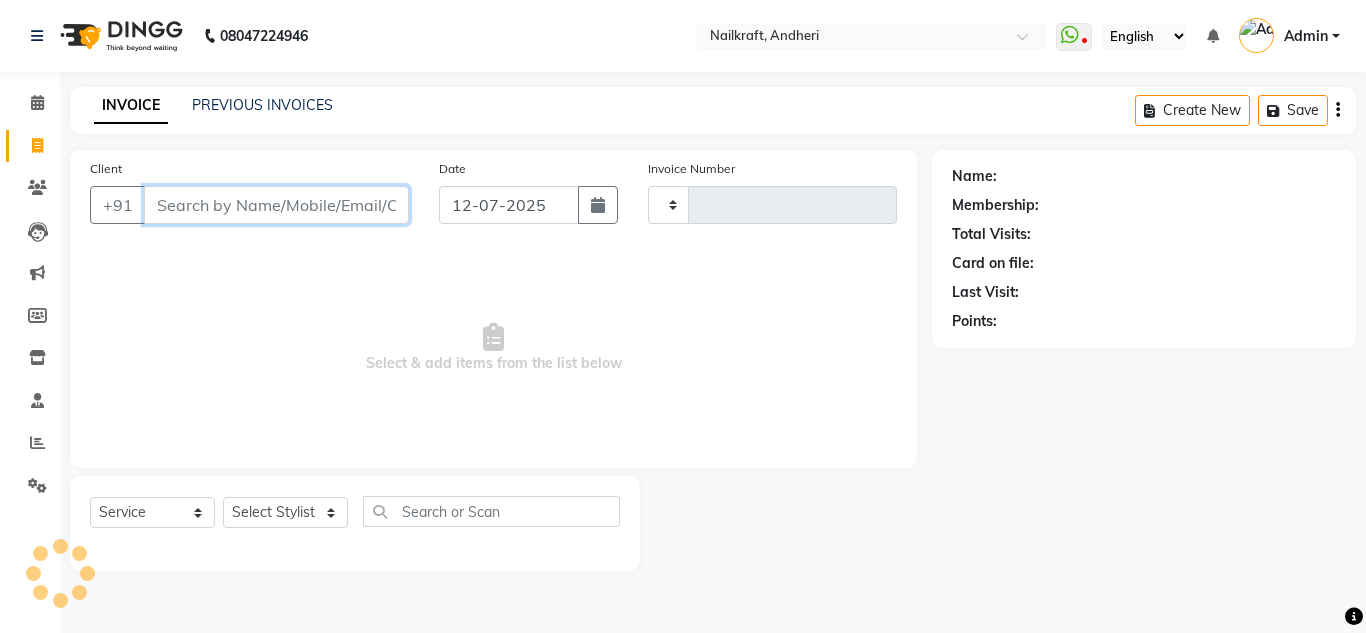 click on "Client" at bounding box center (276, 205) 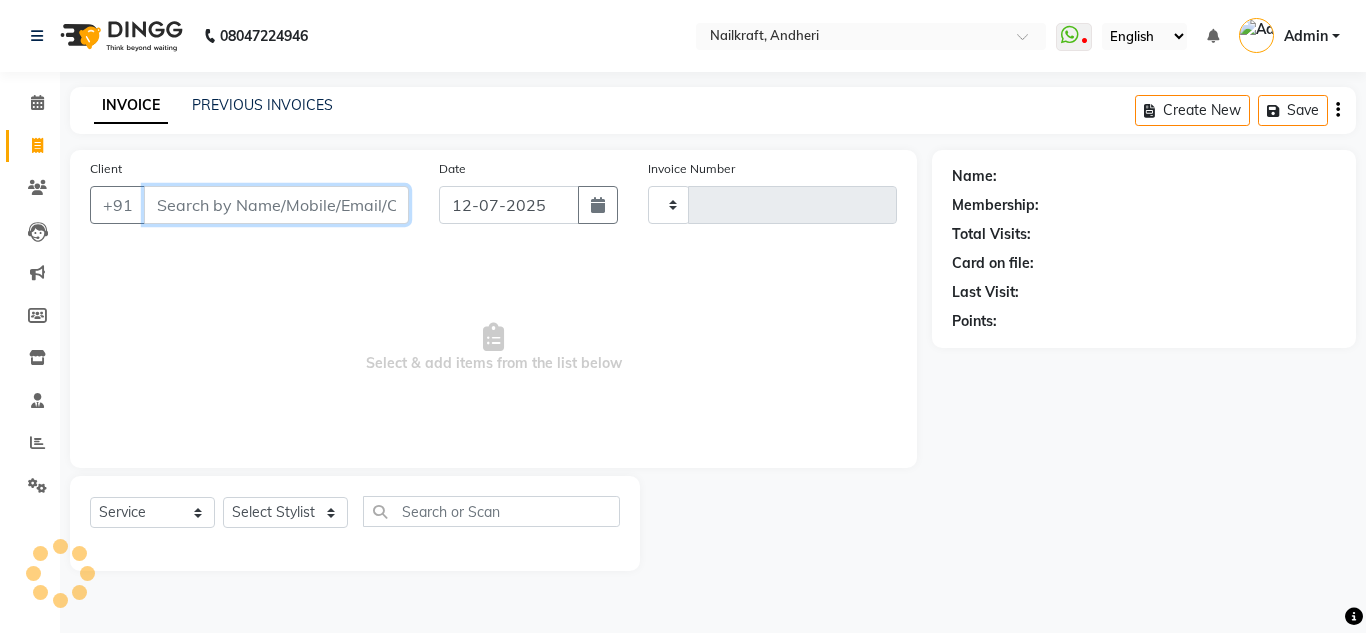type on "1487" 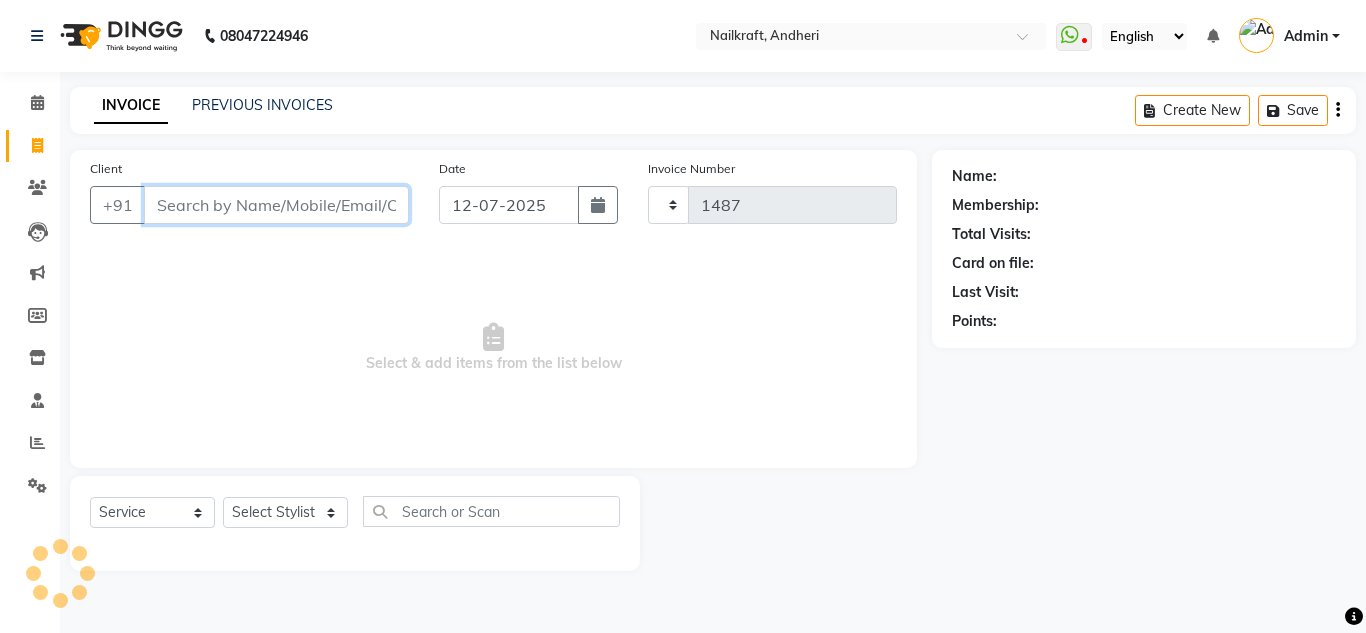 select on "6081" 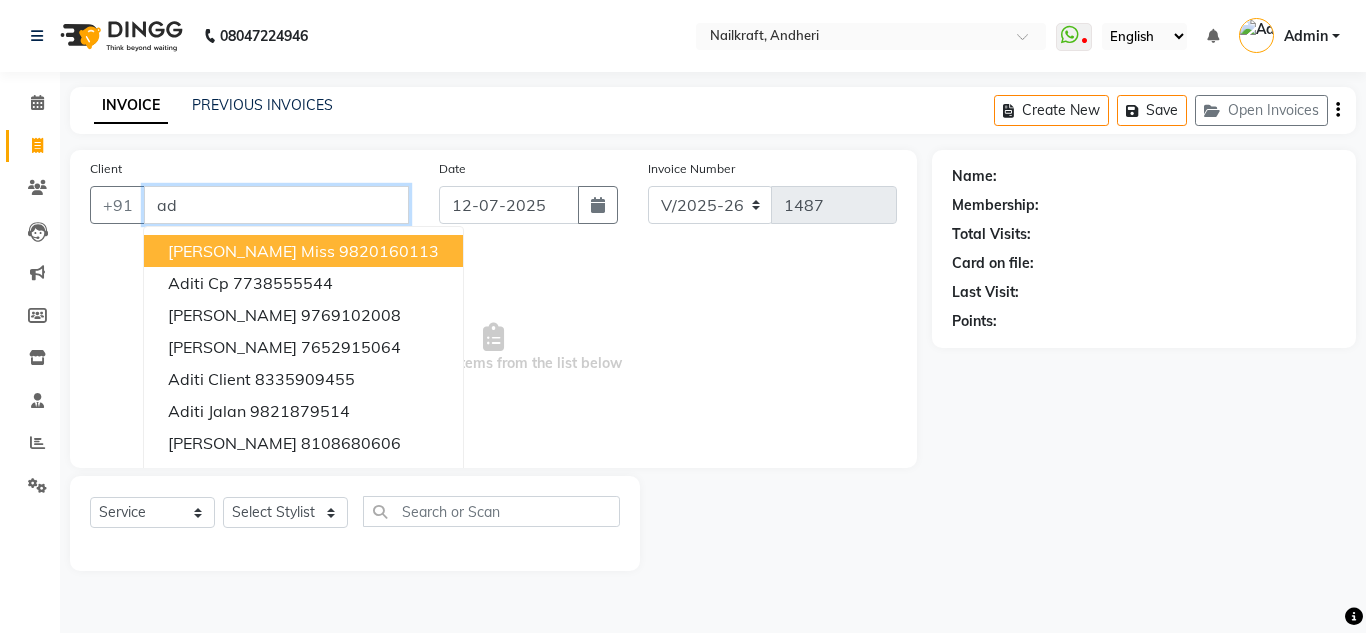 type on "a" 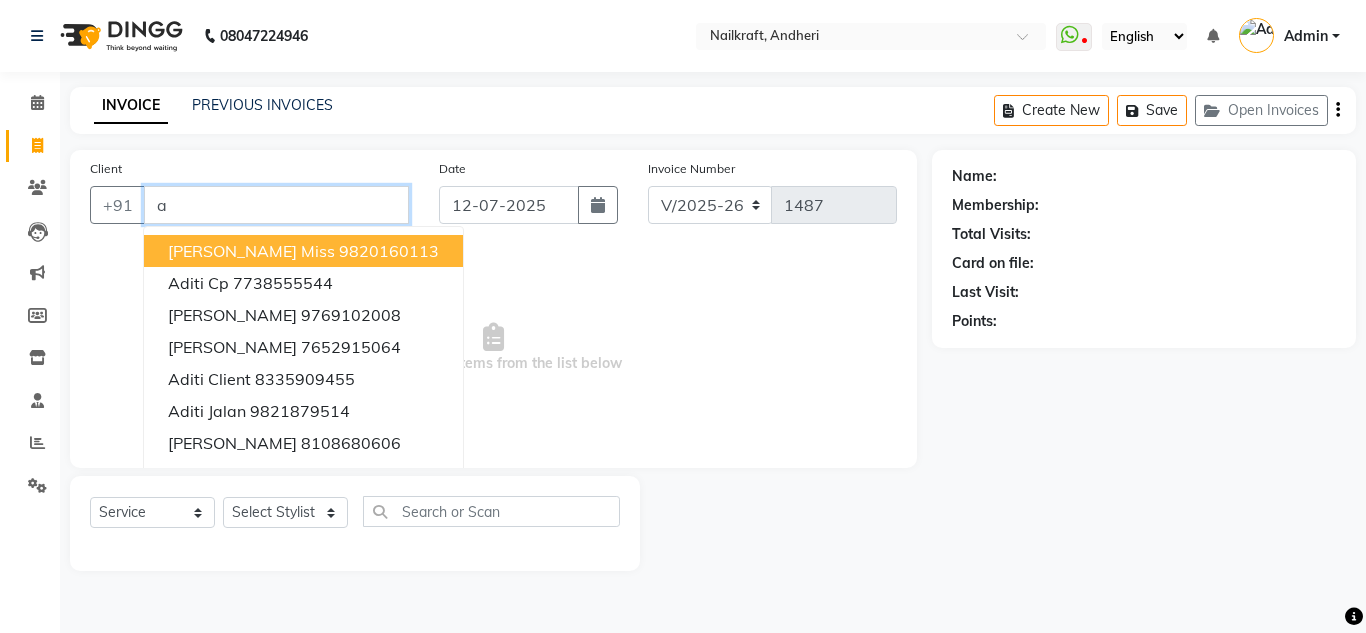 type 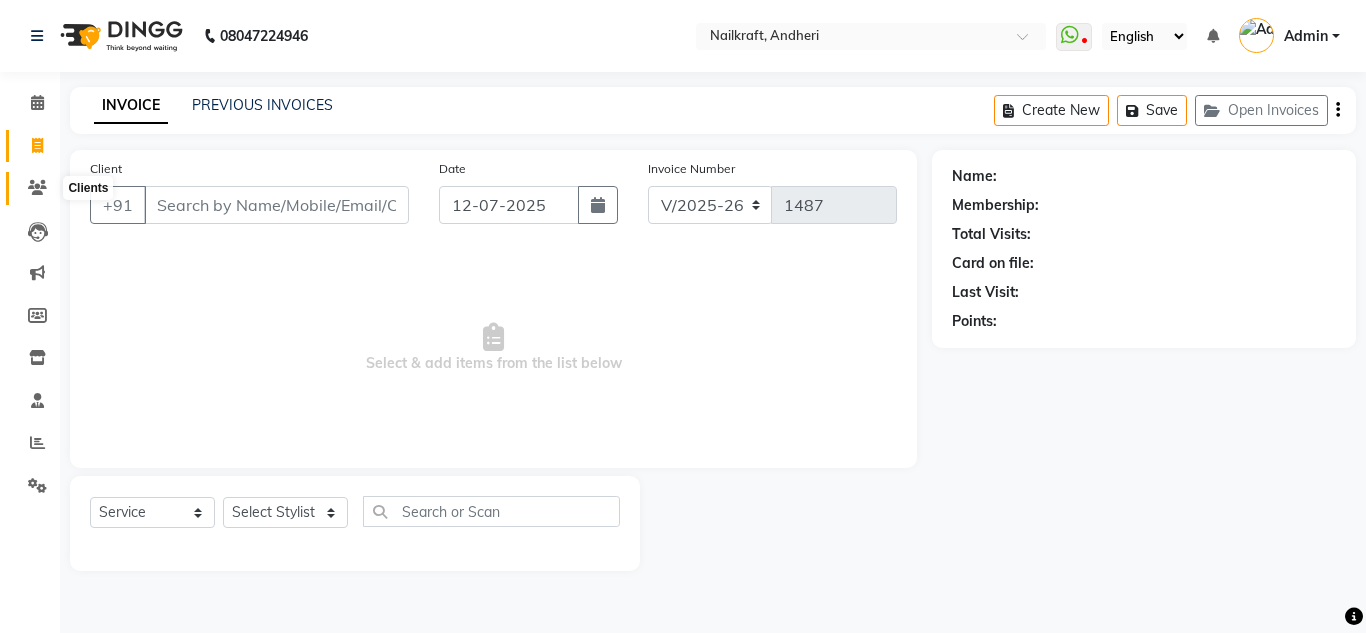 click 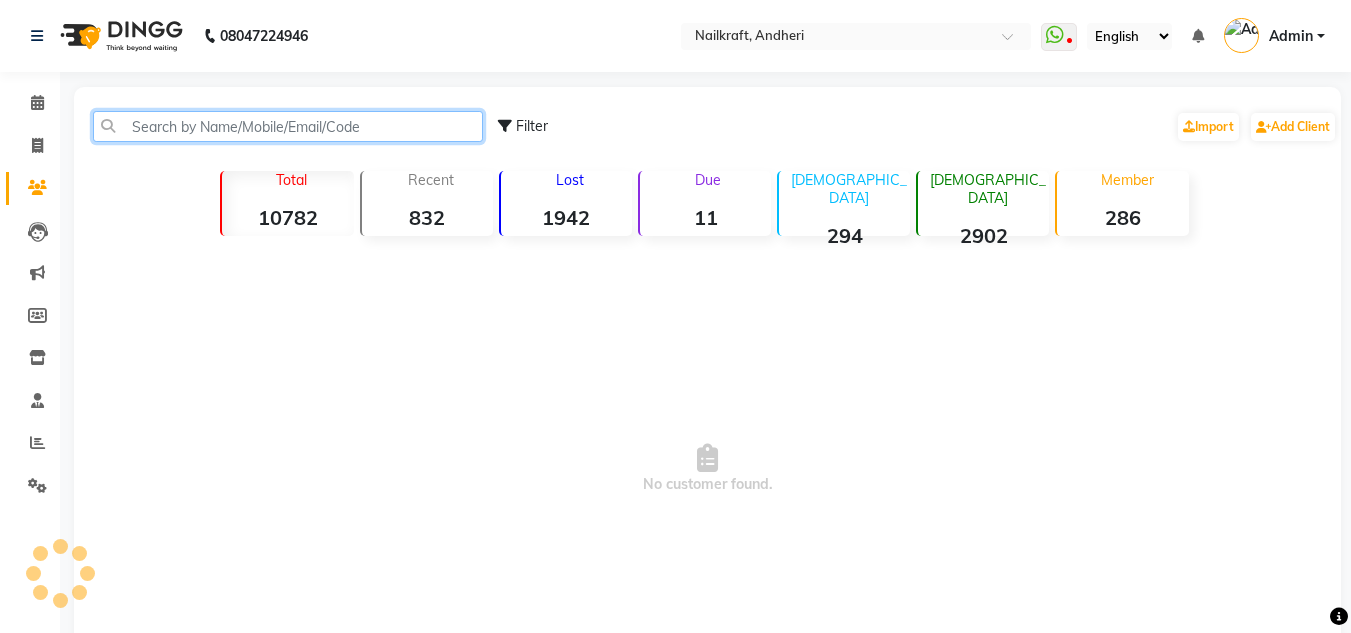 click 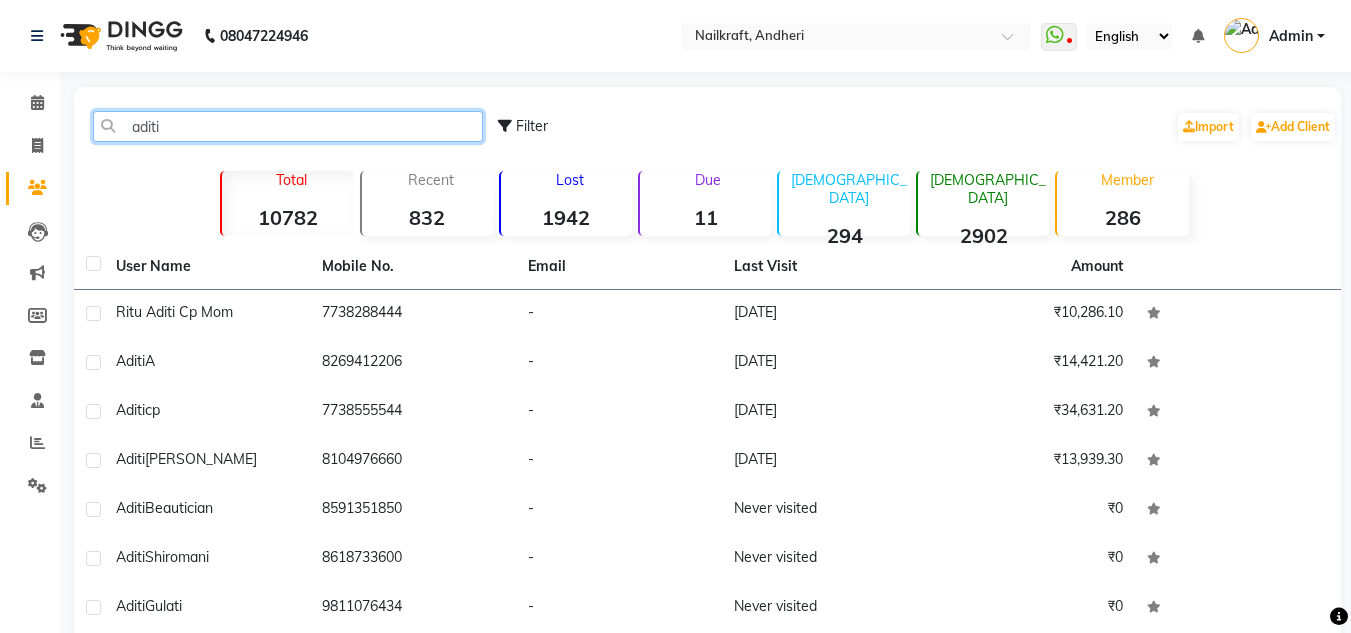 click on "aditi" 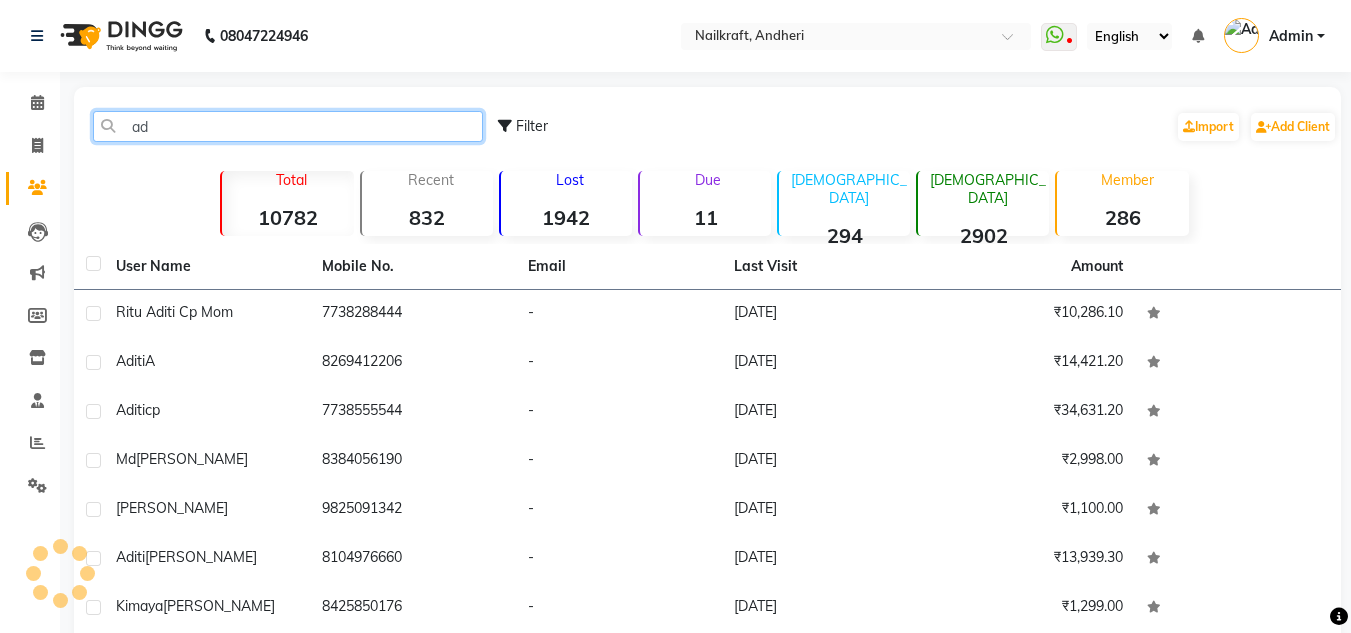 type on "a" 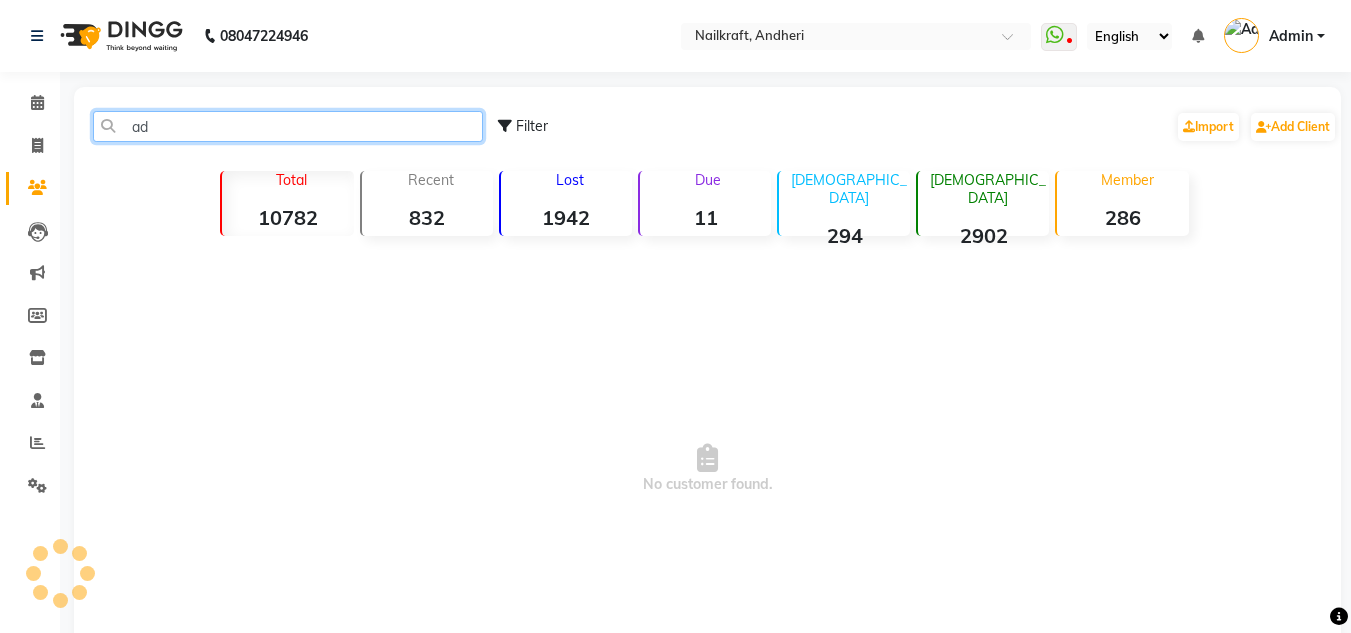 type on "a" 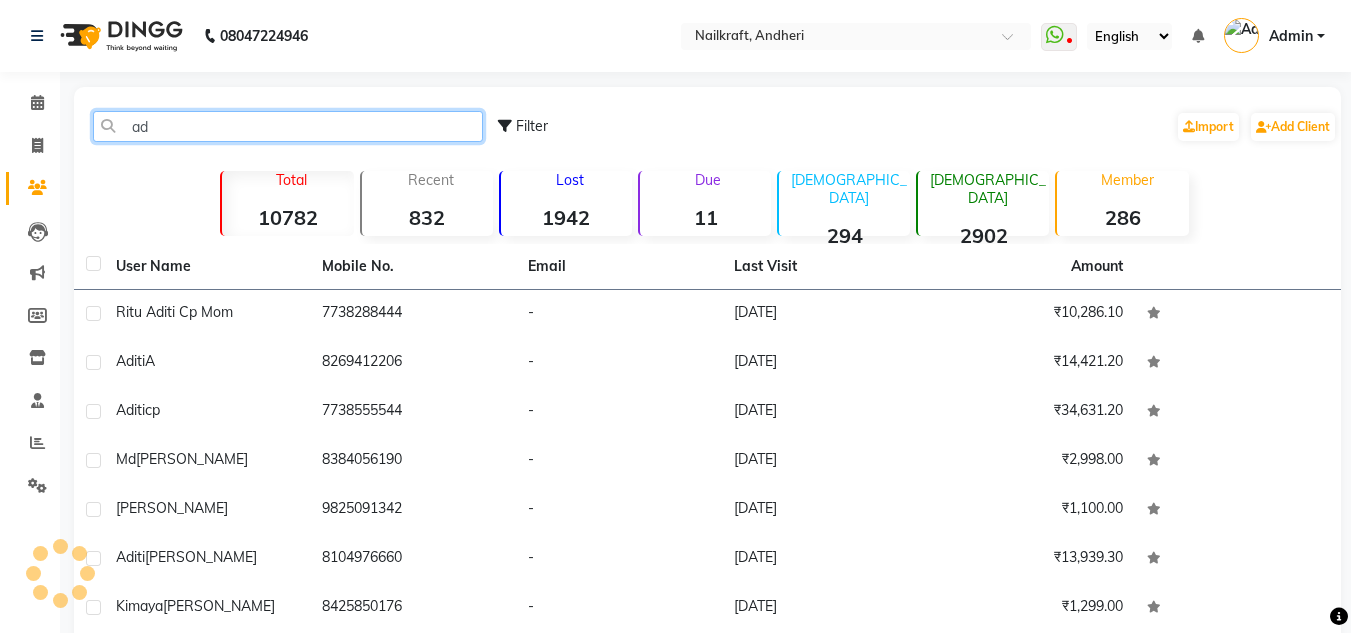 type on "a" 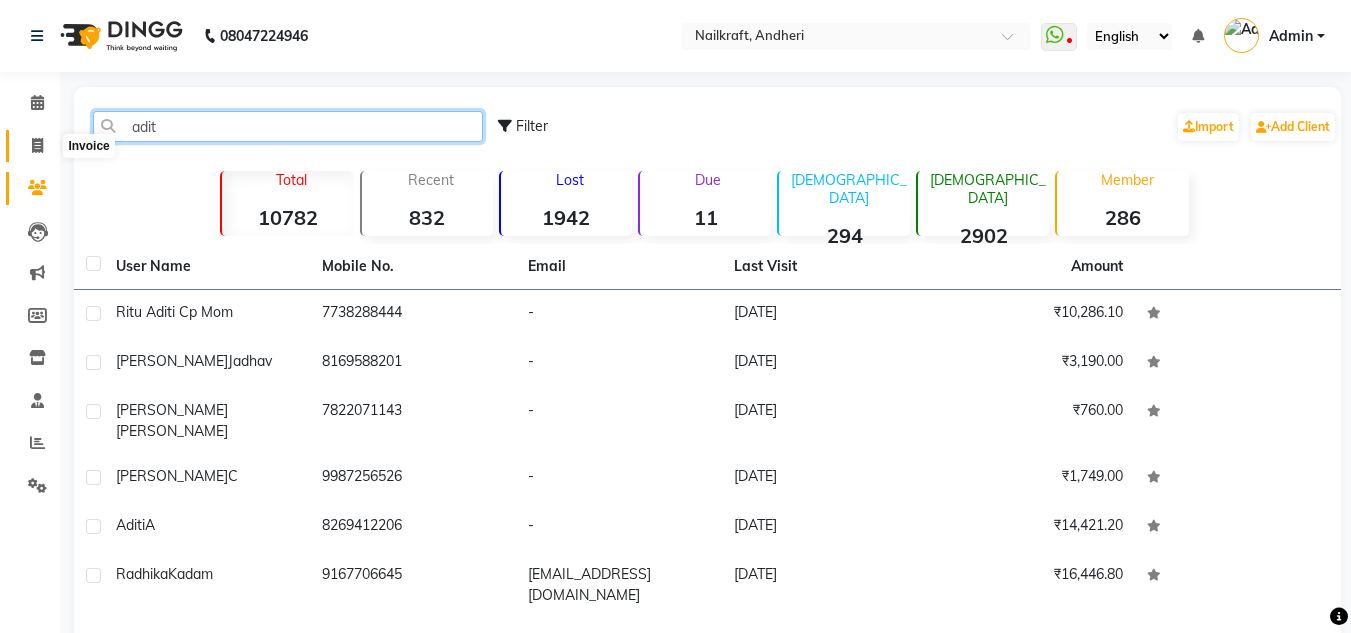 type on "adit" 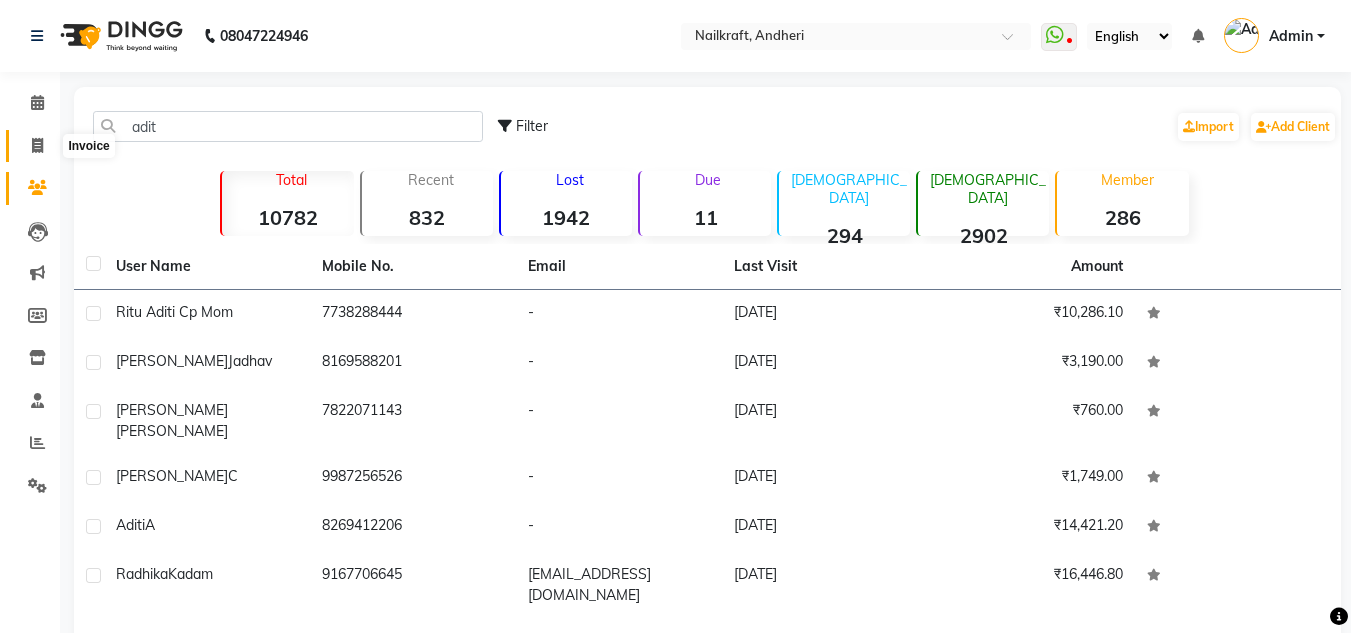 click 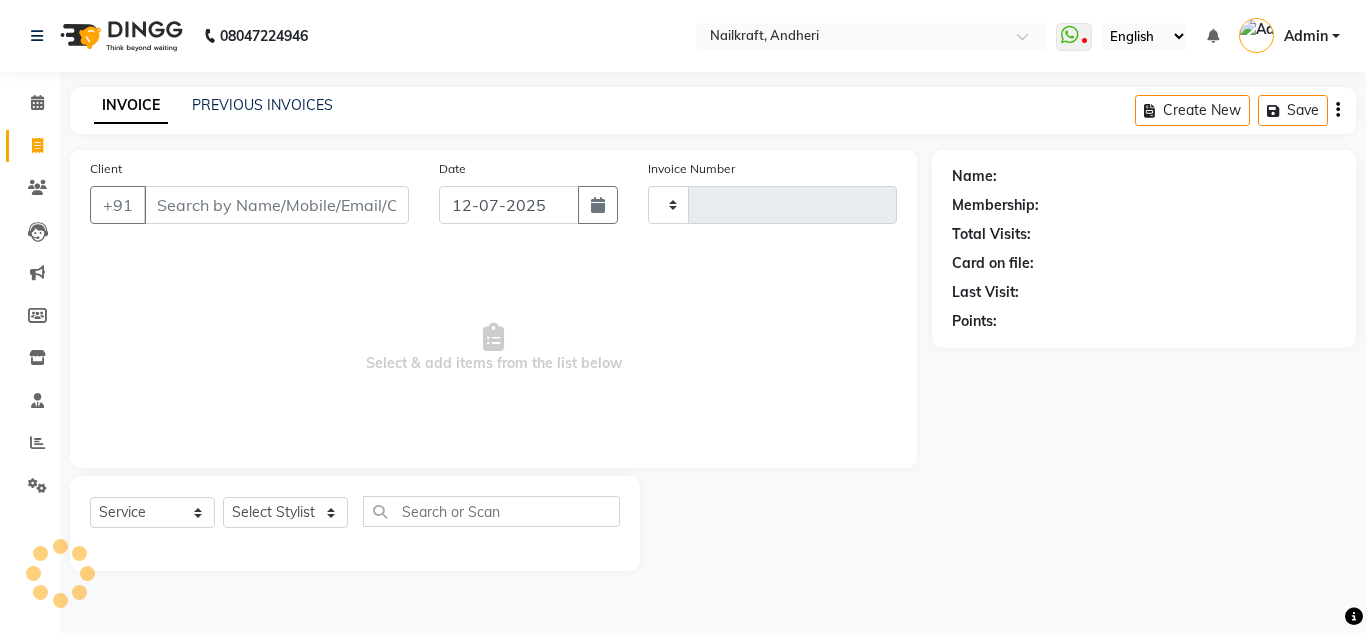 type on "1487" 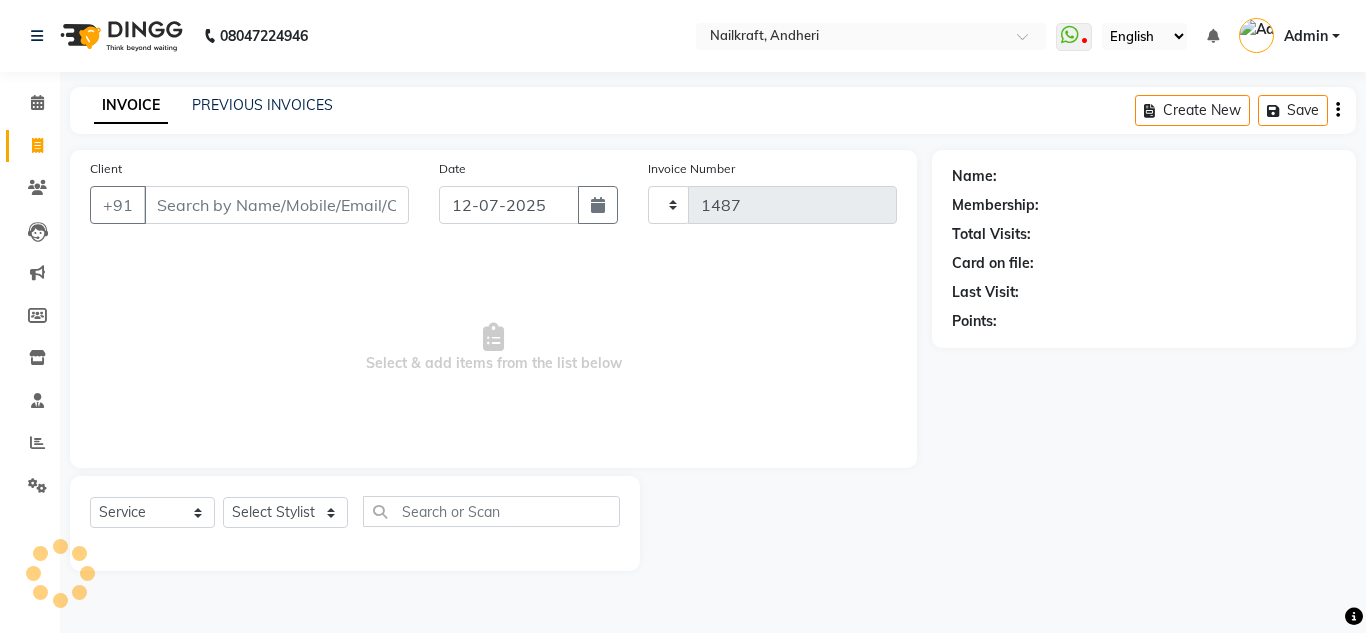 select on "6081" 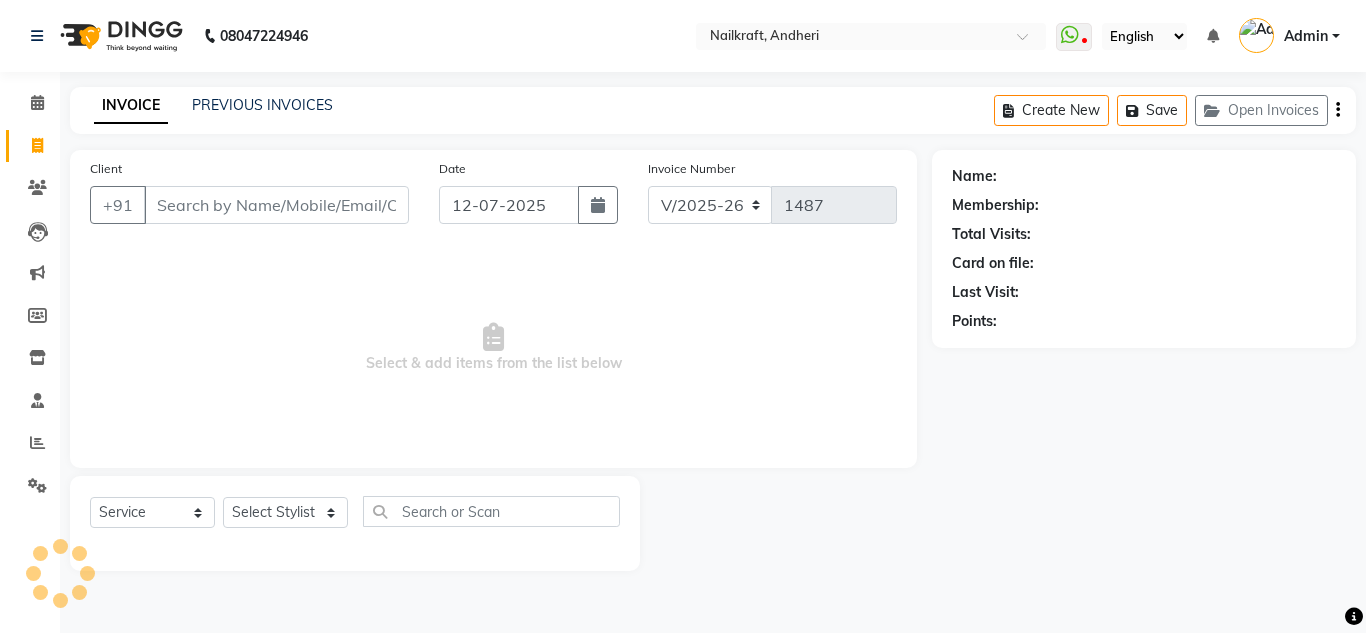 click on "Client" at bounding box center (276, 205) 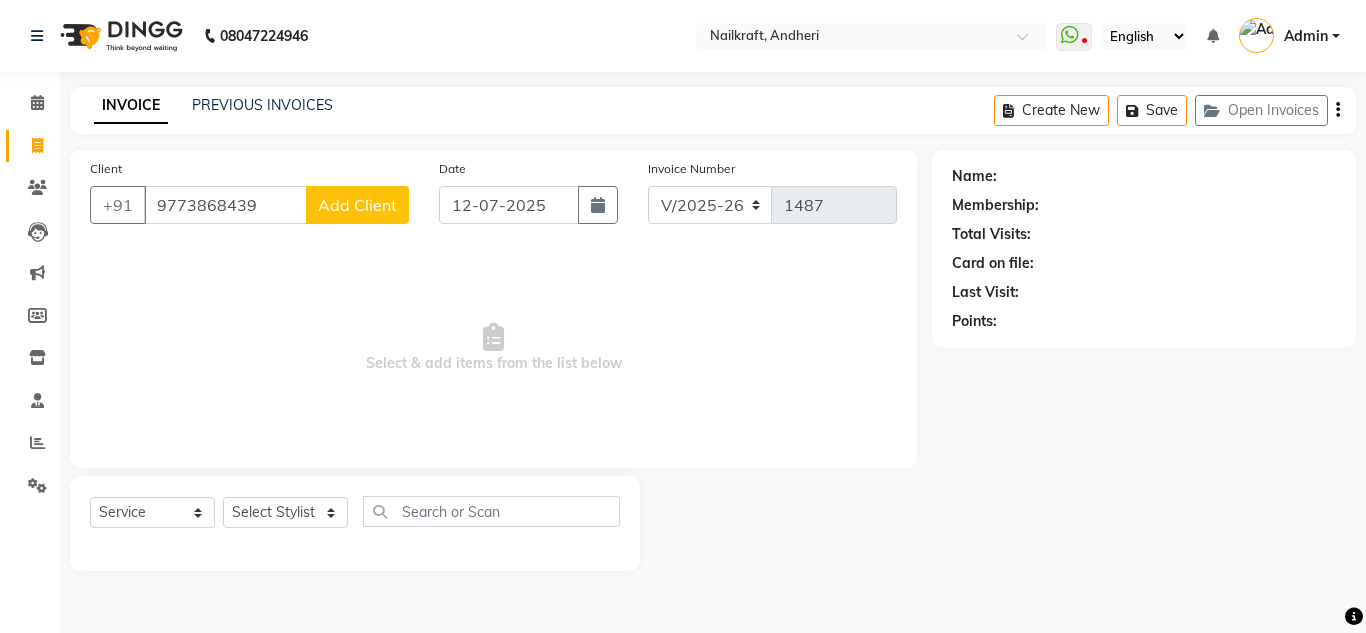 type on "9773868439" 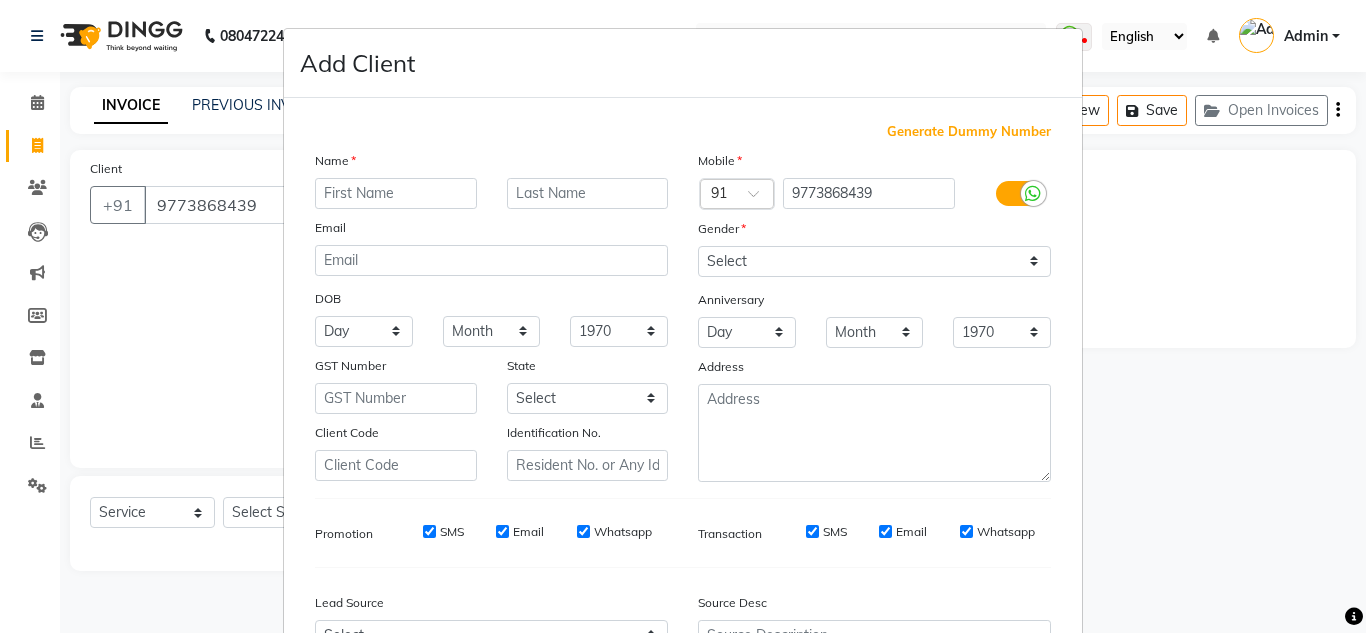 click at bounding box center [396, 193] 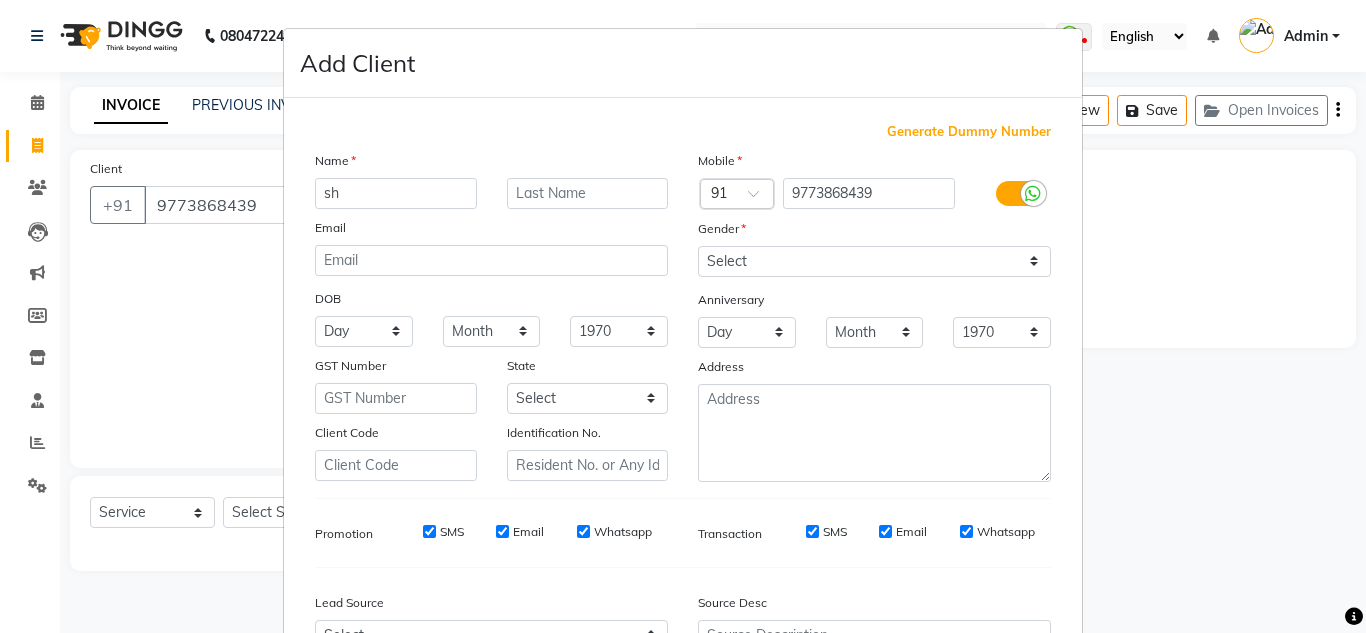 type on "s" 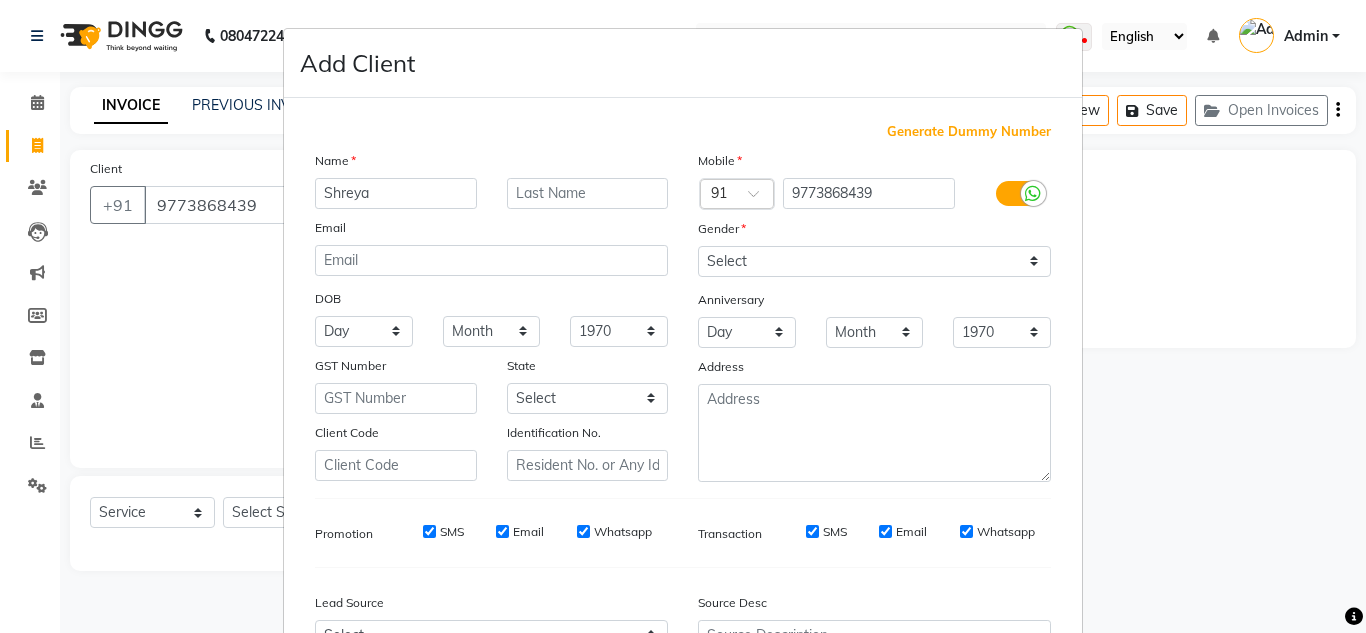 type on "Shreya" 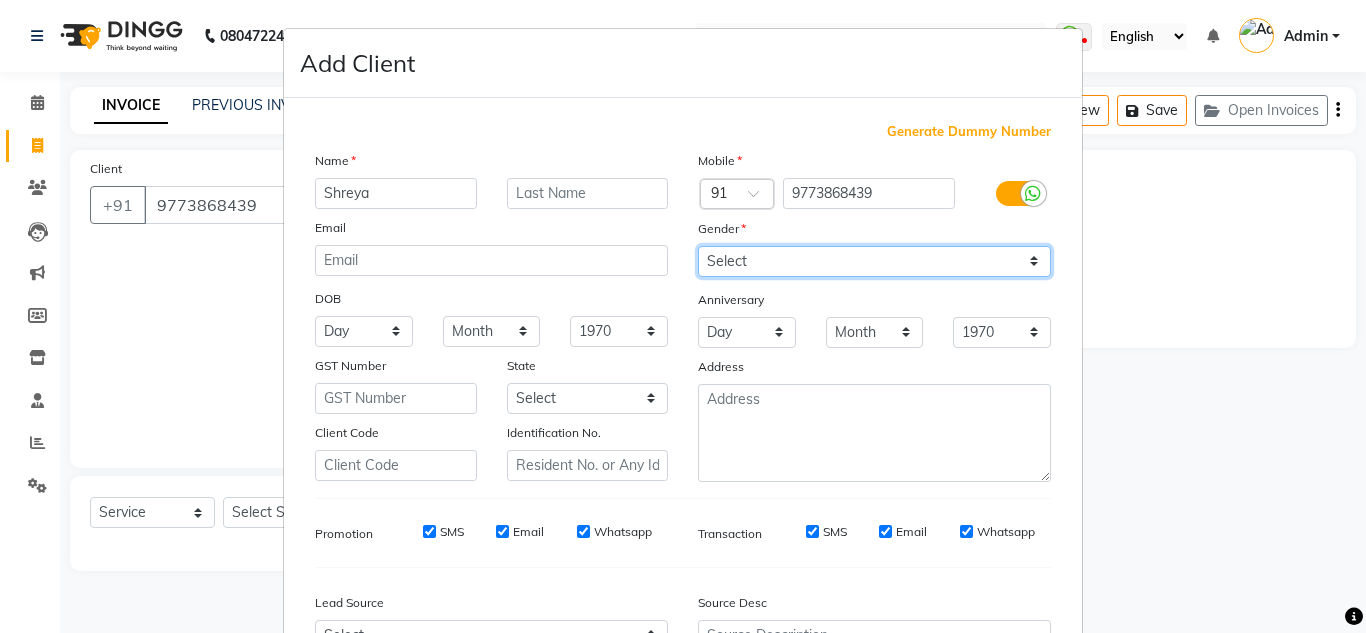 click on "Select Male Female Other Prefer Not To Say" at bounding box center (874, 261) 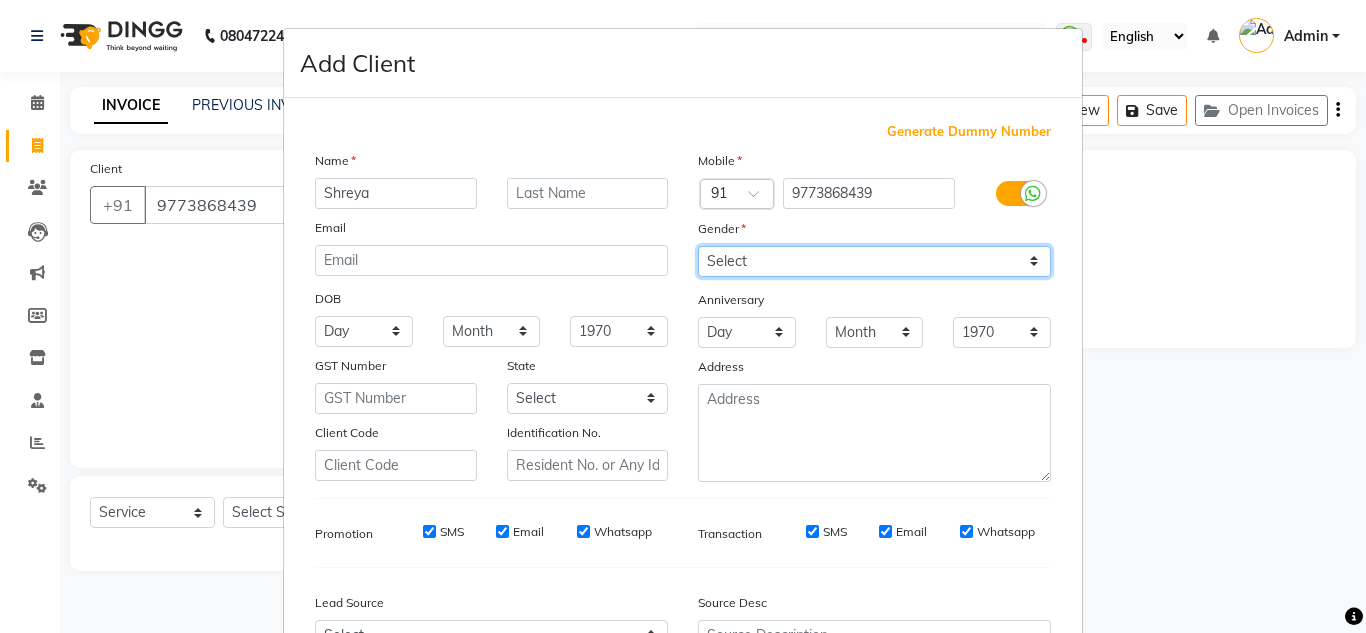 select on "female" 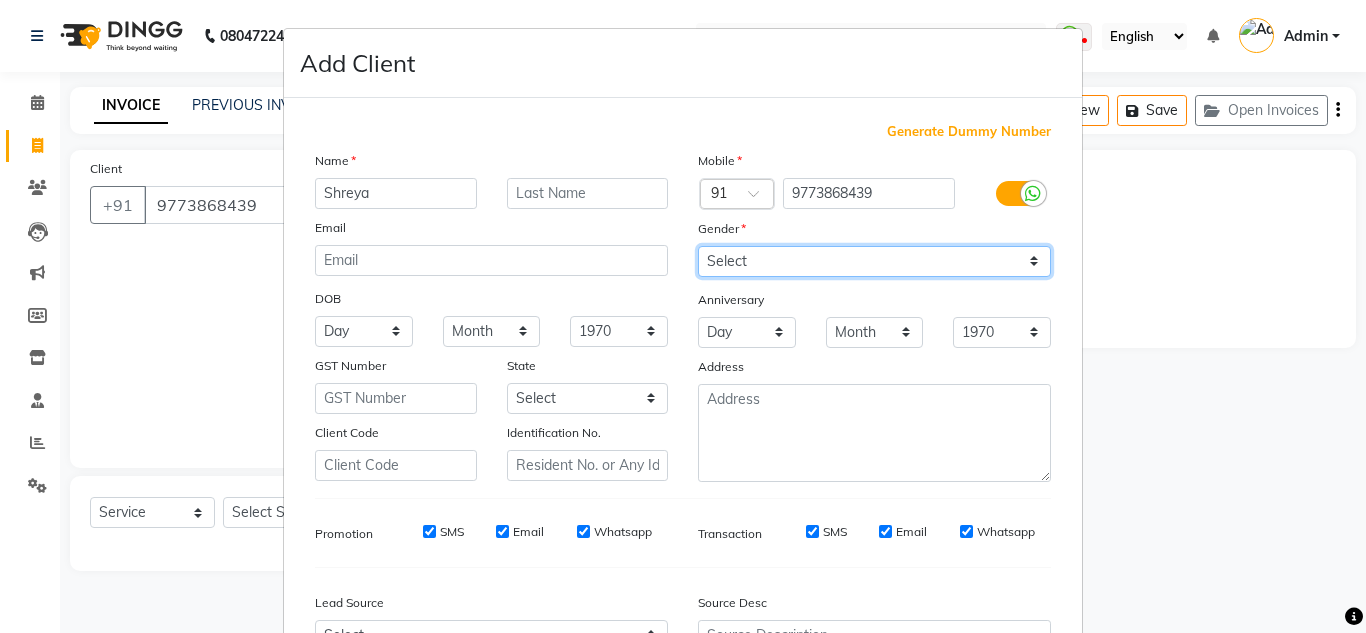 click on "Select Male Female Other Prefer Not To Say" at bounding box center (874, 261) 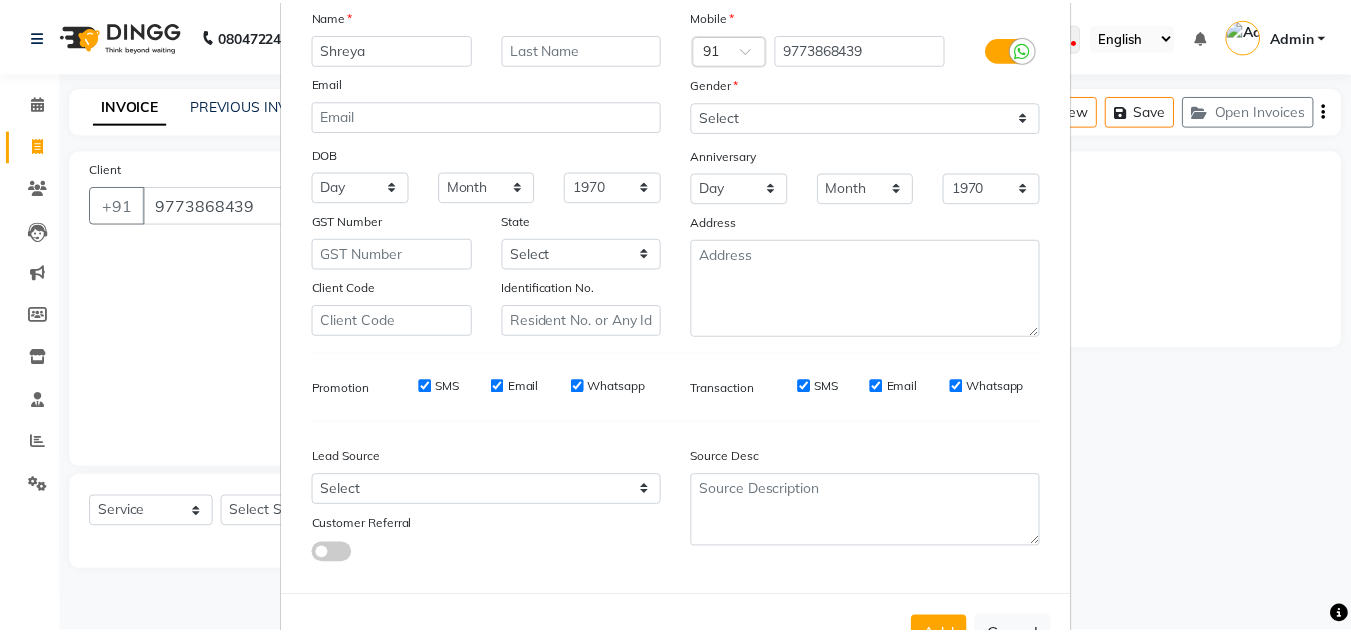 scroll, scrollTop: 216, scrollLeft: 0, axis: vertical 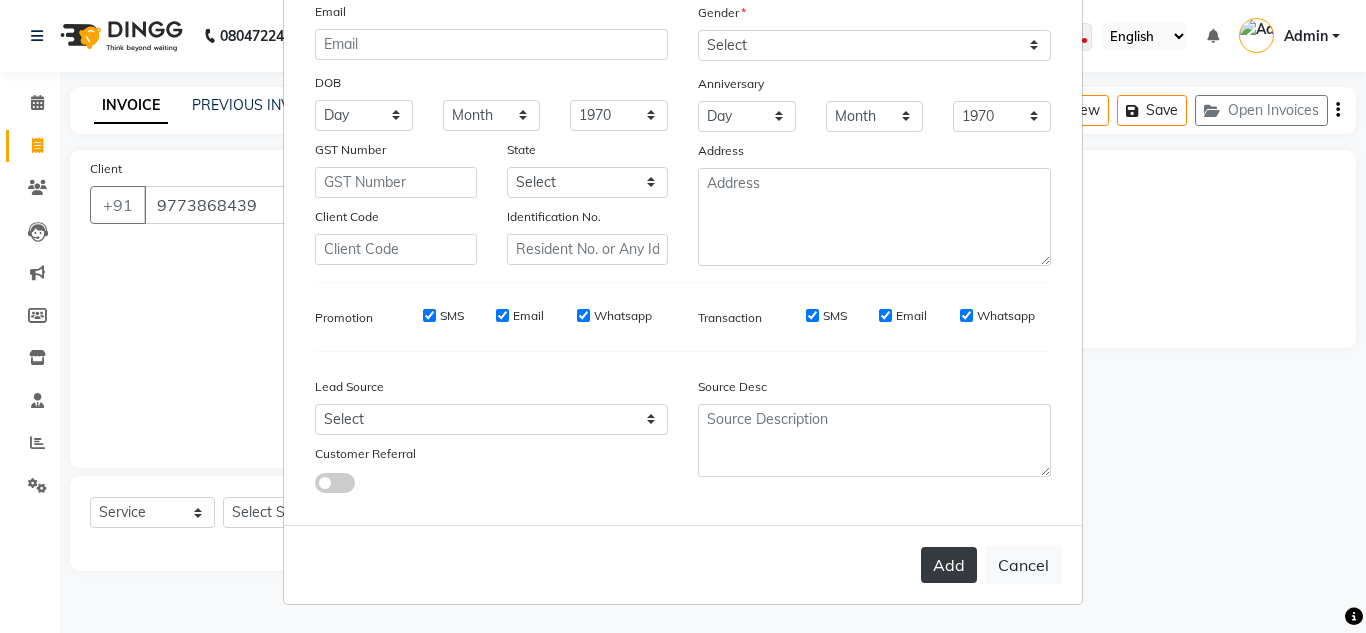 click on "Add" at bounding box center [949, 565] 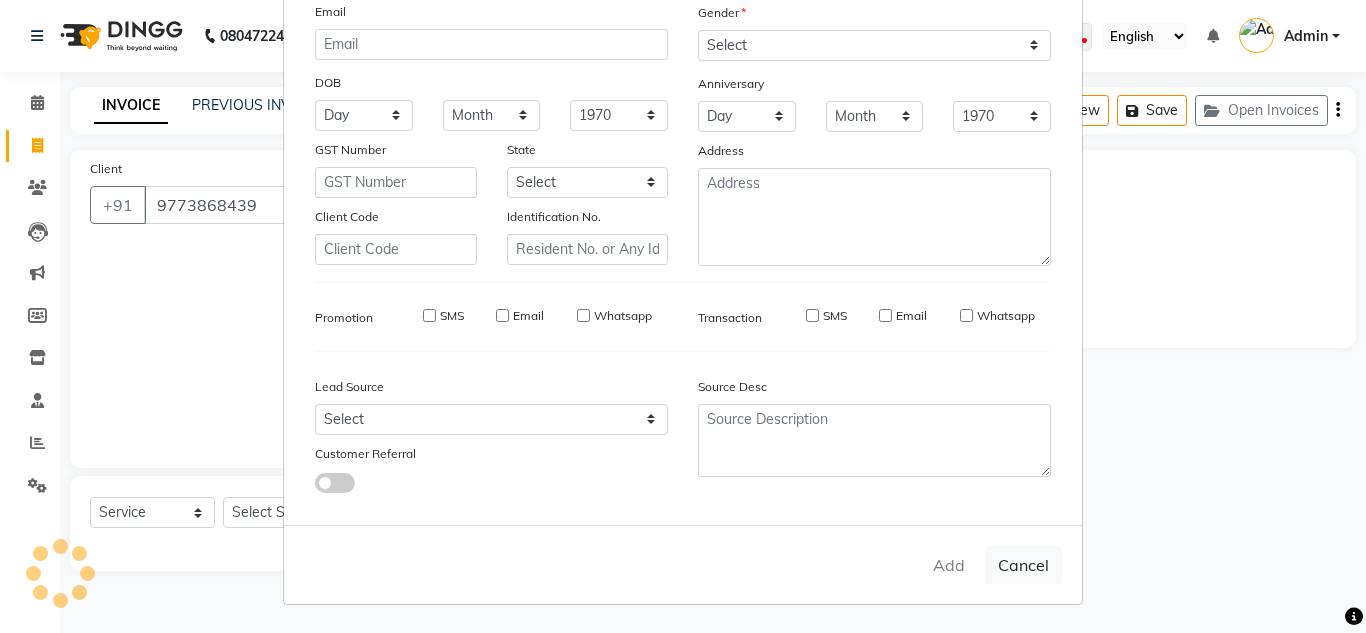 type 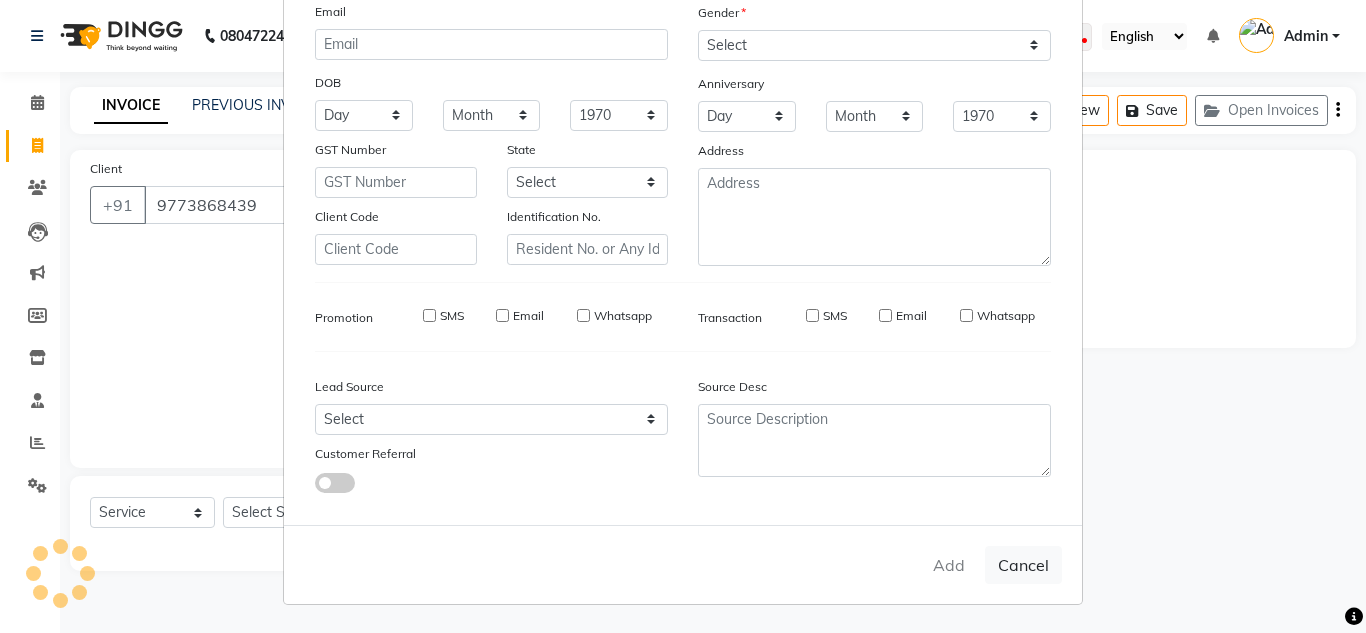 select 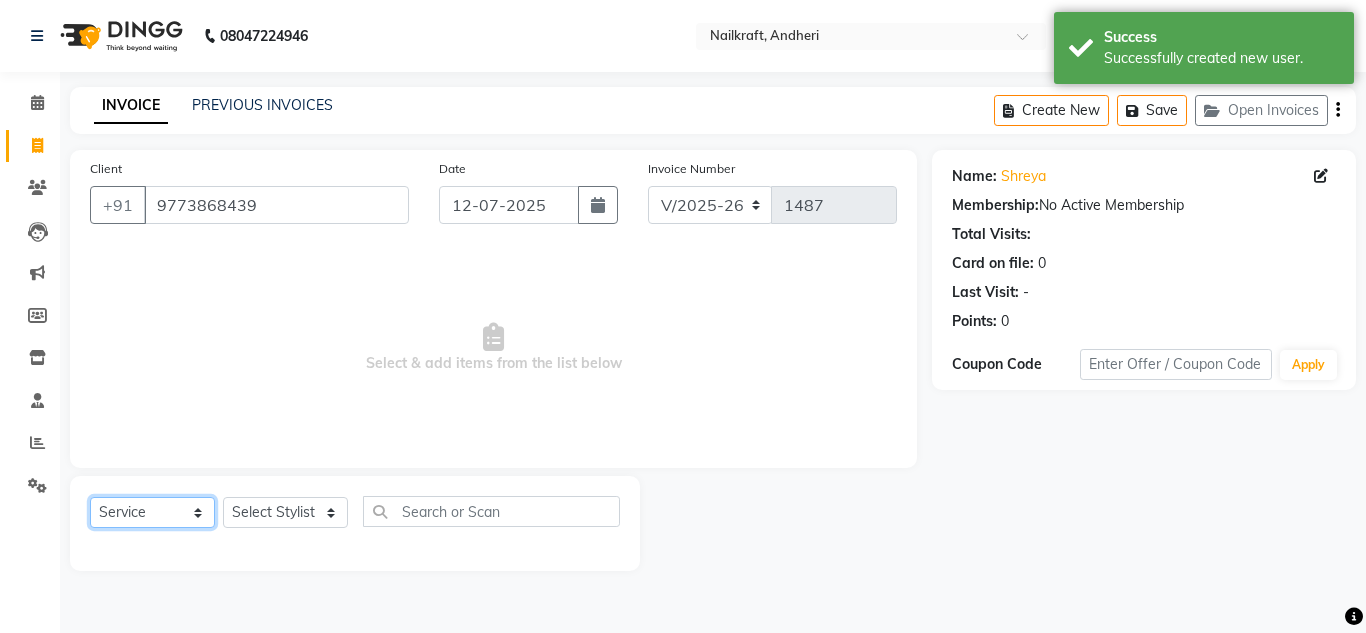 click on "Select  Service  Product  Membership  Package Voucher Prepaid Gift Card" 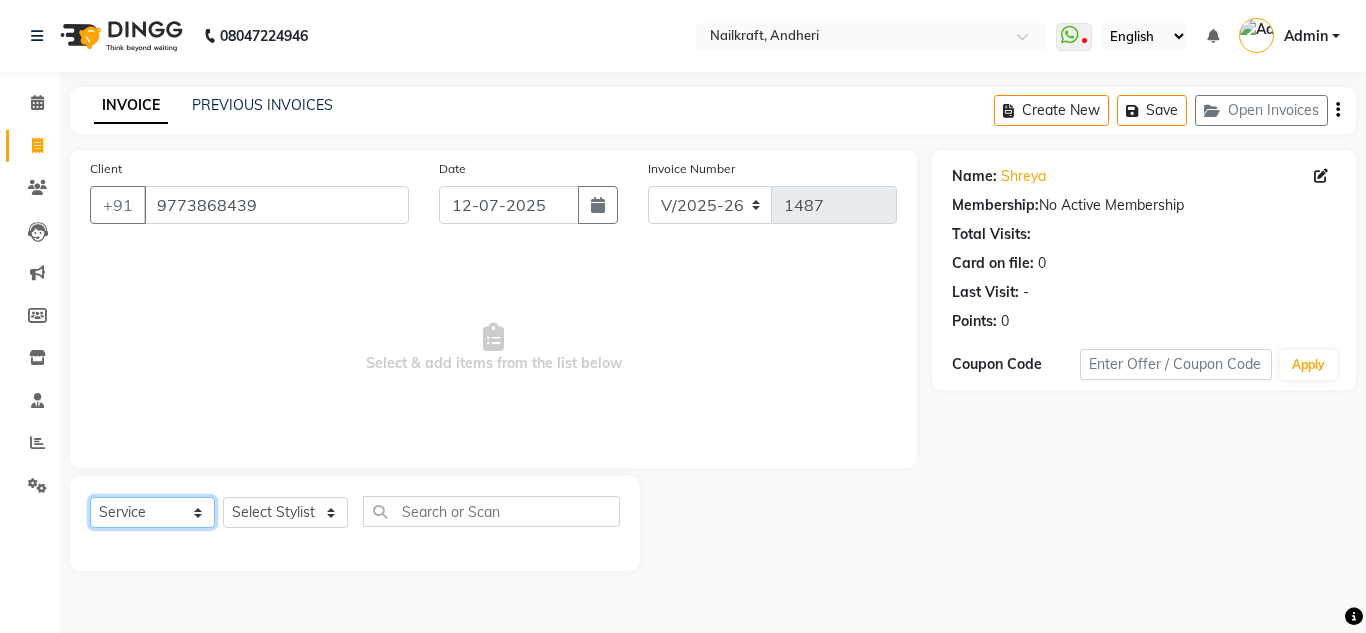 click on "Select  Service  Product  Membership  Package Voucher Prepaid Gift Card" 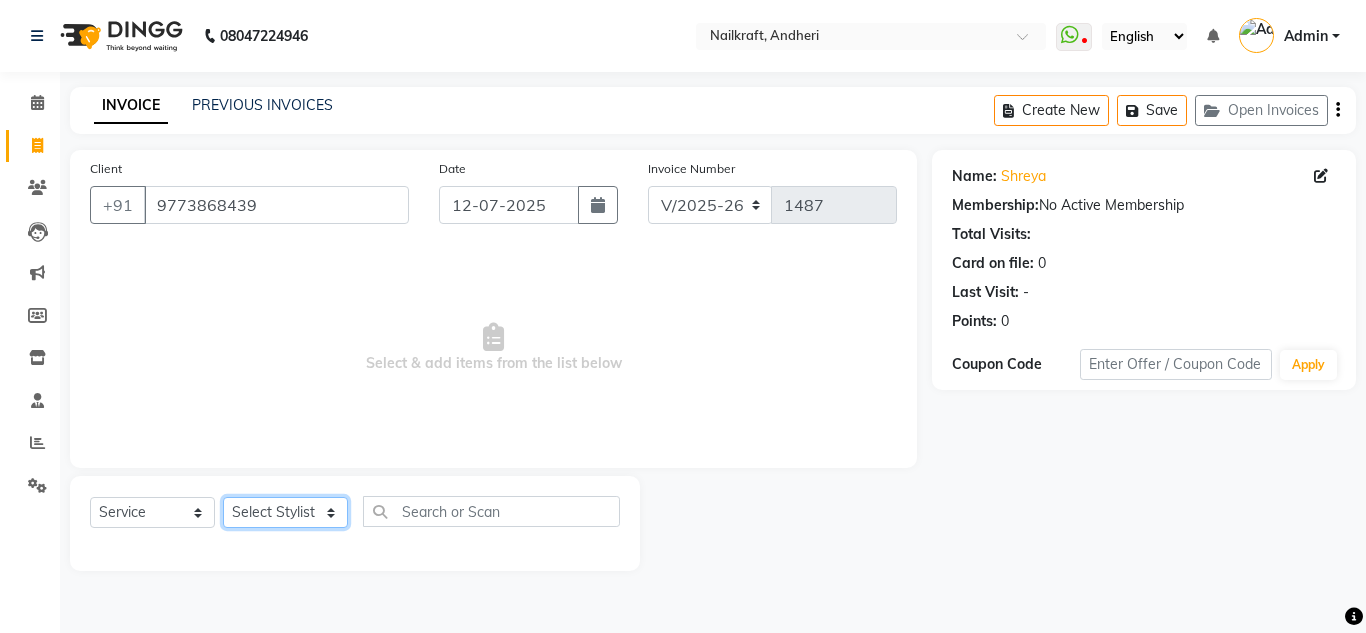 click on "Select Stylist [PERSON_NAME] [PERSON_NAME] [PERSON_NAME] NailKraft [PERSON_NAME] [MEDICAL_DATA] [PERSON_NAME]  Pooja Mehral Preeti Bidlal [PERSON_NAME] [PERSON_NAME] [PERSON_NAME] [PERSON_NAME]" 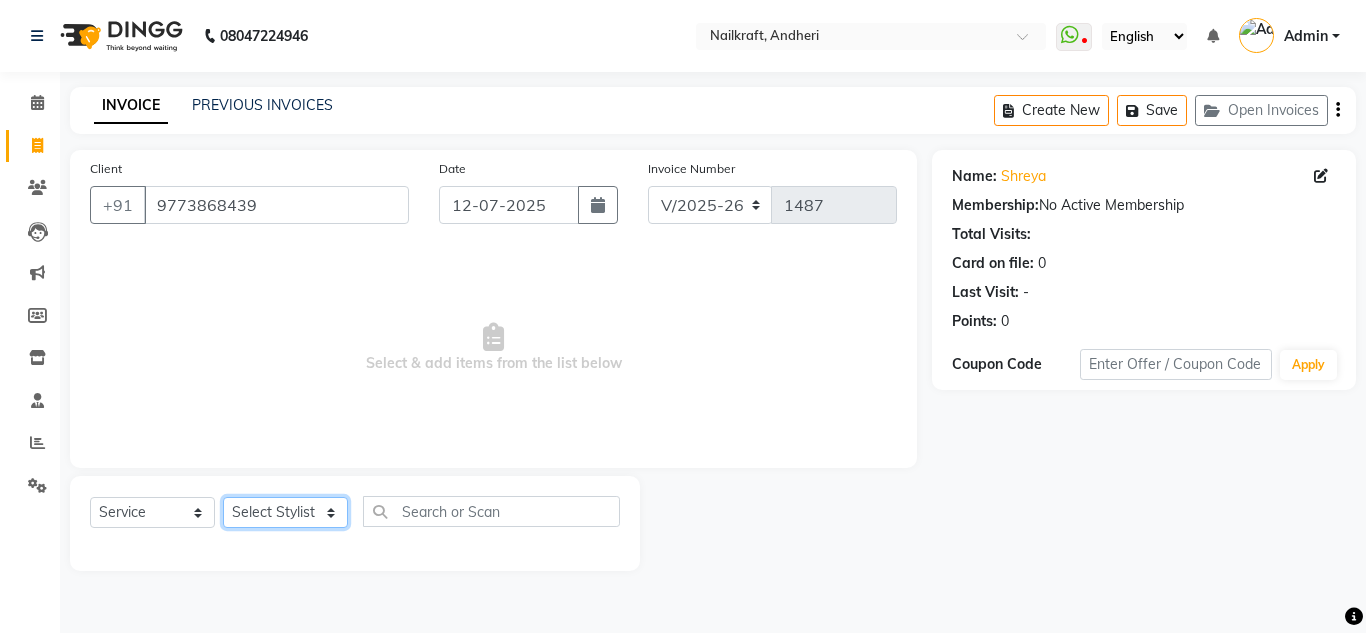 select on "85505" 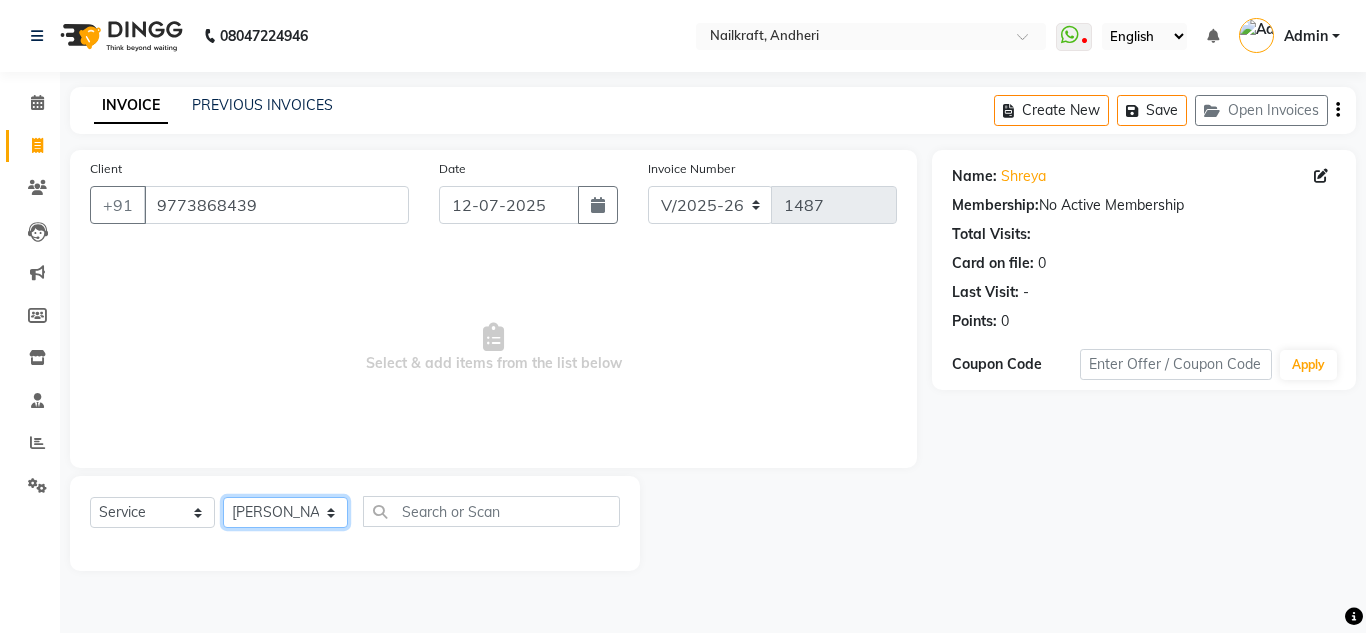 click on "Select Stylist [PERSON_NAME] [PERSON_NAME] [PERSON_NAME] NailKraft [PERSON_NAME] [MEDICAL_DATA] [PERSON_NAME]  Pooja Mehral Preeti Bidlal [PERSON_NAME] [PERSON_NAME] [PERSON_NAME] [PERSON_NAME]" 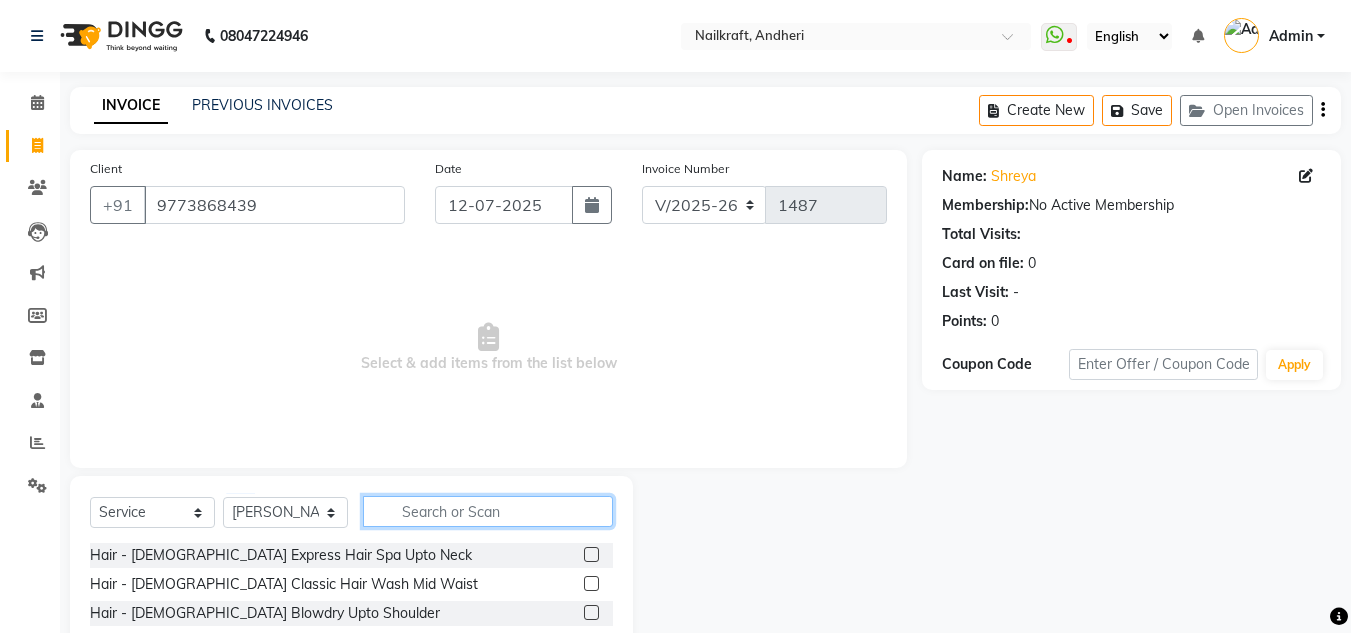 click 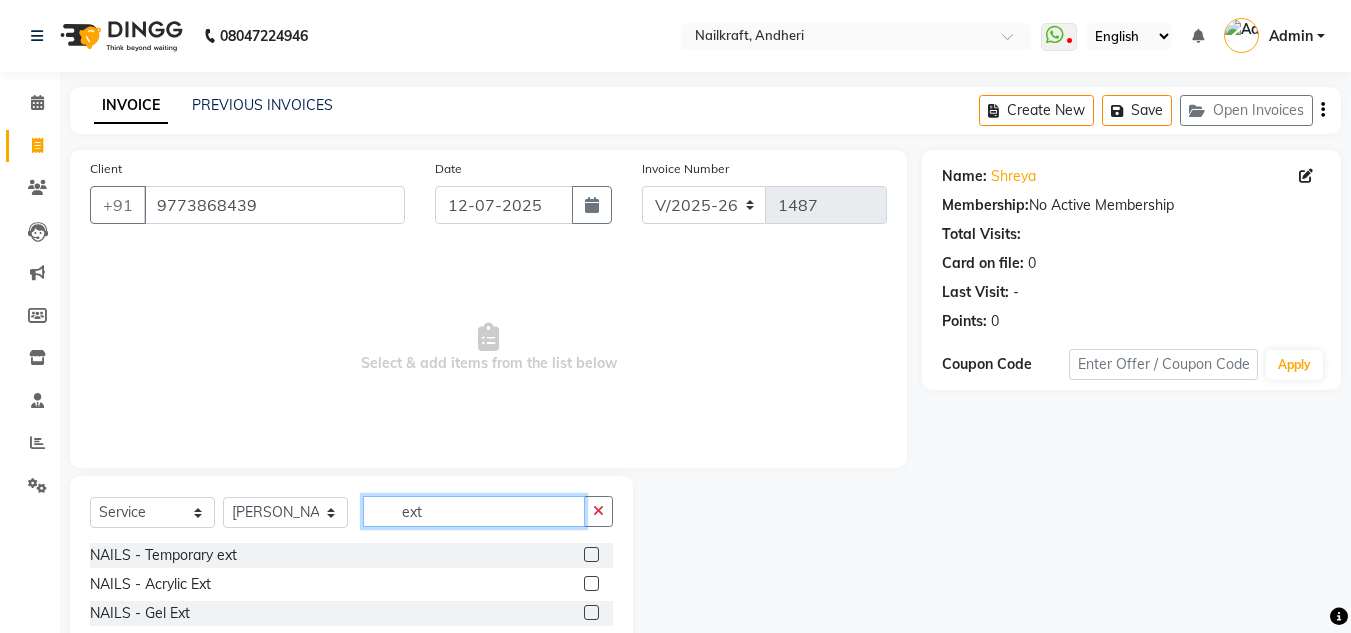 type on "ext" 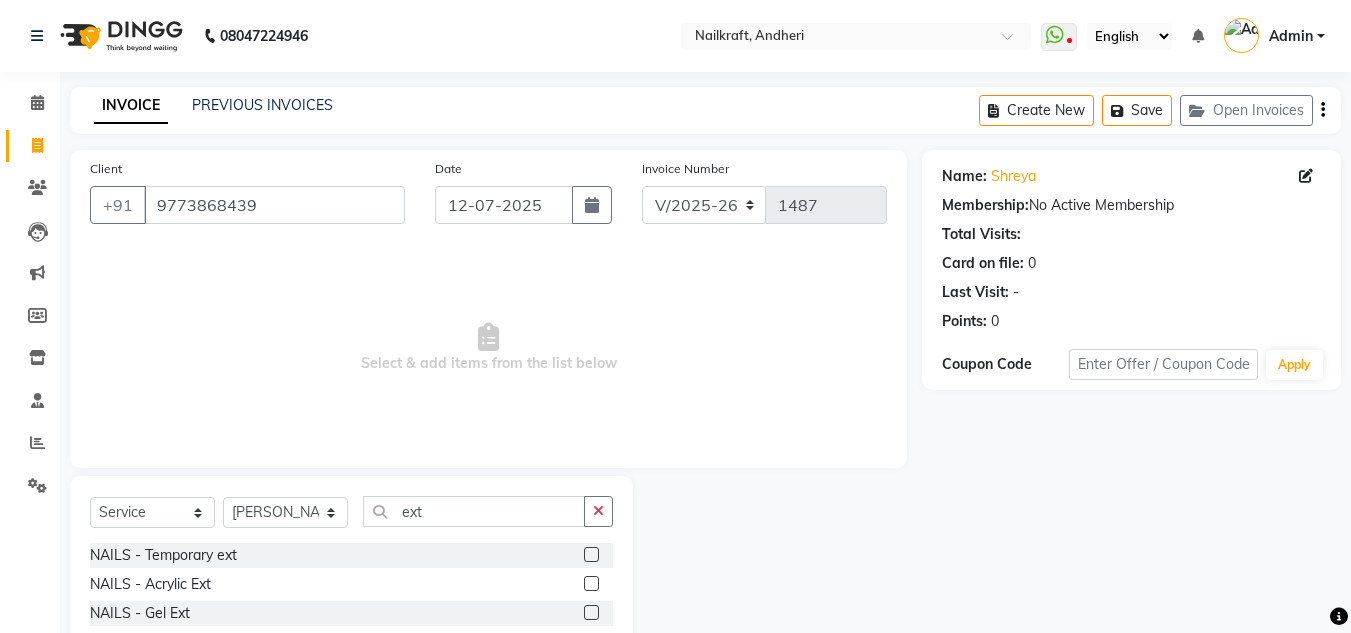 click 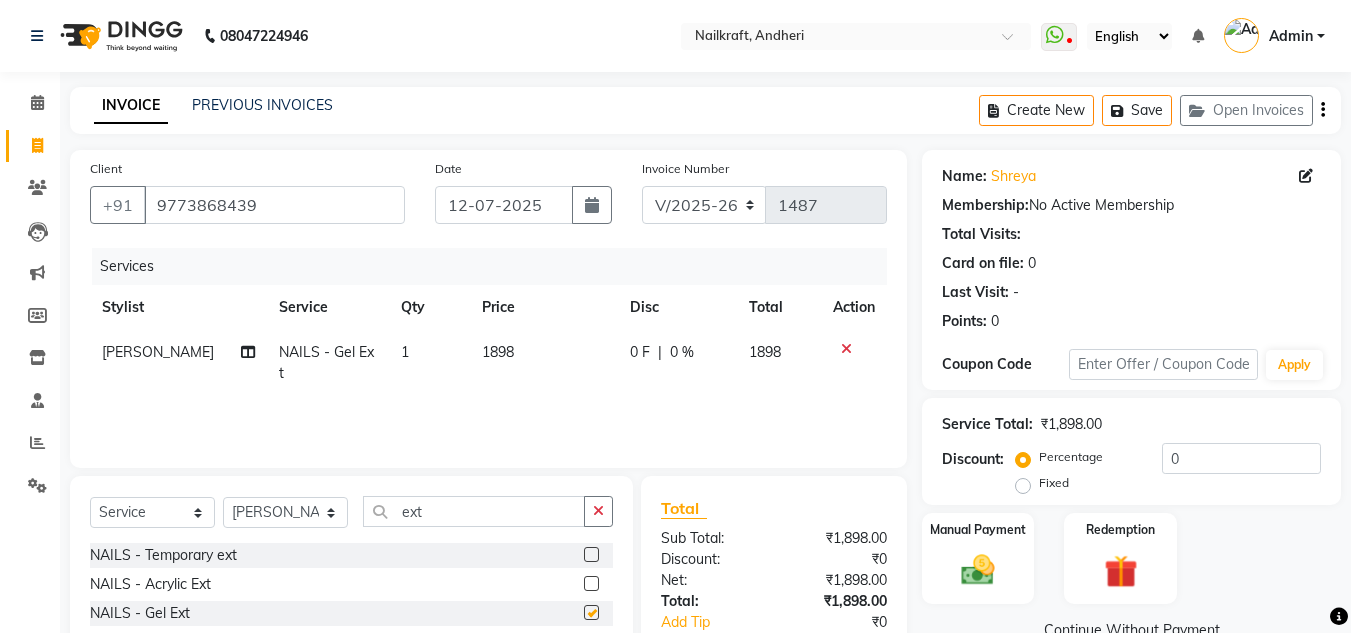checkbox on "false" 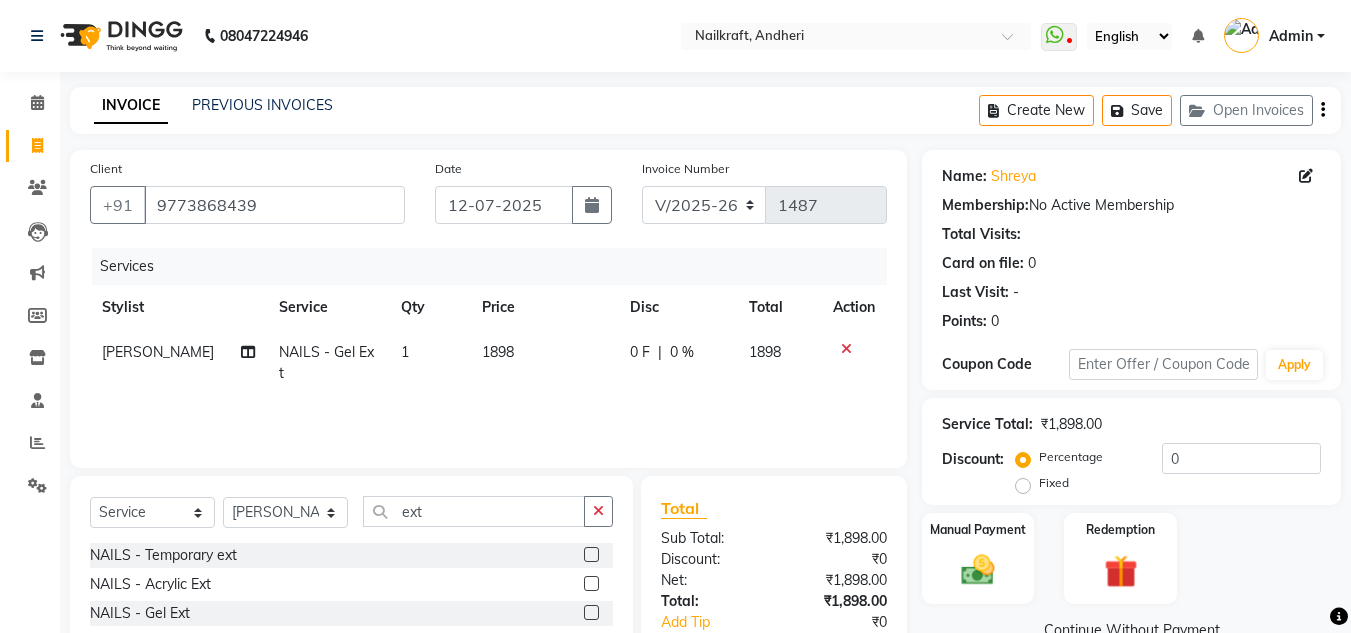 click on "1898" 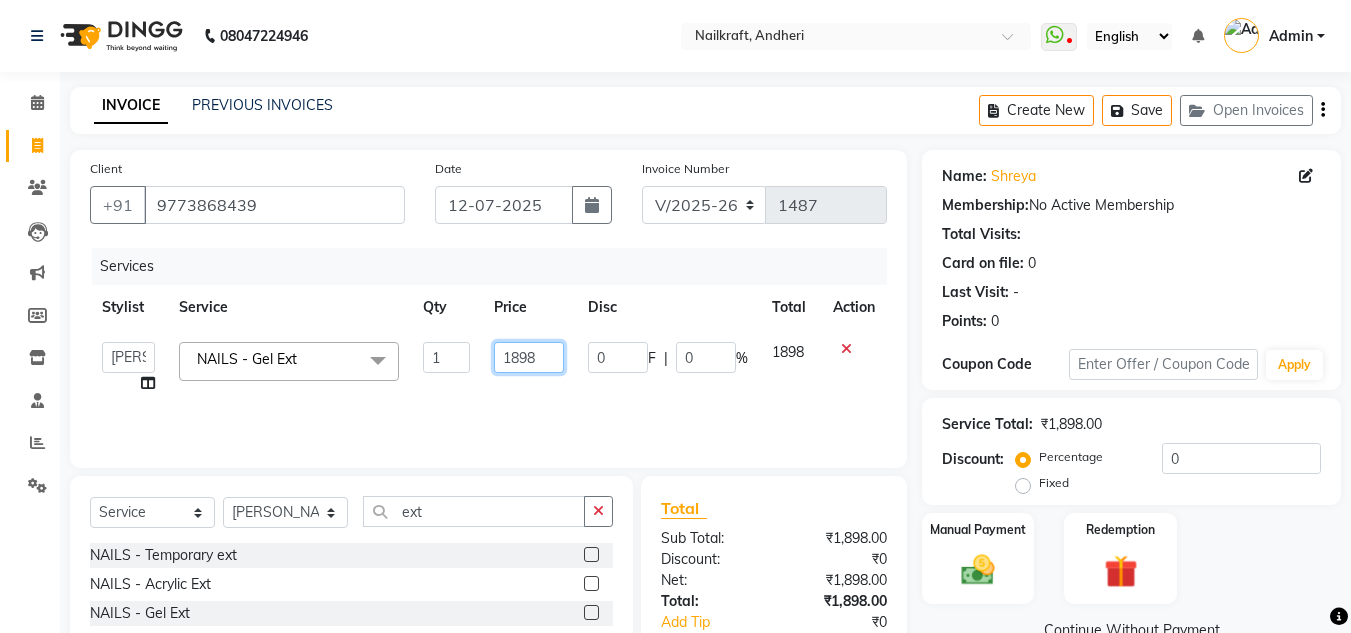 click on "1898" 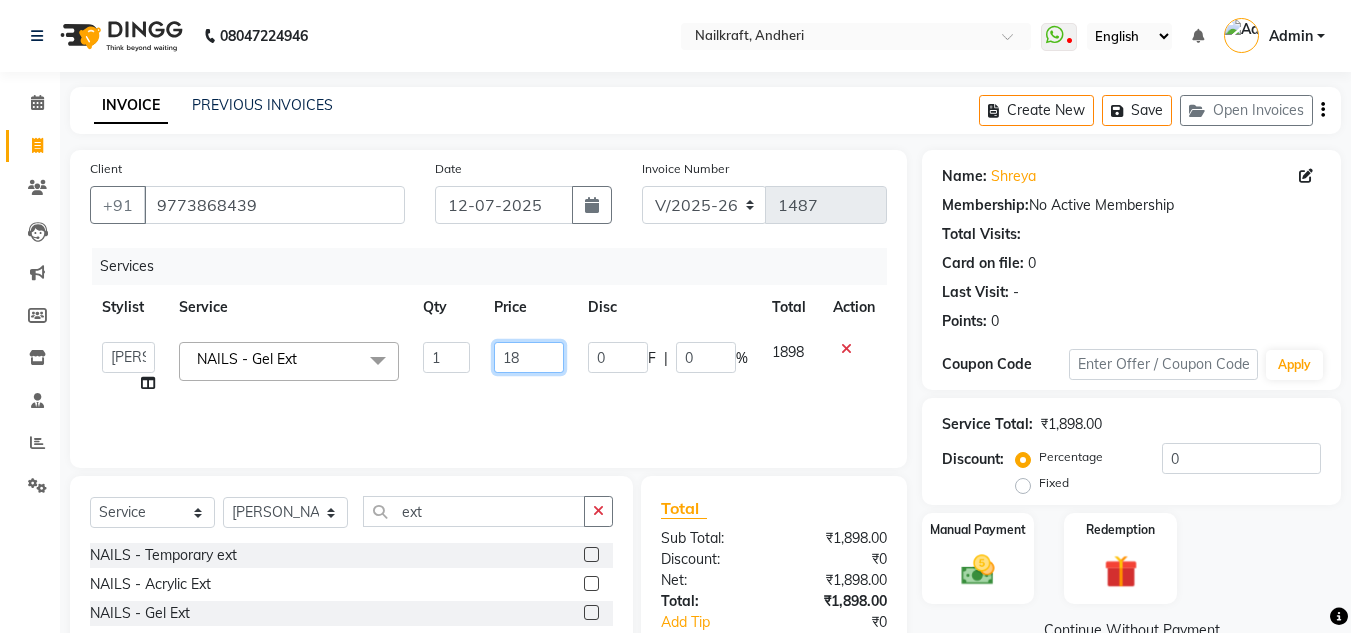type on "1" 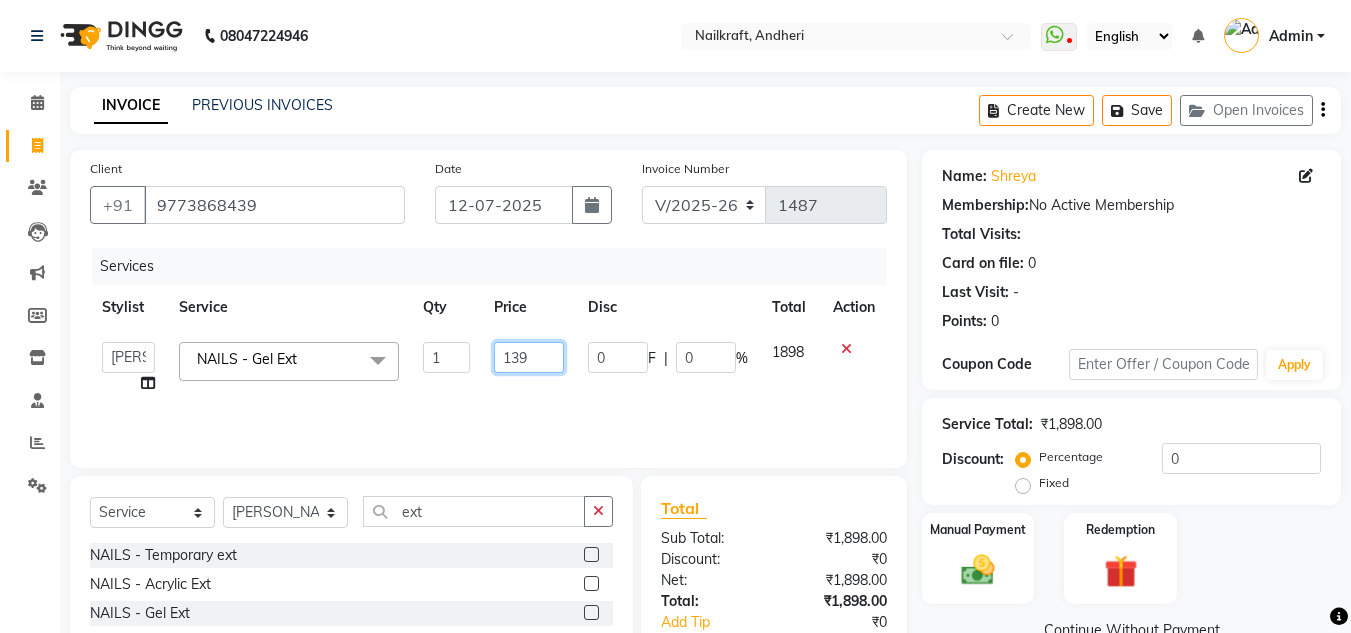 type on "1399" 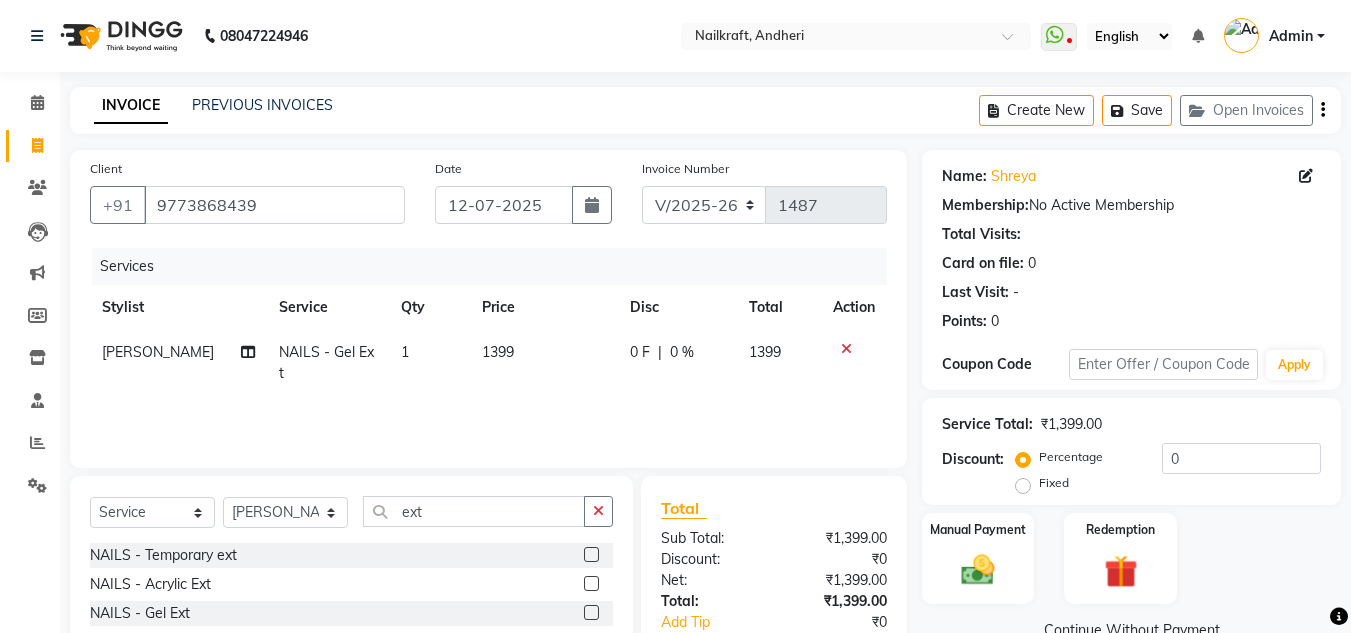 click on "Services Stylist Service Qty Price Disc Total Action Arshad shaikh Split Commission NAILS - Gel Ext 1 1399 0 F | 0 % 1399" 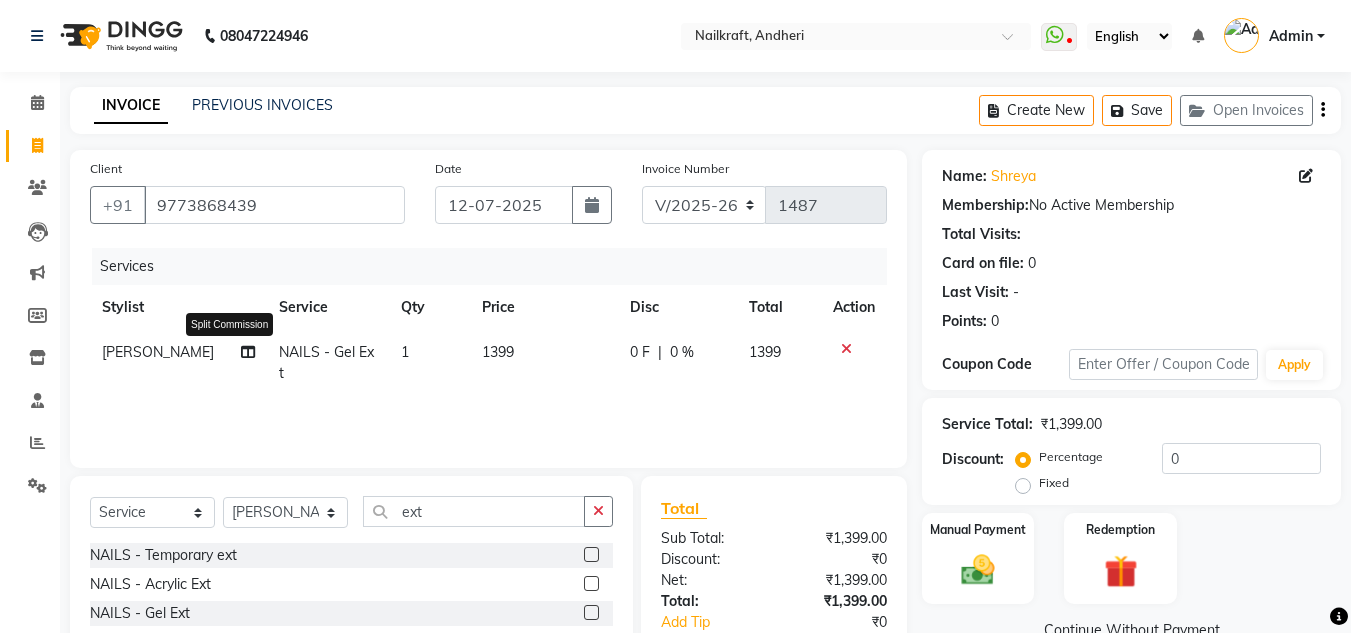 click 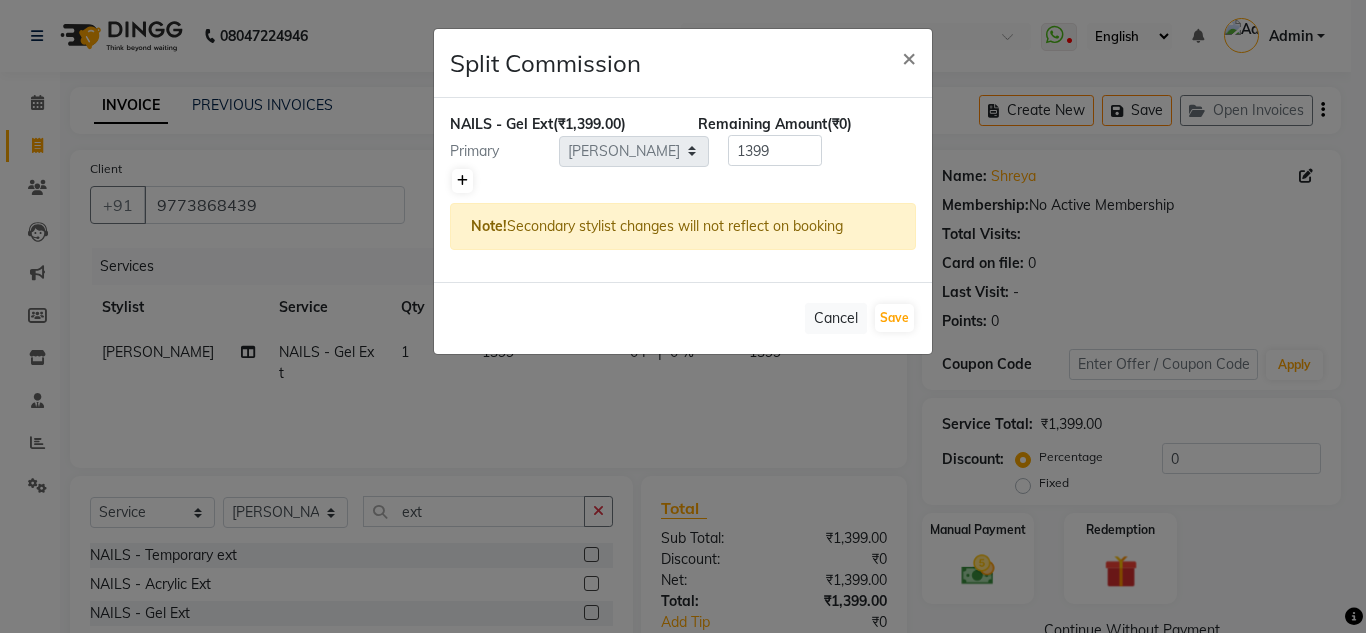 click 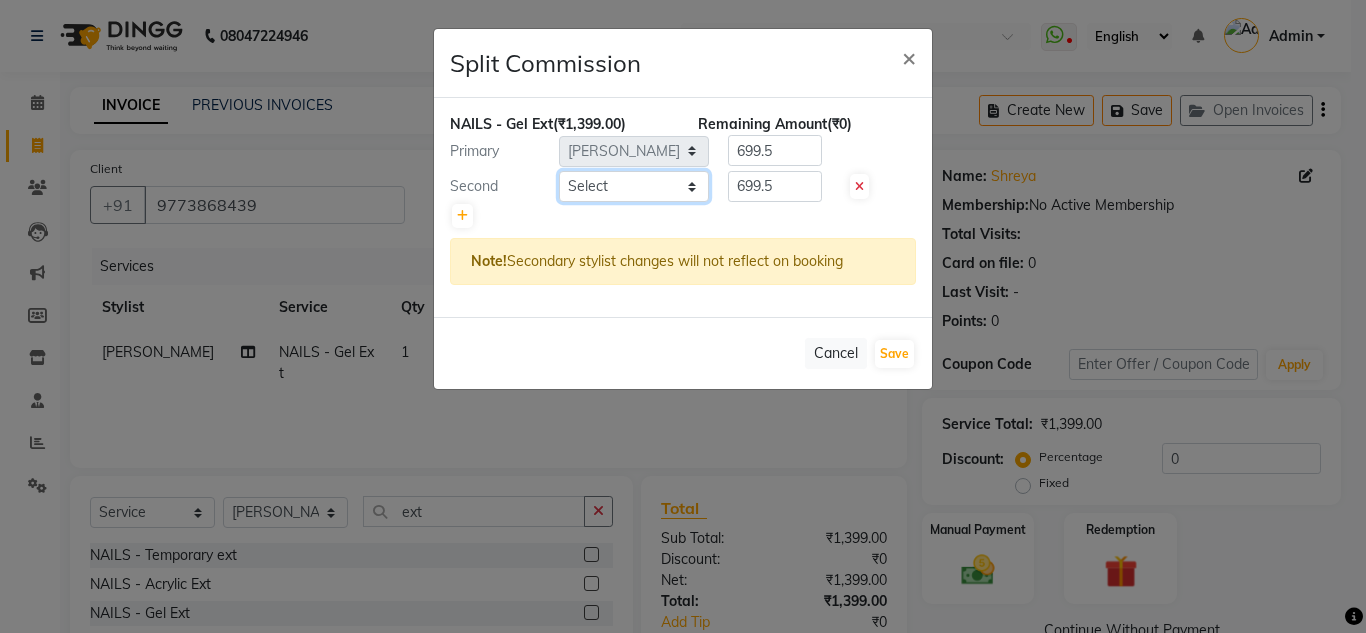 click on "Select  Alam   Arshad shaikh   Deepali   Deepu Chatry   NailKraft   Neetu   Nikita   NITA  CHAHAL    Pooja Mehral   Preeti Bidlal   Sanya Shaikh   Sneha Balu Ichake   Vaishali Vinod Yadav" 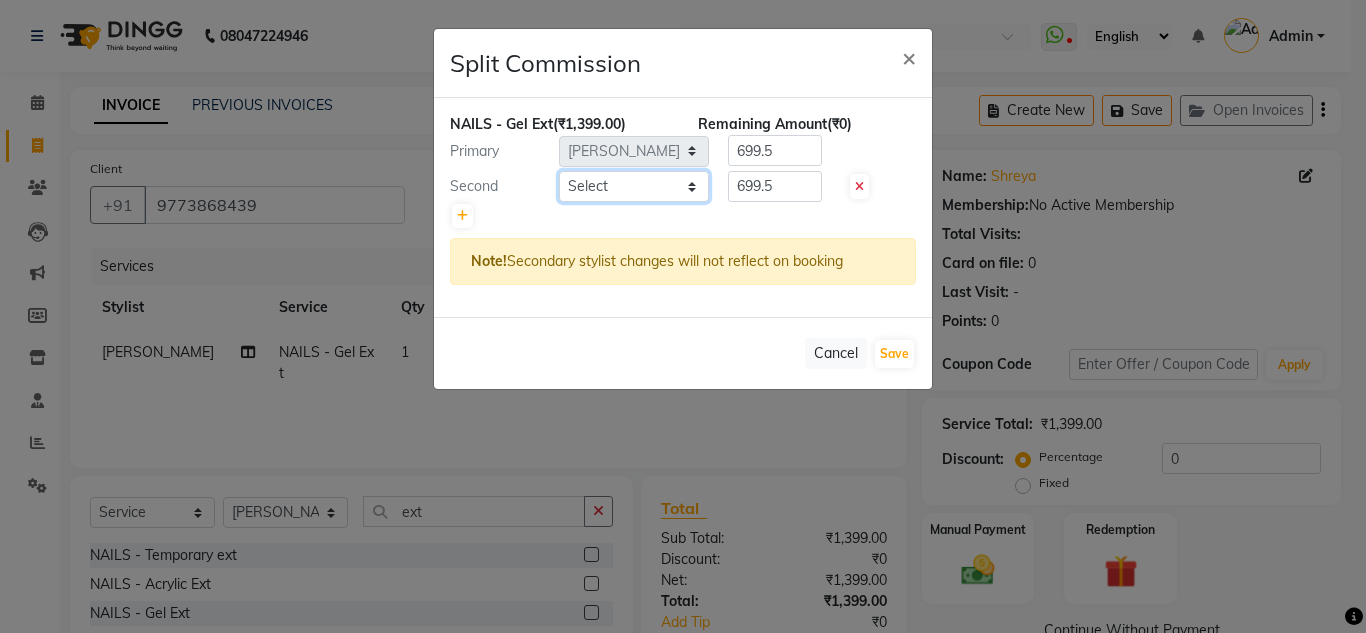 select on "76535" 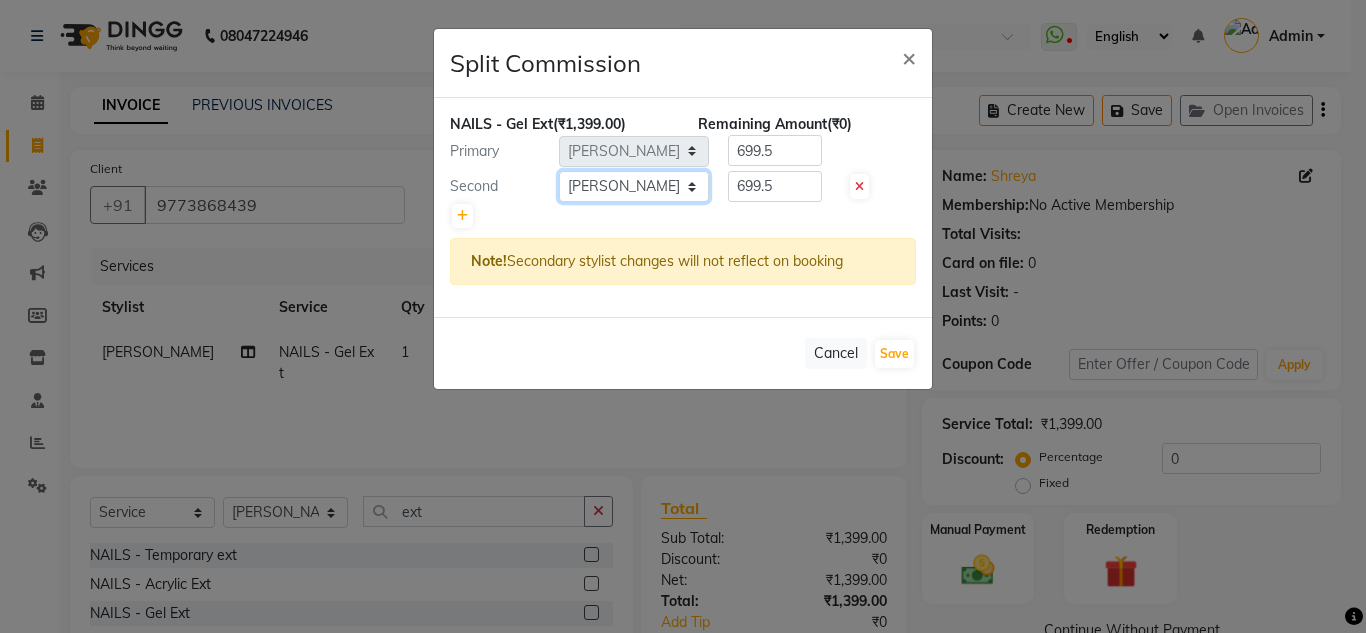 click on "Select  Alam   Arshad shaikh   Deepali   Deepu Chatry   NailKraft   Neetu   Nikita   NITA  CHAHAL    Pooja Mehral   Preeti Bidlal   Sanya Shaikh   Sneha Balu Ichake   Vaishali Vinod Yadav" 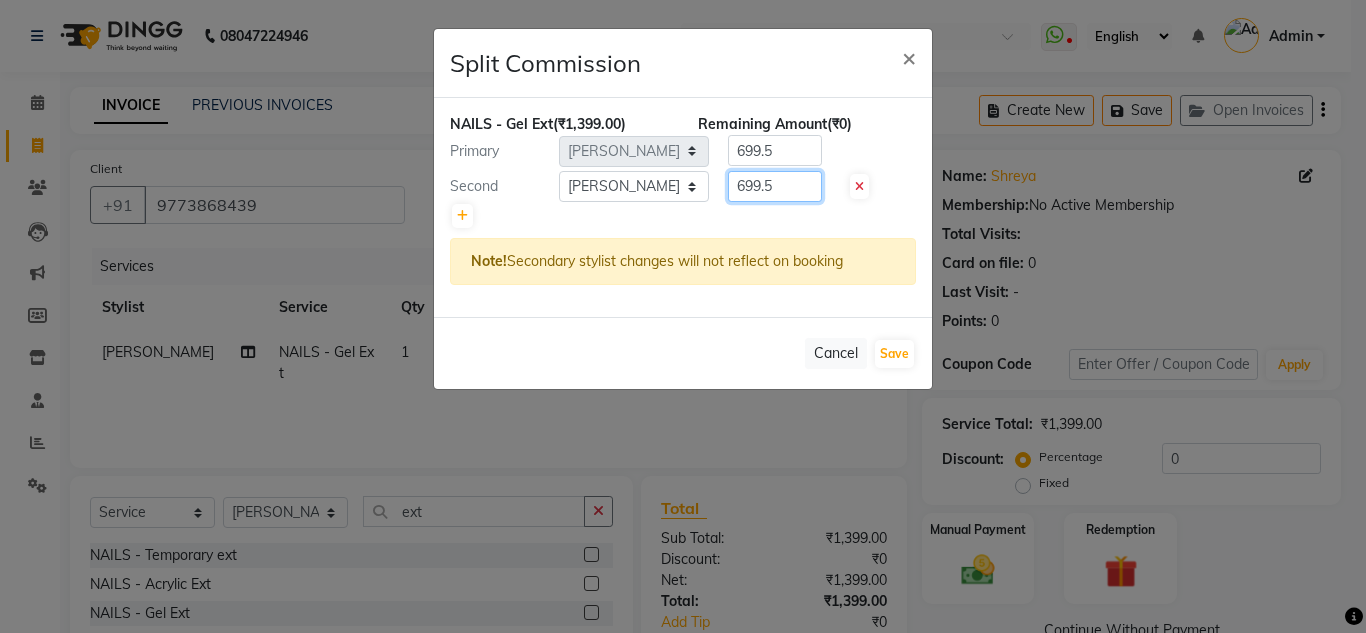 click on "699.5" 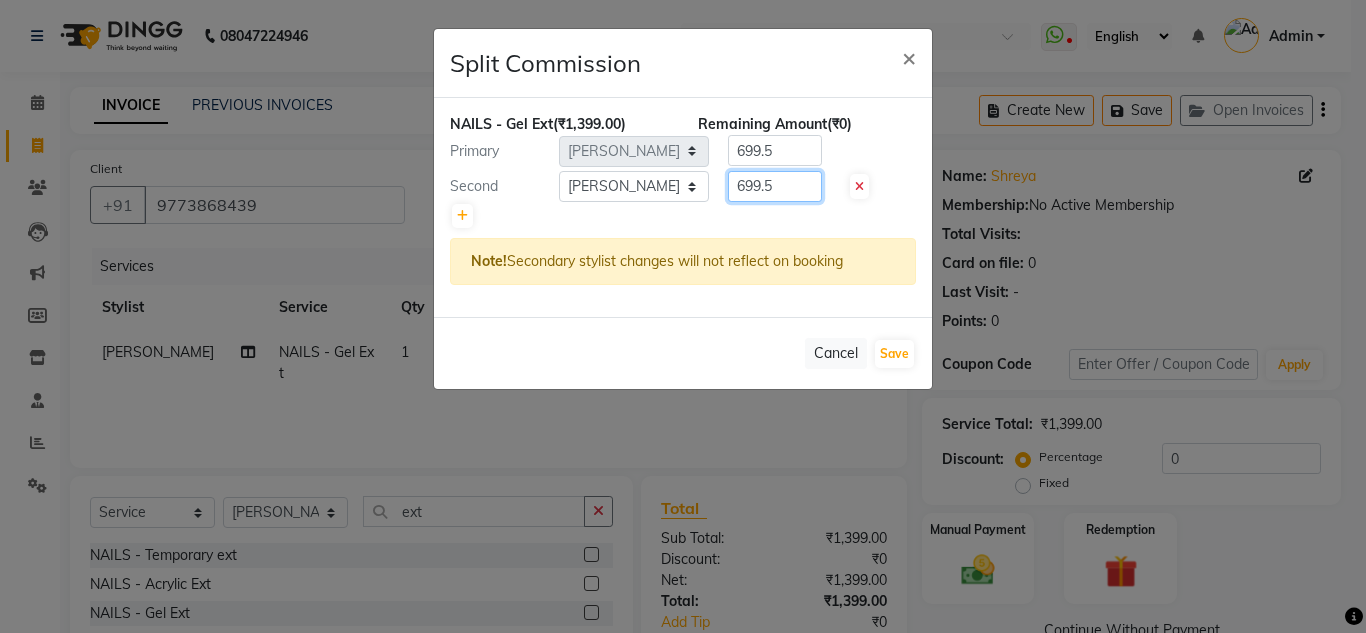 click on "699.5" 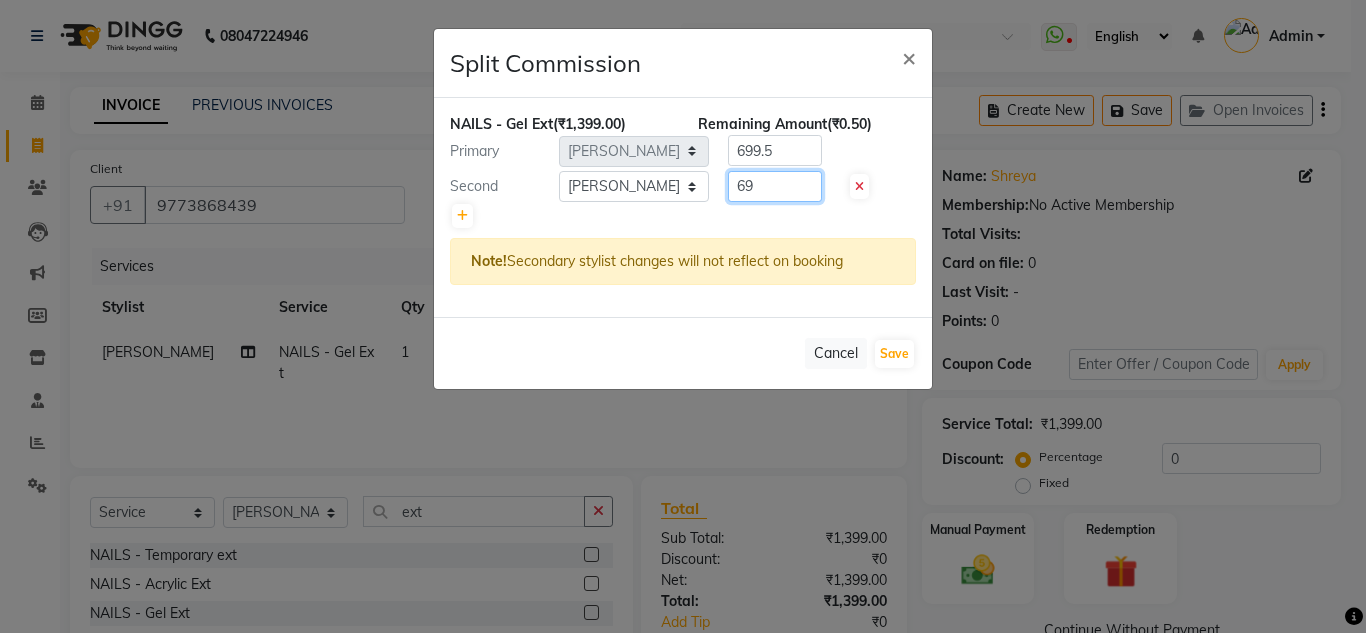 type on "6" 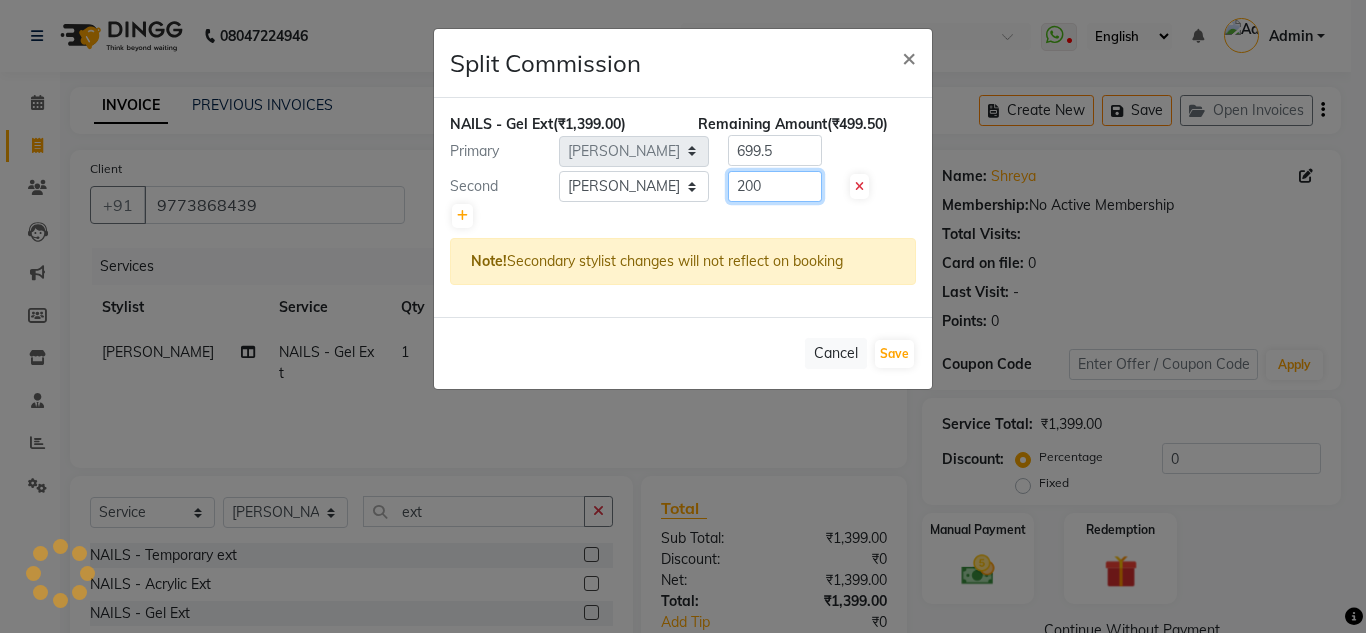 type on "200" 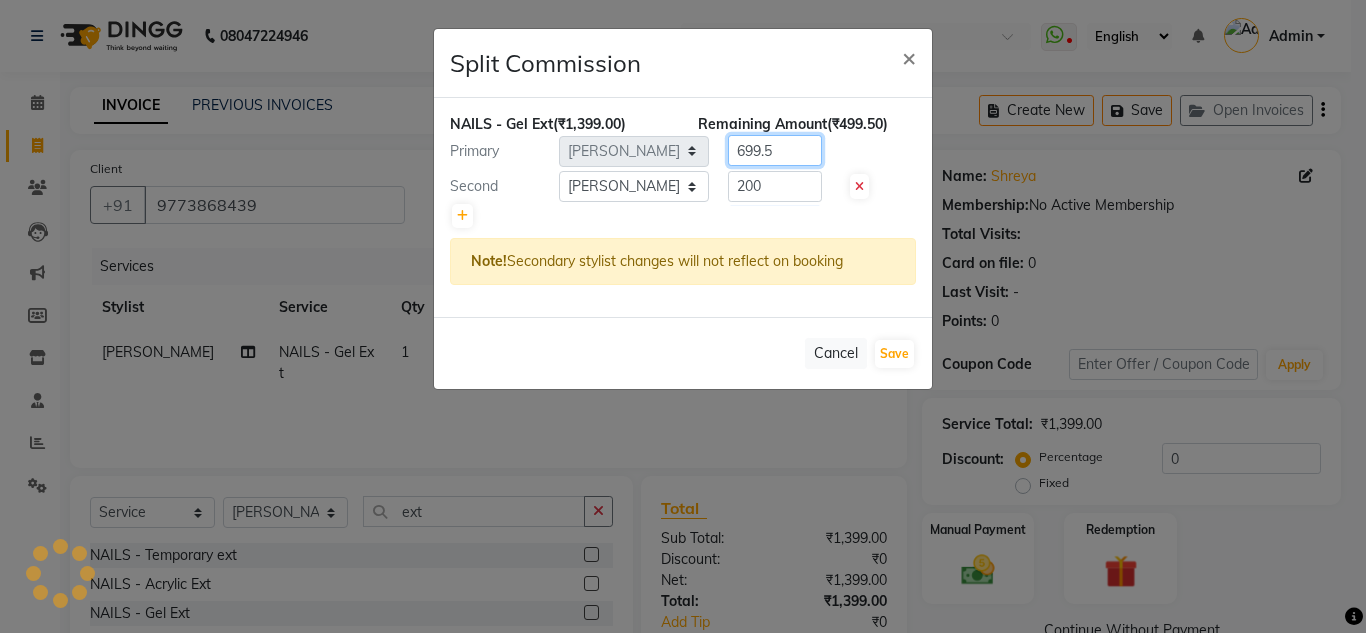 click on "699.5" 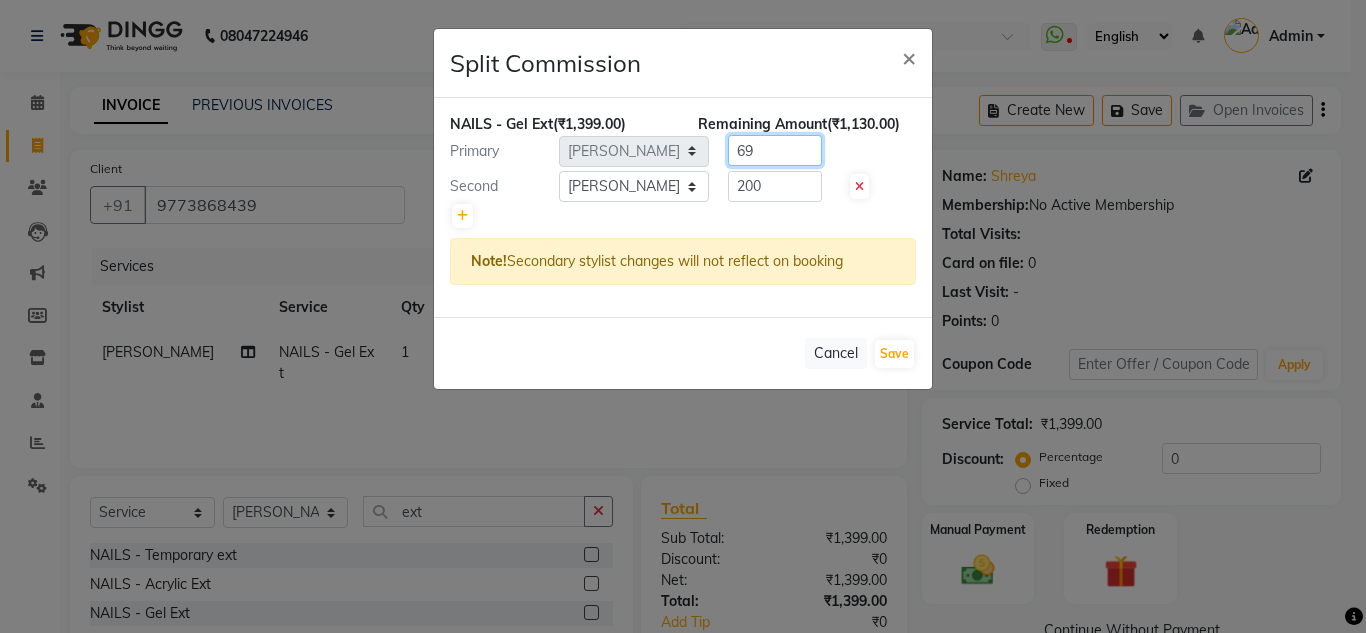 type on "6" 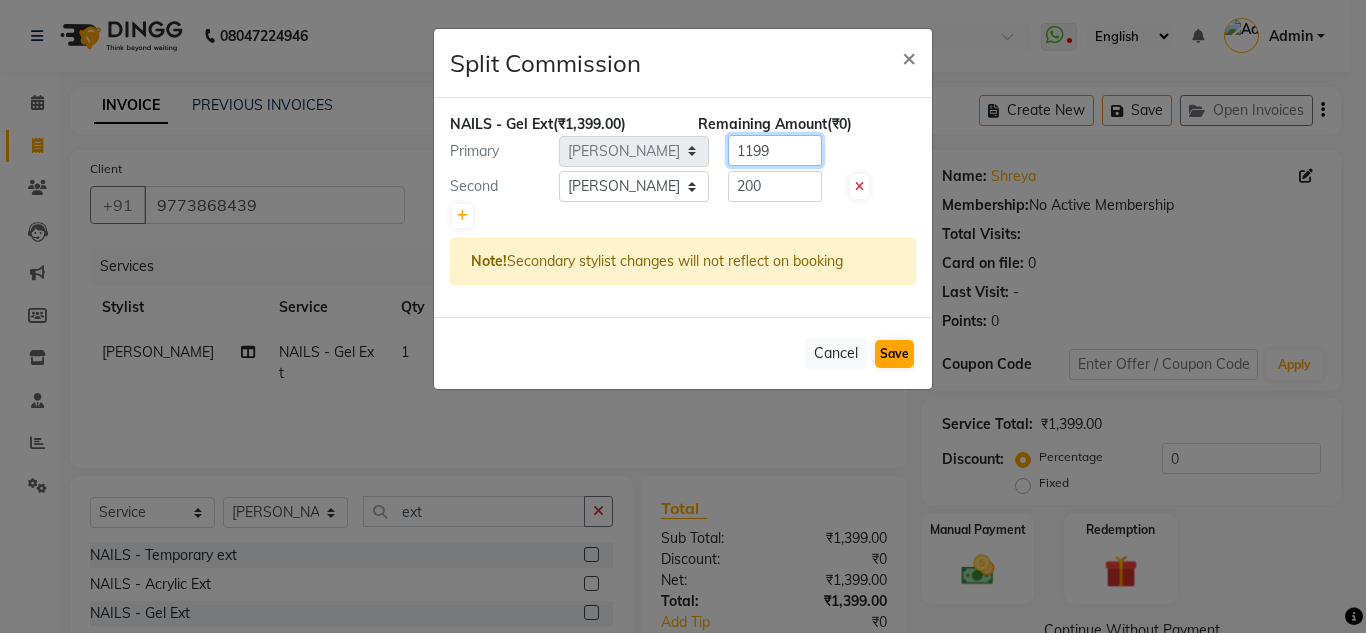 type on "1199" 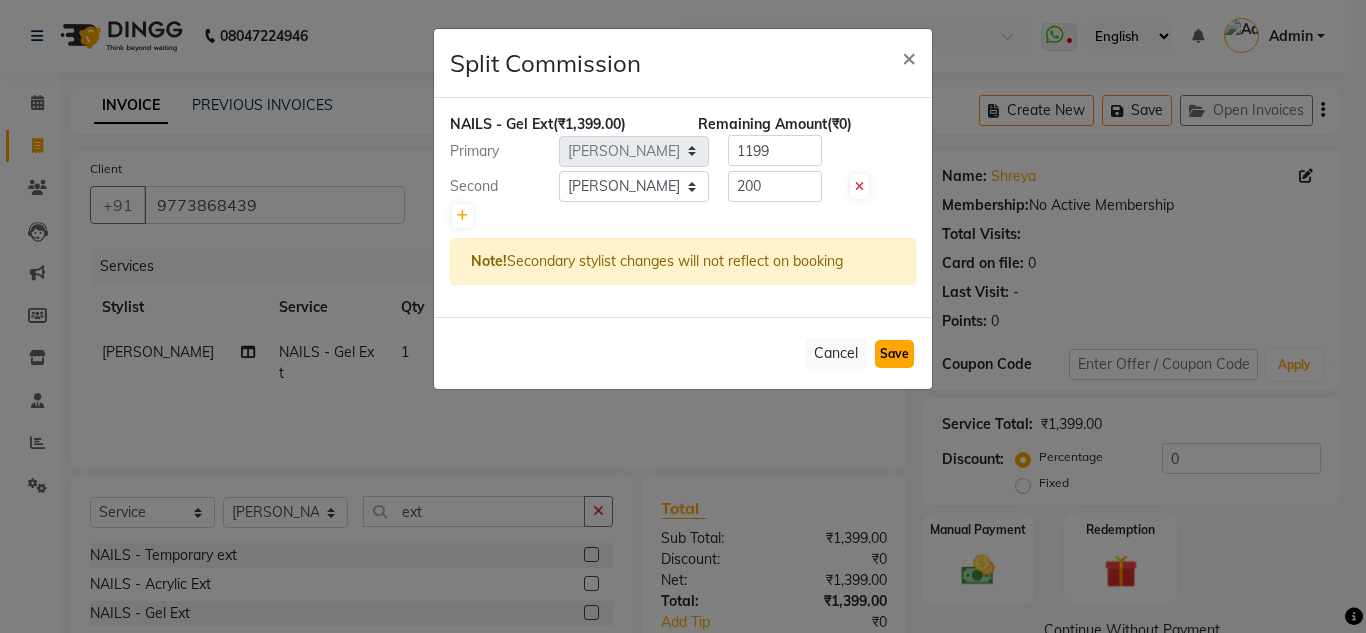 click on "Save" 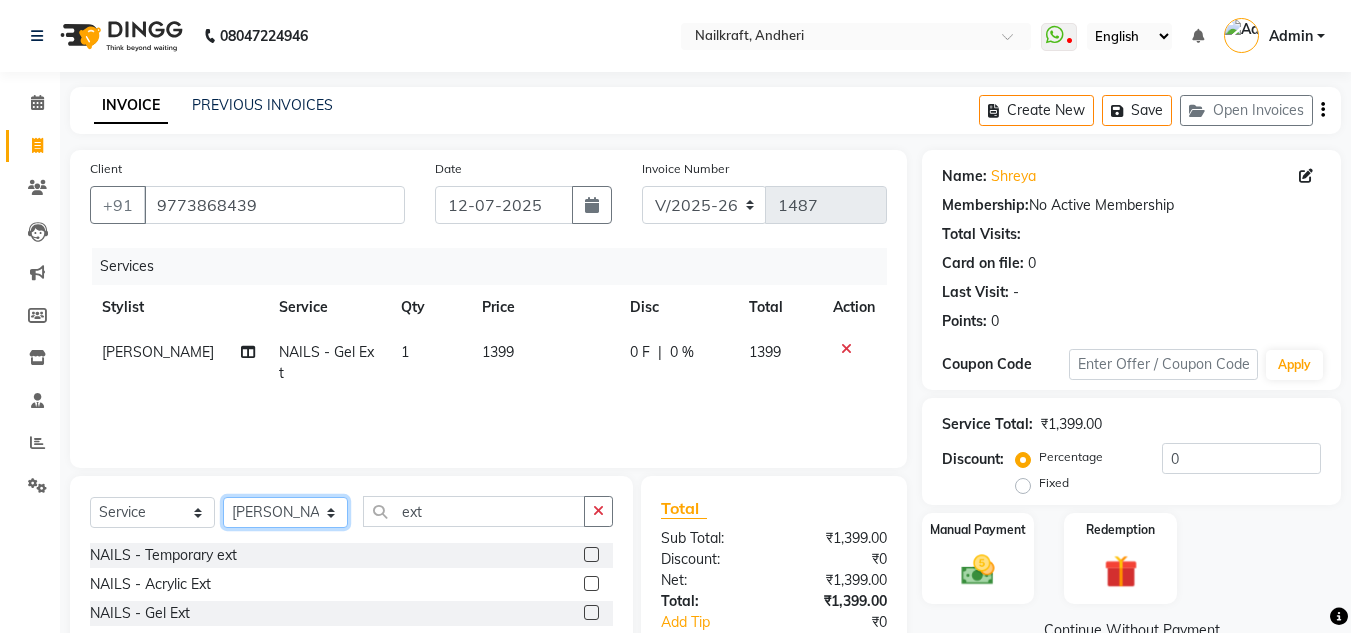 click on "Select Stylist [PERSON_NAME] [PERSON_NAME] [PERSON_NAME] NailKraft [PERSON_NAME] [MEDICAL_DATA] [PERSON_NAME]  Pooja Mehral Preeti Bidlal [PERSON_NAME] [PERSON_NAME] [PERSON_NAME] [PERSON_NAME]" 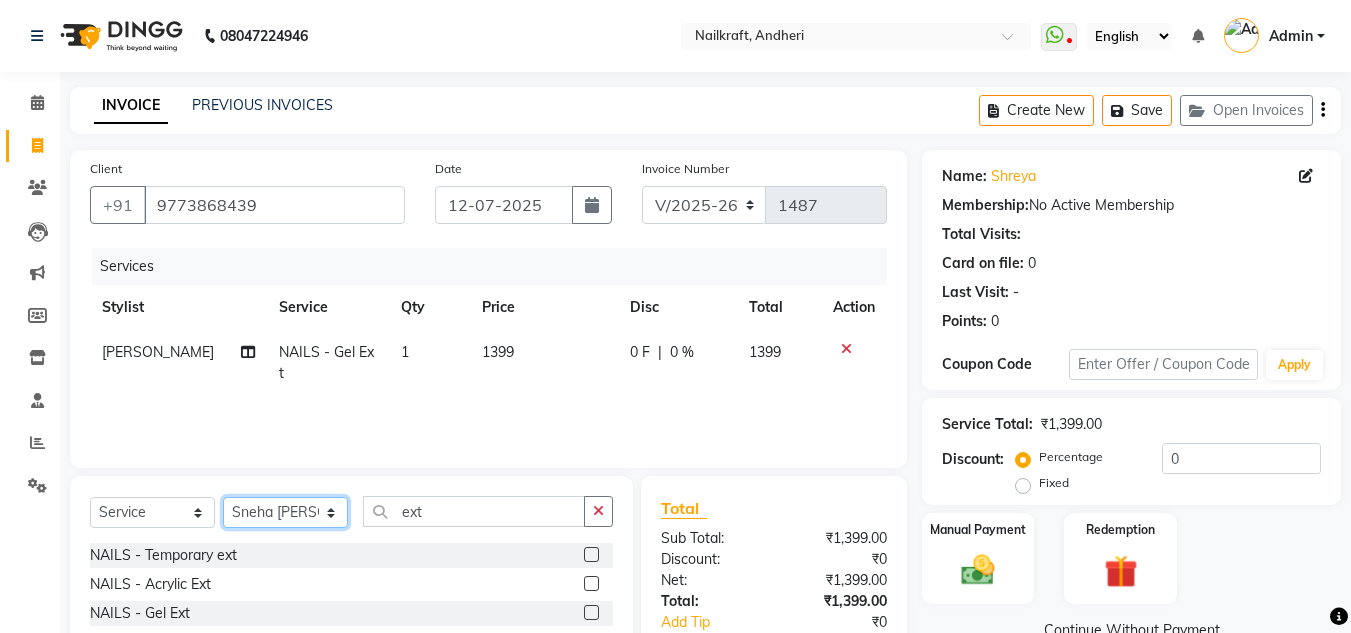 click on "Select Stylist [PERSON_NAME] [PERSON_NAME] [PERSON_NAME] NailKraft [PERSON_NAME] [MEDICAL_DATA] [PERSON_NAME]  Pooja Mehral Preeti Bidlal [PERSON_NAME] [PERSON_NAME] [PERSON_NAME] [PERSON_NAME]" 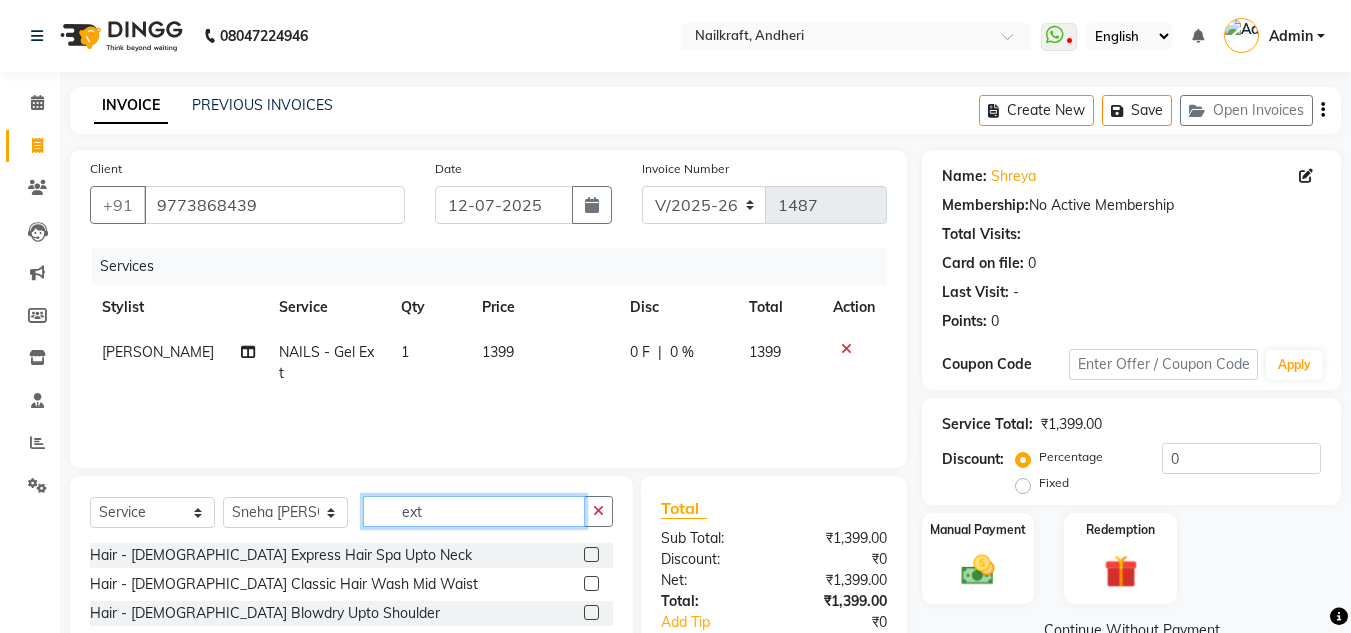 click on "ext" 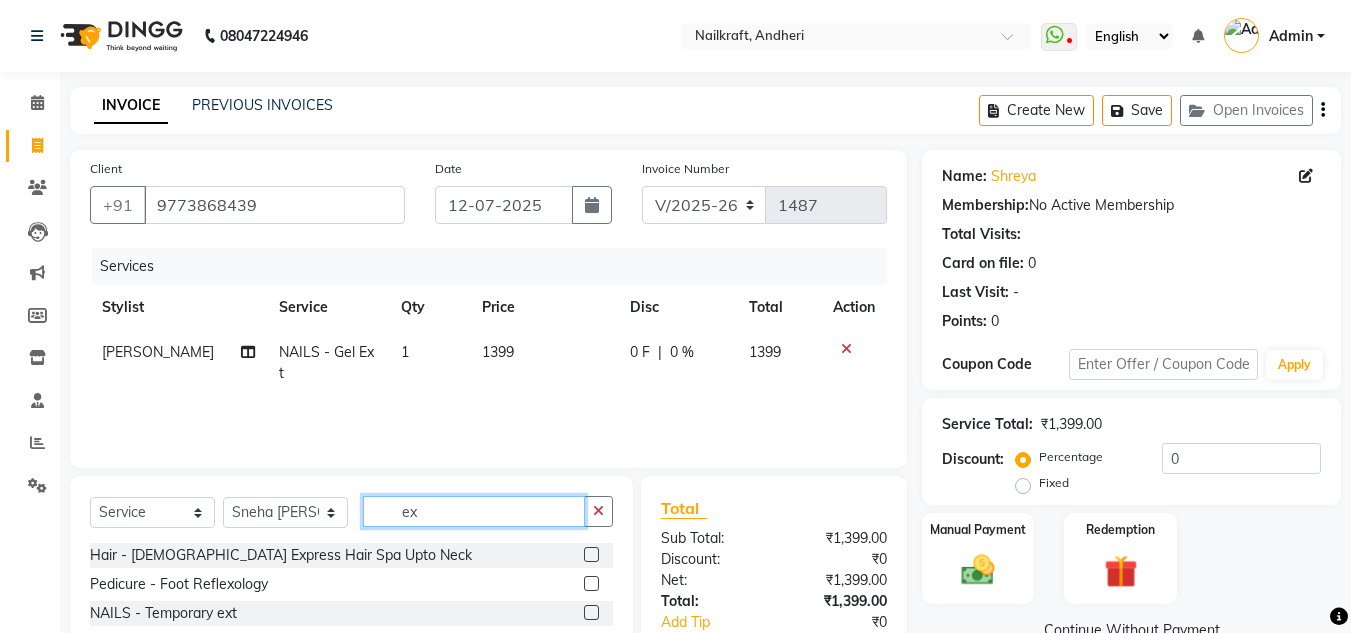 type on "e" 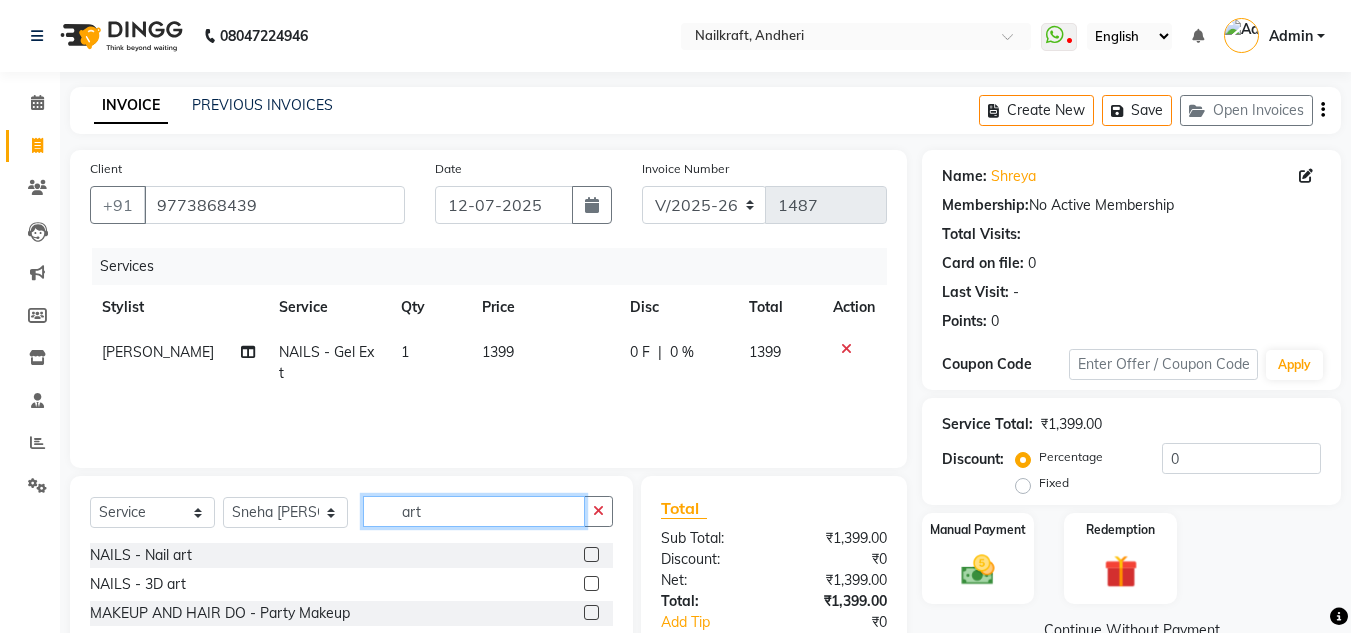 type on "art" 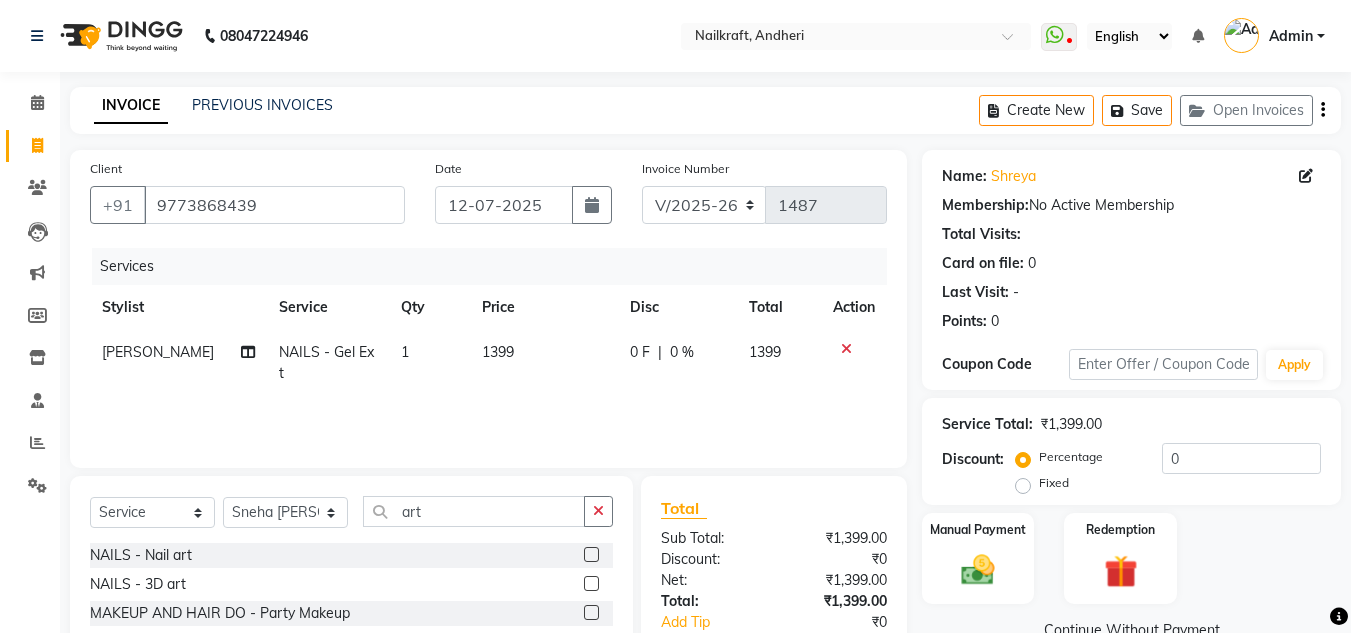 click 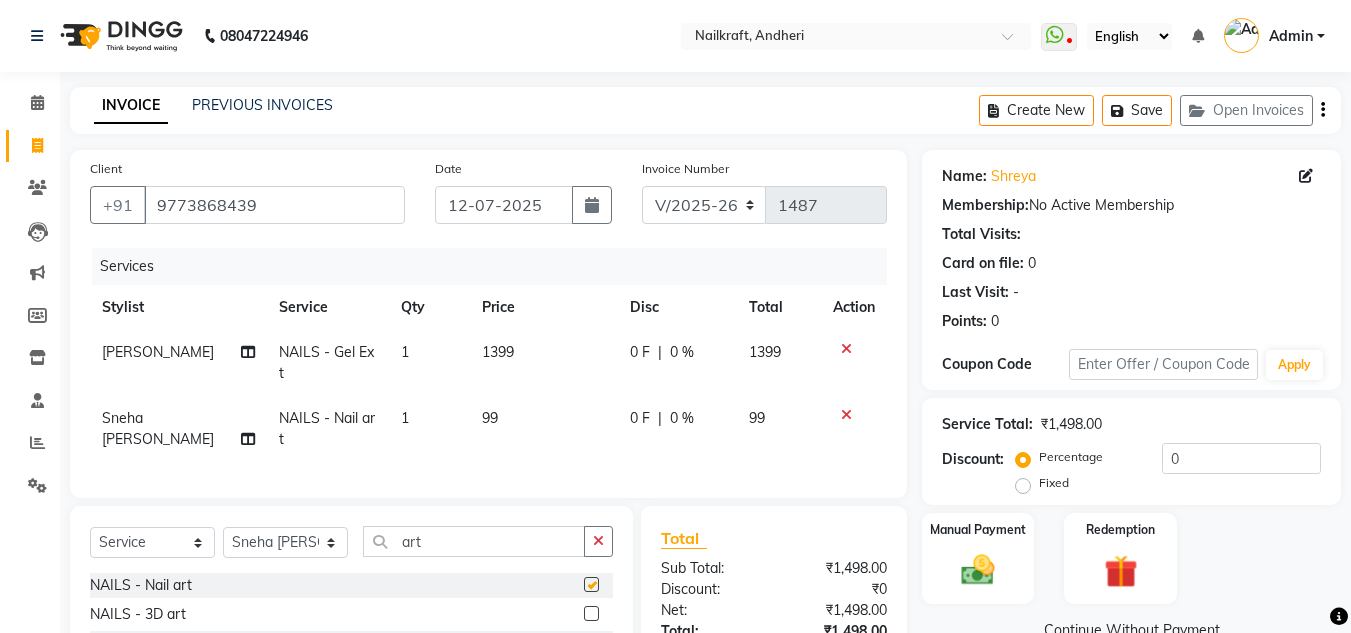 checkbox on "false" 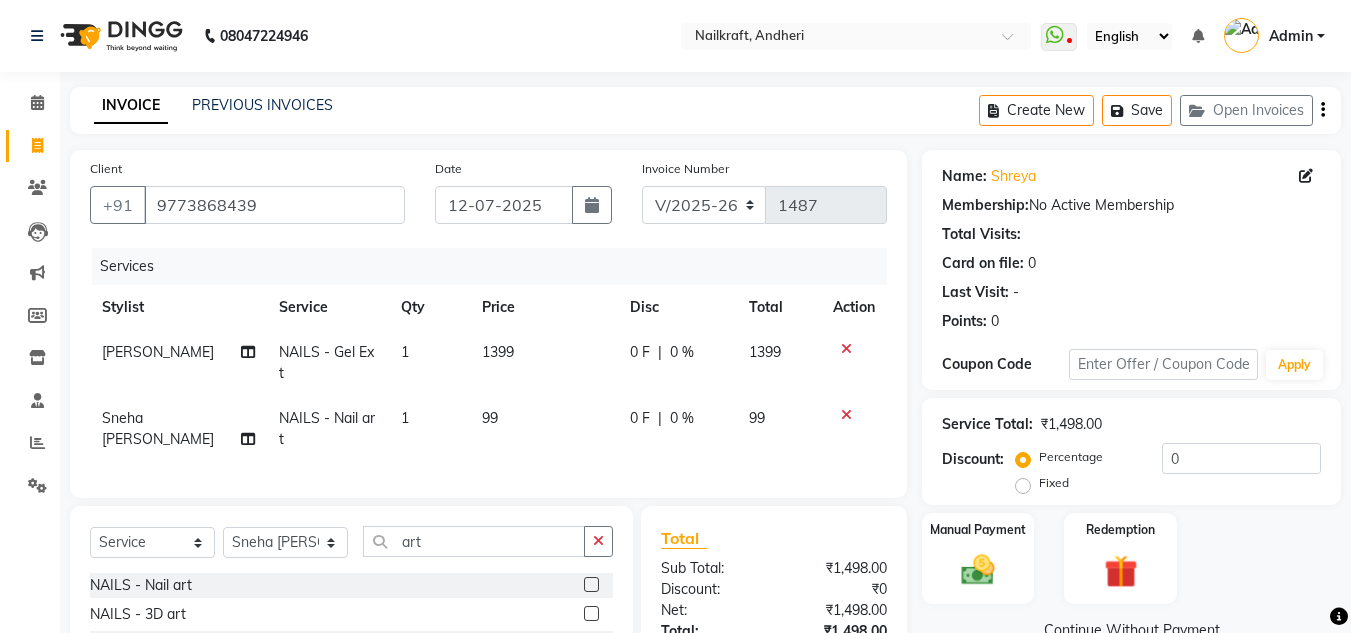 click on "99" 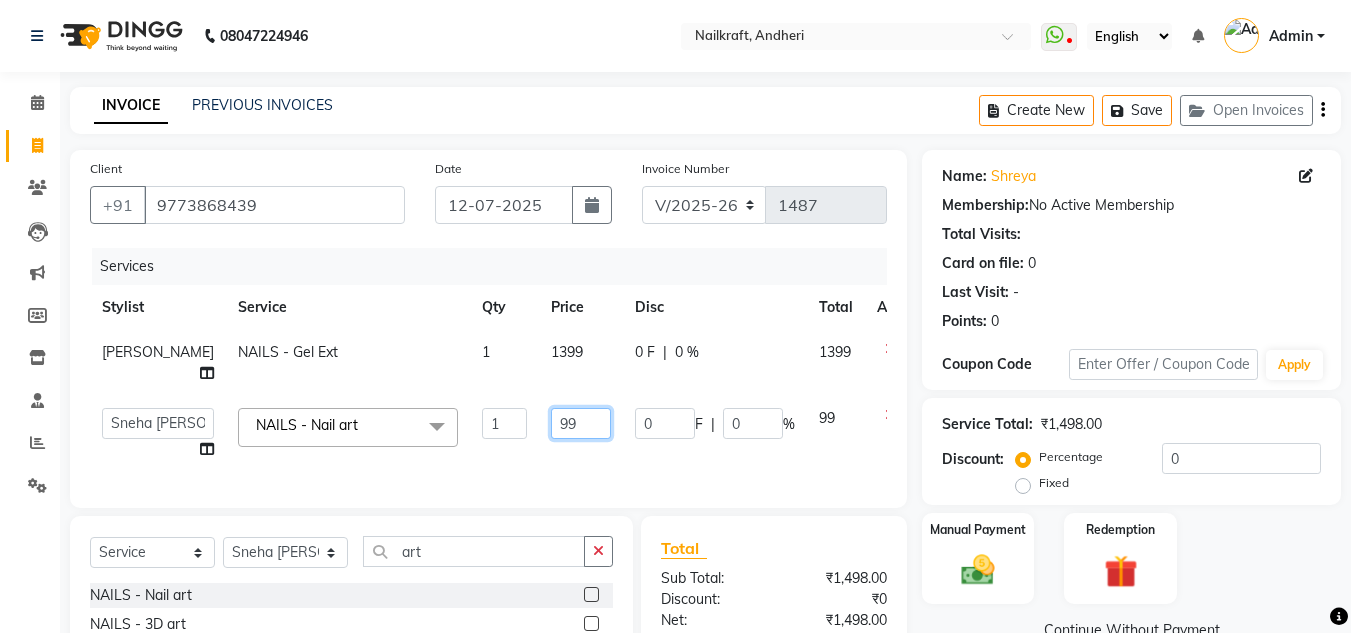 click on "99" 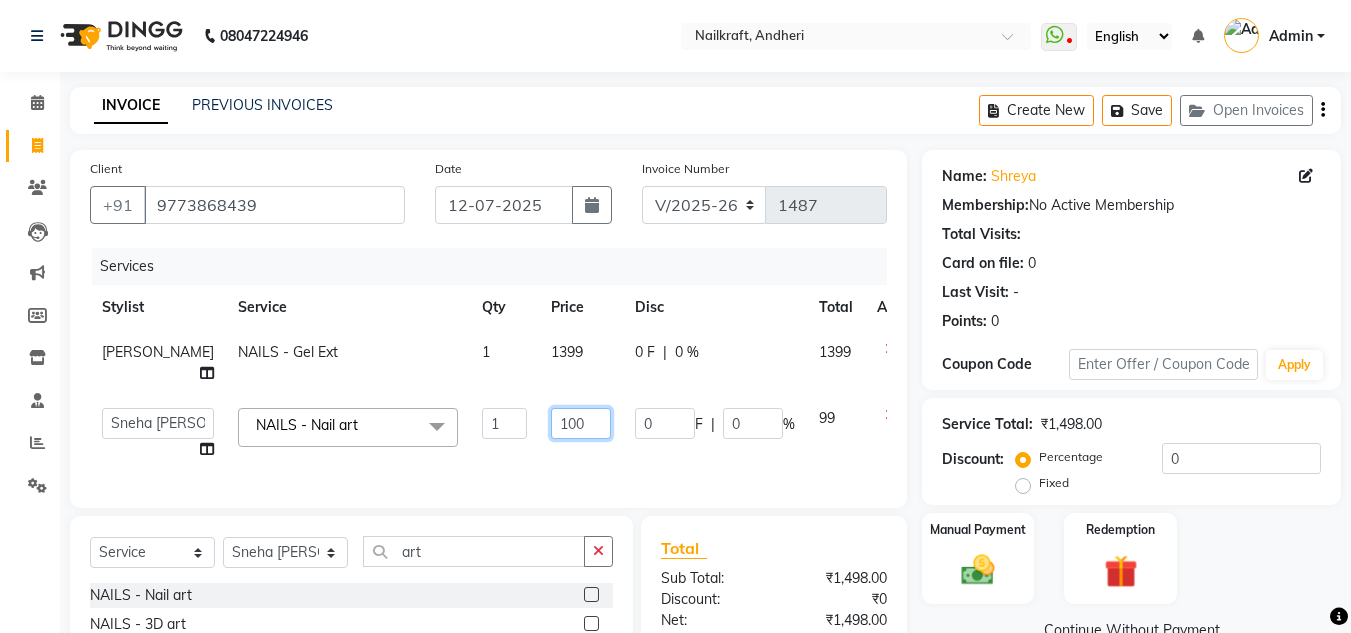 type on "1000" 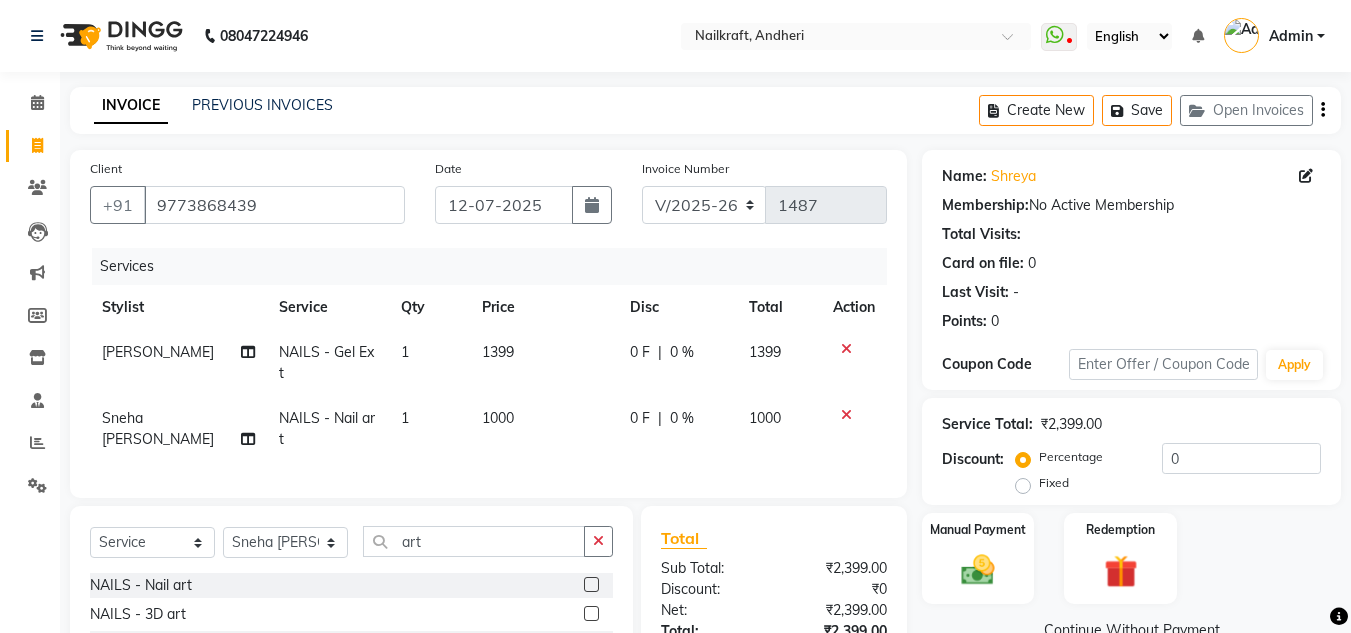 click on "Services Stylist Service Qty Price Disc Total Action Arshad shaikh NAILS - Gel Ext 1 1399 0 F | 0 % 1399 Sneha Balu Ichake Split Commission NAILS - Nail art 1 1000 0 F | 0 % 1000" 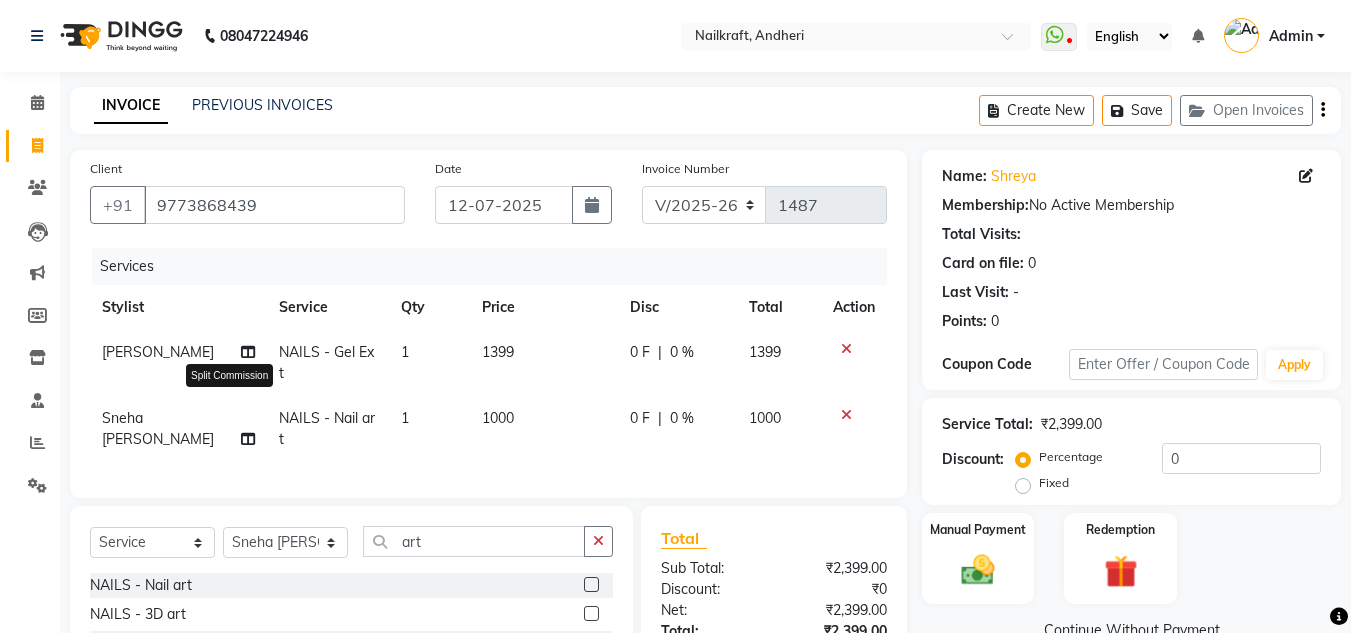 click 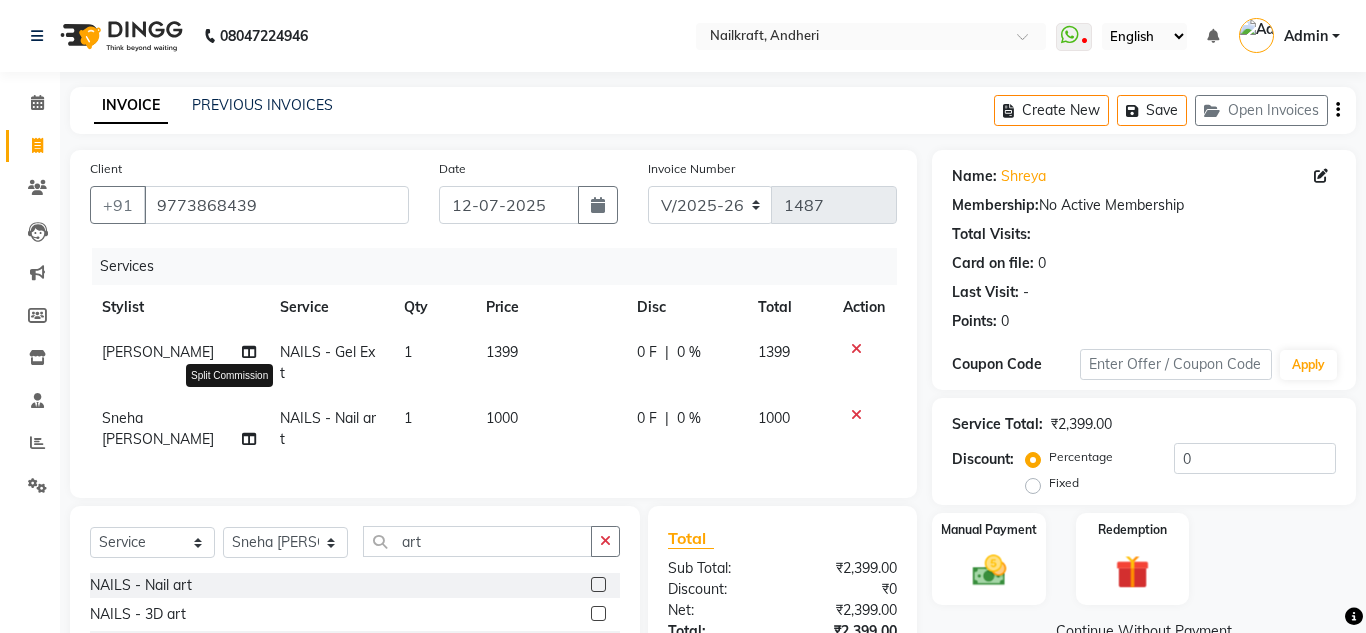 select on "76415" 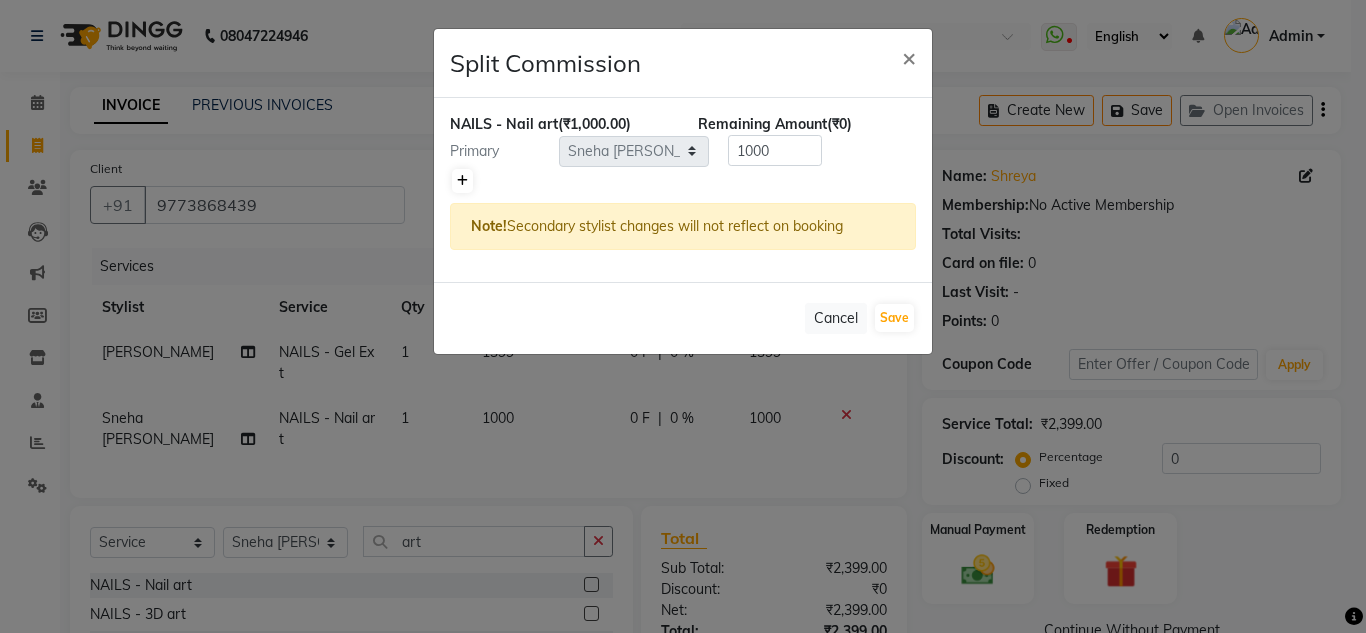 click 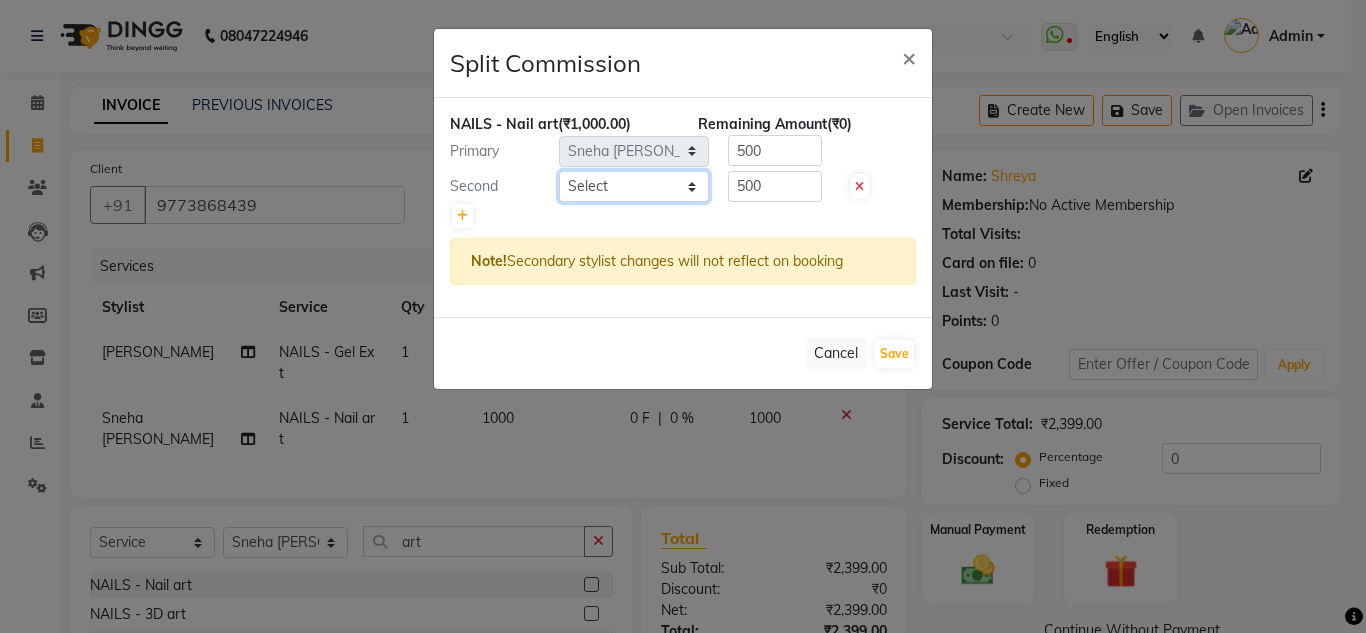 click on "Select  Alam   Arshad shaikh   Deepali   Deepu Chatry   NailKraft   Neetu   Nikita   NITA  CHAHAL    Pooja Mehral   Preeti Bidlal   Sanya Shaikh   Sneha Balu Ichake   Vaishali Vinod Yadav" 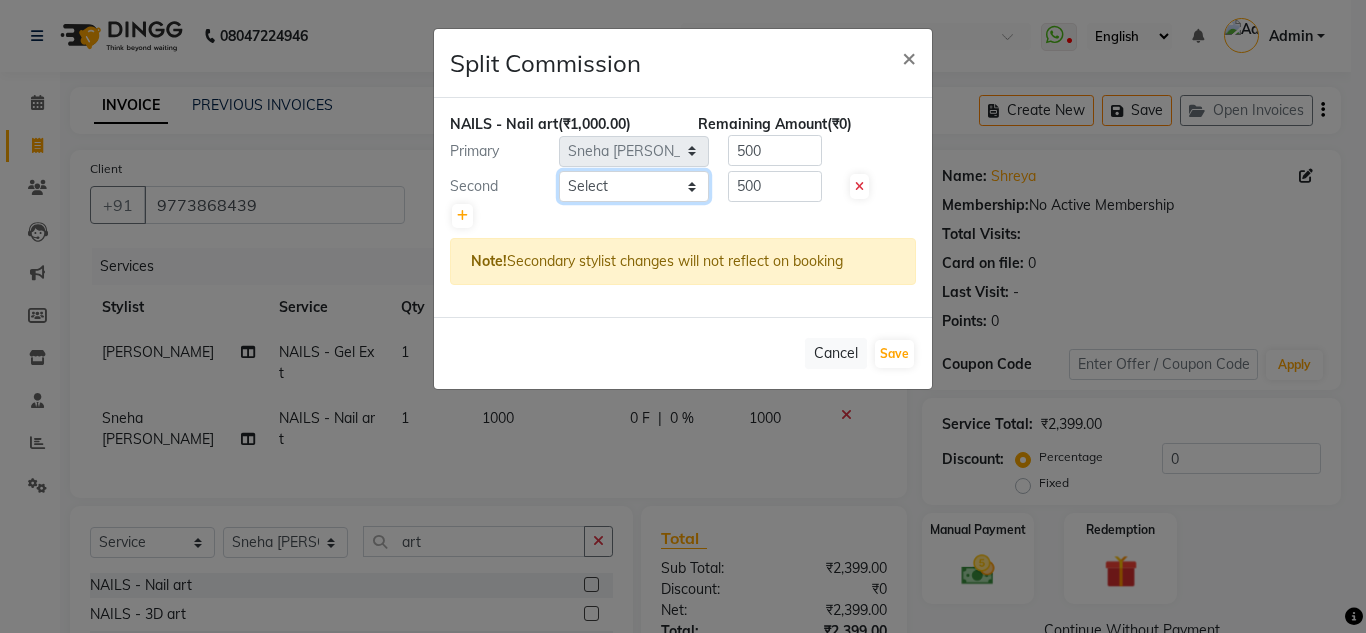 select on "76535" 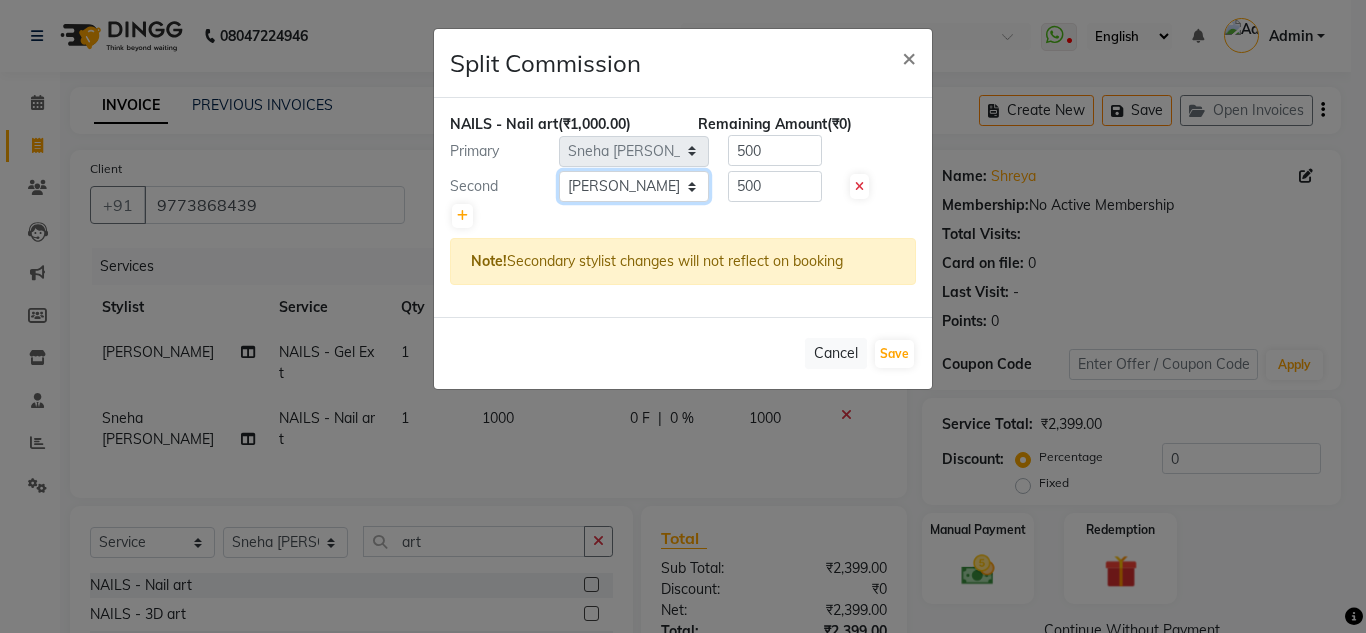 click on "Select  Alam   Arshad shaikh   Deepali   Deepu Chatry   NailKraft   Neetu   Nikita   NITA  CHAHAL    Pooja Mehral   Preeti Bidlal   Sanya Shaikh   Sneha Balu Ichake   Vaishali Vinod Yadav" 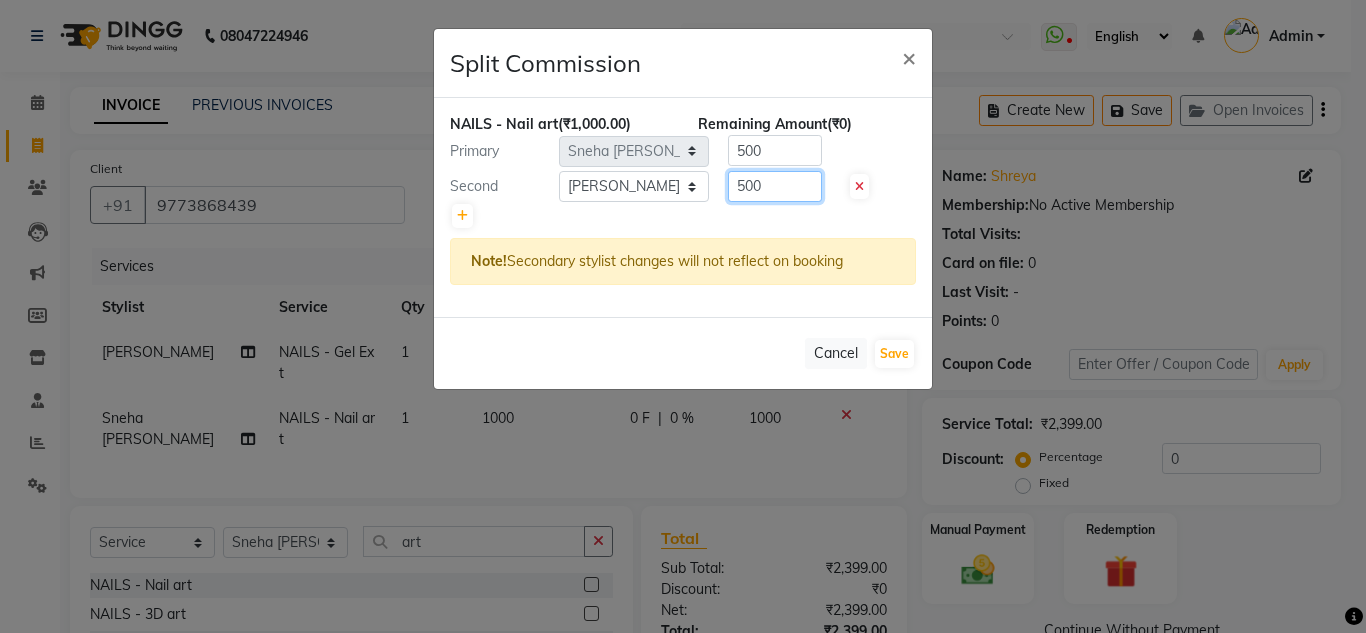 click on "500" 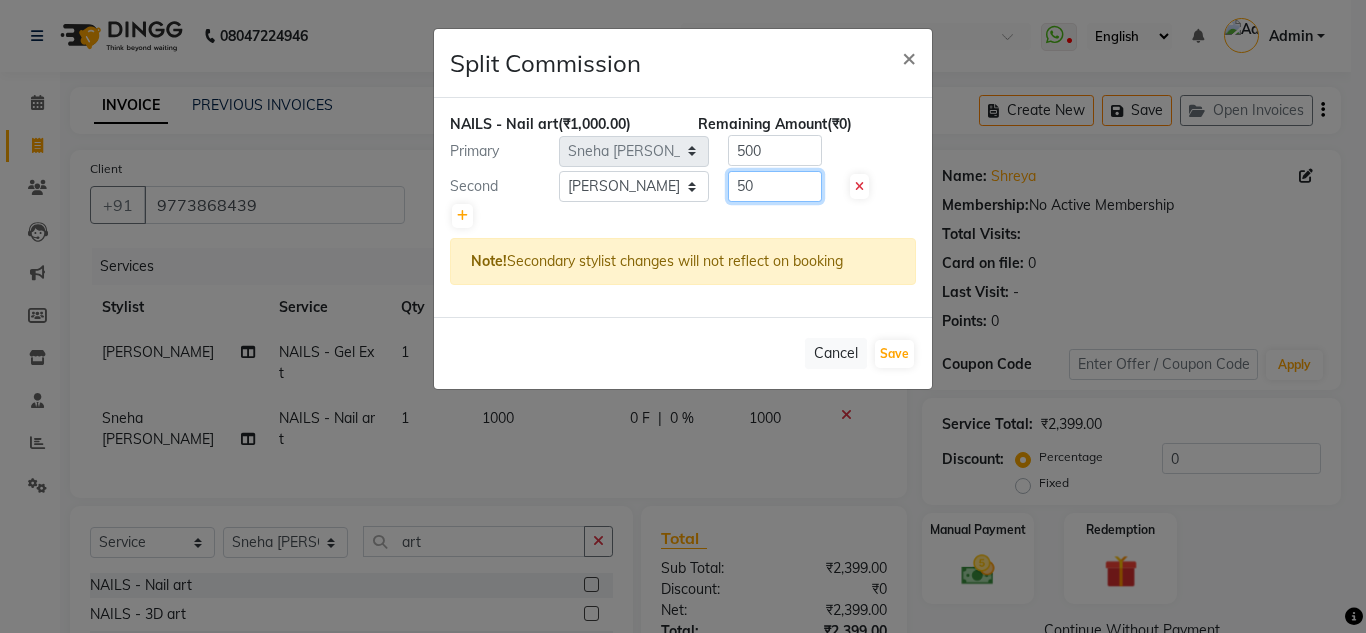 type on "5" 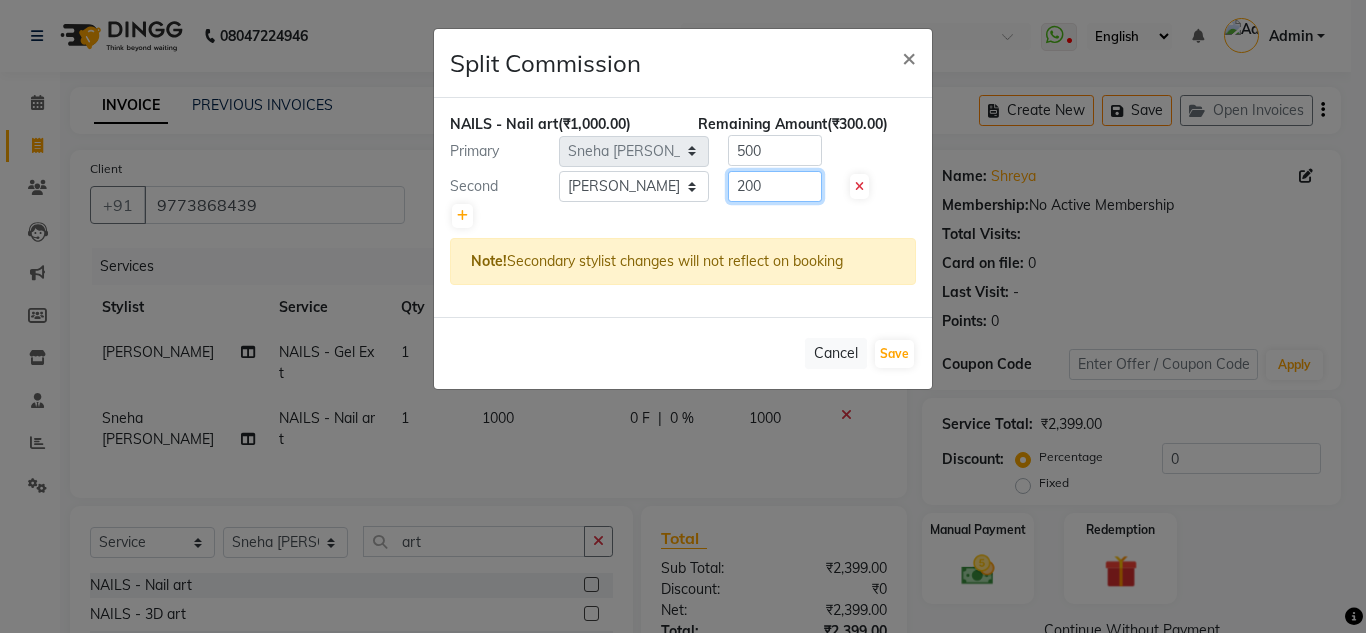 type on "200" 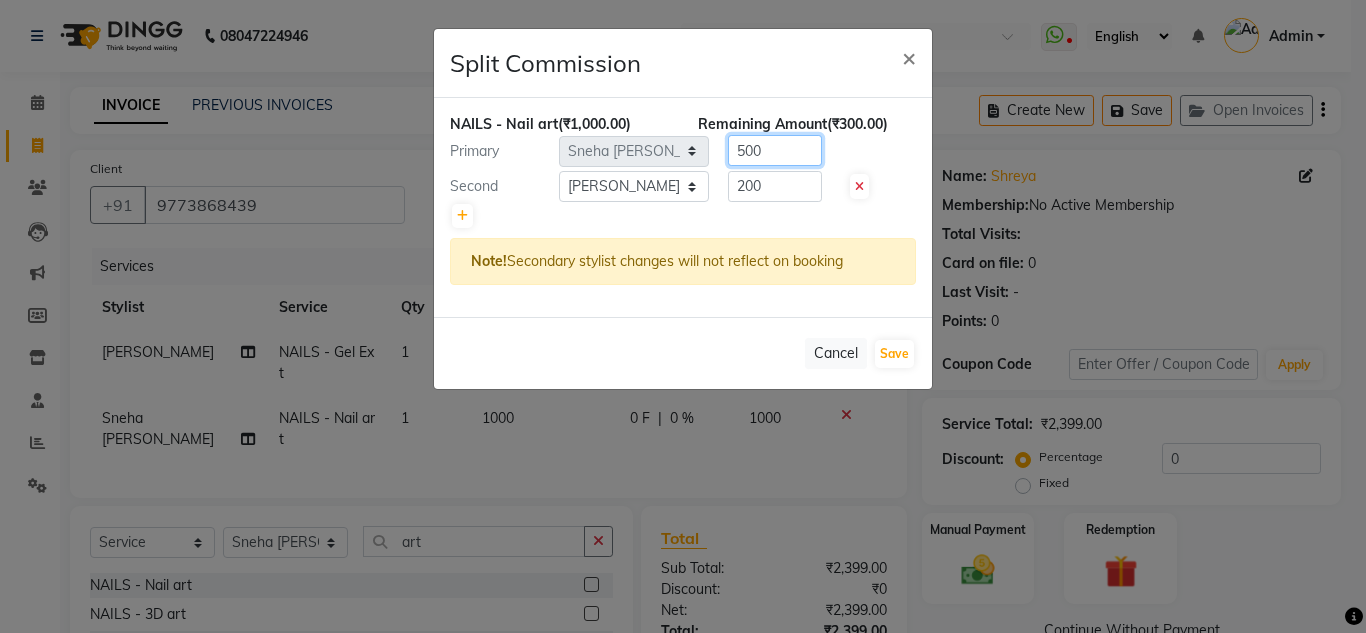 click on "500" 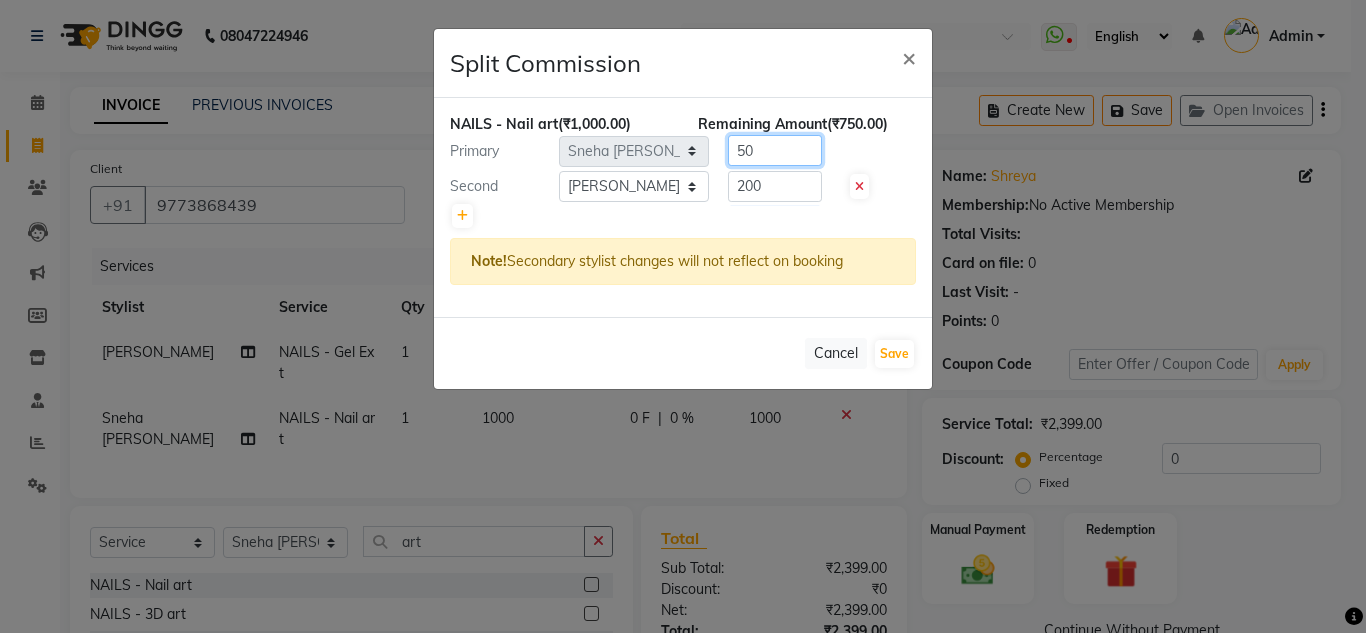 type on "5" 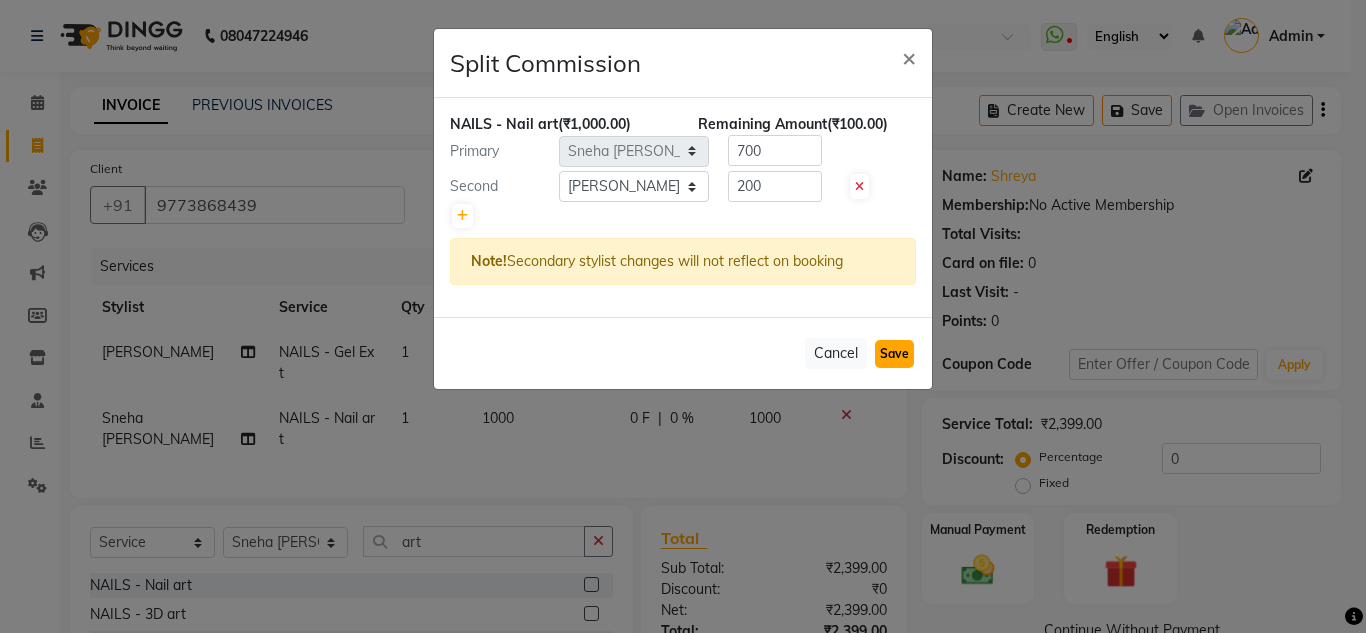 click on "Save" 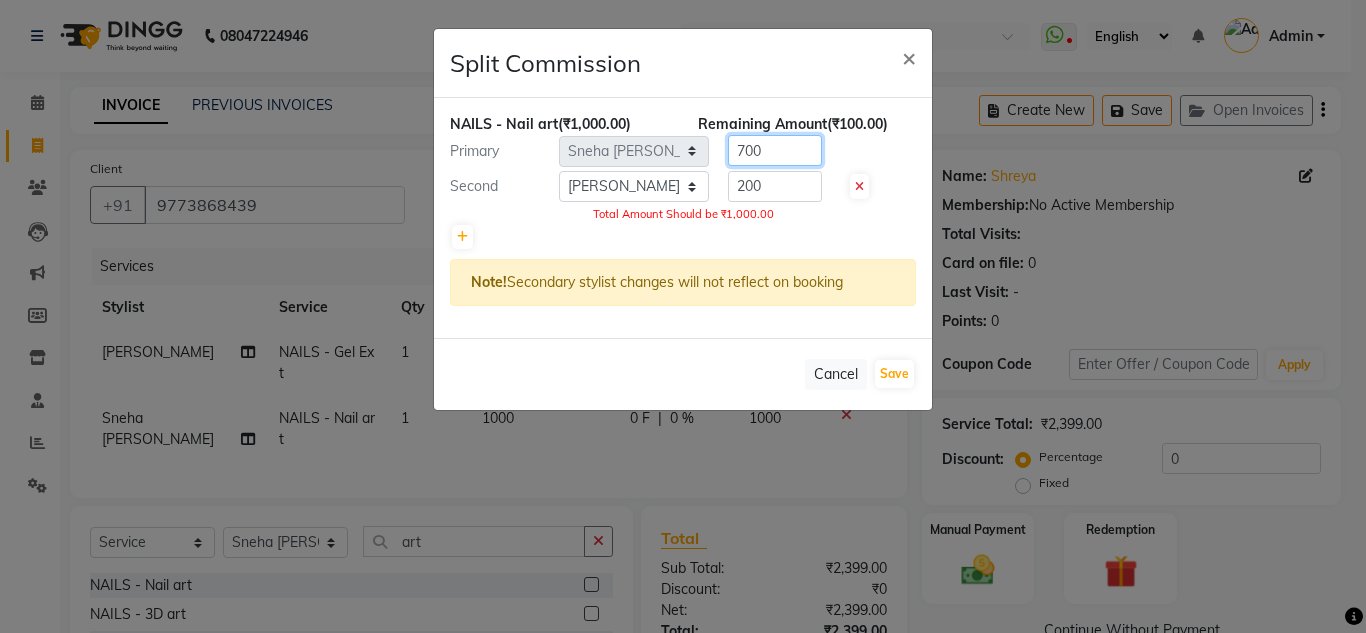click on "700" 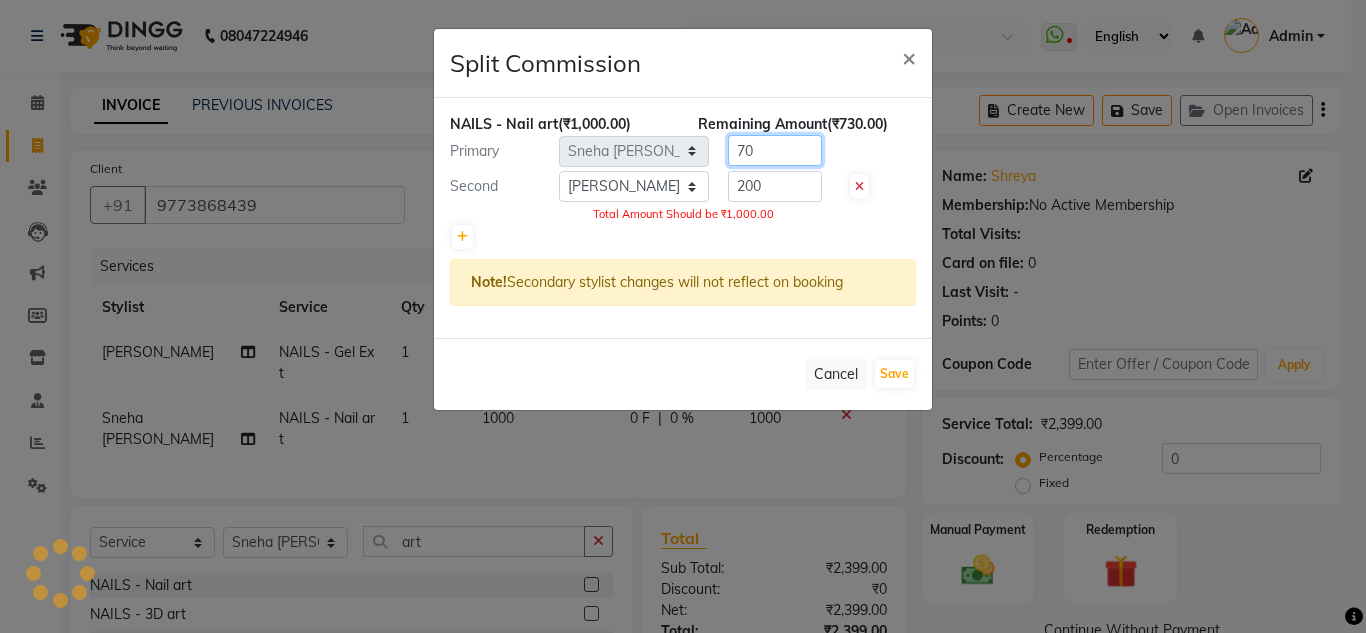 type on "7" 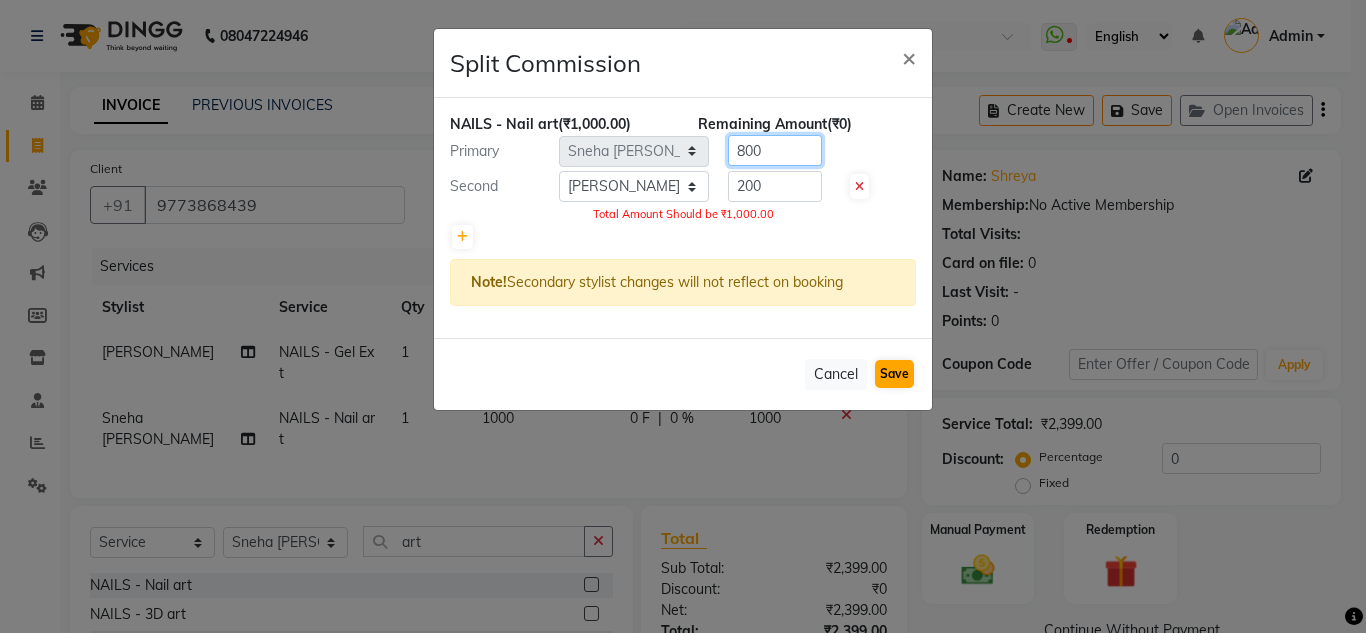 type on "800" 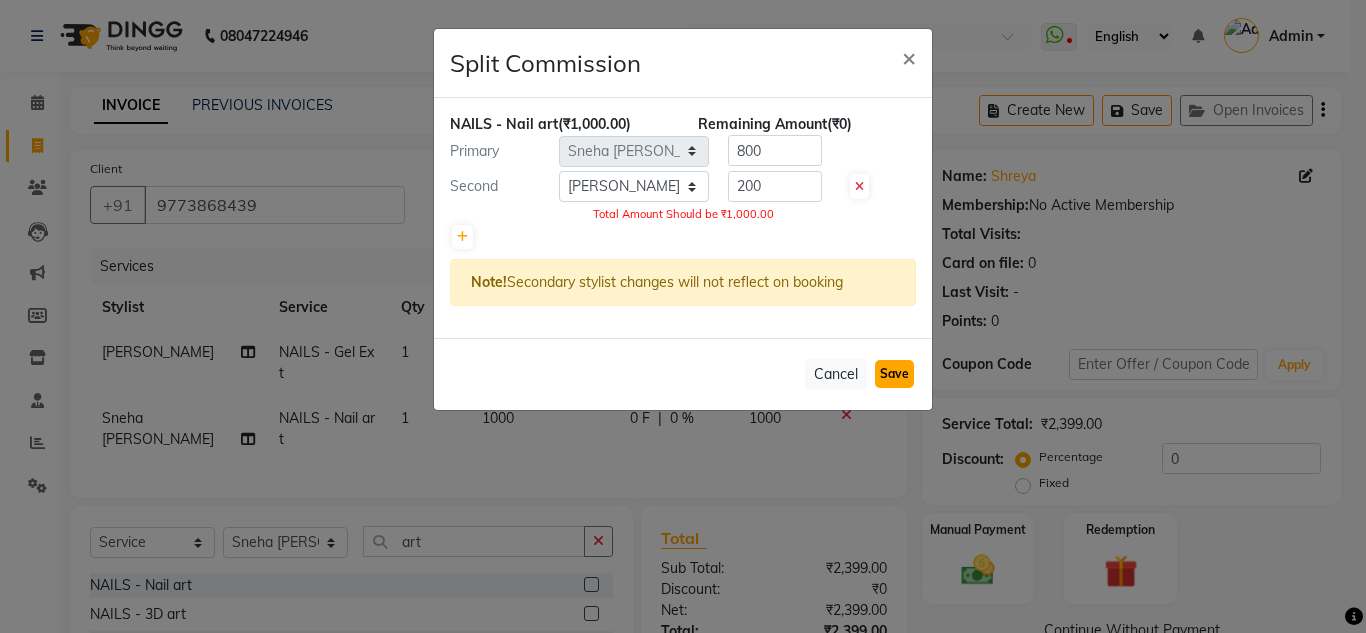 click on "Save" 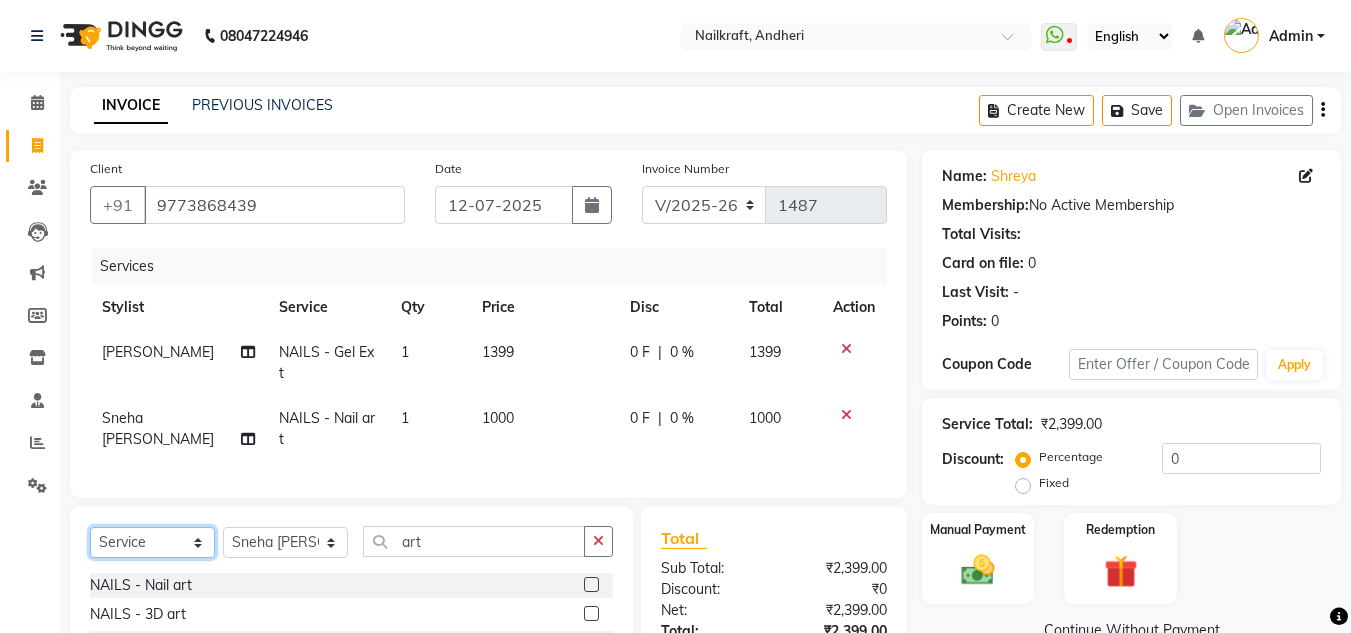 click on "Select  Service  Product  Membership  Package Voucher Prepaid Gift Card" 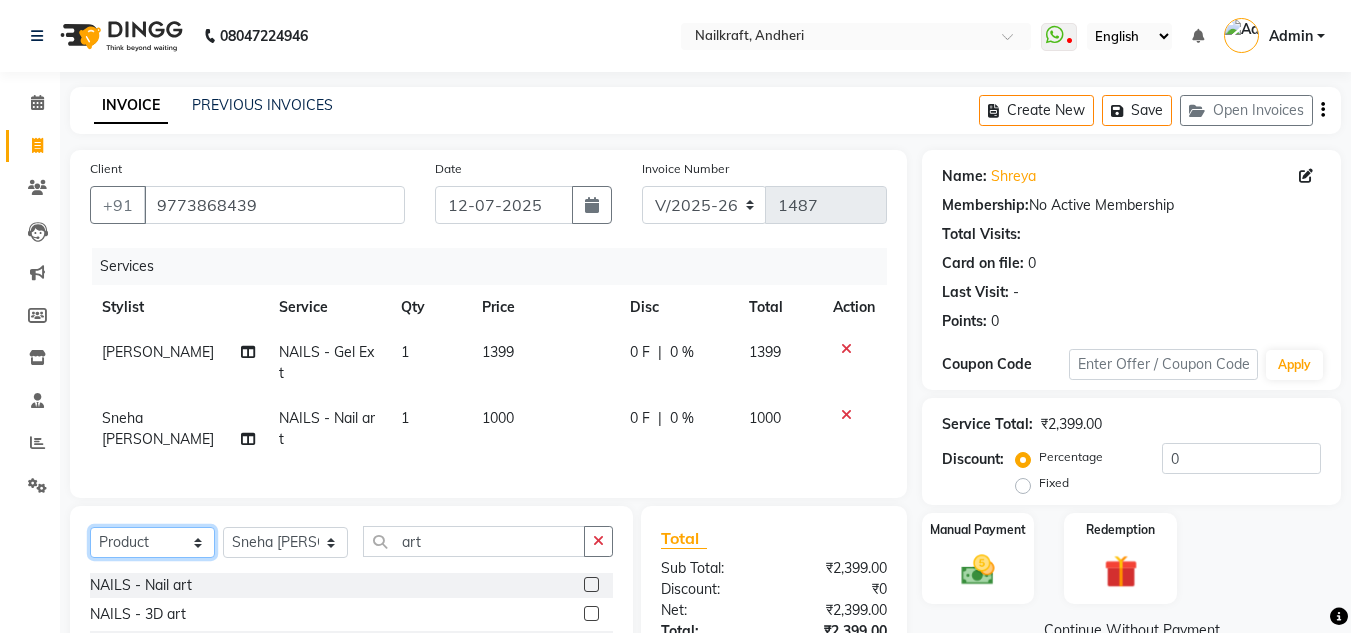 click on "Select  Service  Product  Membership  Package Voucher Prepaid Gift Card" 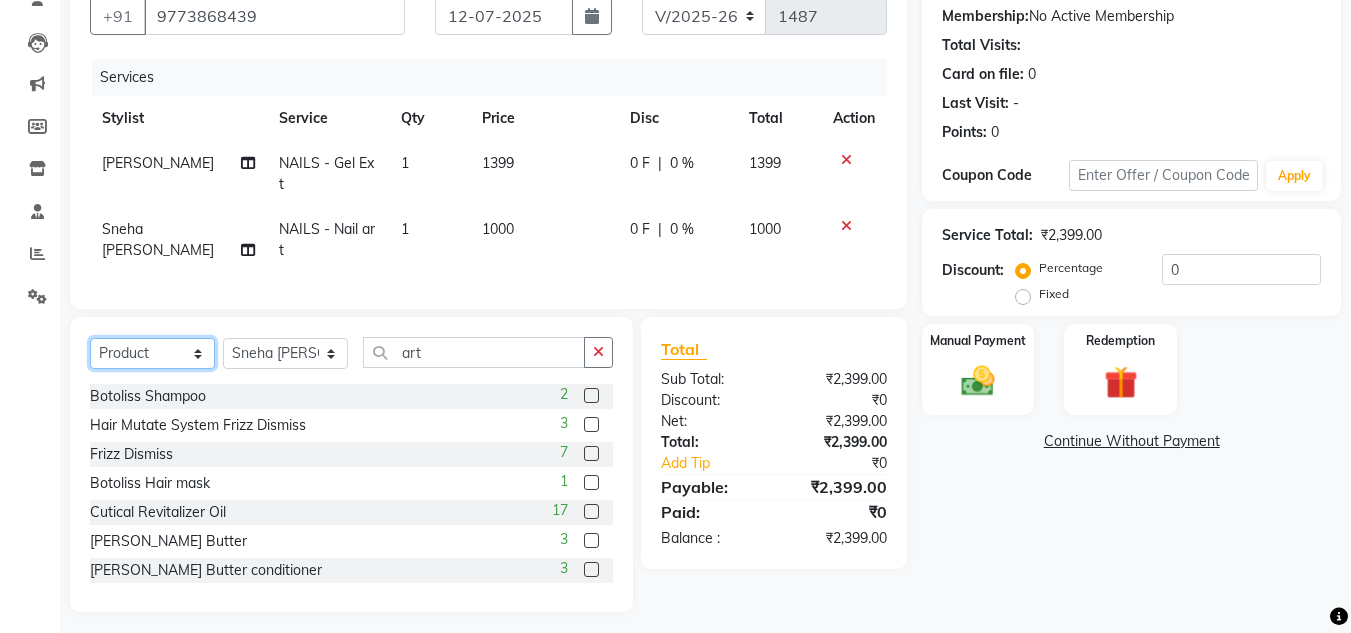 scroll, scrollTop: 192, scrollLeft: 0, axis: vertical 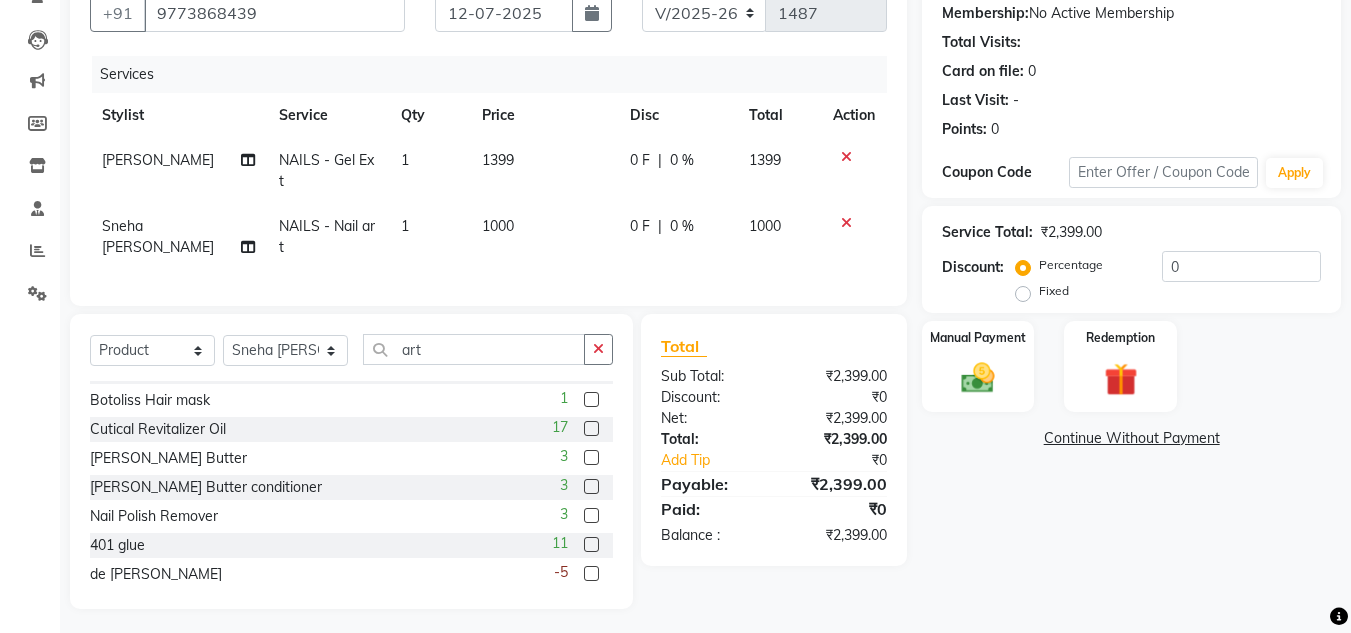 click 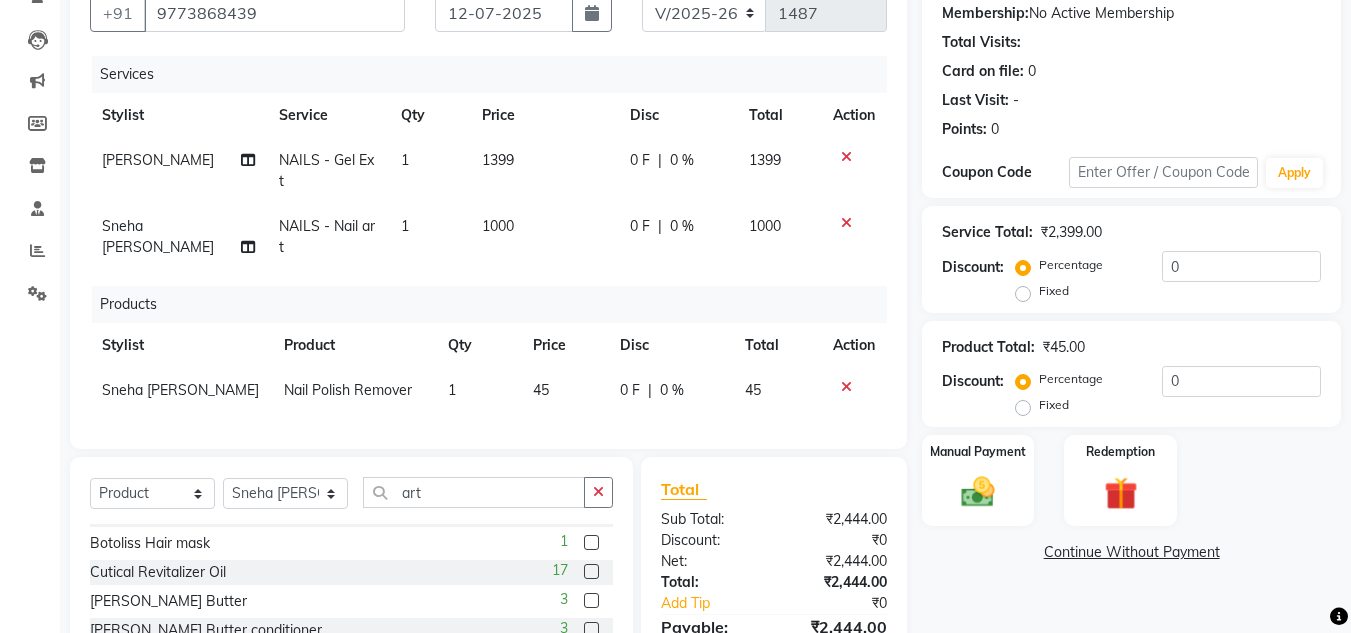 checkbox on "false" 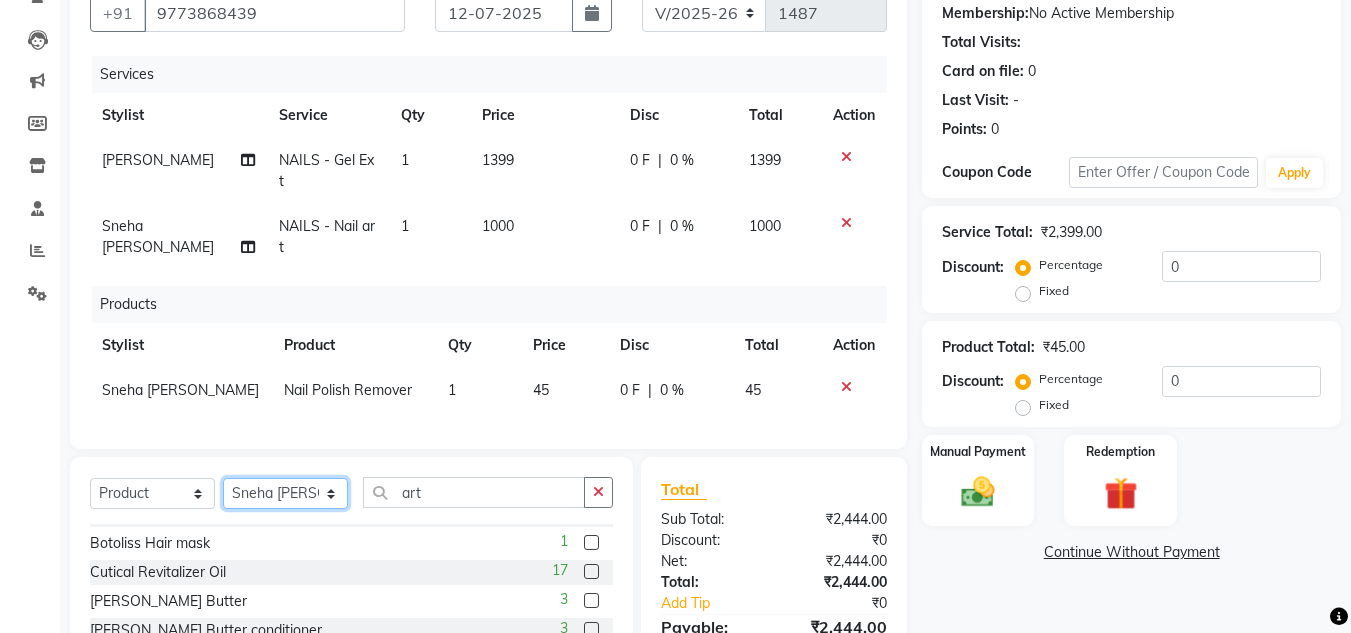 click on "Select Stylist [PERSON_NAME] [PERSON_NAME] [PERSON_NAME] NailKraft [PERSON_NAME] [MEDICAL_DATA] [PERSON_NAME]  Pooja Mehral Preeti Bidlal [PERSON_NAME] [PERSON_NAME] [PERSON_NAME] [PERSON_NAME]" 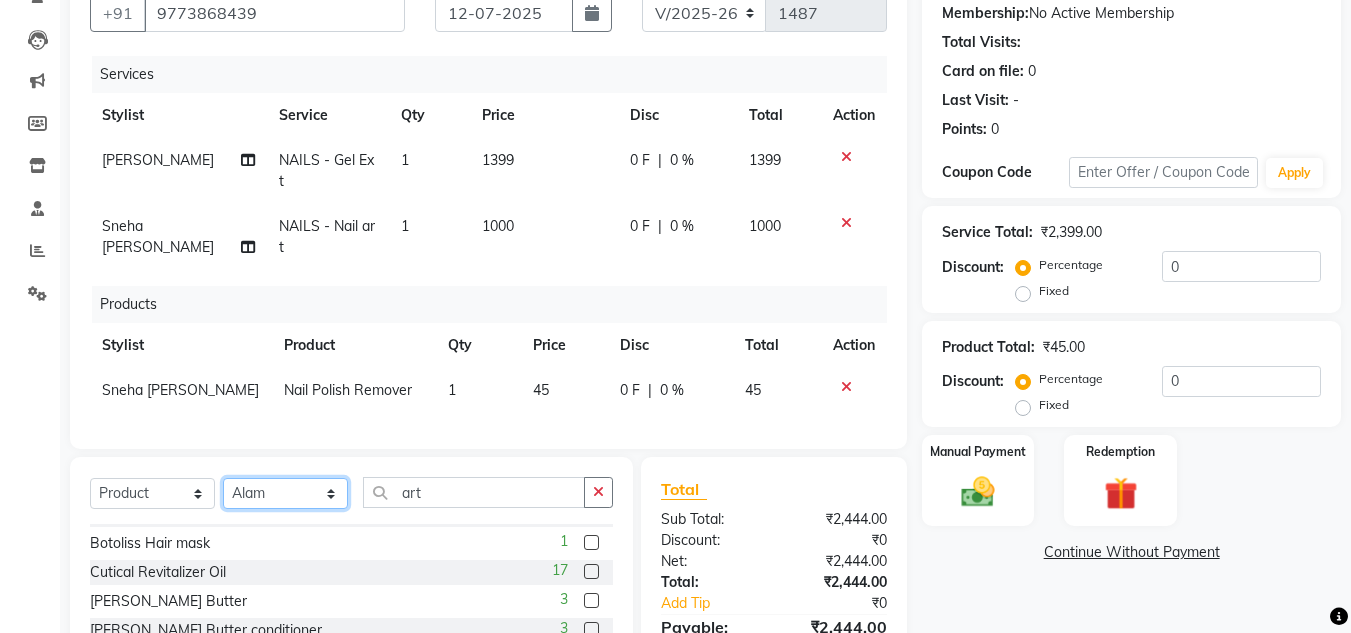 click on "Select Stylist [PERSON_NAME] [PERSON_NAME] [PERSON_NAME] NailKraft [PERSON_NAME] [MEDICAL_DATA] [PERSON_NAME]  Pooja Mehral Preeti Bidlal [PERSON_NAME] [PERSON_NAME] [PERSON_NAME] [PERSON_NAME]" 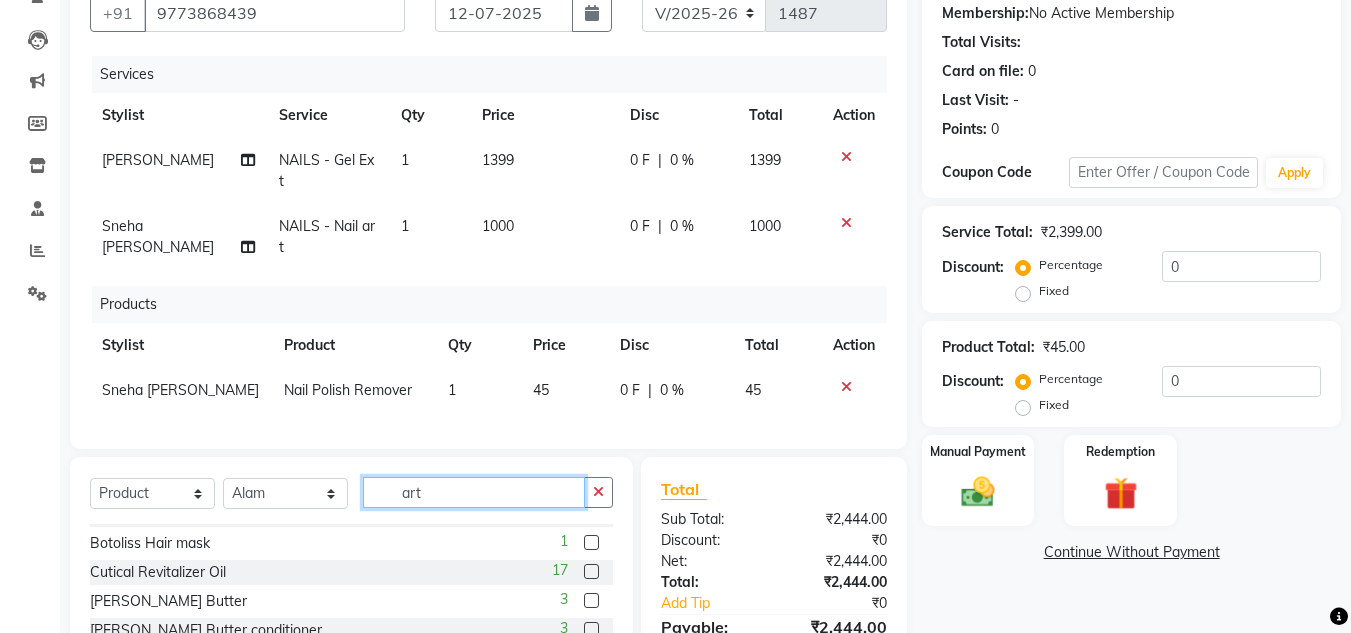 click on "art" 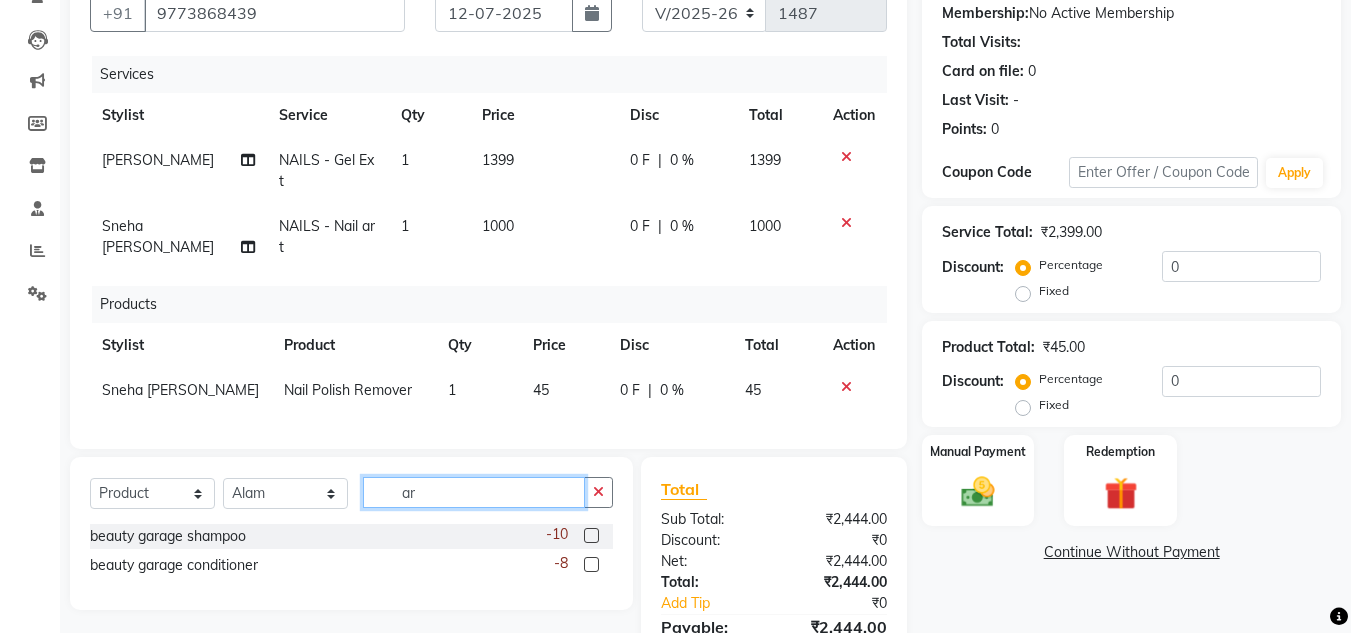 type on "a" 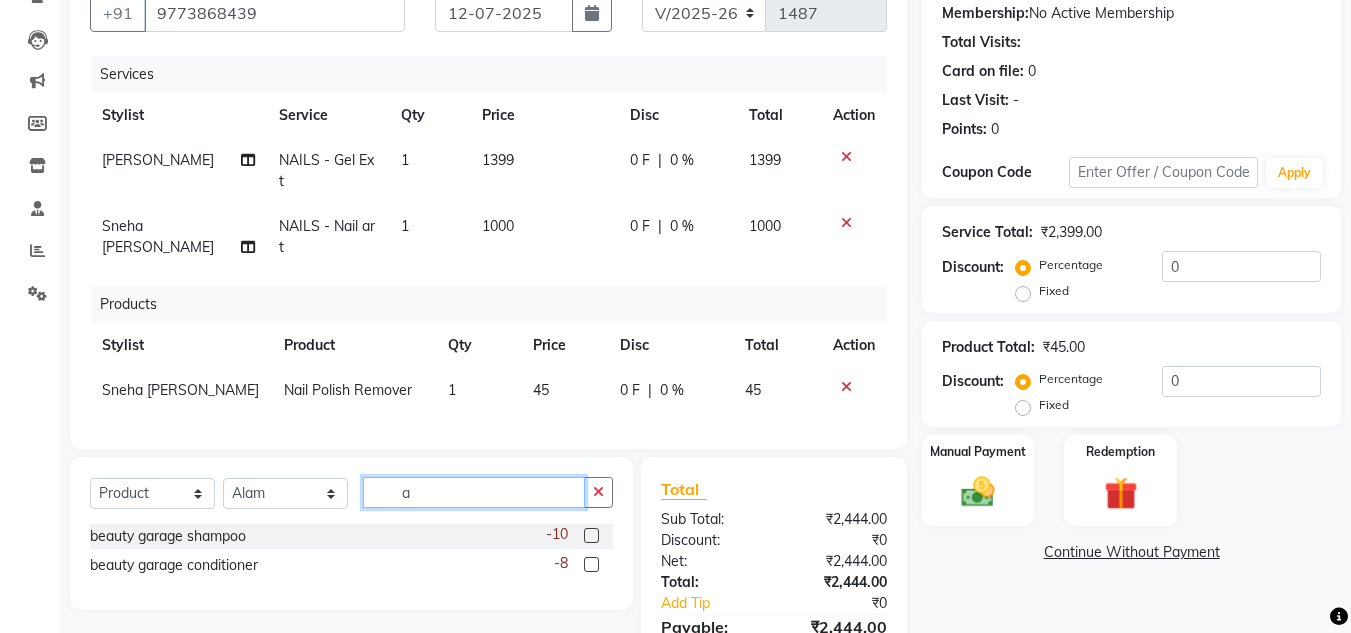 scroll, scrollTop: 0, scrollLeft: 0, axis: both 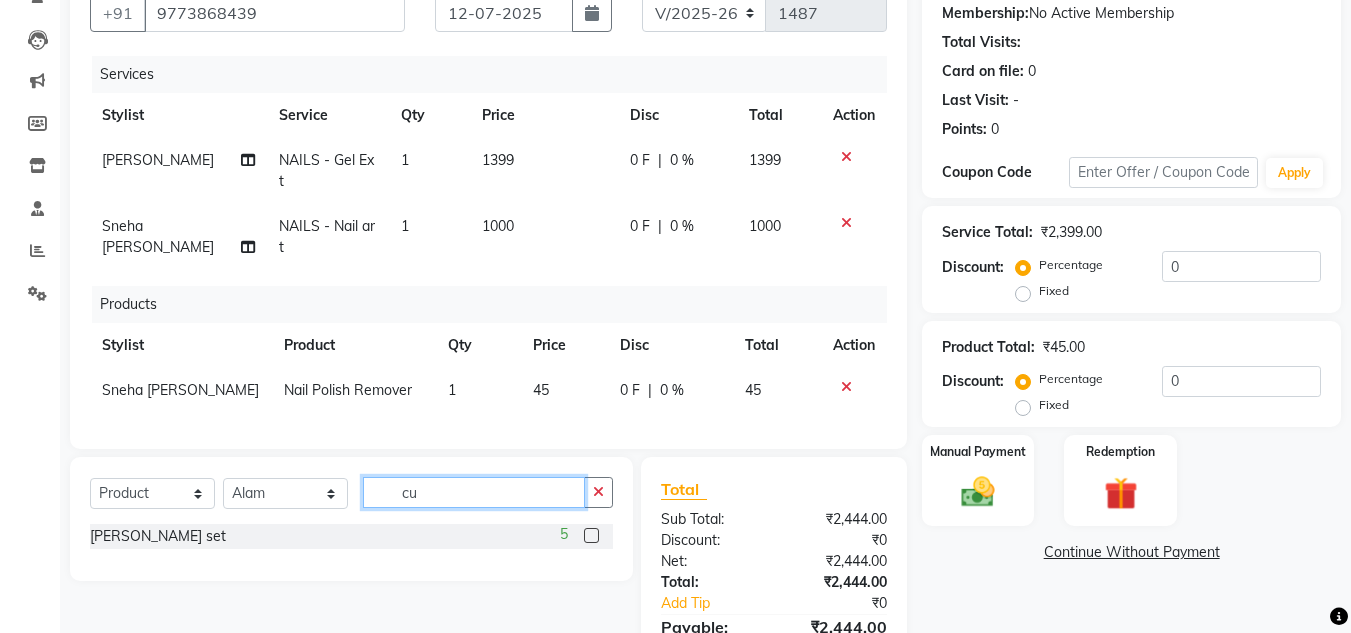 type on "c" 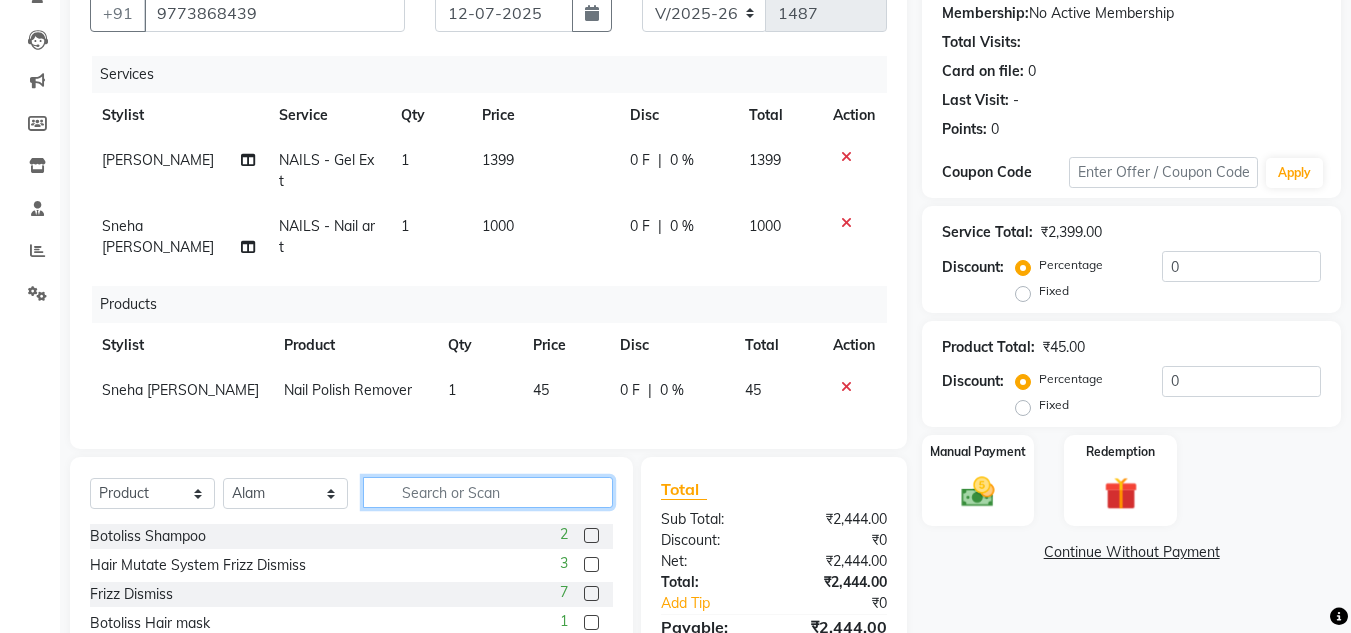 type 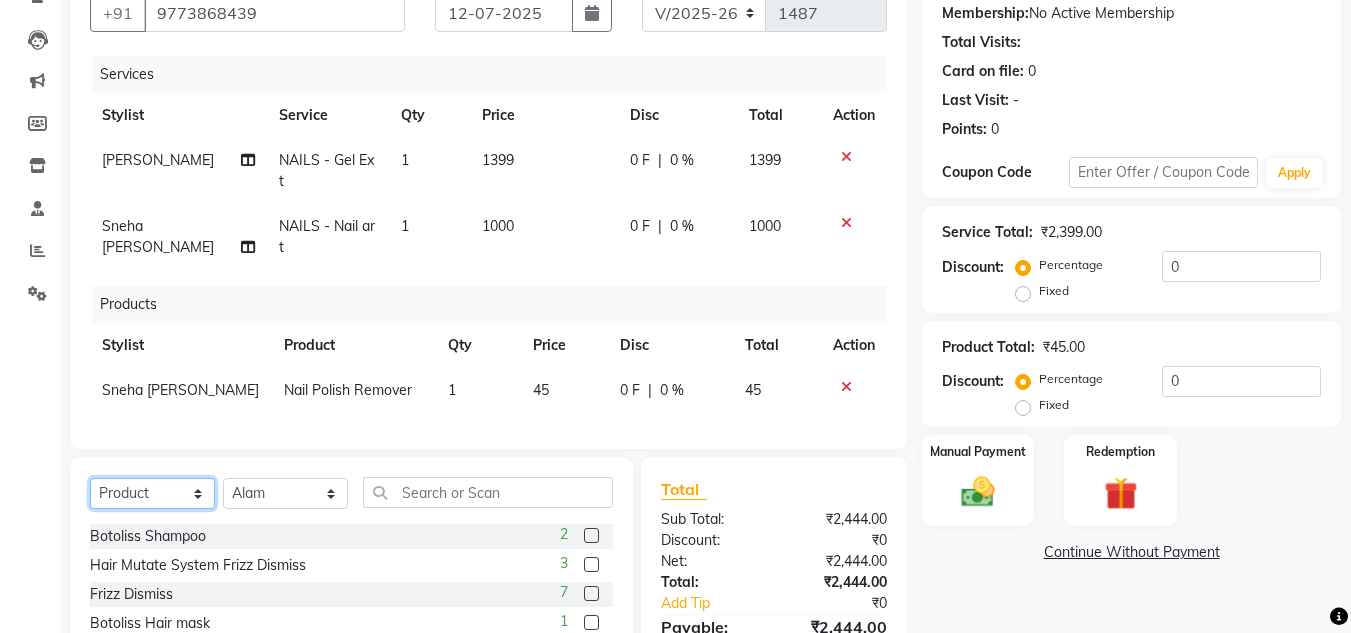 click on "Select  Service  Product  Membership  Package Voucher Prepaid Gift Card" 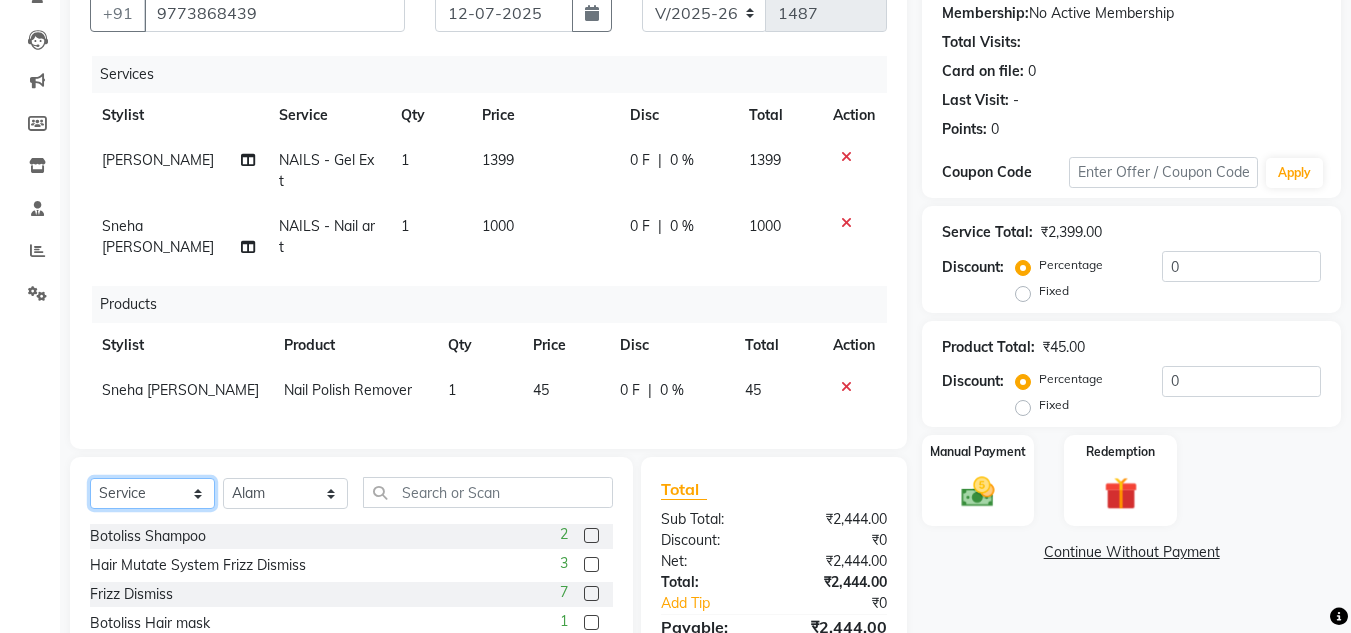click on "Select  Service  Product  Membership  Package Voucher Prepaid Gift Card" 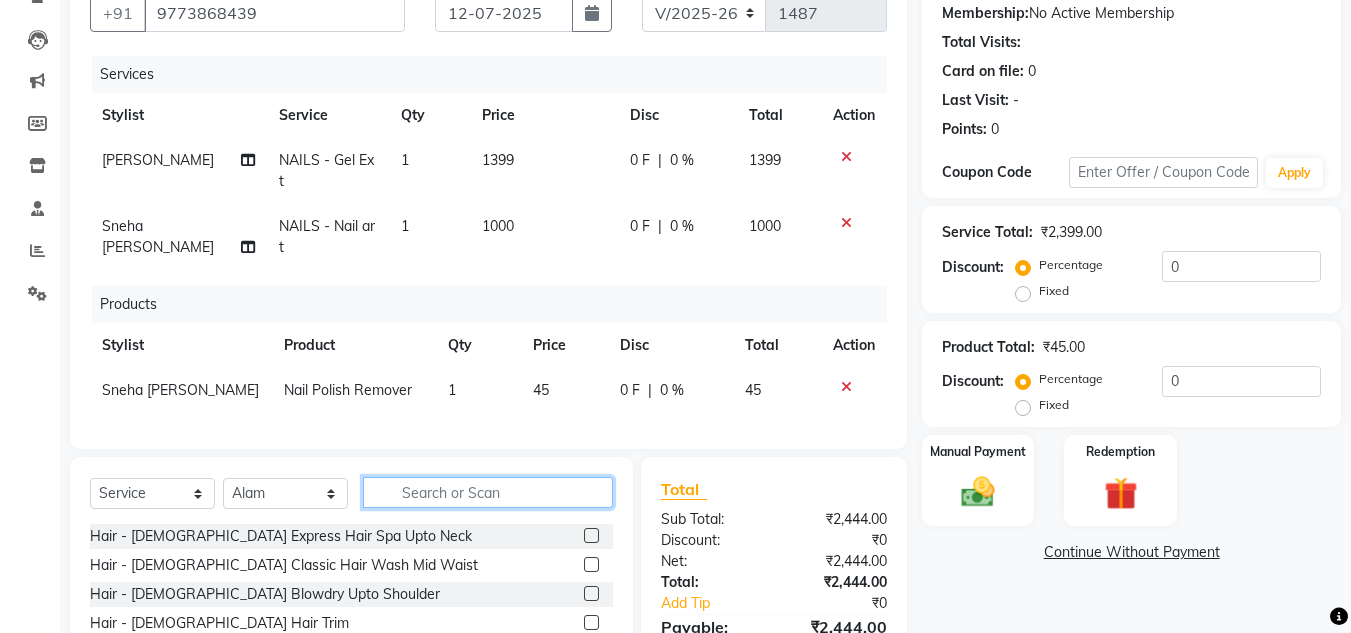 click 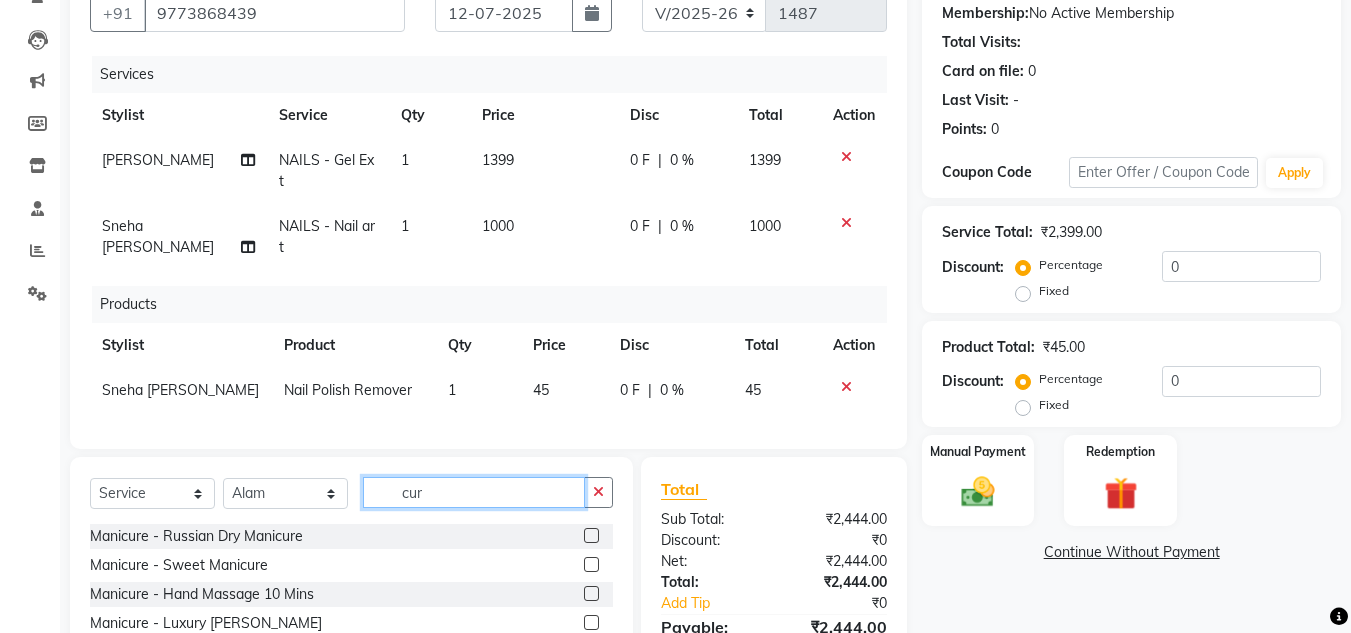 type on "cur" 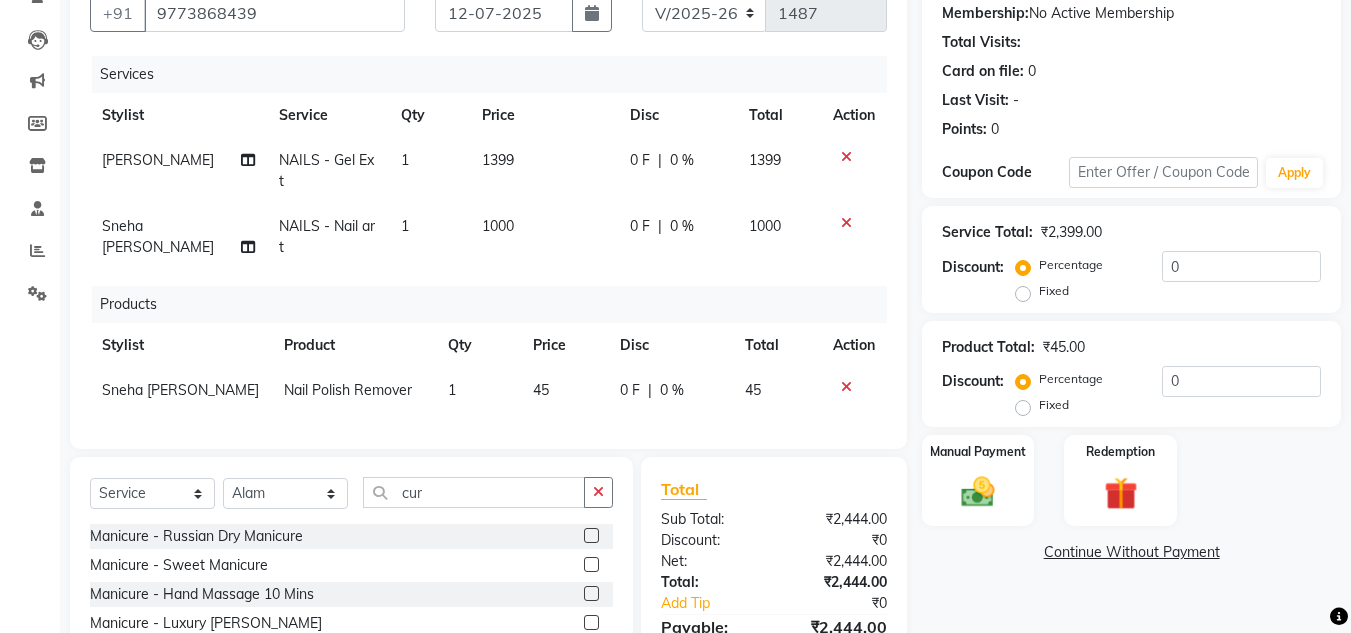 click 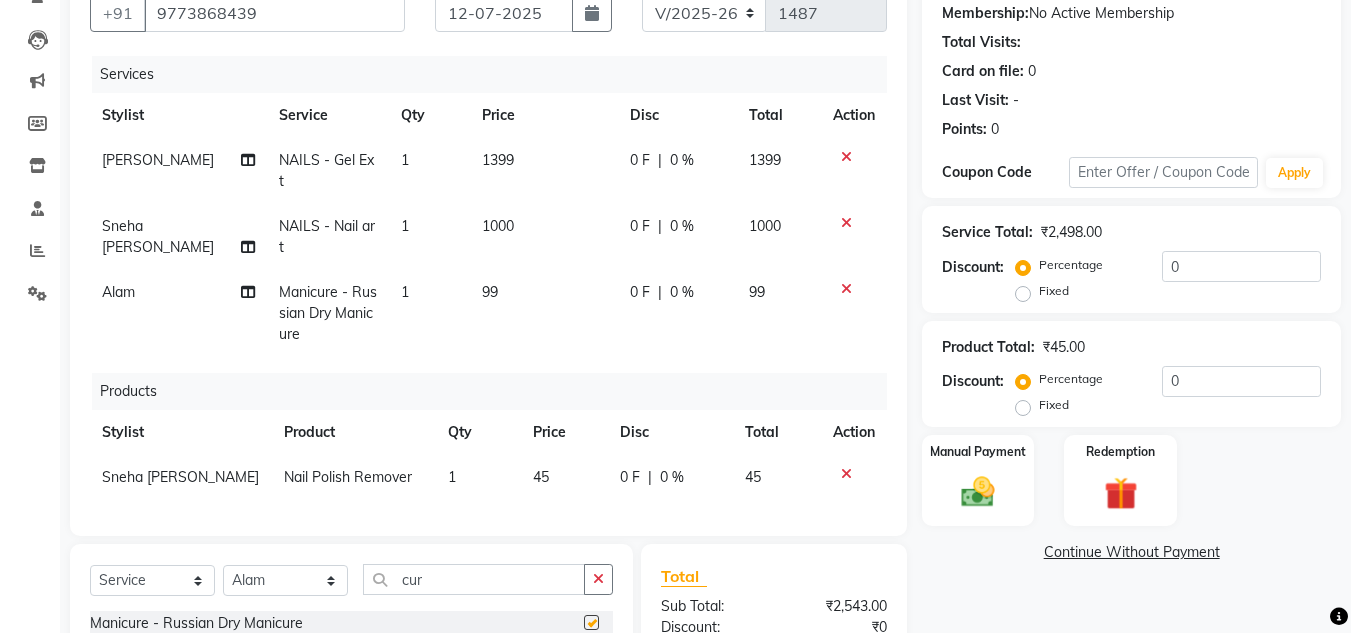 checkbox on "false" 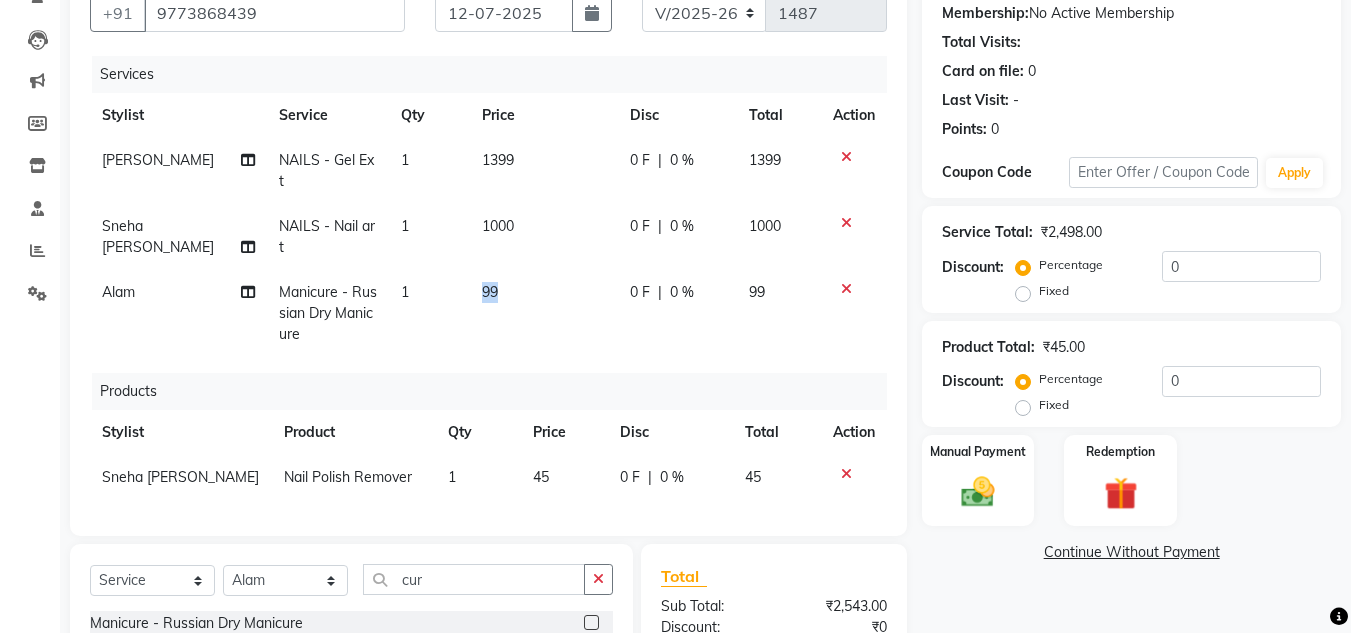 drag, startPoint x: 457, startPoint y: 269, endPoint x: 498, endPoint y: 267, distance: 41.04875 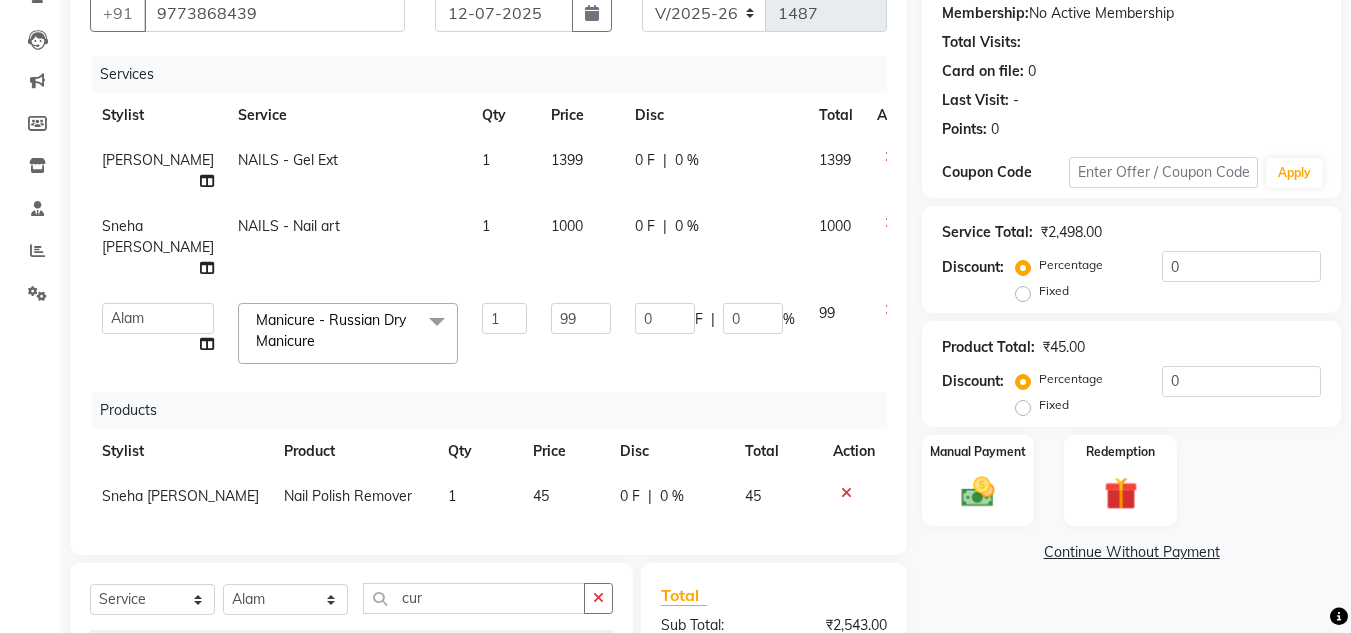click on "1000" 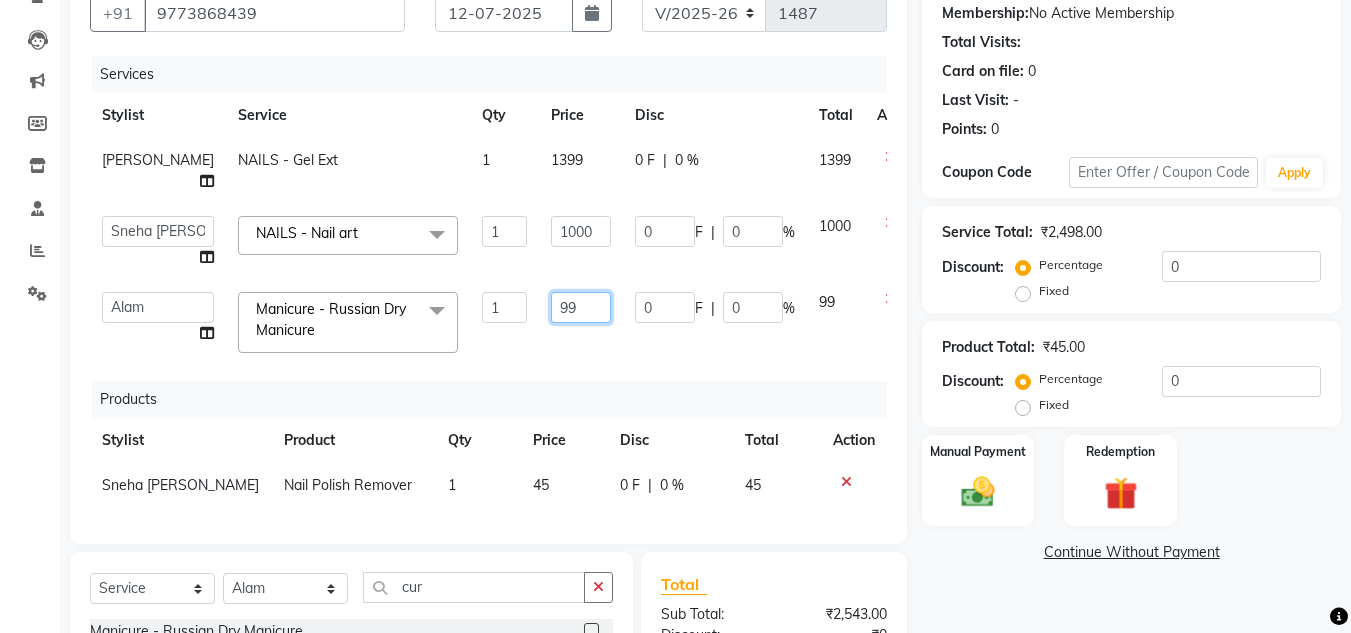 click on "99" 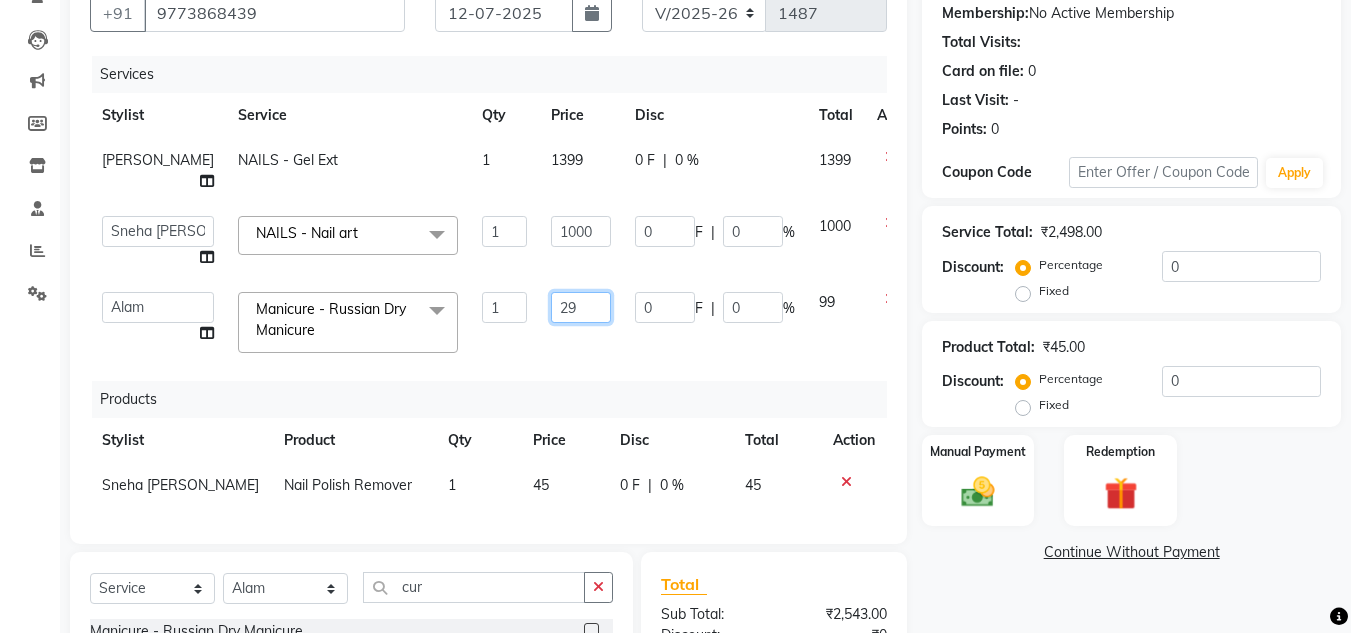 type on "299" 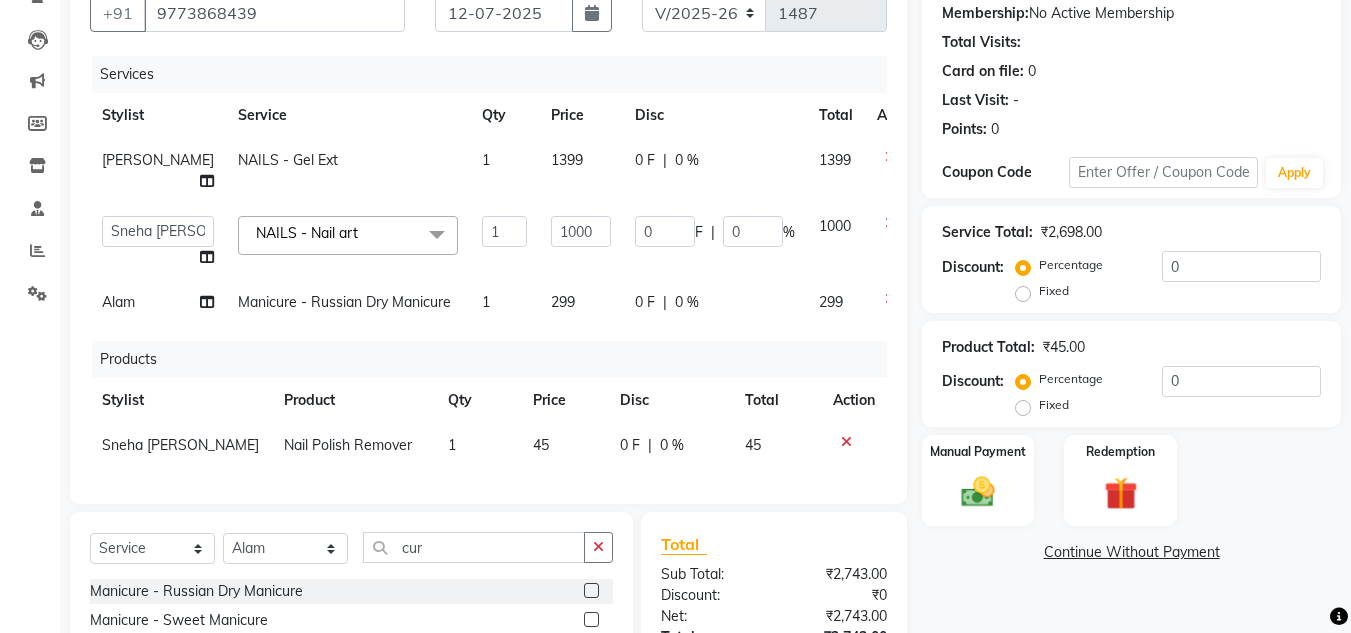 click on "Name: Shreya  Membership:  No Active Membership  Total Visits:   Card on file:  0 Last Visit:   - Points:   0  Coupon Code Apply Service Total:  ₹2,698.00  Discount:  Percentage   Fixed  0 Product Total:  ₹45.00  Discount:  Percentage   Fixed  0 Manual Payment Redemption  Continue Without Payment" 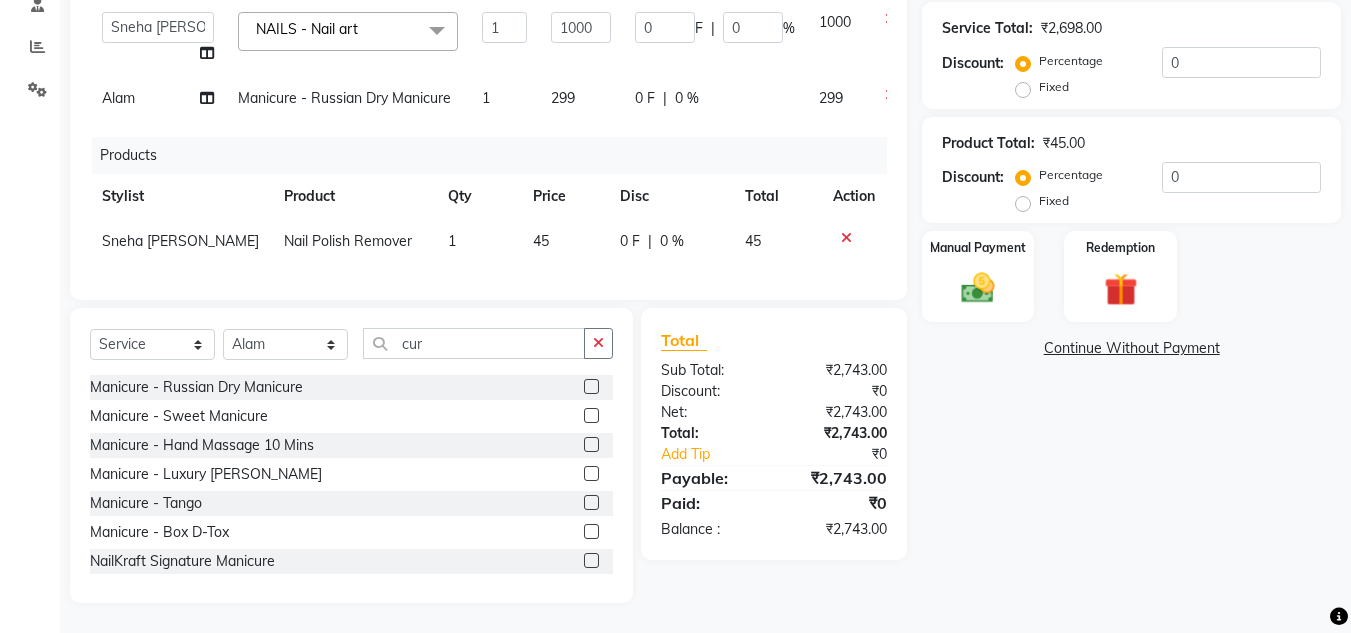 scroll, scrollTop: 432, scrollLeft: 0, axis: vertical 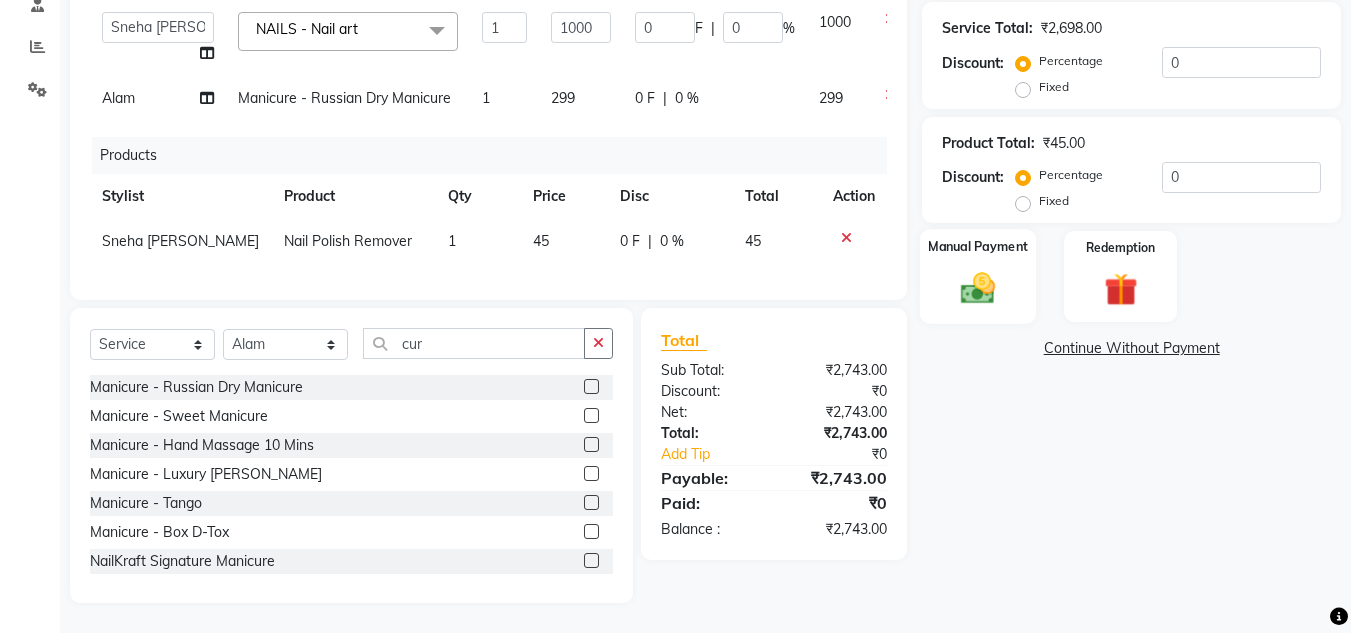 click 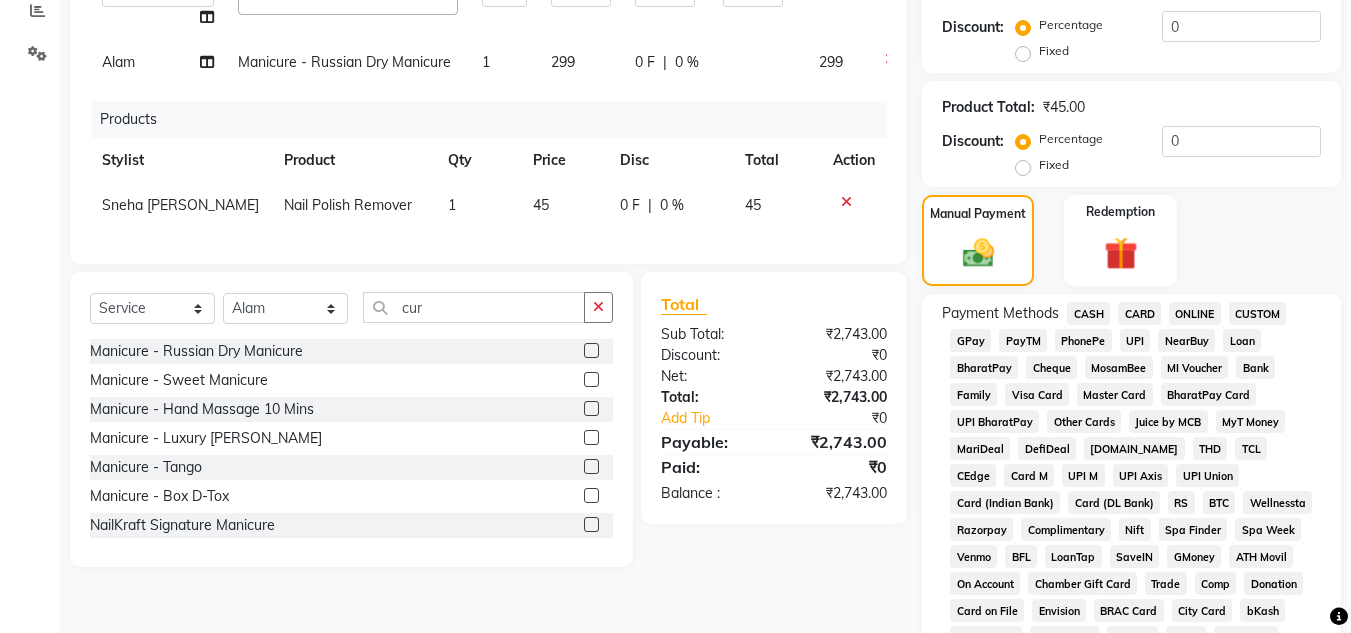 click on "CARD" 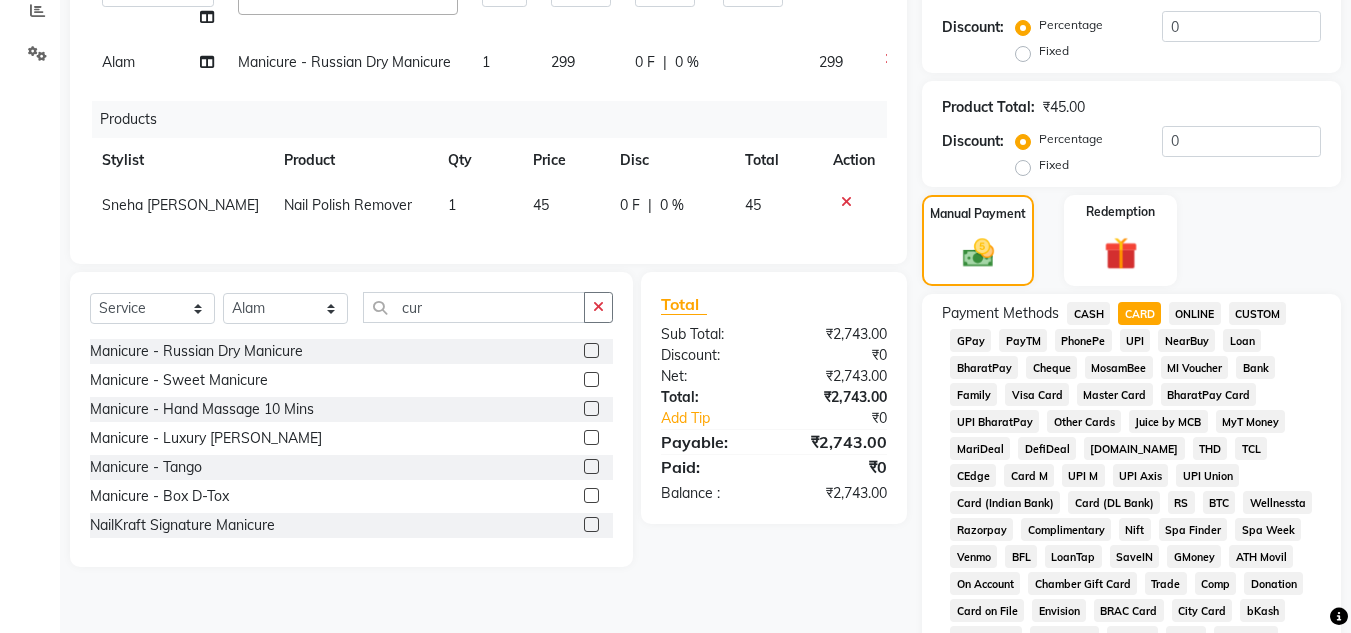 click on "CARD" 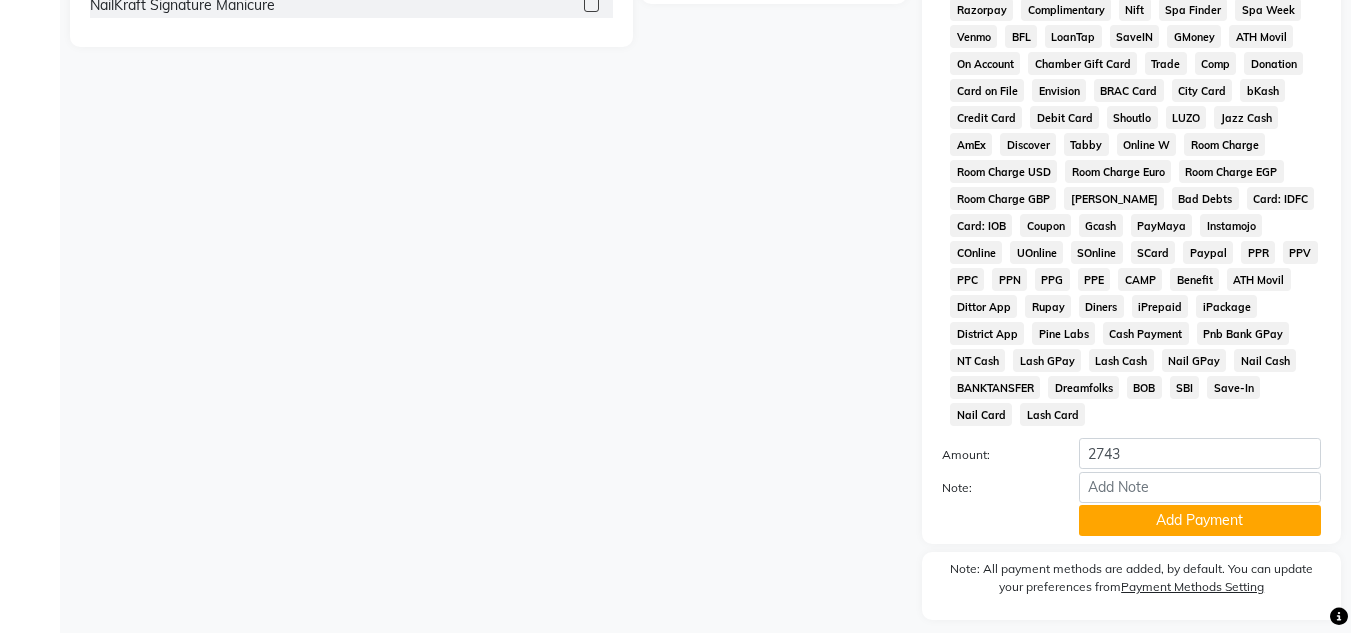 scroll, scrollTop: 960, scrollLeft: 0, axis: vertical 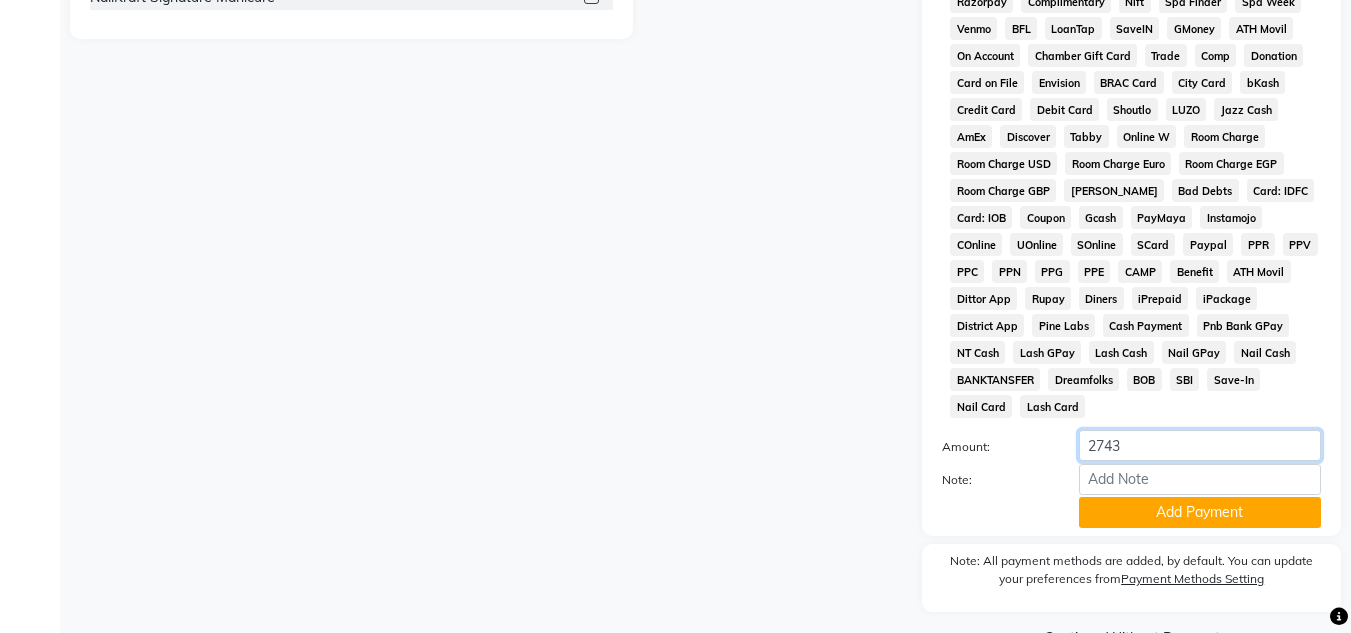 click on "2743" 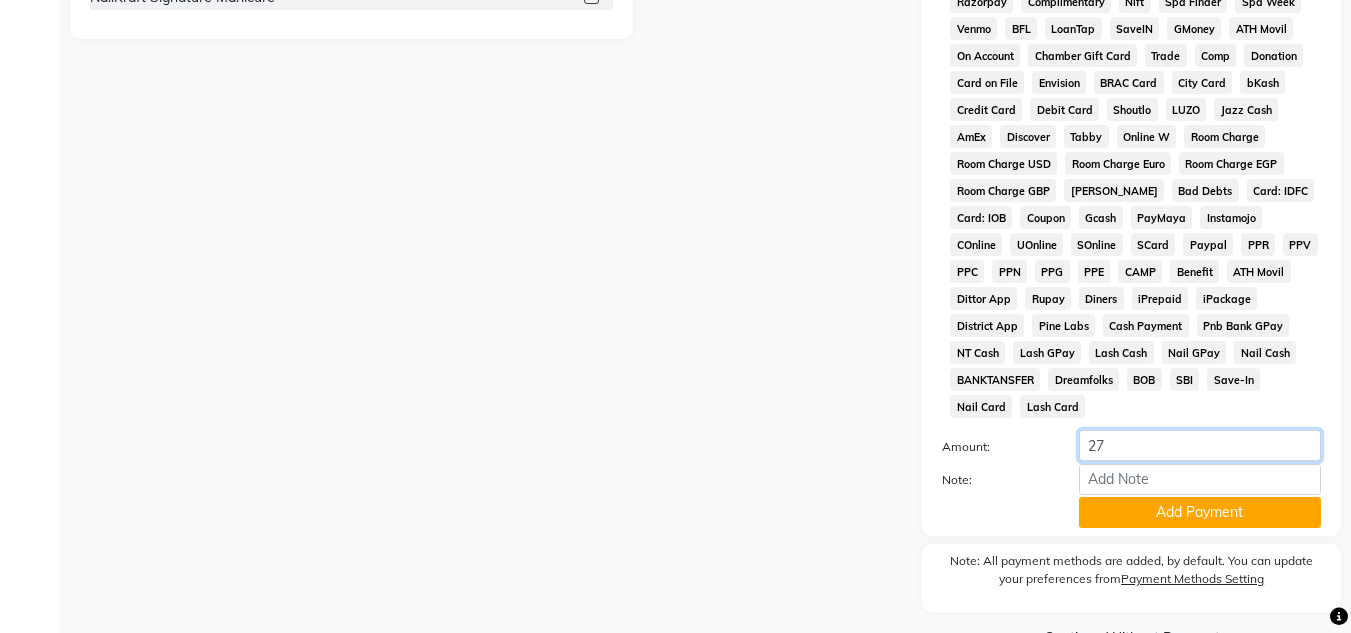 type on "2" 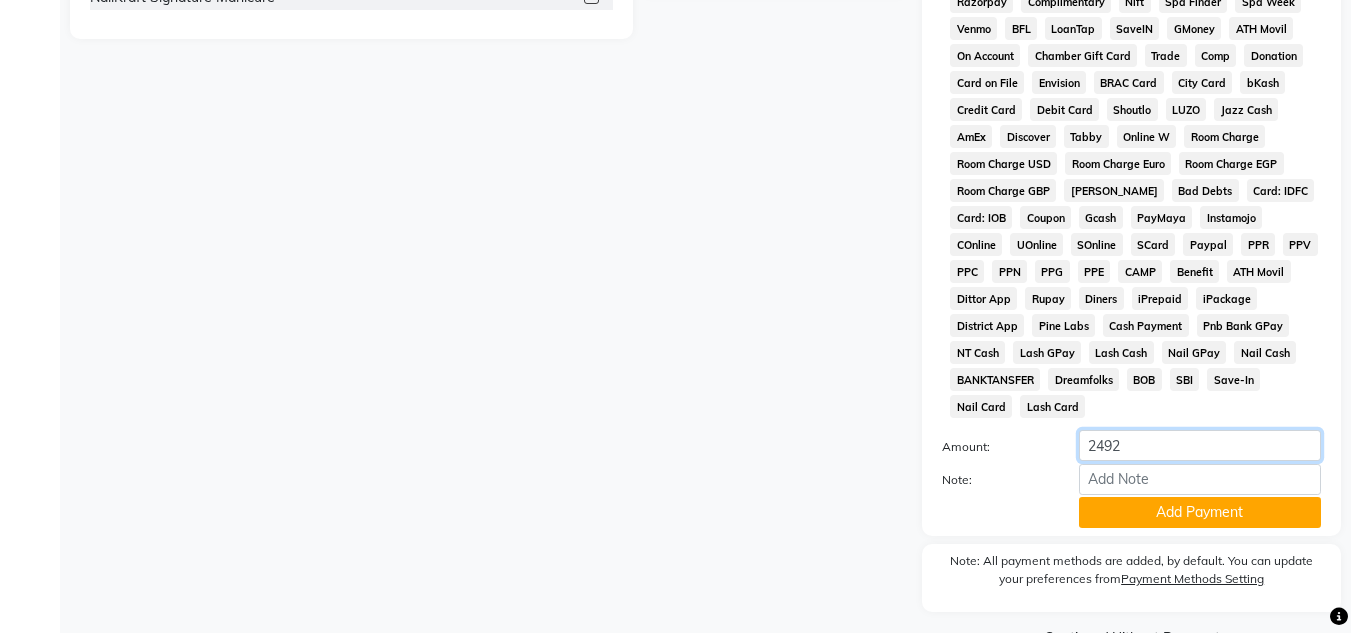 type on "2492" 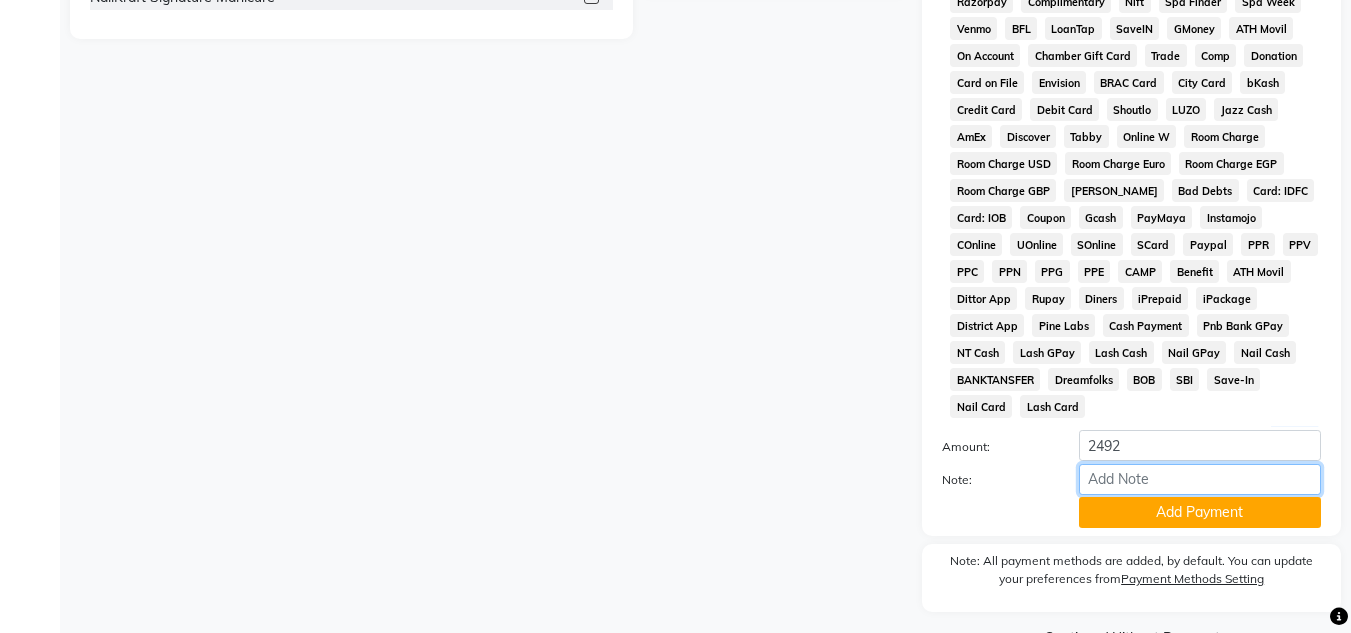 click on "Note:" at bounding box center (1200, 479) 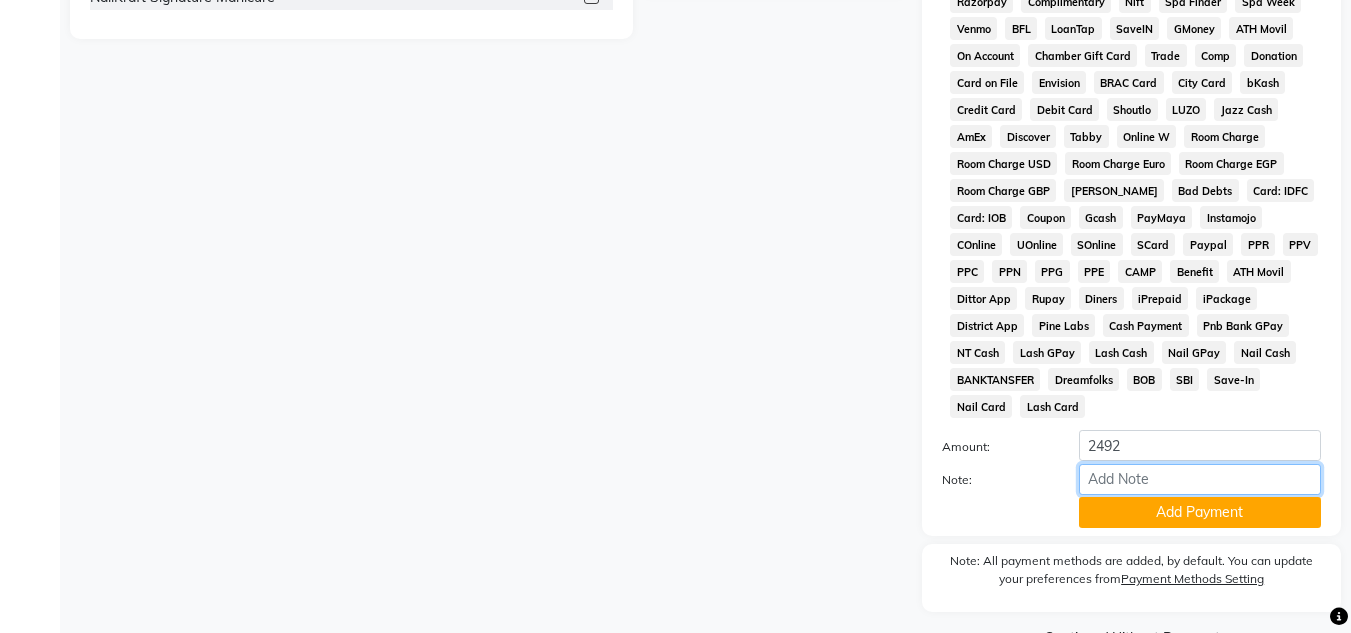 click on "Note:" at bounding box center [1200, 479] 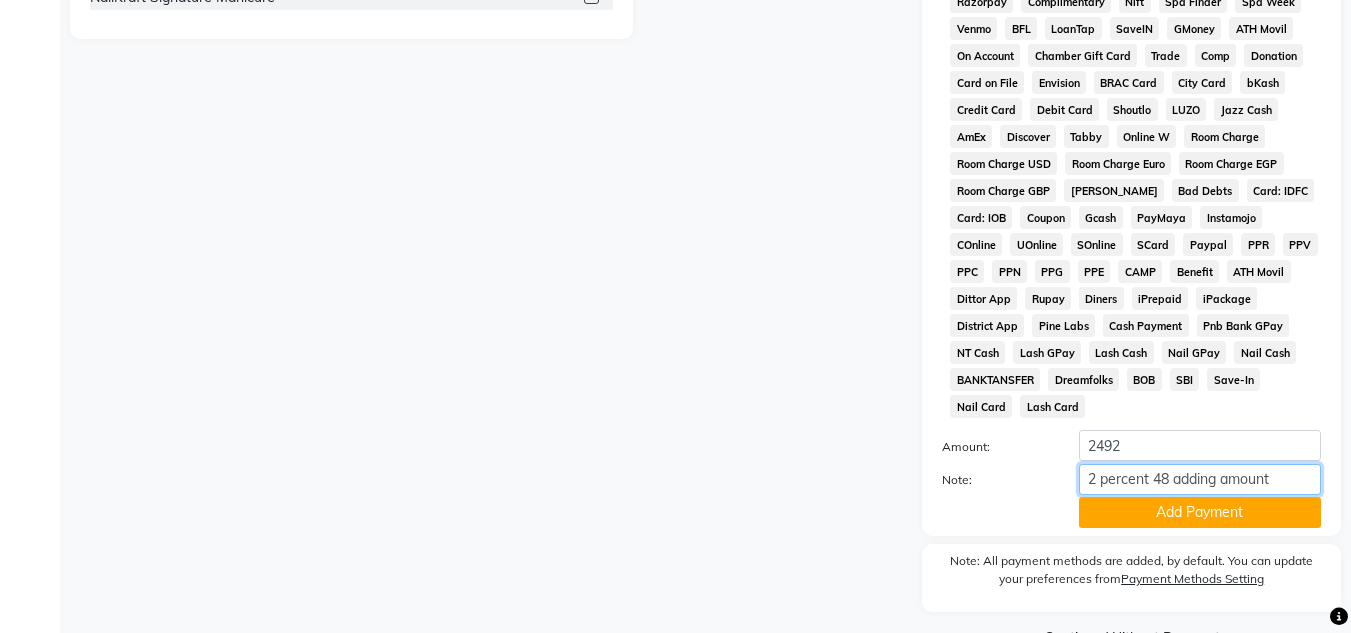 type on "2 percent 48 adding amount" 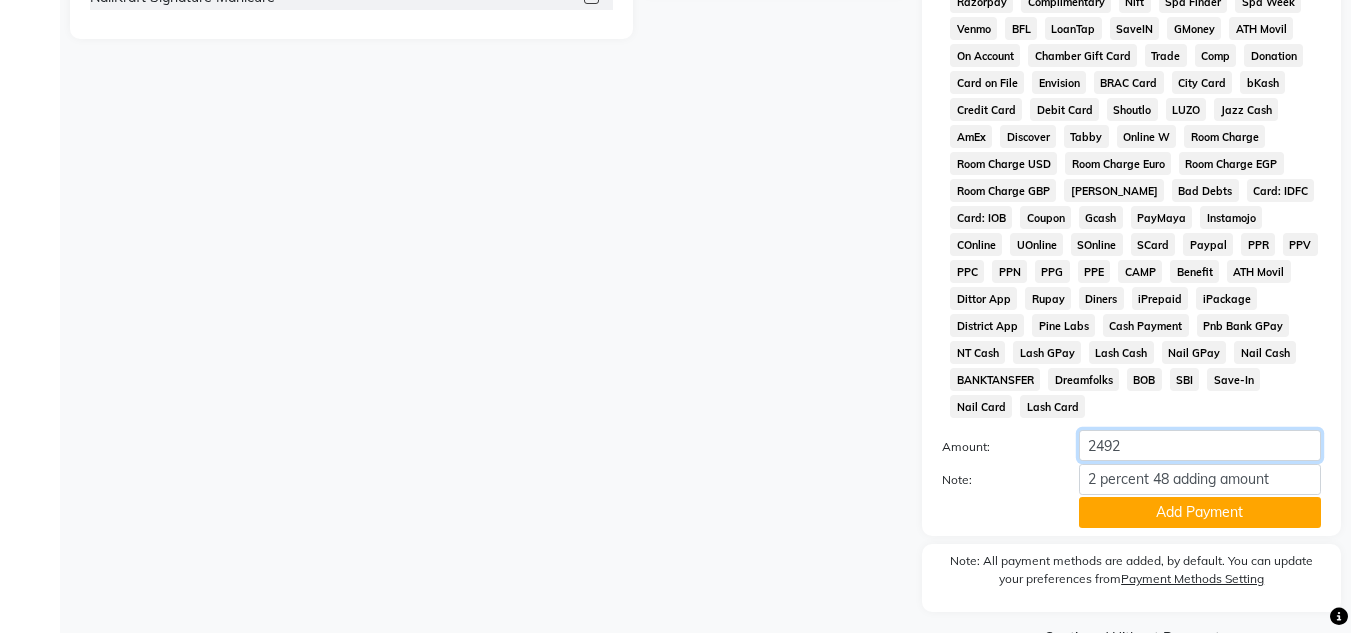 click on "2492" 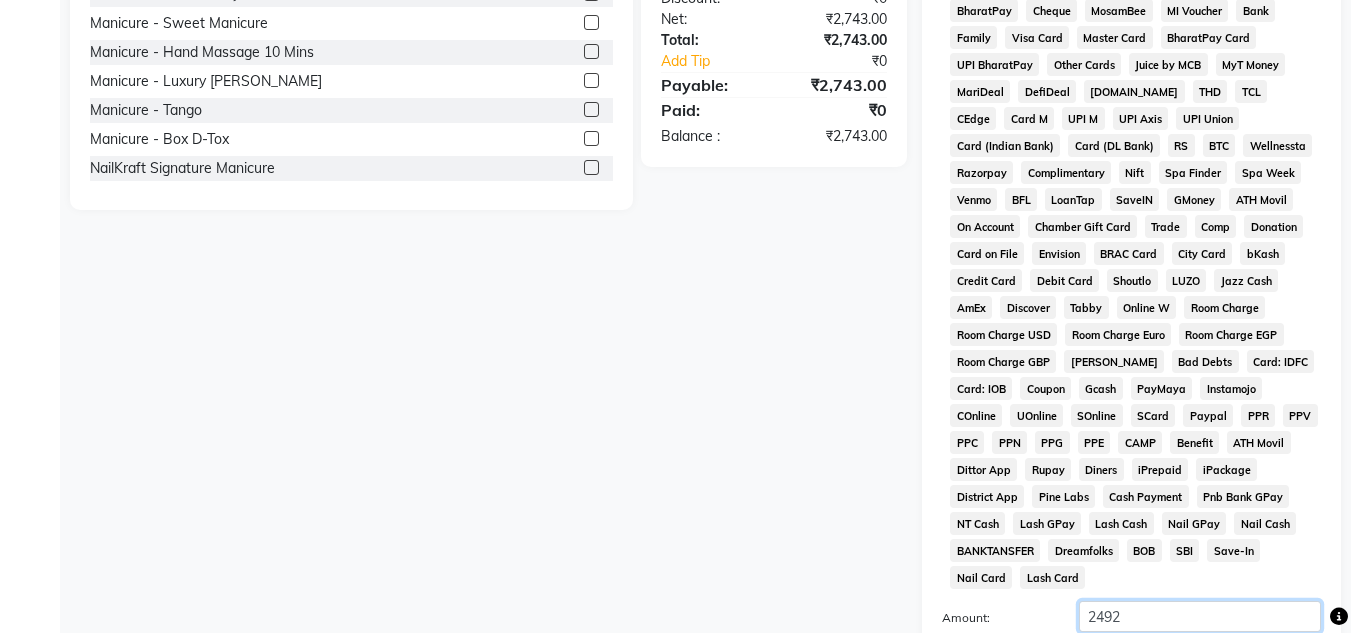 scroll, scrollTop: 983, scrollLeft: 0, axis: vertical 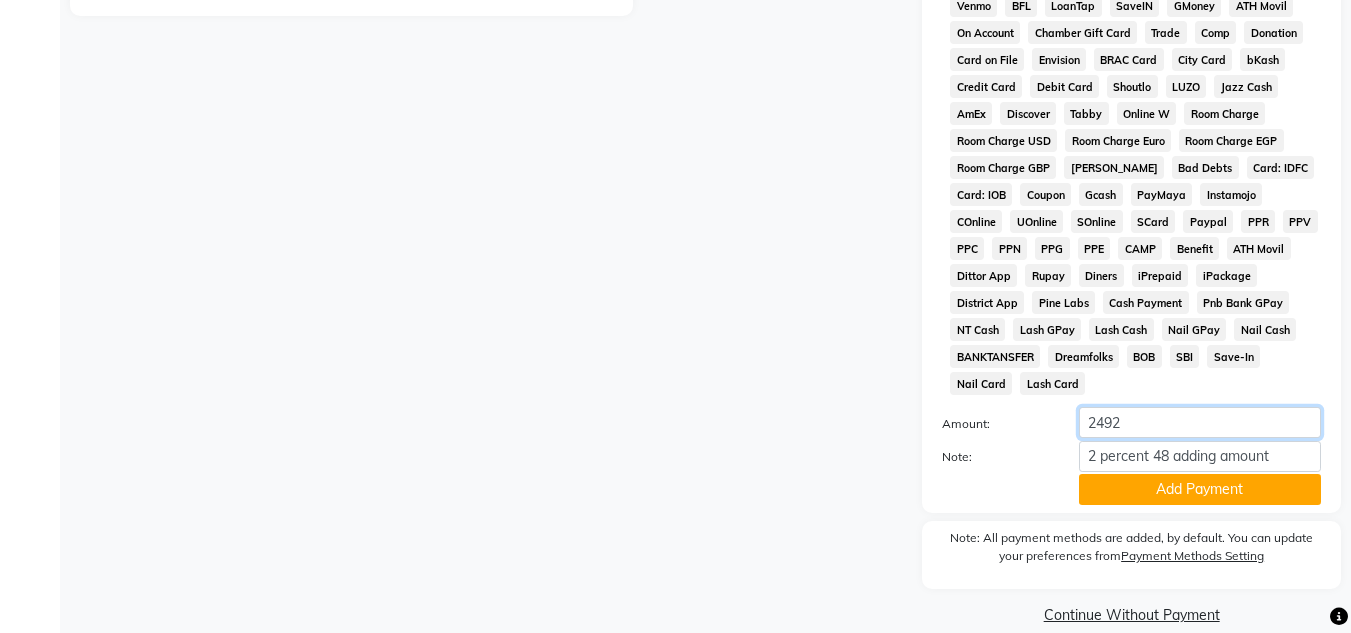 click on "2492" 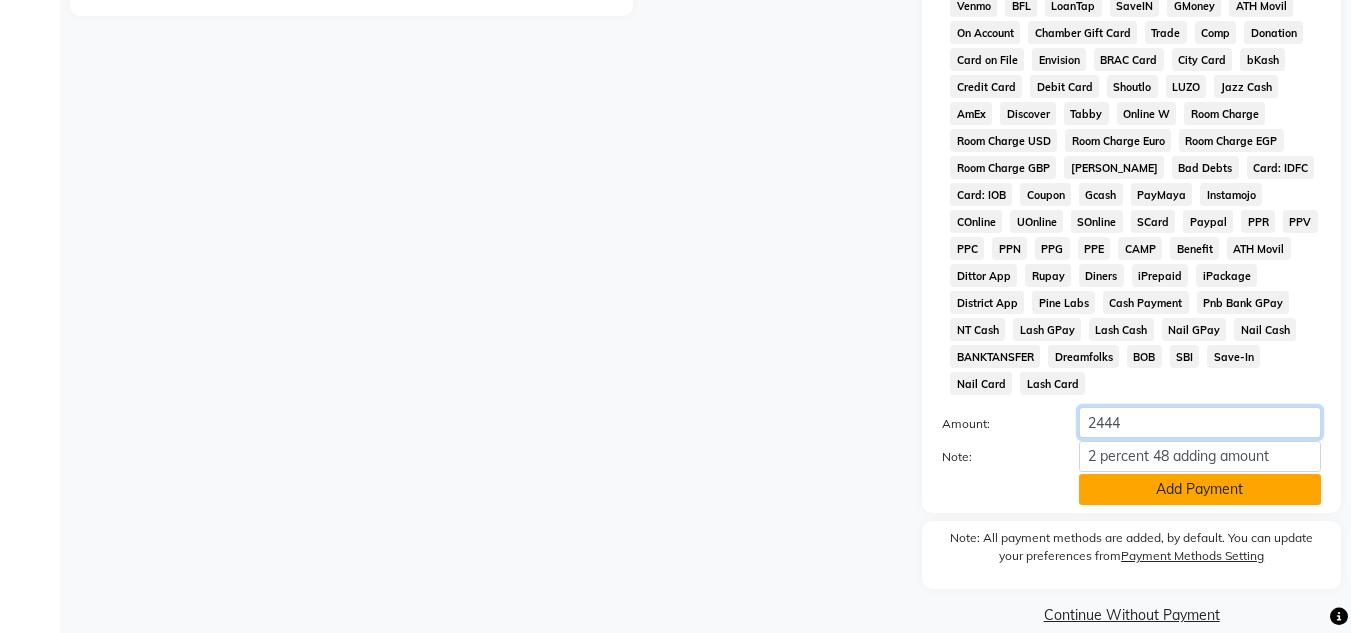 type on "2444" 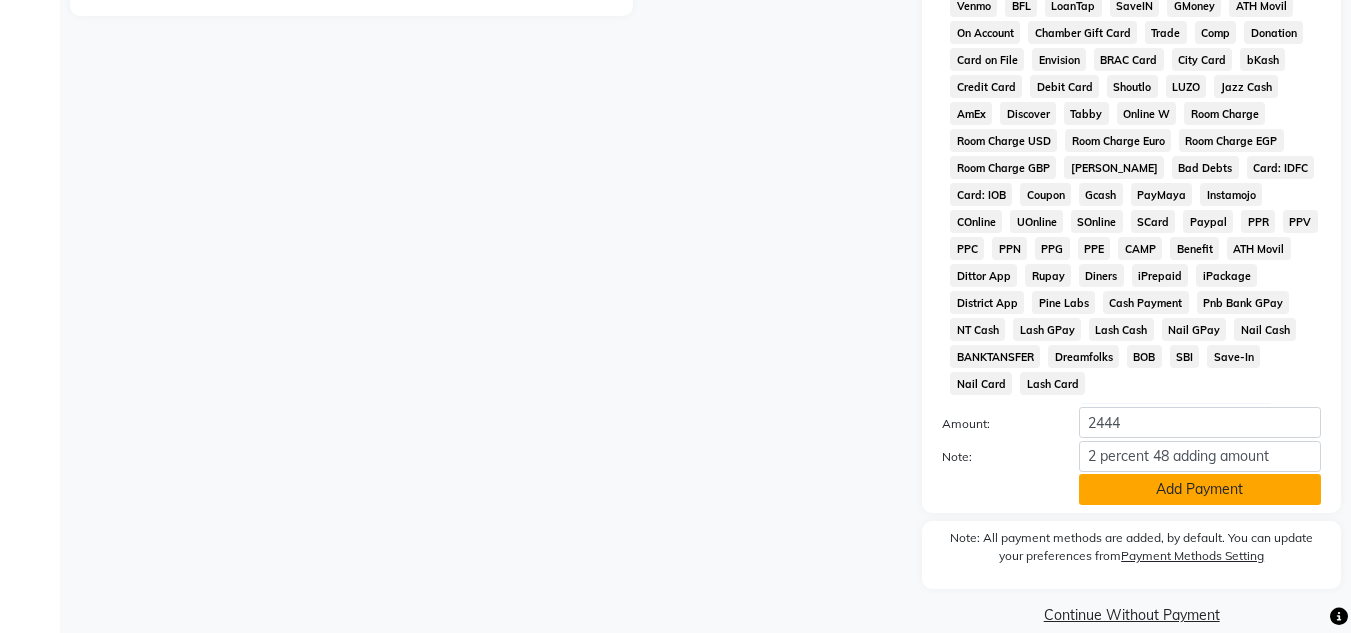 click on "Add Payment" 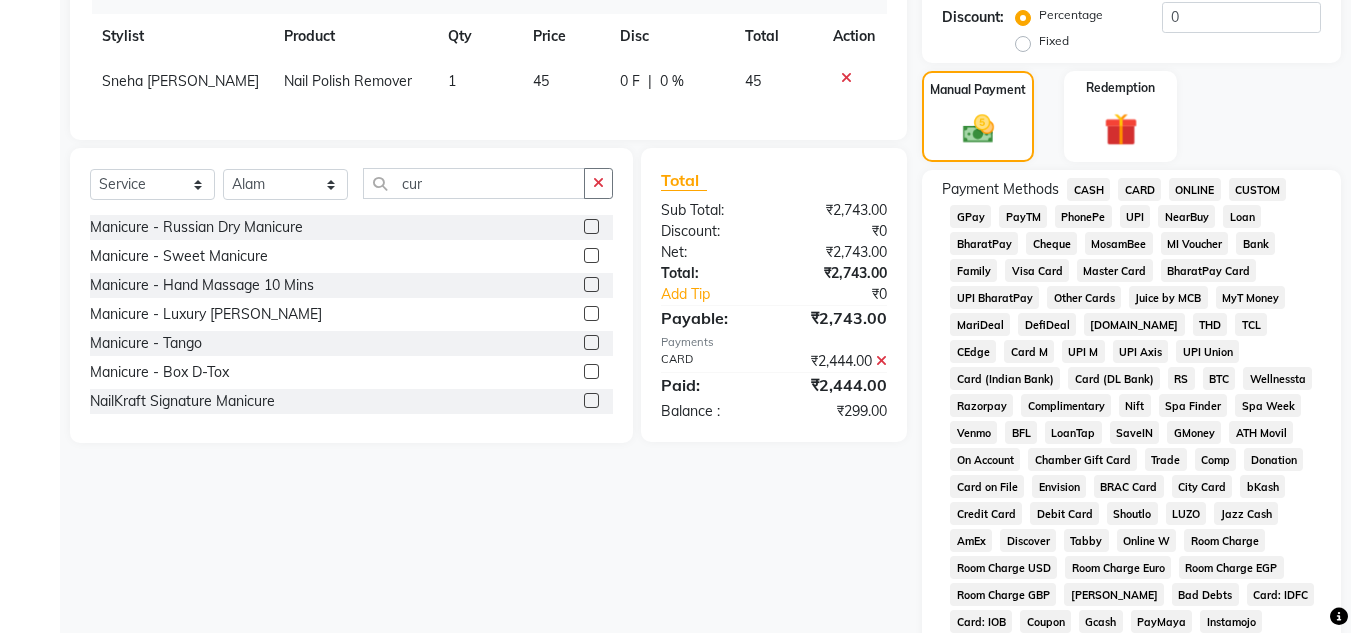 scroll, scrollTop: 526, scrollLeft: 0, axis: vertical 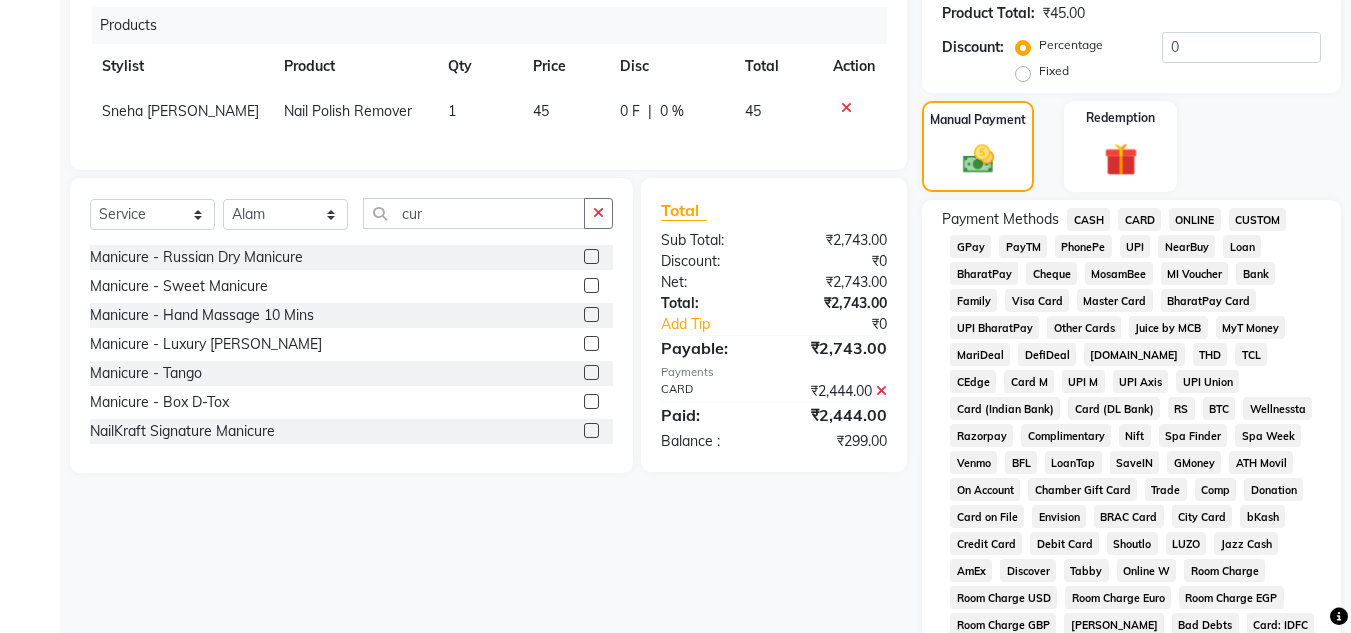 click on "GPay" 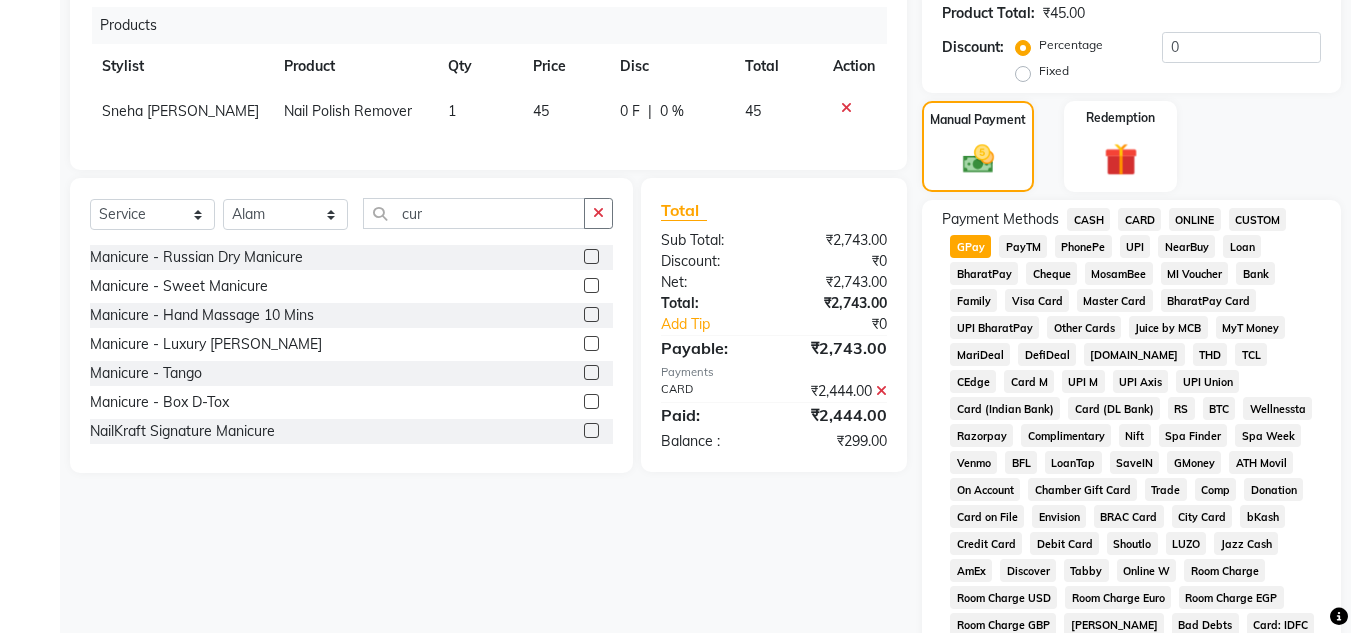 scroll, scrollTop: 1096, scrollLeft: 0, axis: vertical 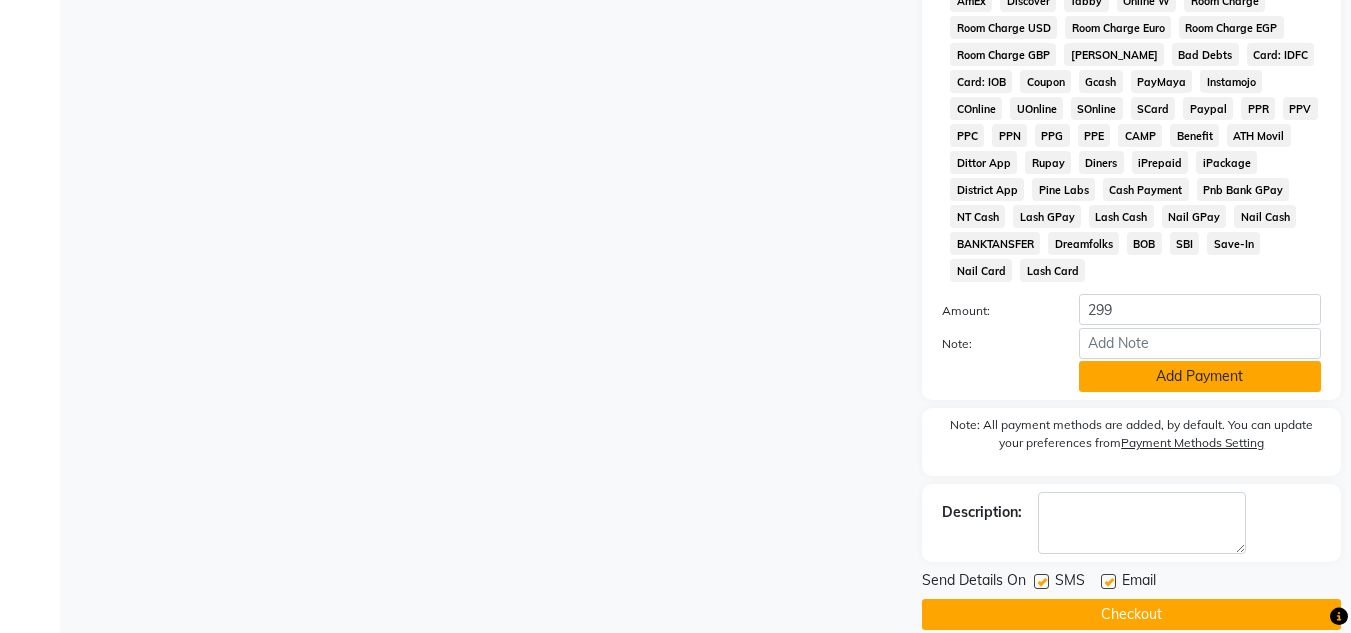 click on "Add Payment" 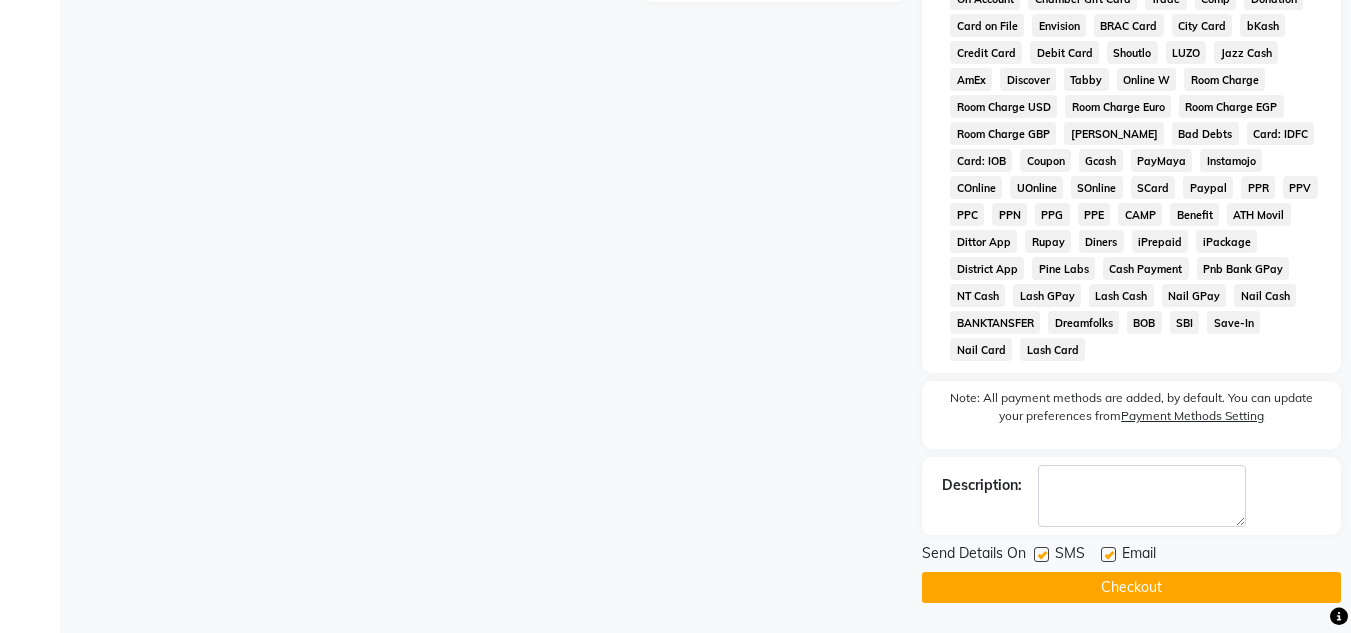 scroll, scrollTop: 990, scrollLeft: 0, axis: vertical 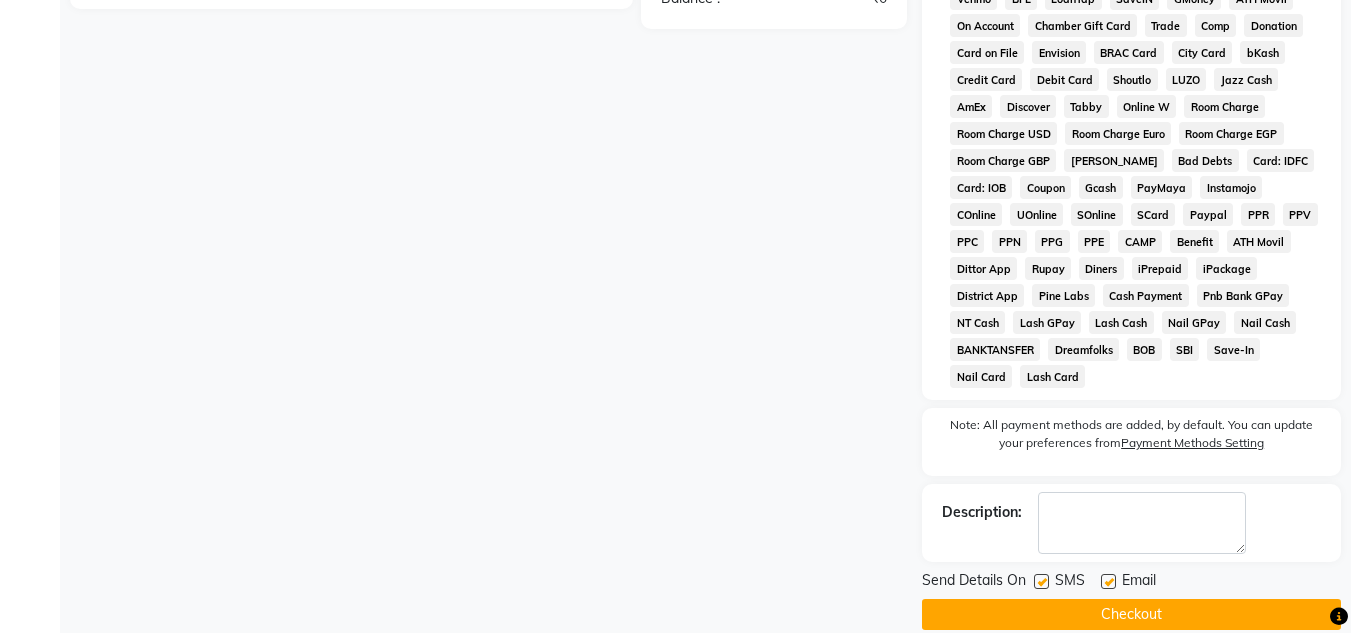 click on "Checkout" 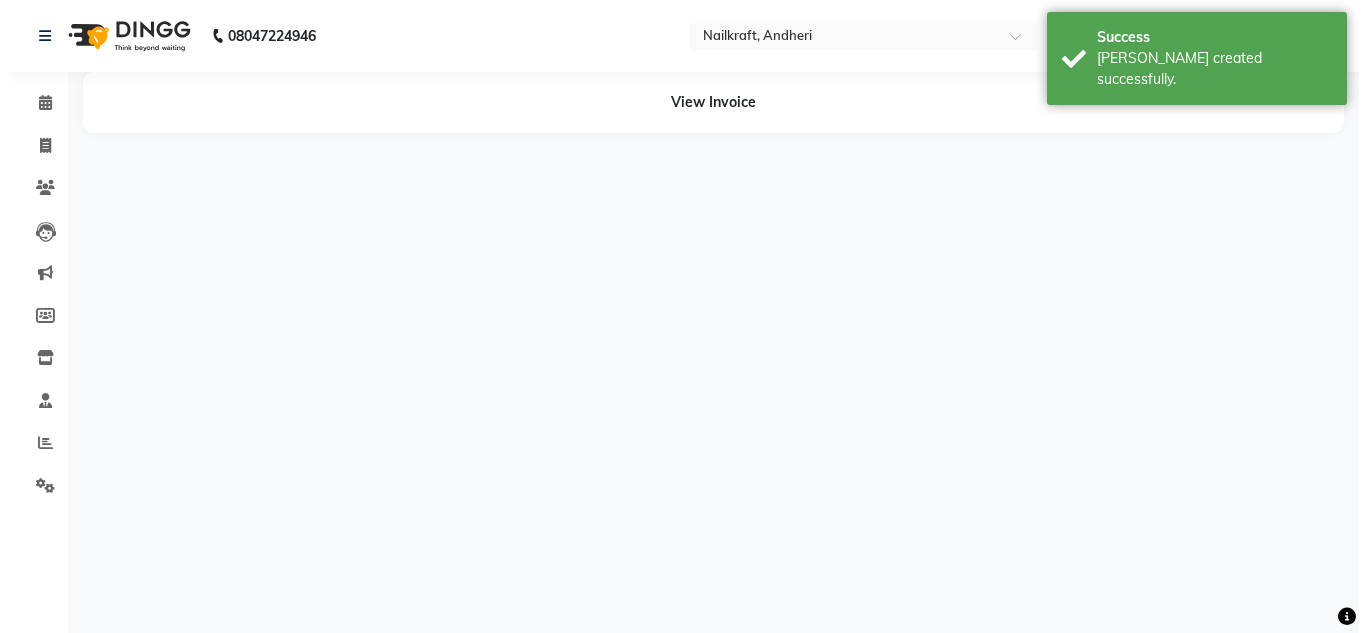 scroll, scrollTop: 0, scrollLeft: 0, axis: both 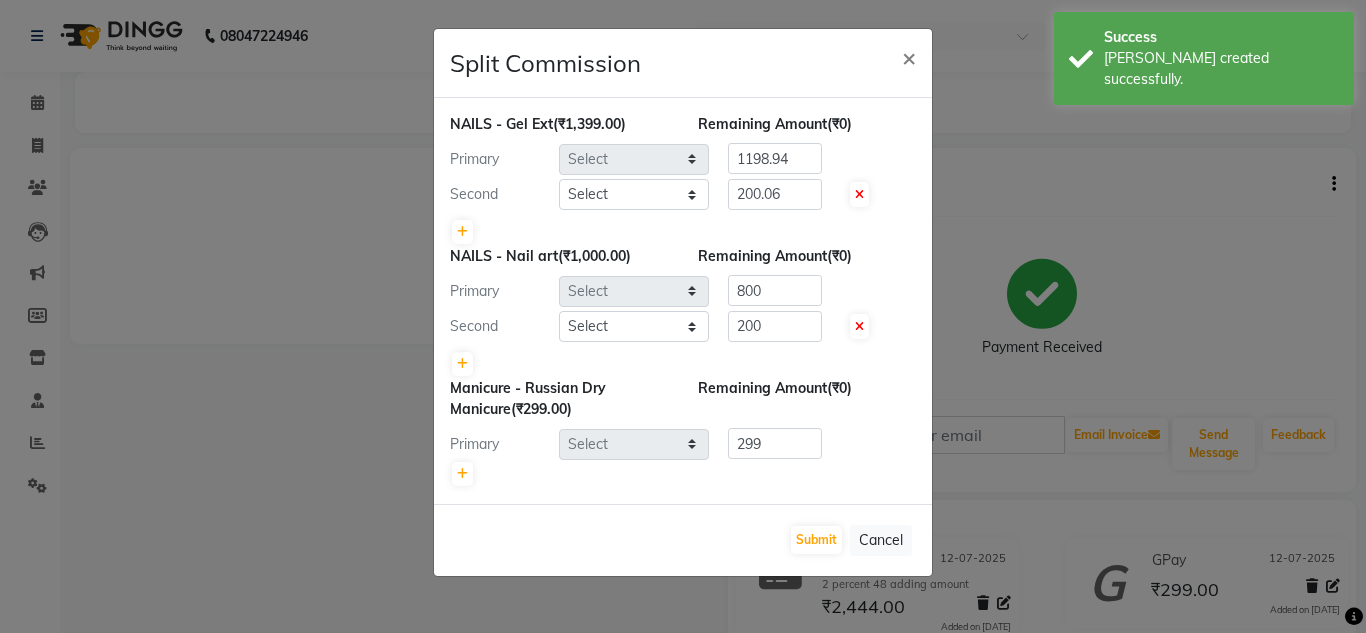 select on "85505" 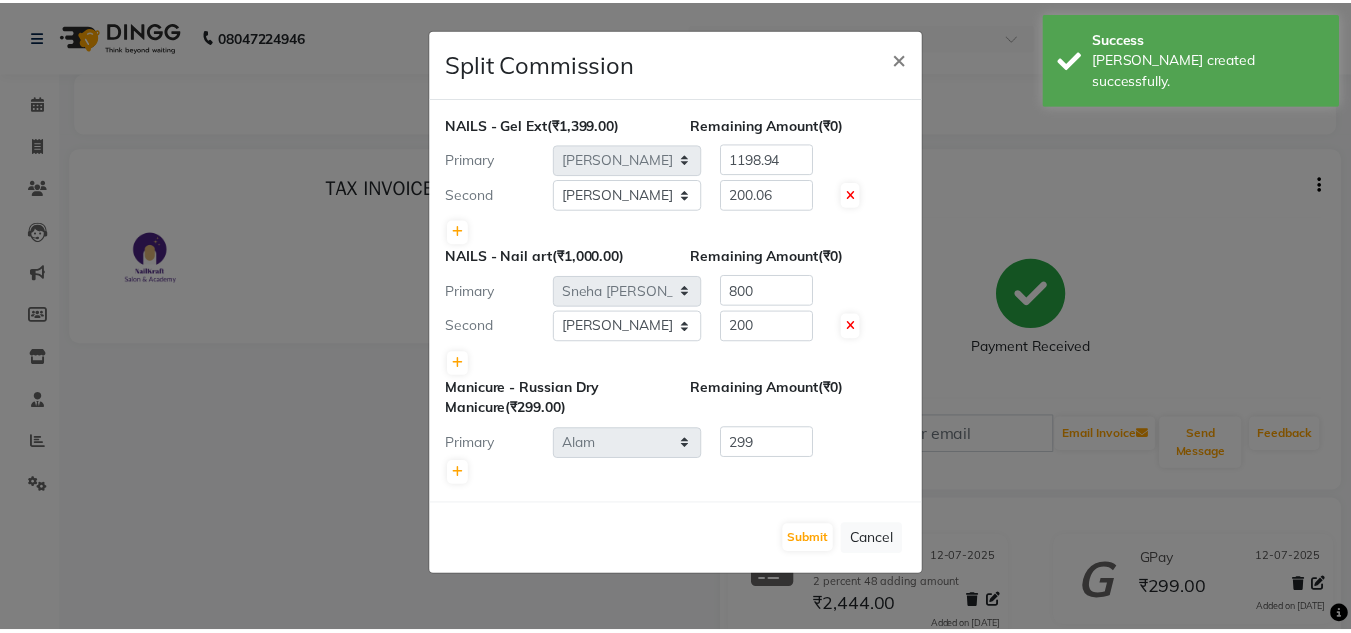 scroll, scrollTop: 0, scrollLeft: 0, axis: both 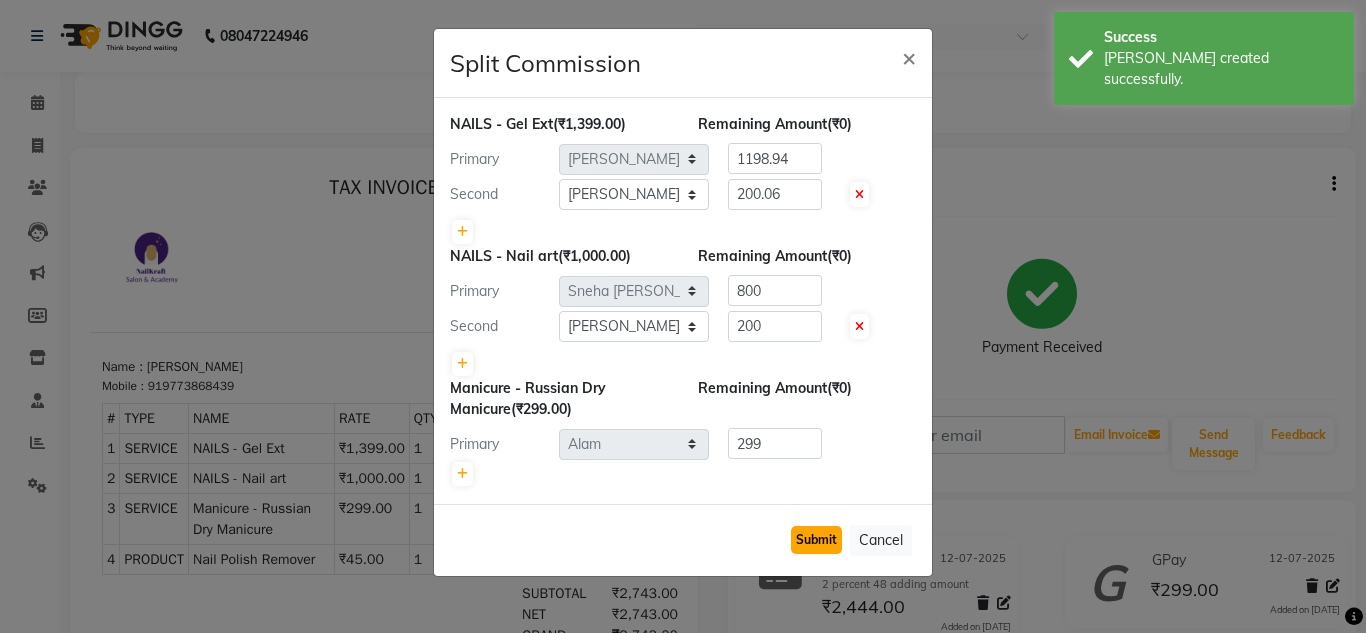 click on "Submit" 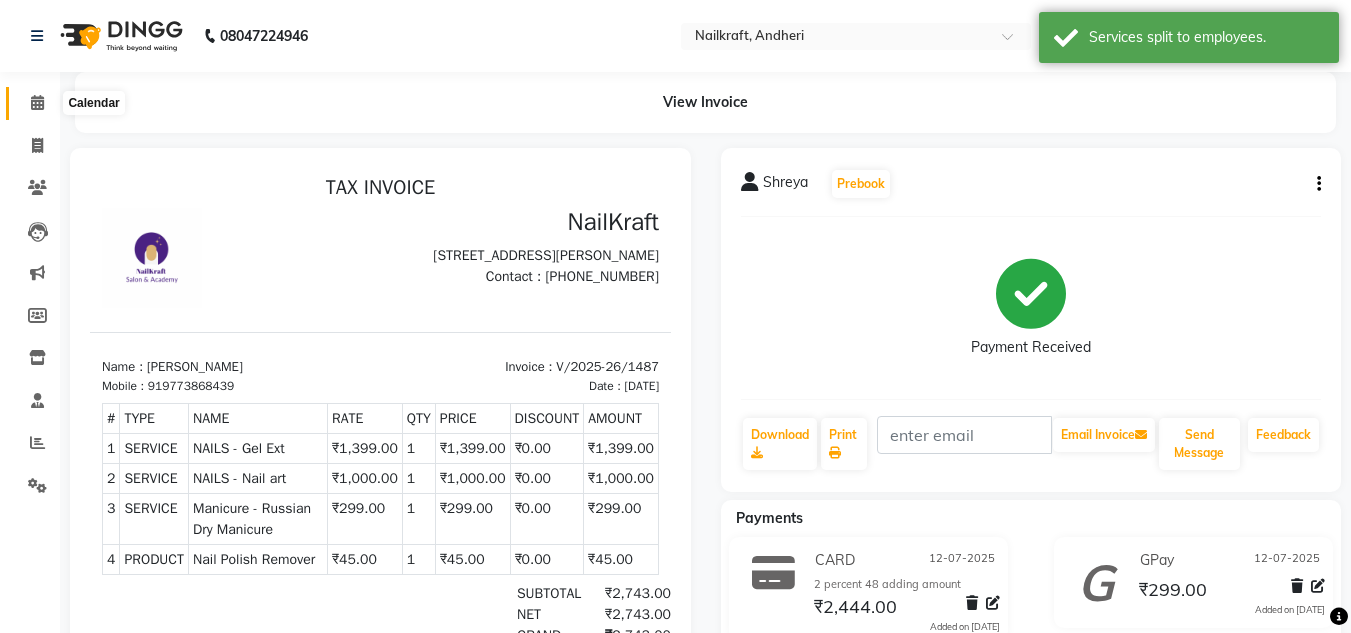click 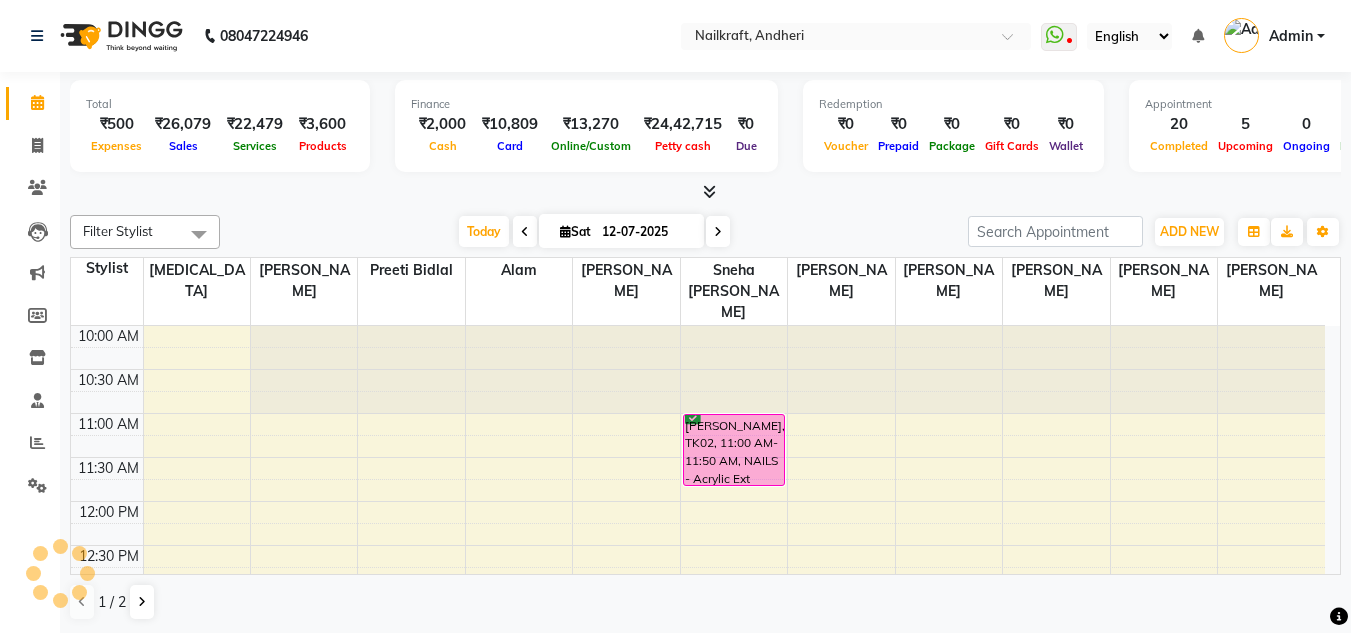 scroll, scrollTop: 748, scrollLeft: 0, axis: vertical 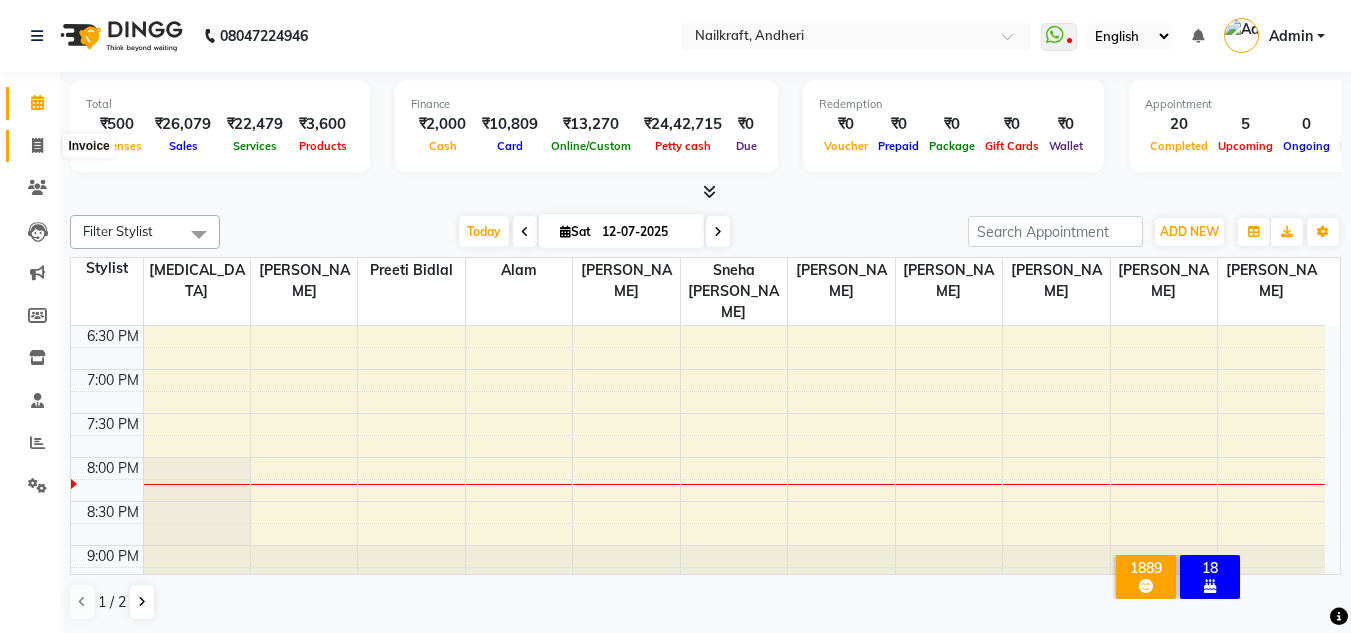click 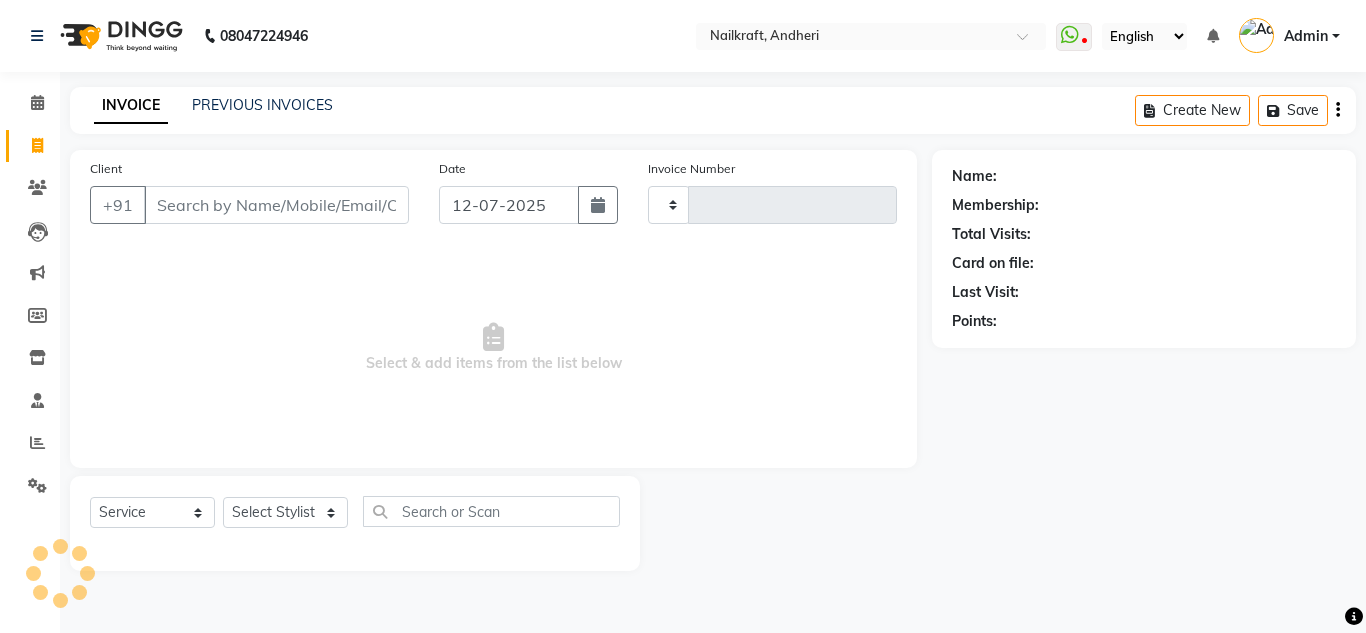 click 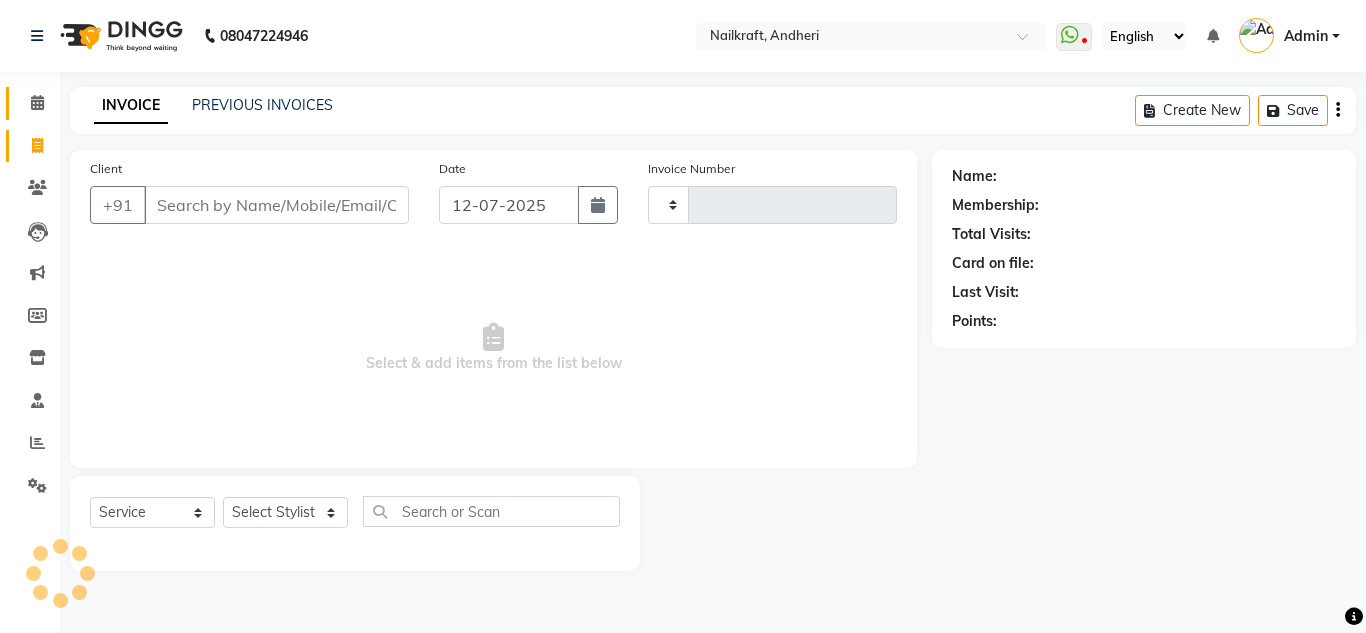 type on "1488" 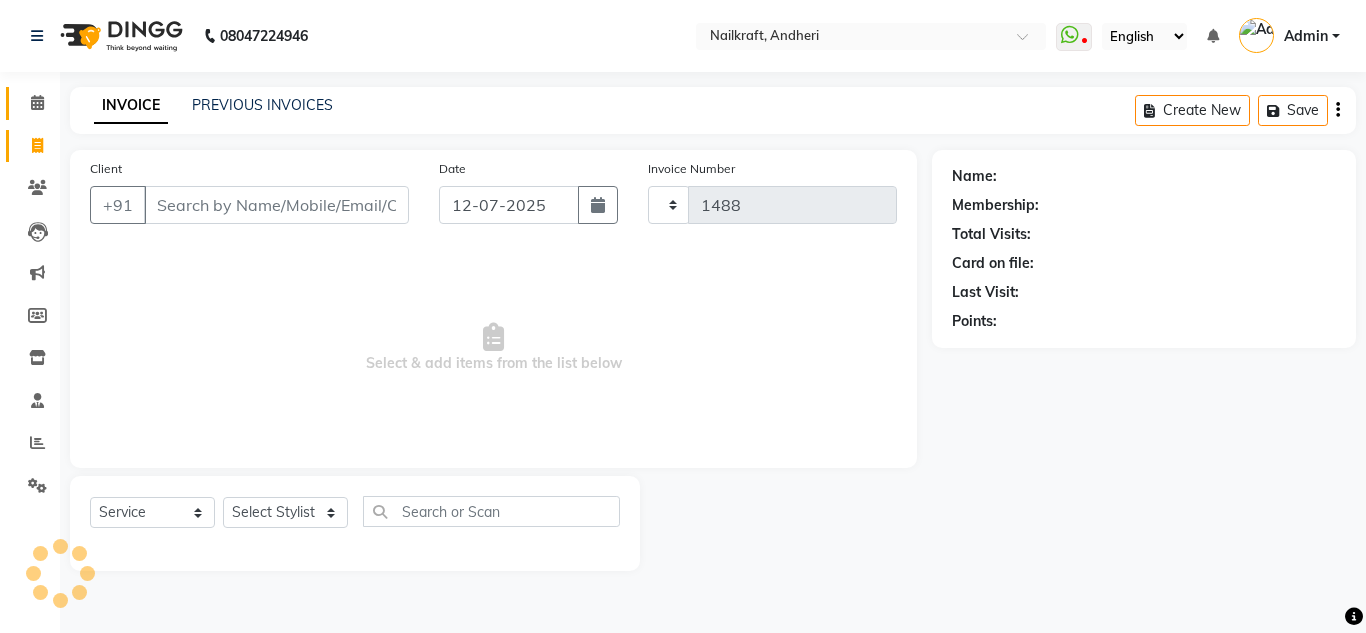 select on "6081" 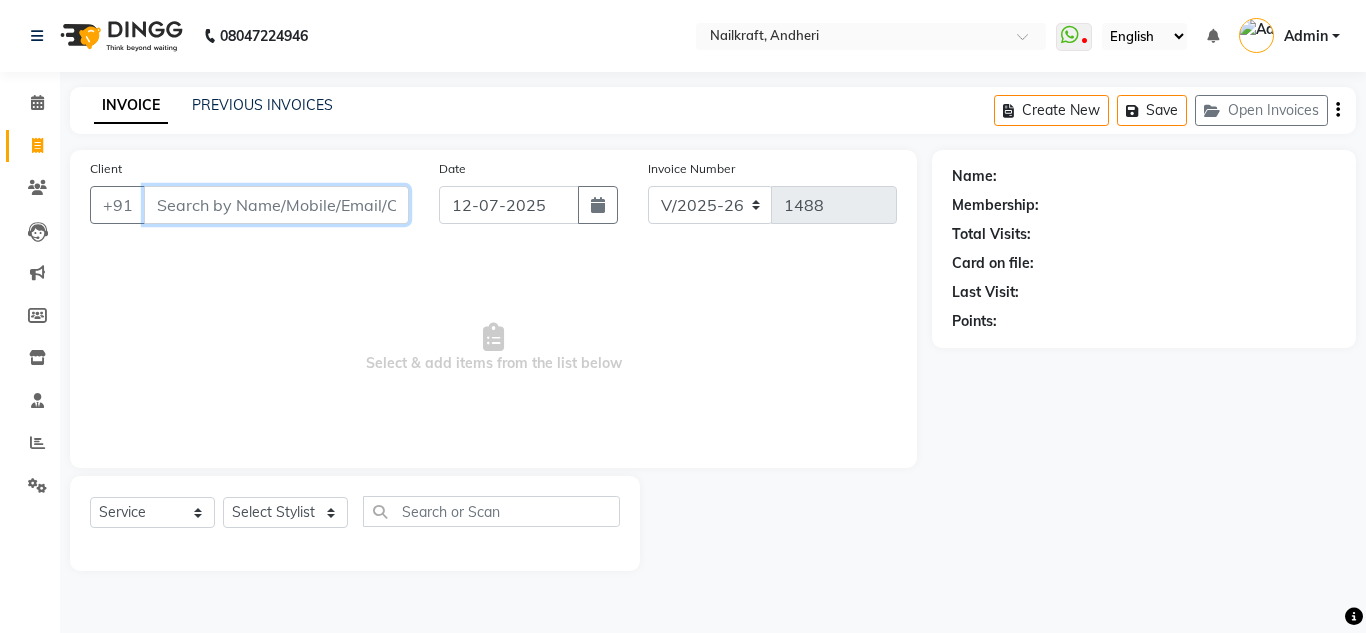 click on "Client" at bounding box center [276, 205] 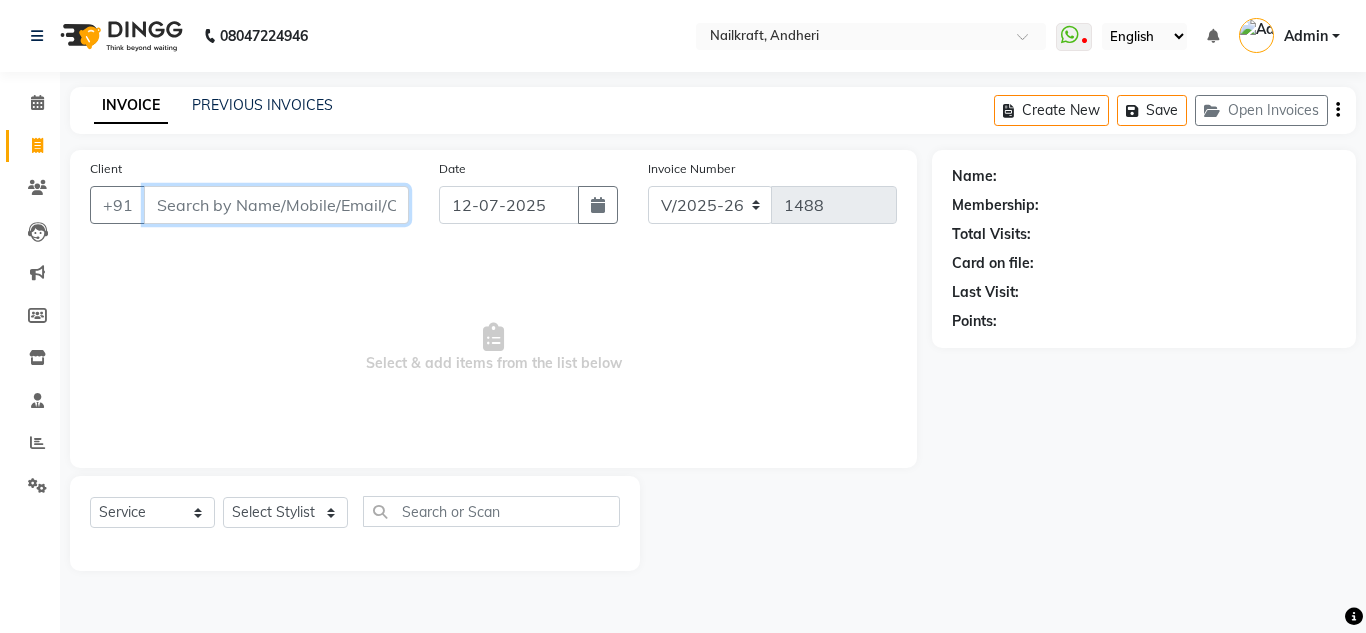 click on "Client" at bounding box center [276, 205] 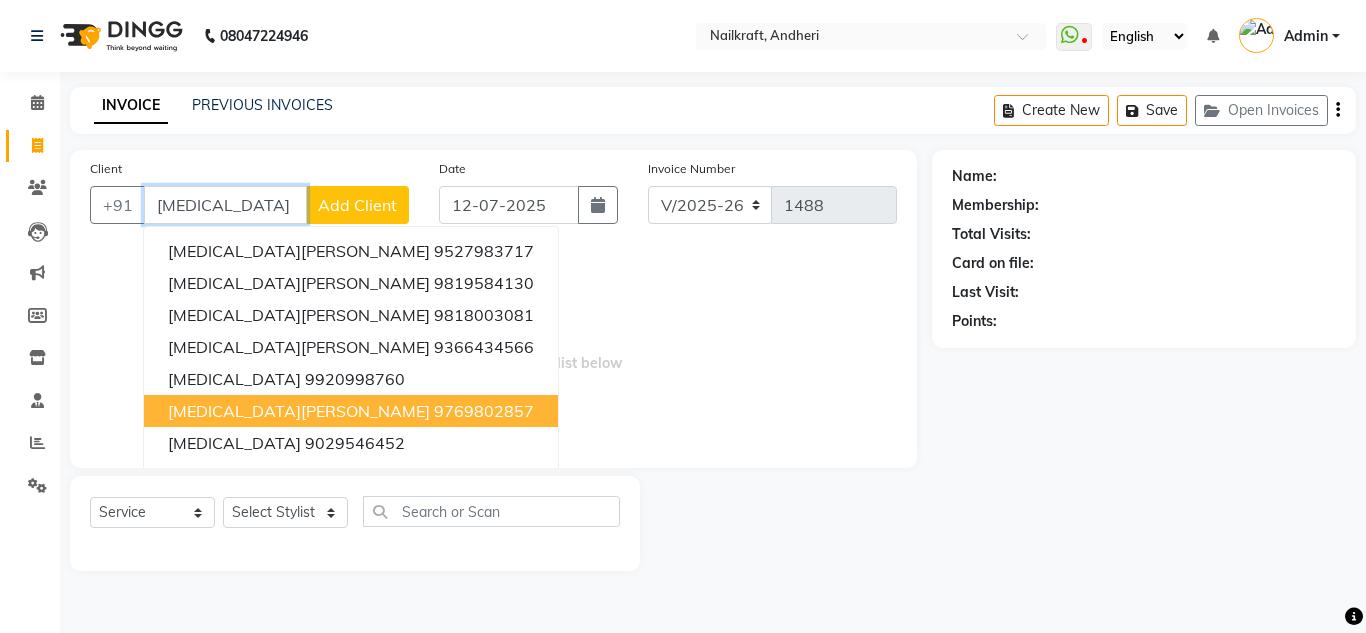 click on "9769802857" at bounding box center [484, 411] 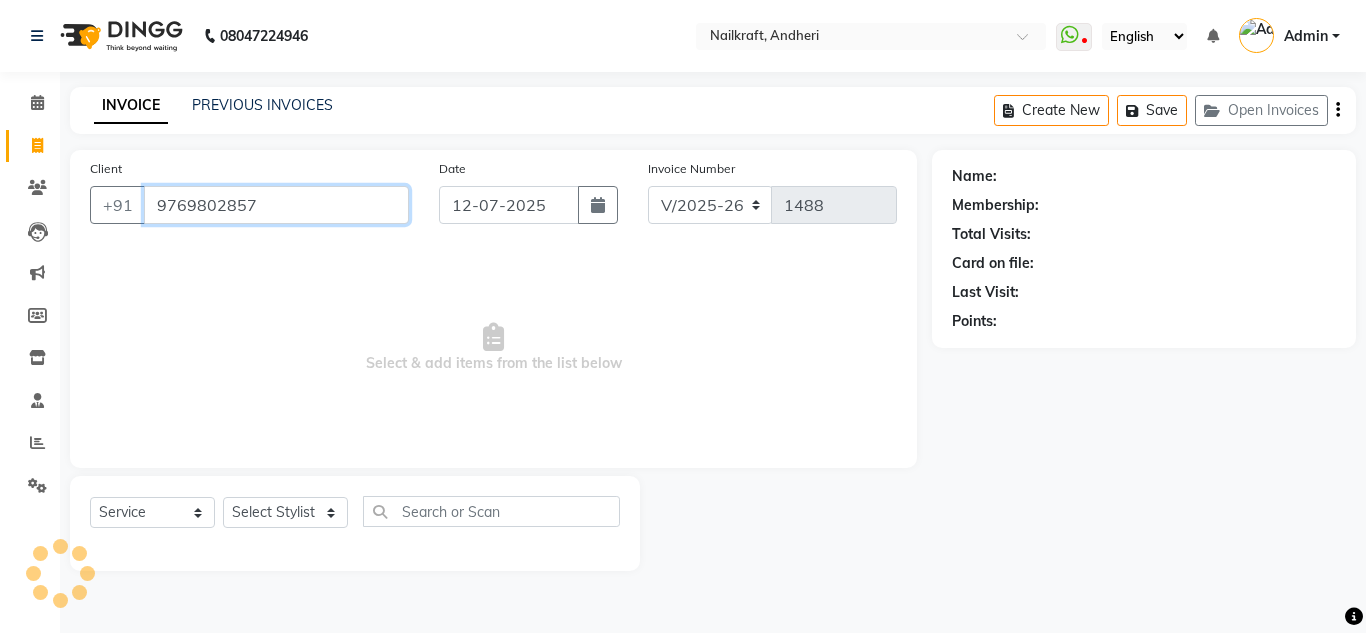 type on "9769802857" 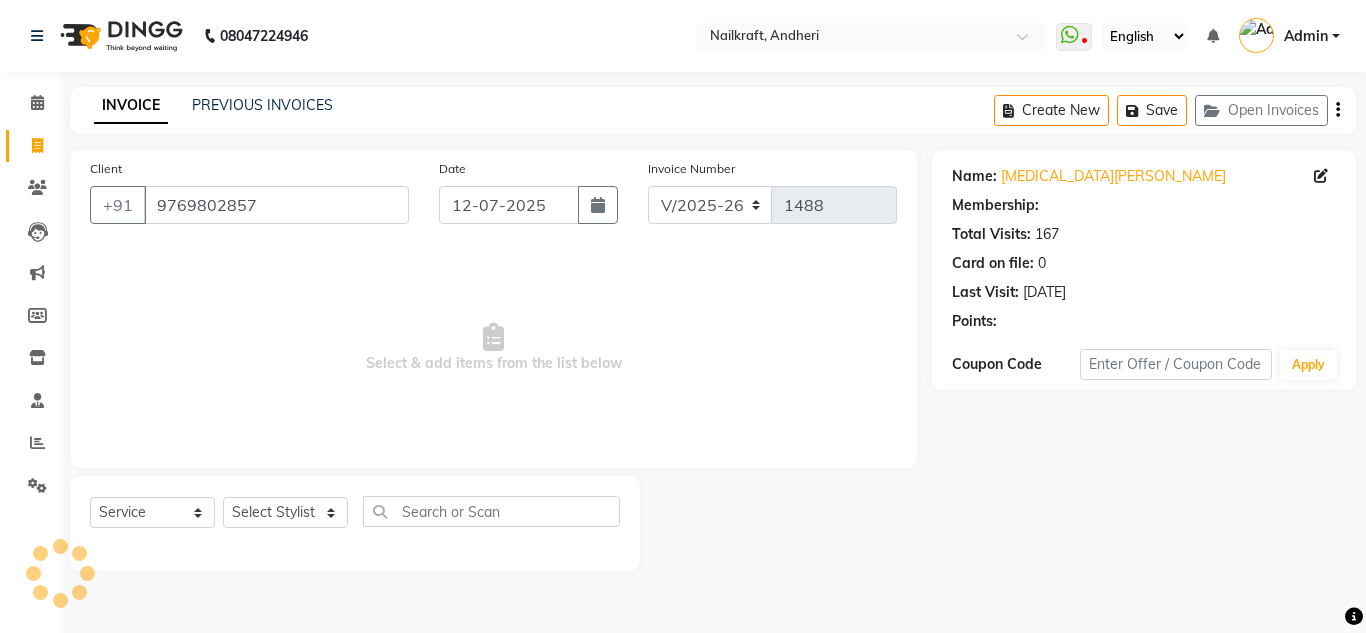select on "1: Object" 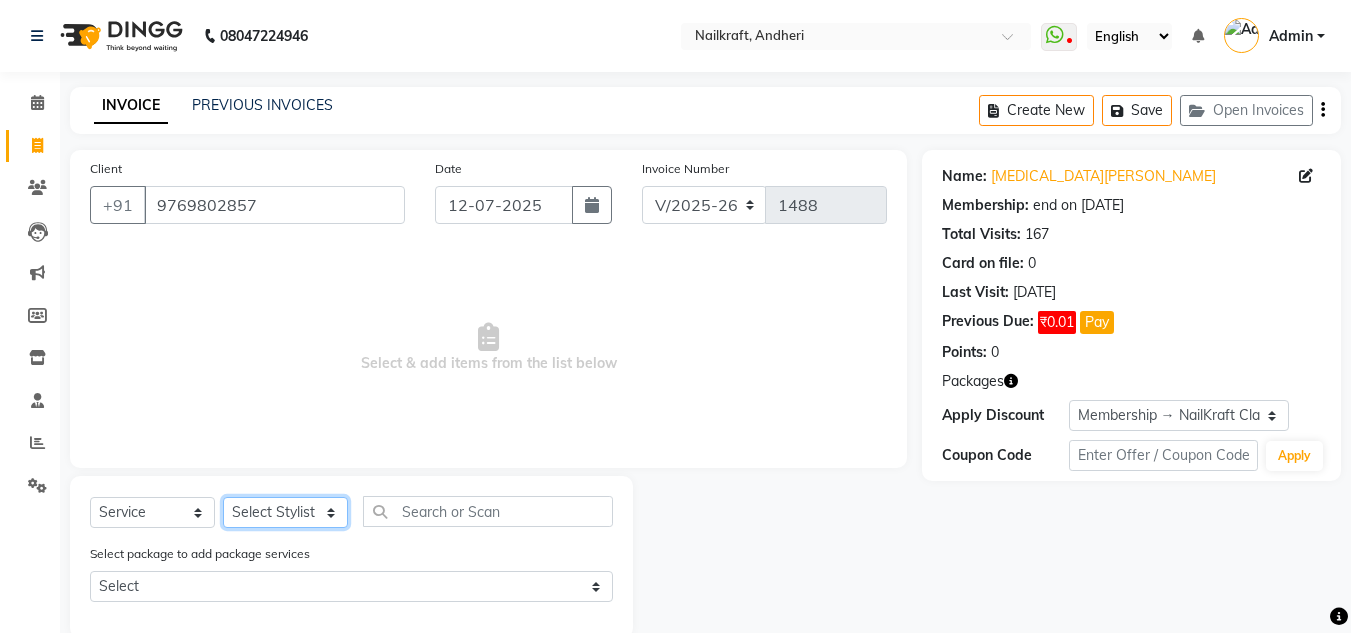 click on "Select Stylist Alam Arshad shaikh Deepali Deepu Chatry NailKraft Neetu Nikita NITA  CHAHAL  Pooja Mehral Preeti Bidlal Sanya Shaikh Sneha Balu Ichake Vaishali Vinod Yadav" 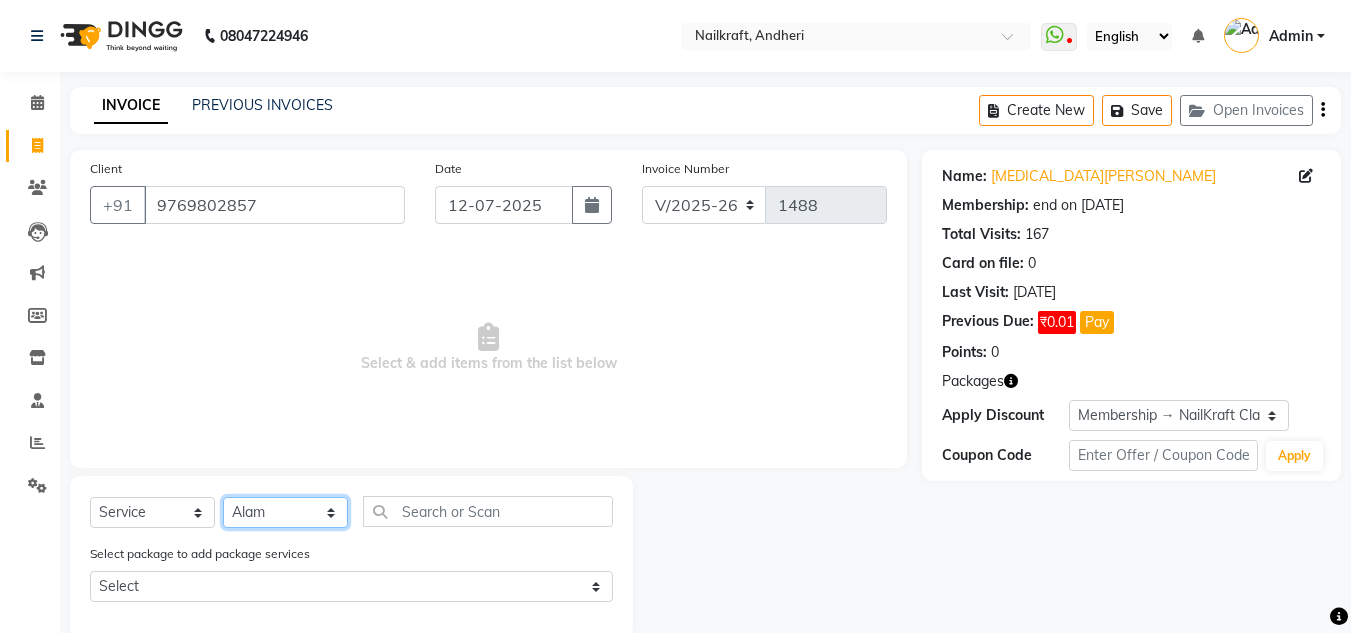 click on "Select Stylist Alam Arshad shaikh Deepali Deepu Chatry NailKraft Neetu Nikita NITA  CHAHAL  Pooja Mehral Preeti Bidlal Sanya Shaikh Sneha Balu Ichake Vaishali Vinod Yadav" 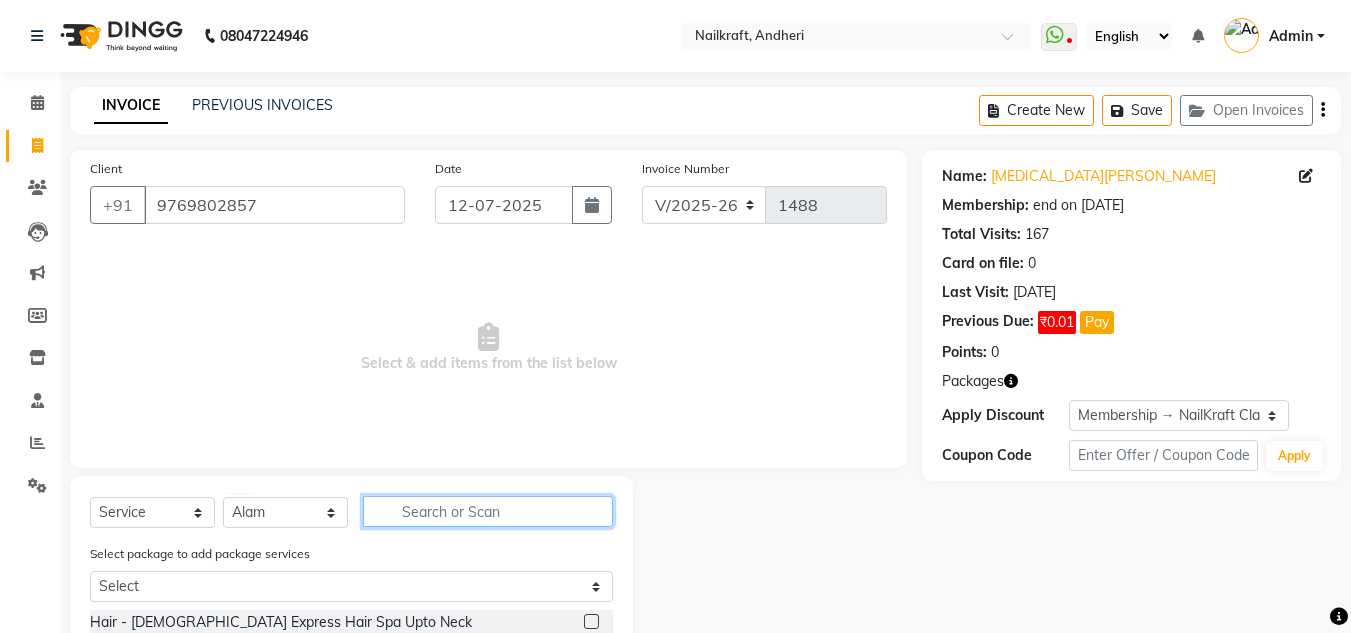 click 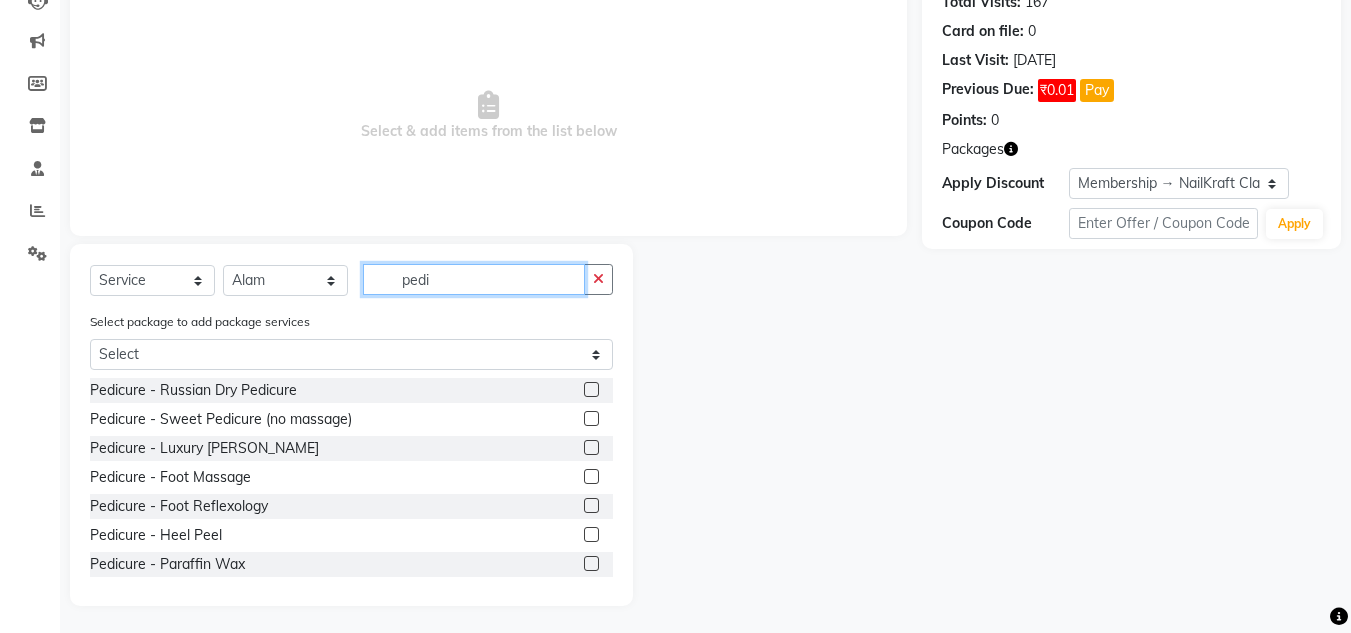 scroll, scrollTop: 235, scrollLeft: 0, axis: vertical 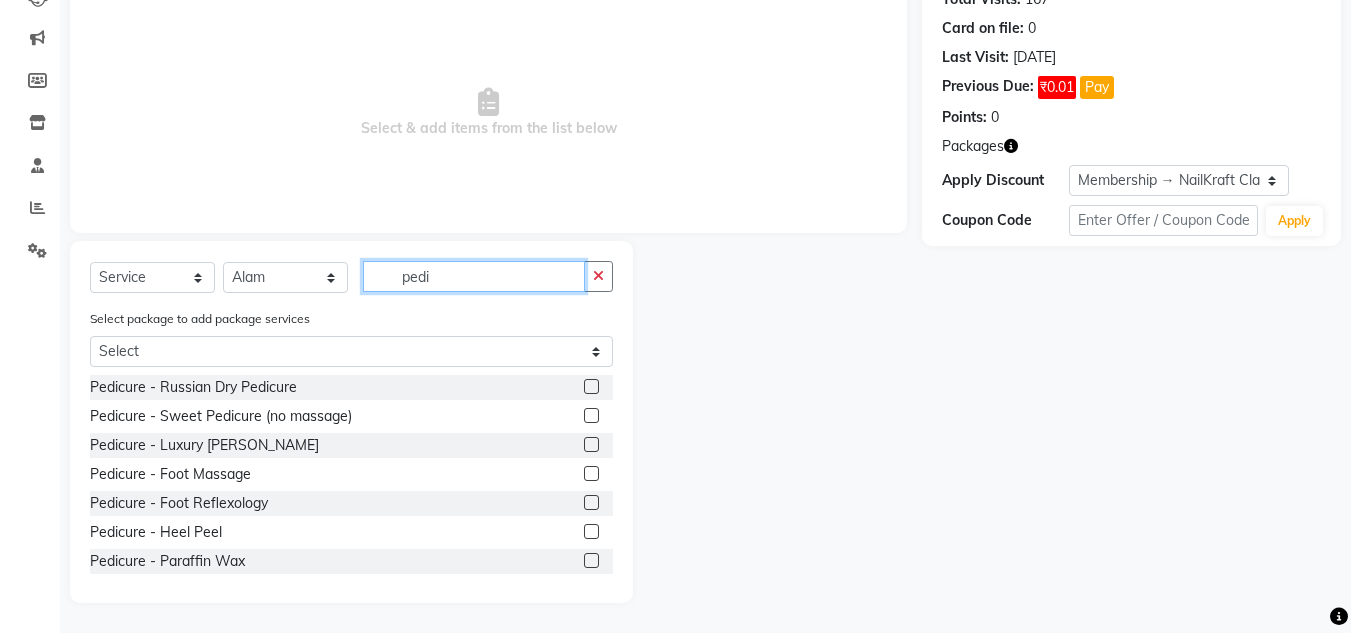 type on "pedi" 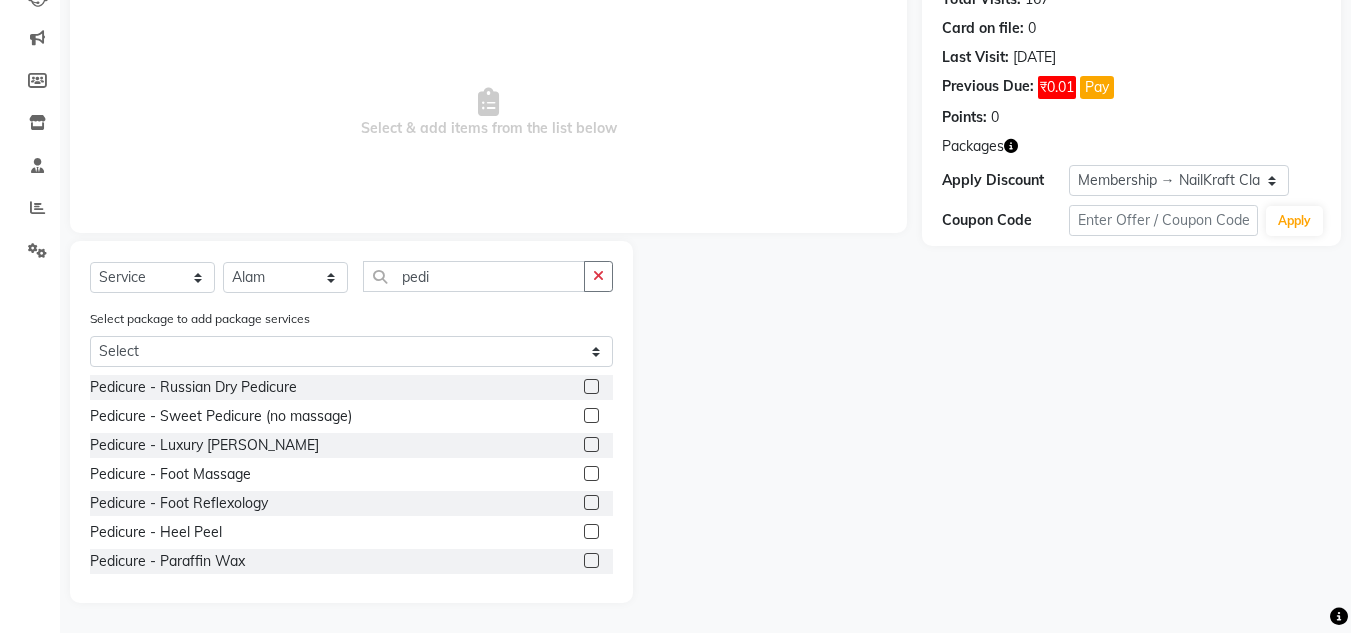 click 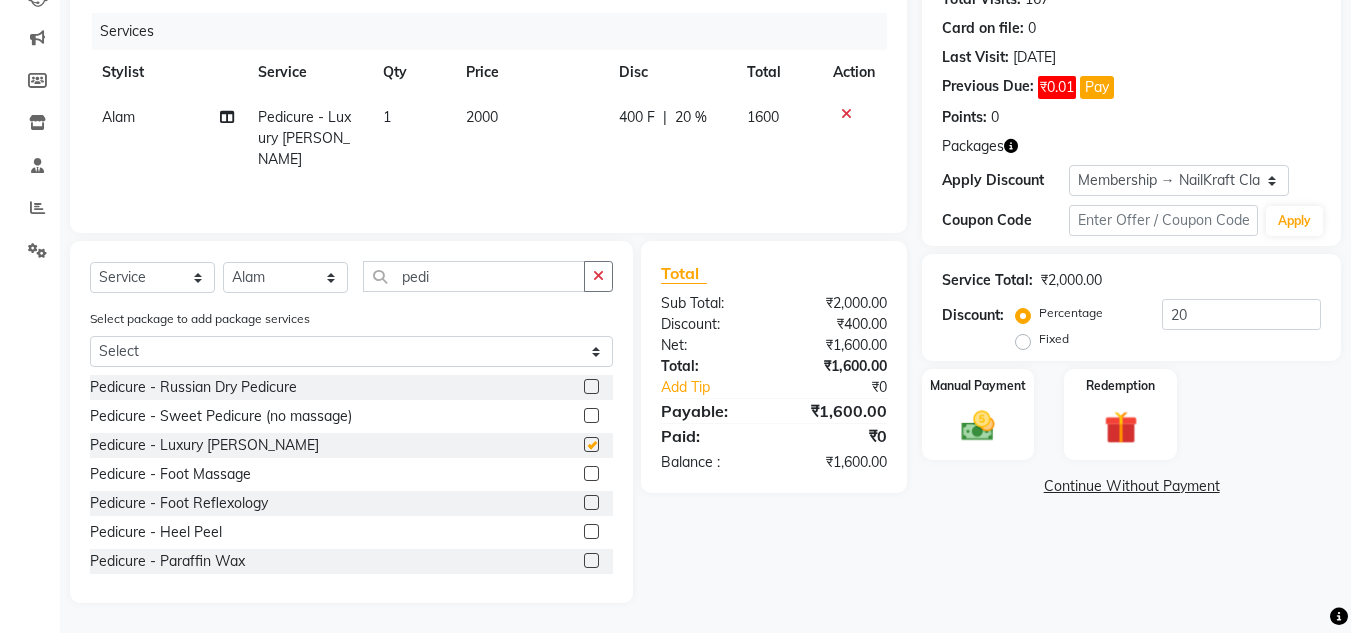 checkbox on "false" 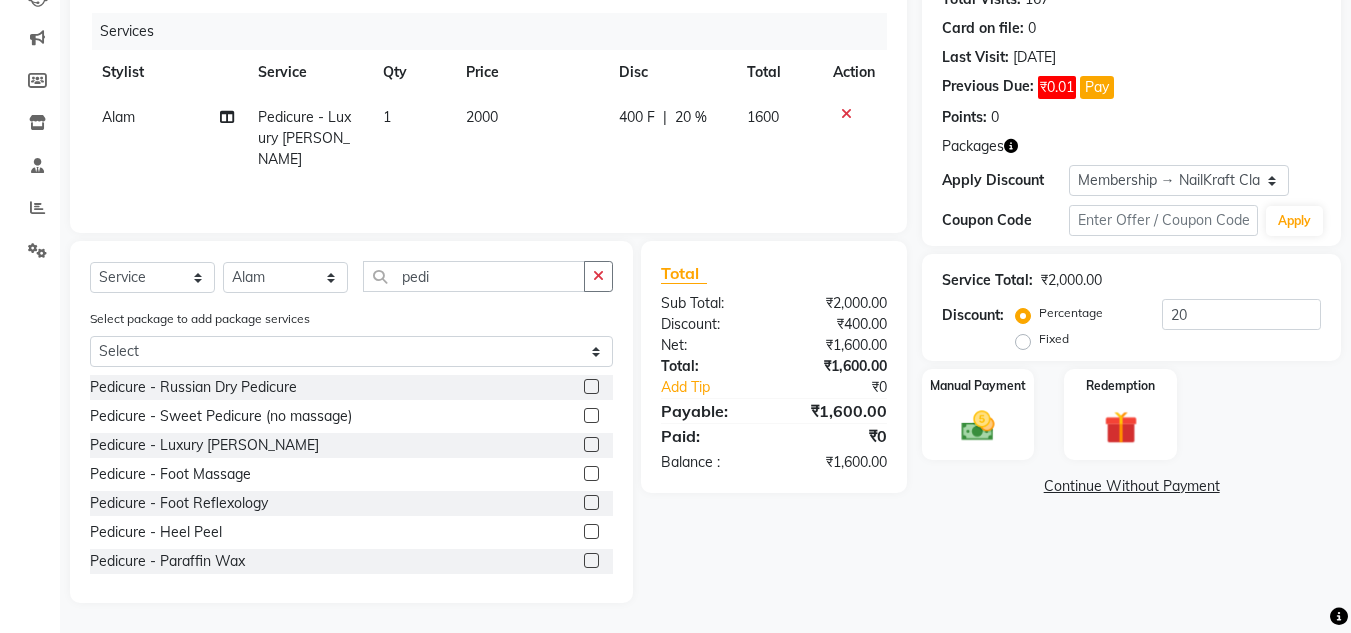 click on "2000" 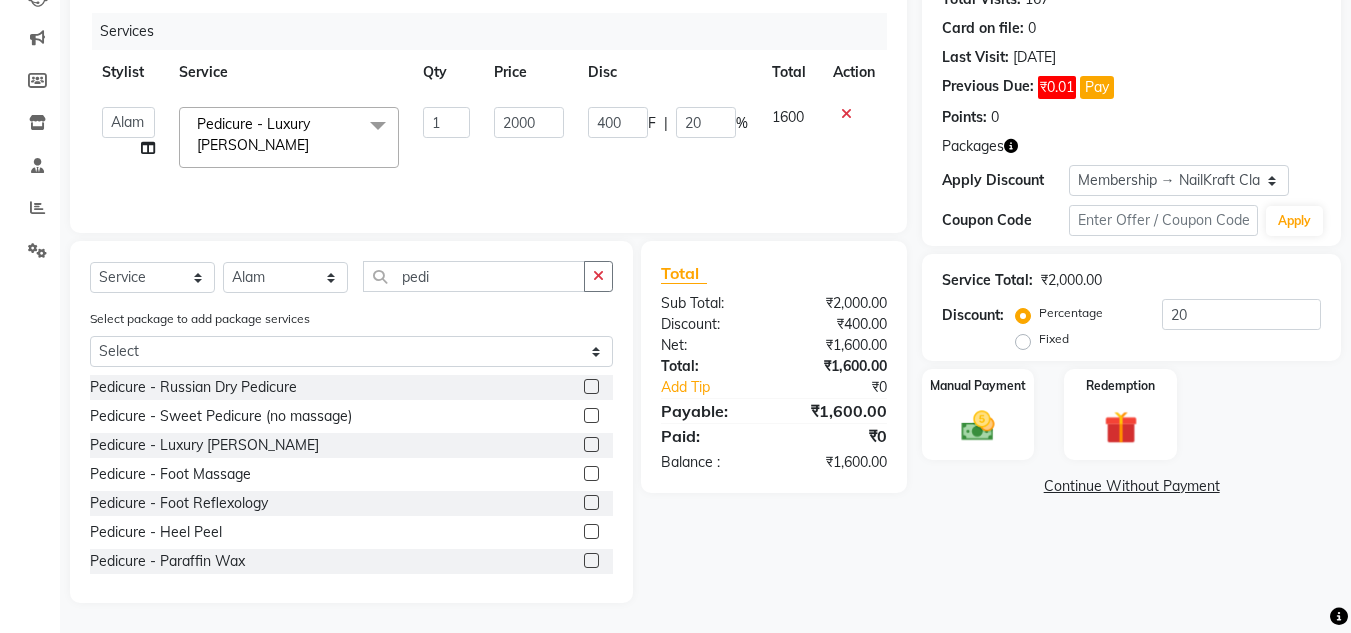 click on "2000" 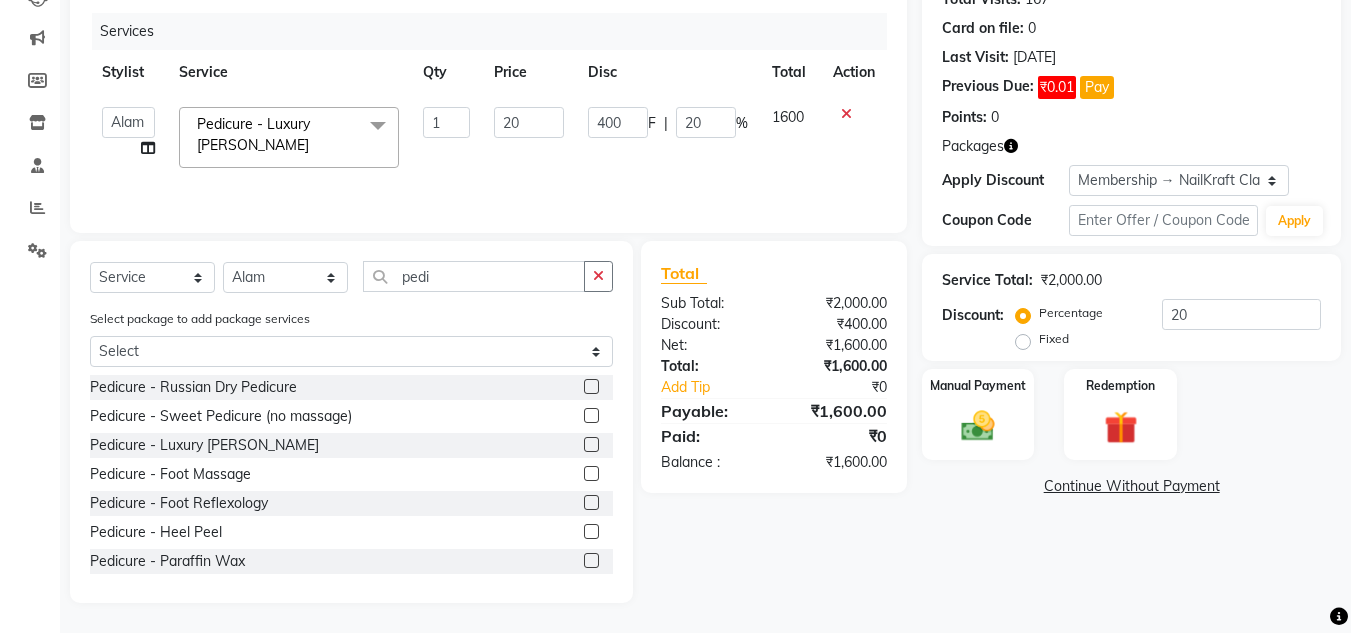 type on "2" 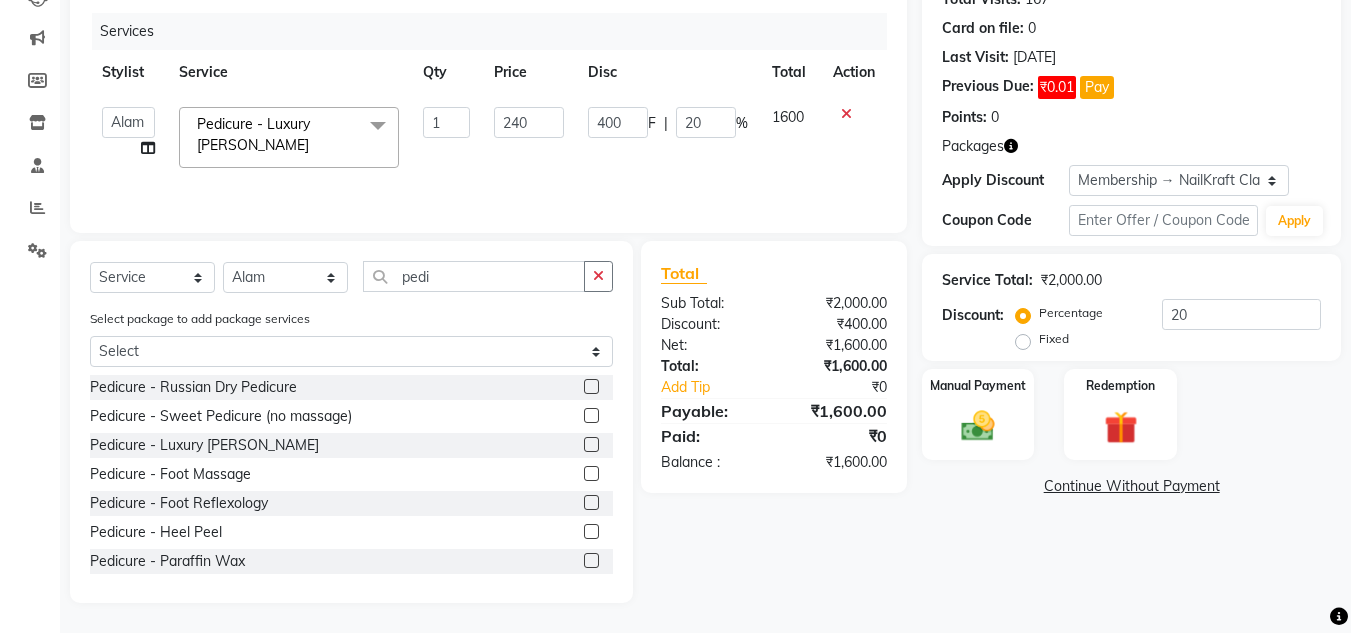 type on "2400" 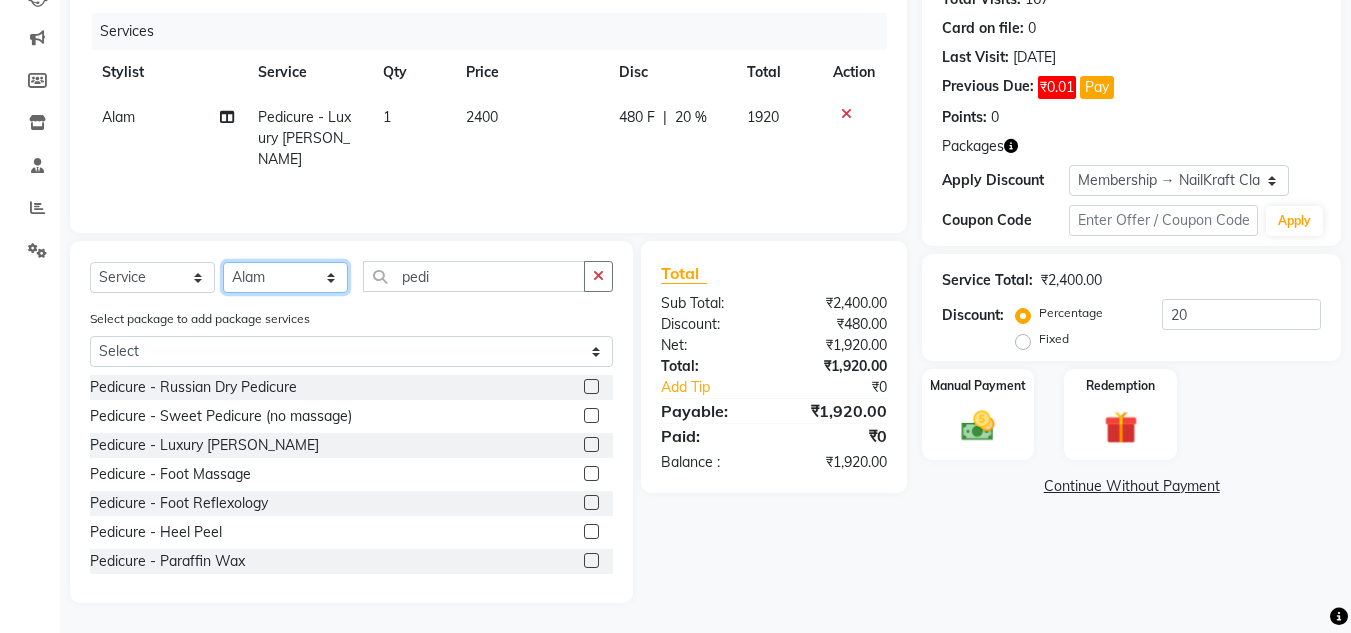 click on "Select Stylist Alam Arshad shaikh Deepali Deepu Chatry NailKraft Neetu Nikita NITA  CHAHAL  Pooja Mehral Preeti Bidlal Sanya Shaikh Sneha Balu Ichake Vaishali Vinod Yadav" 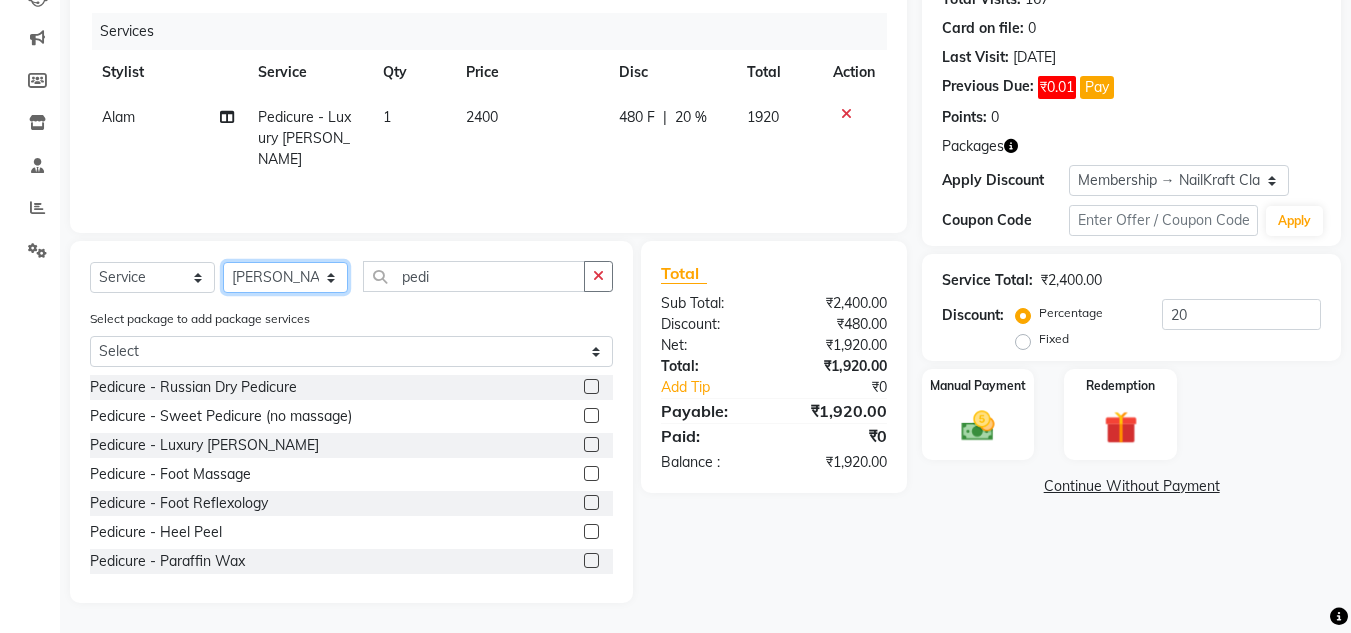 click on "Select Stylist Alam Arshad shaikh Deepali Deepu Chatry NailKraft Neetu Nikita NITA  CHAHAL  Pooja Mehral Preeti Bidlal Sanya Shaikh Sneha Balu Ichake Vaishali Vinod Yadav" 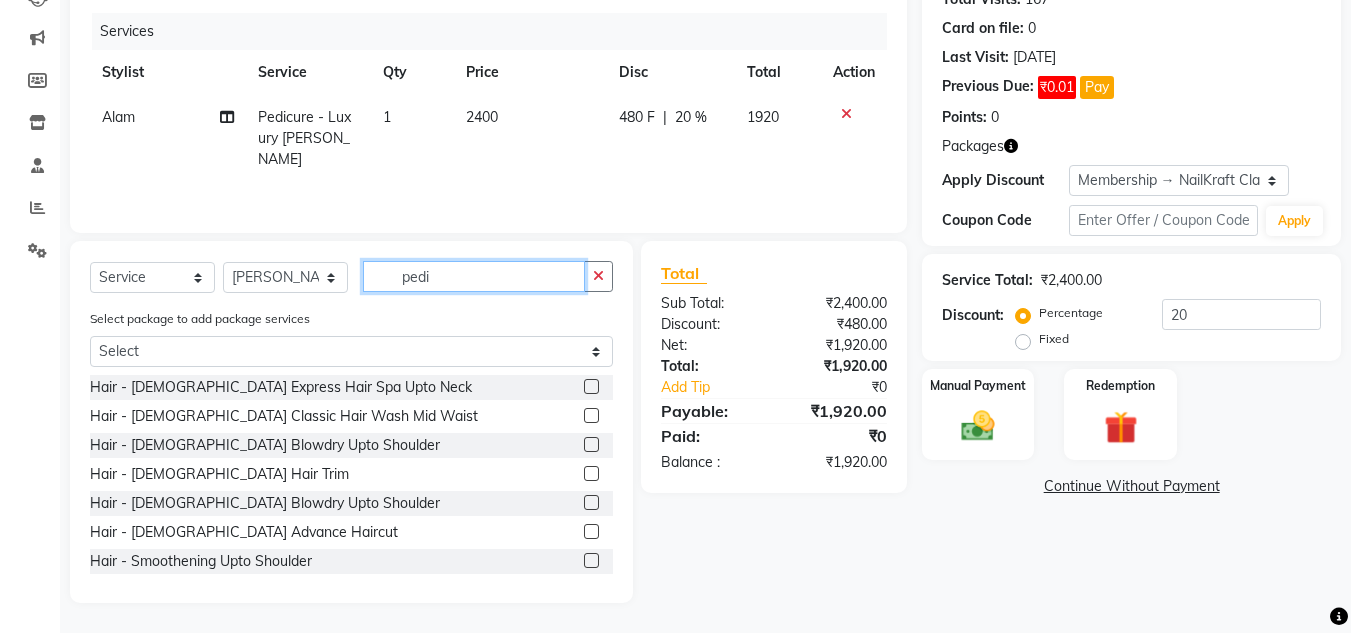 click on "pedi" 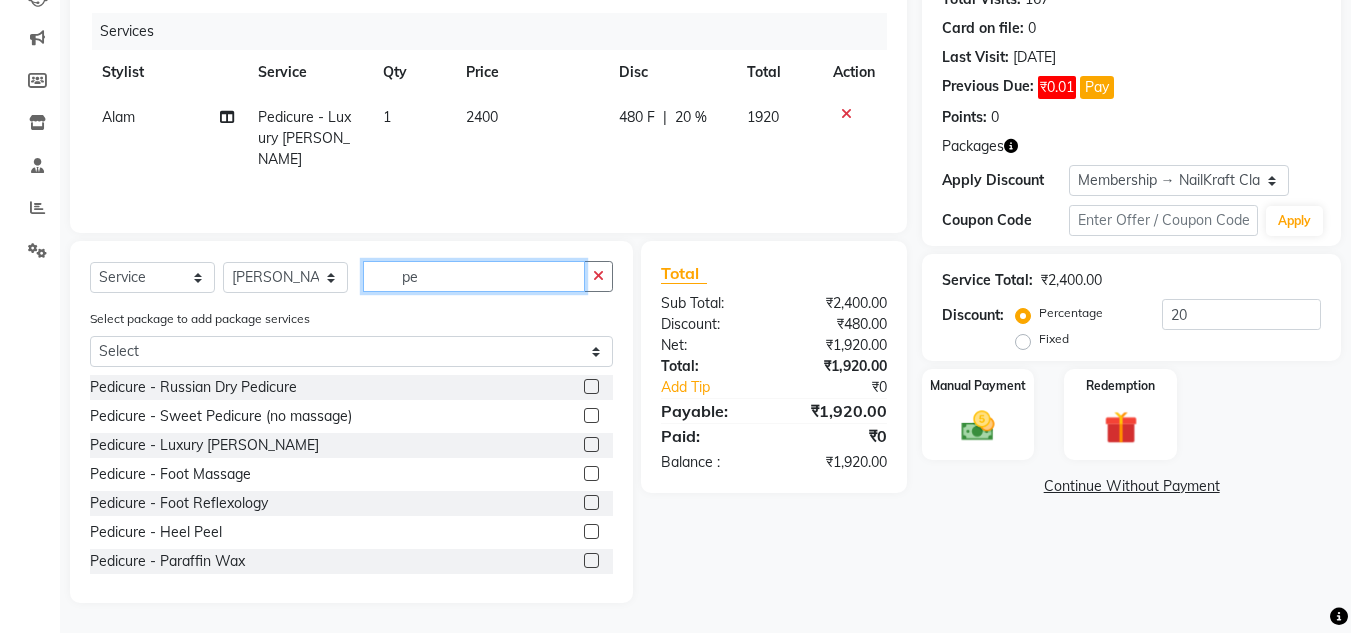 type on "p" 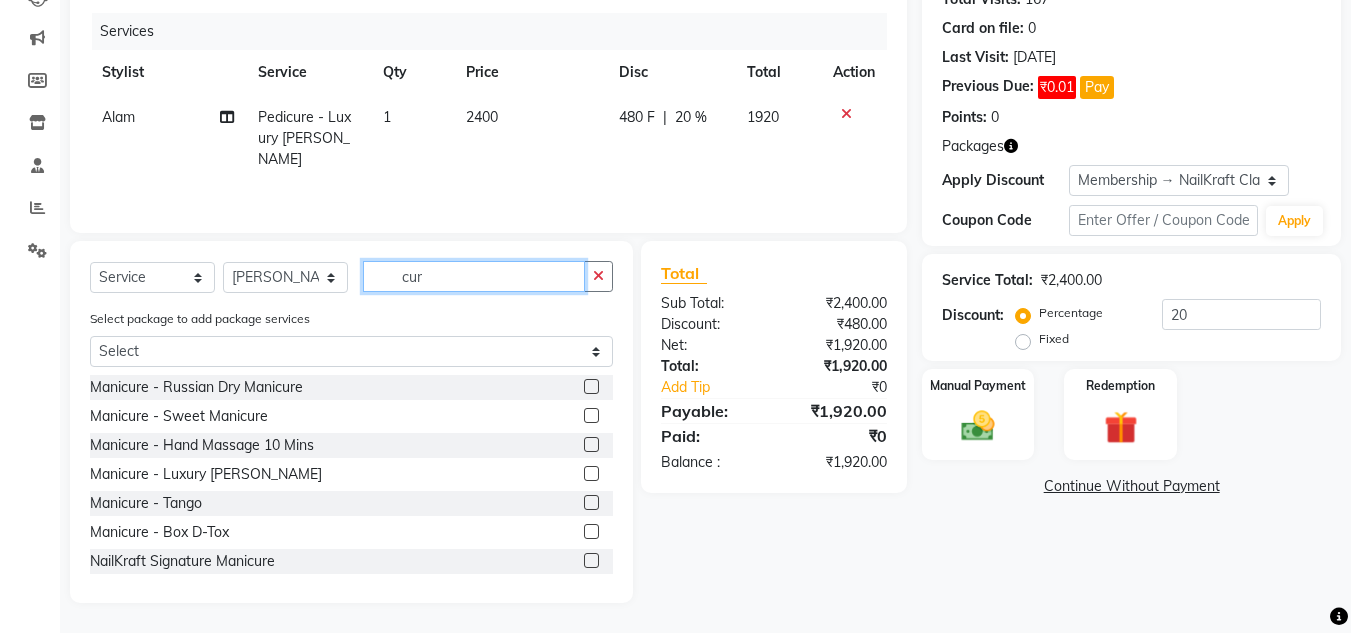 type on "cur" 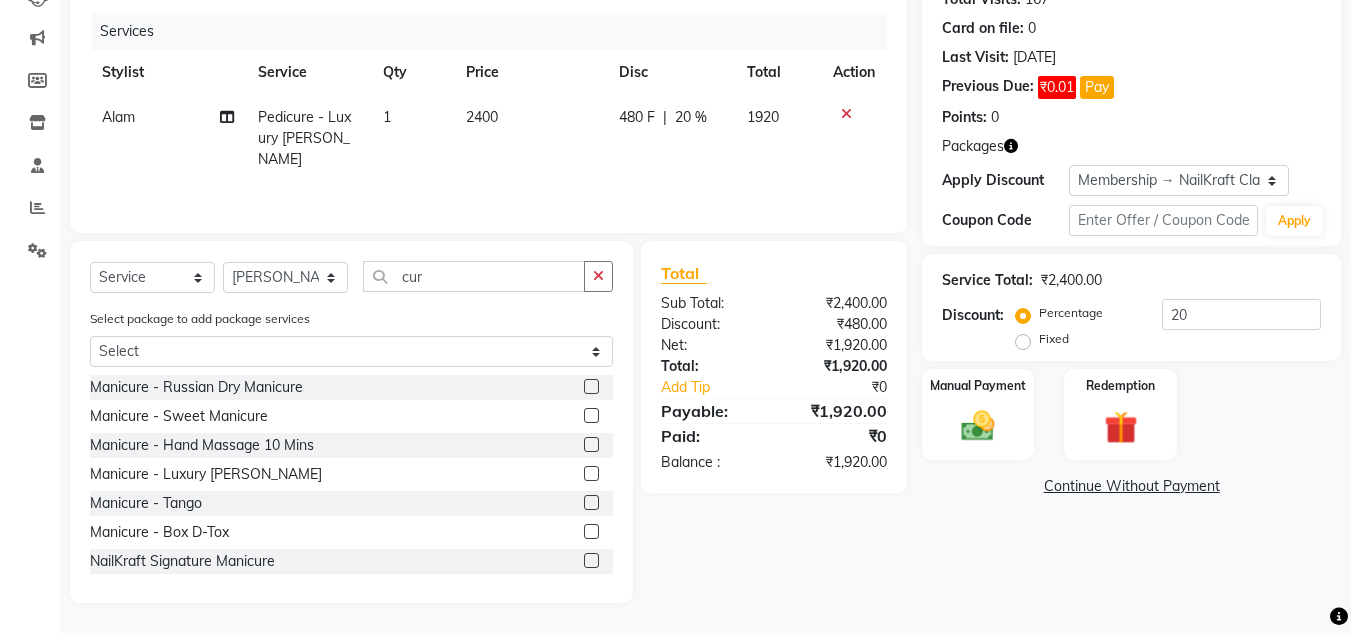 click 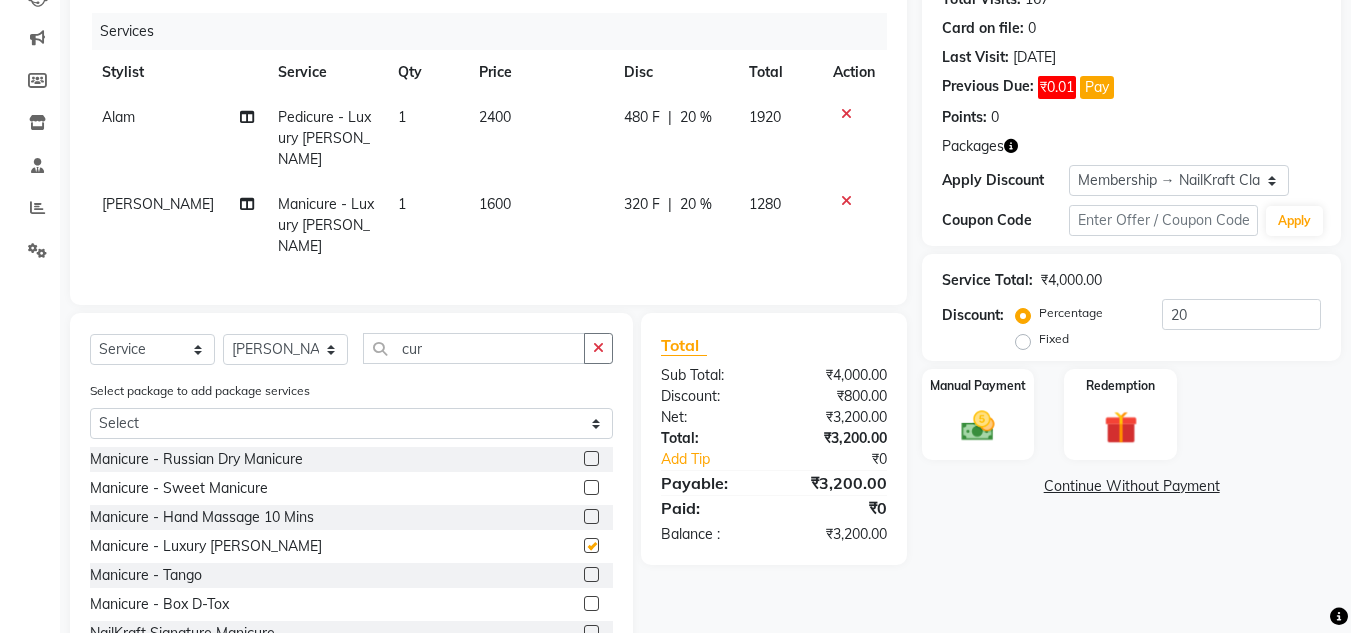 checkbox on "false" 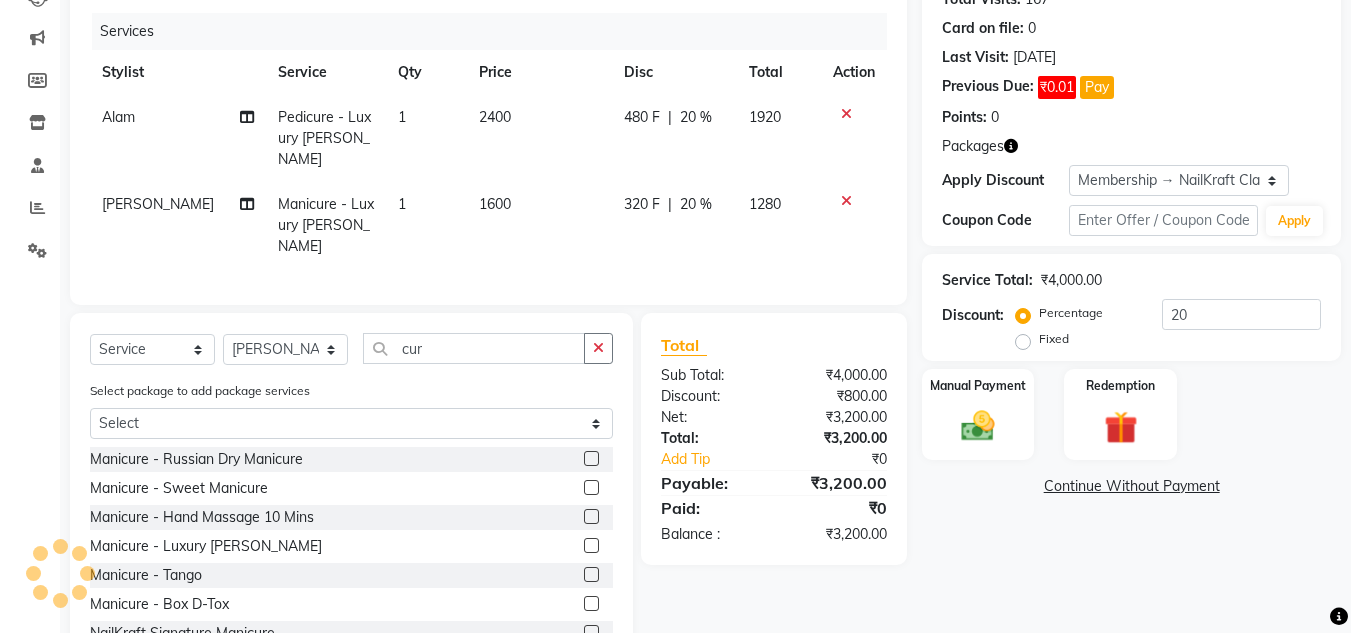 click on "1600" 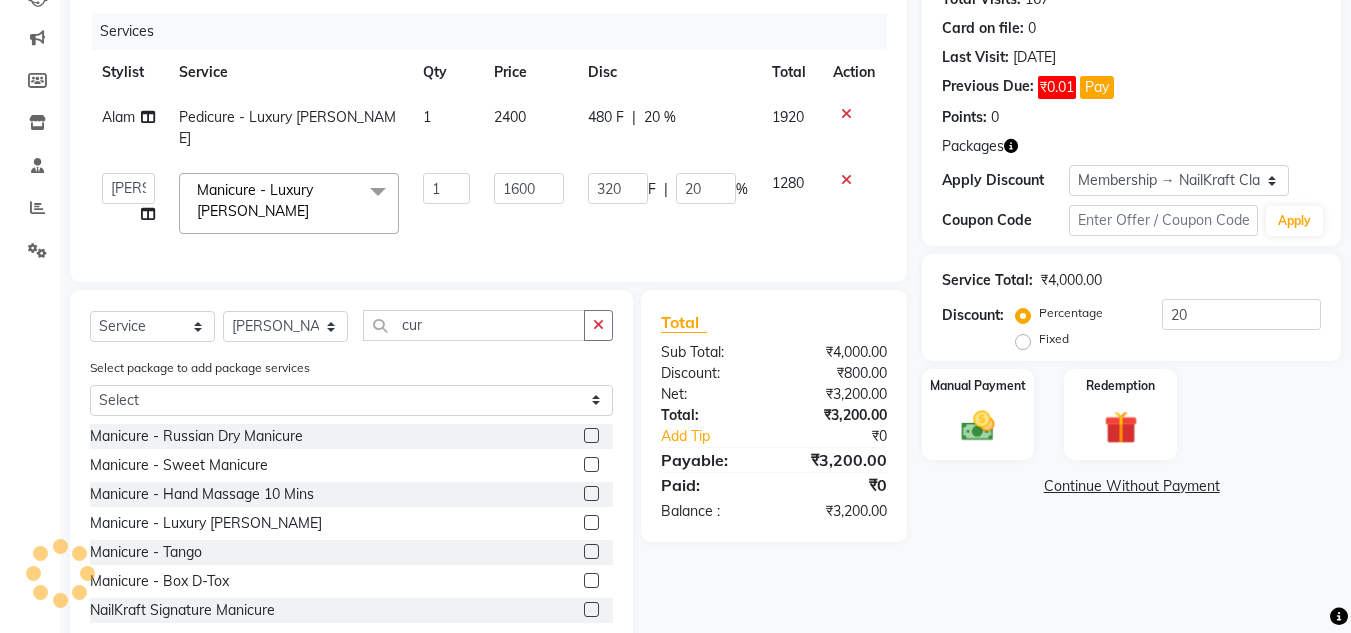 click on "Services Stylist Service Qty Price Disc Total Action Alam Pedicure - Luxury Nail Armstrong 1 2400 480 F | 20 % 1920  Alam   Arshad shaikh   Deepali   Deepu Chatry   NailKraft   Neetu   Nikita   NITA  CHAHAL    Pooja Mehral   Preeti Bidlal   Sanya Shaikh   Sneha Balu Ichake   Vaishali Vinod Yadav  Manicure - Luxury Nail Armstrong  x  Hair - Male Express Hair Spa Upto Neck Hair - Female Classic Hair Wash Mid Waist Hair - Female Blowdry Upto Shoulder Hair - Female Hair Trim Hair - Female Blowdry Upto Shoulder Hair - Female Advance Haircut Hair - Smoothening Upto Shoulder Rica Waxing - Full Arms + Half Legs + Underarms Rica Waxing - Full Arms + Underarms Rica Waxing - Full Legs Rica Waxing - Full Arms Rica Waxing - Half Arms Rica Waxing - Full Back Rica Waxing - Bikini Rica Waxing - Underarms Rica Waxing - Bikini+Butt Wax Rica Waxing - Butt Wax Rica Waxing - Bikini Line+Butt Line Rica Waxing - Male Half Arms  Rica - Full Hands + Under Arms + Full Legs  Honey Waxing - Full Arms + Underarms Manicure - Tango 1 1600" 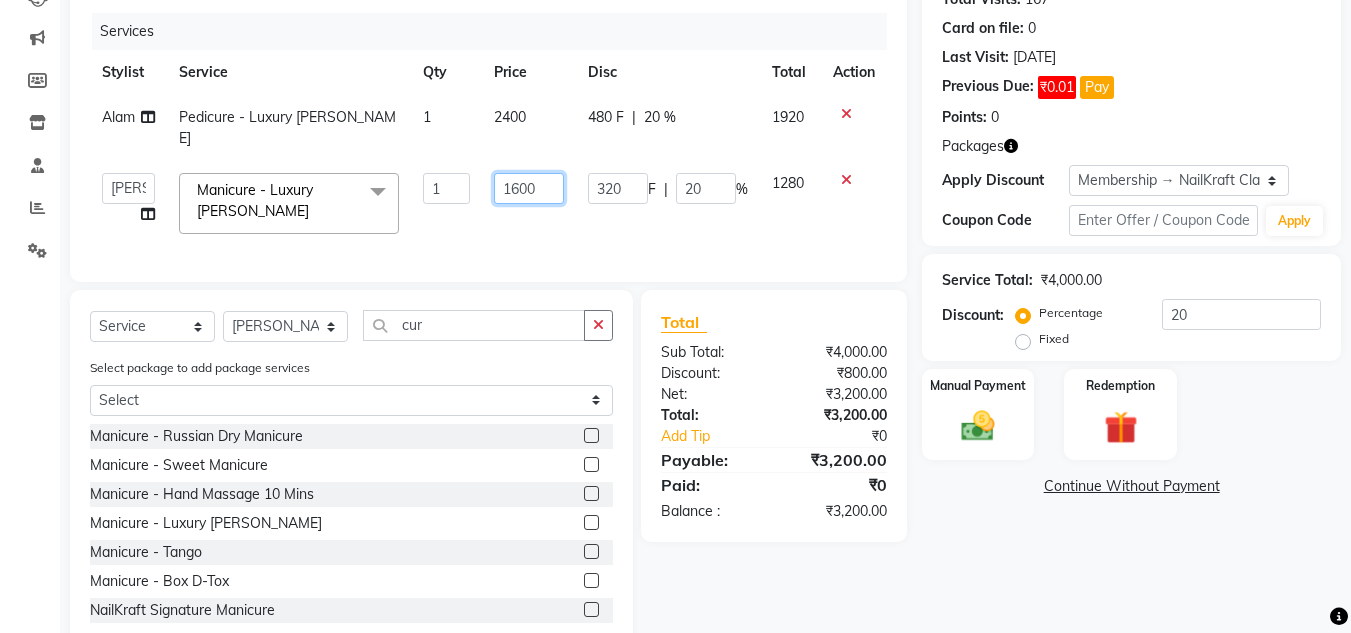 click on "1600" 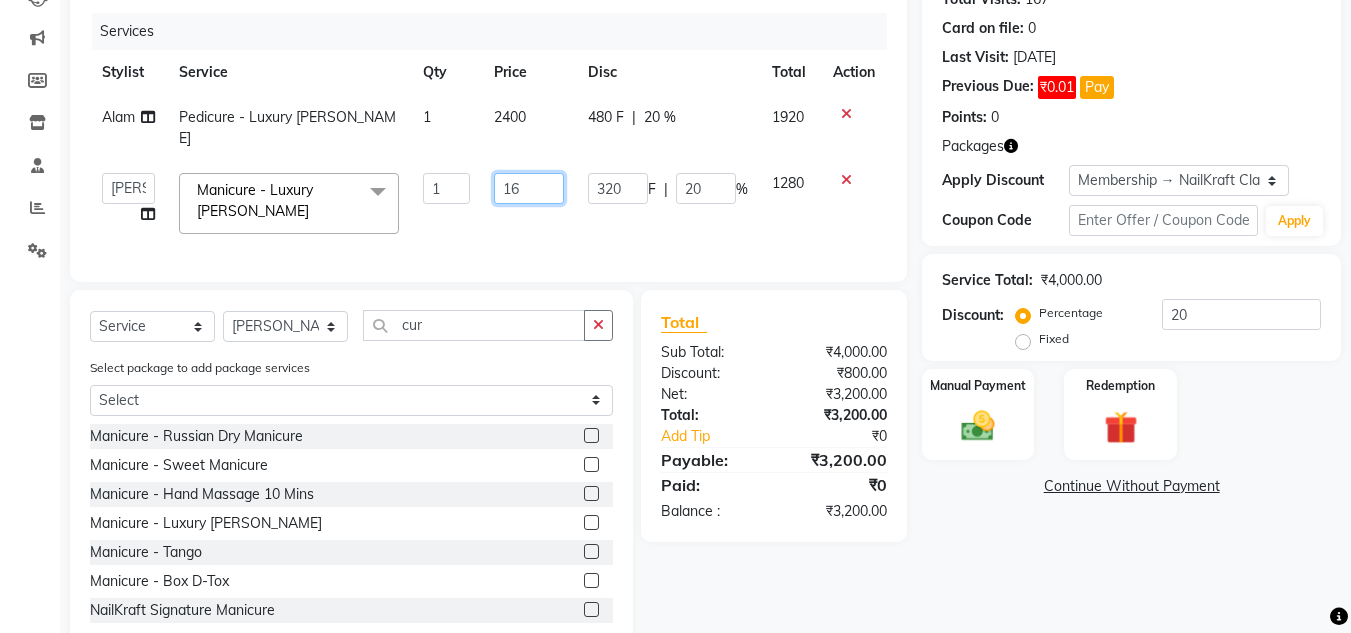 type on "1" 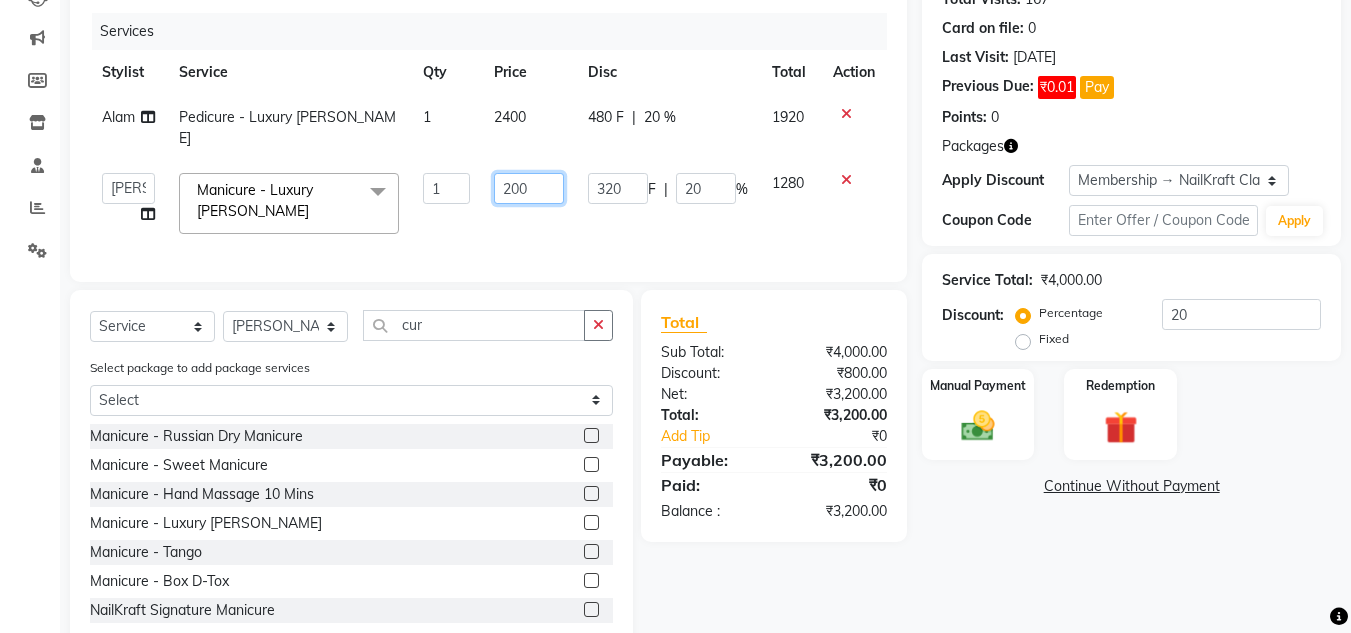 type on "2000" 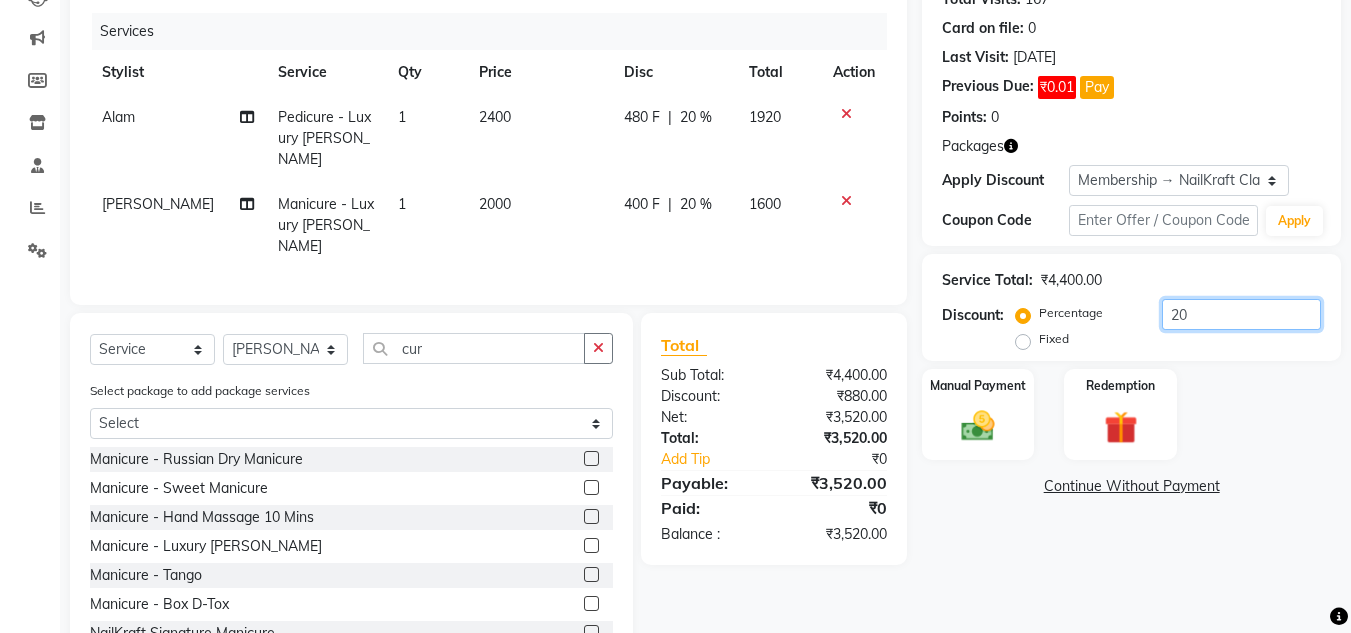 click on "20" 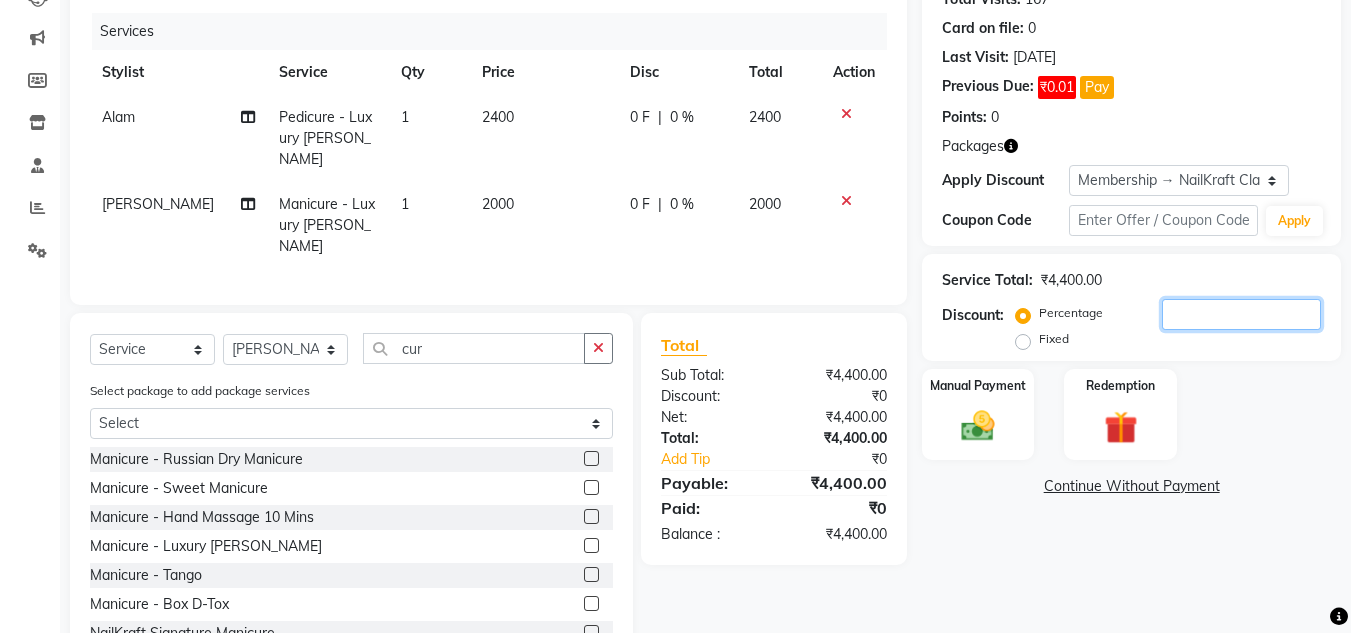 type 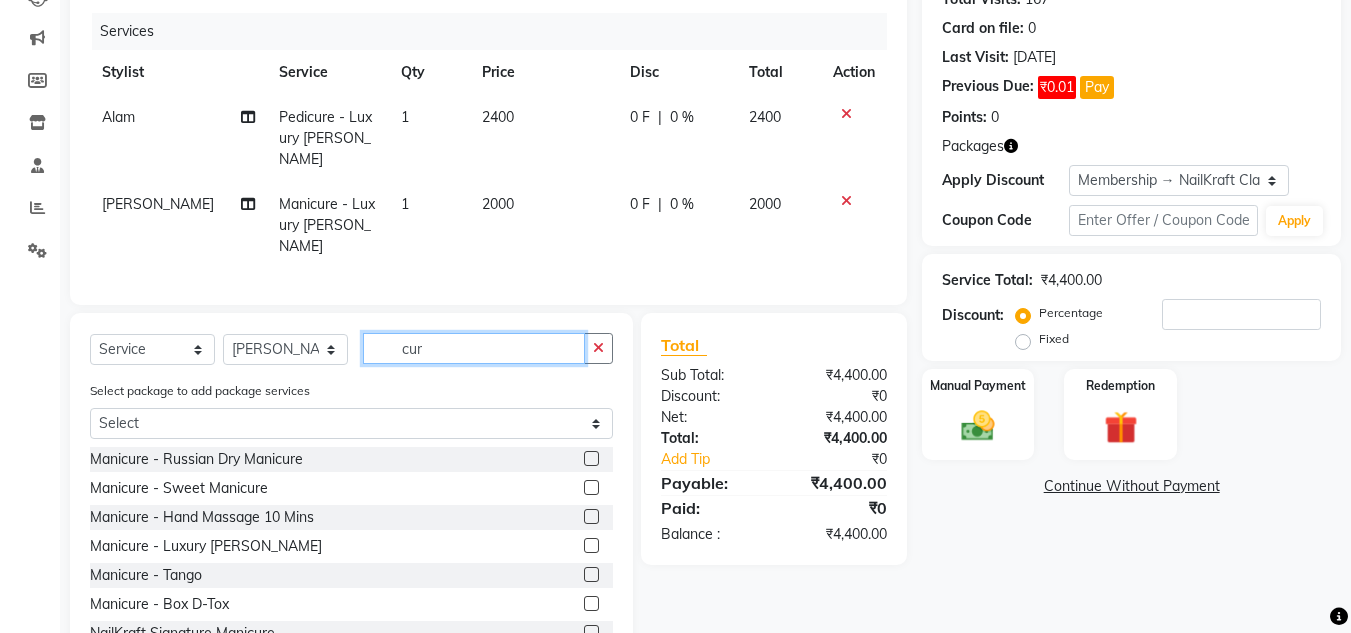 click on "cur" 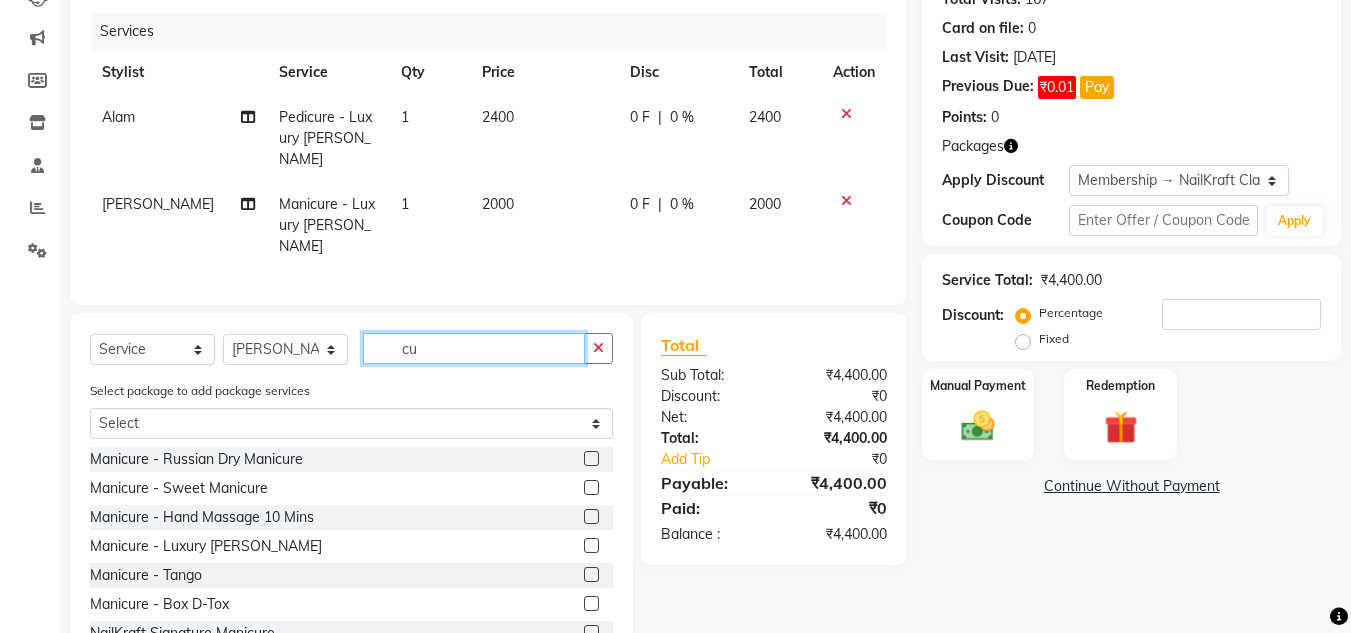 type on "c" 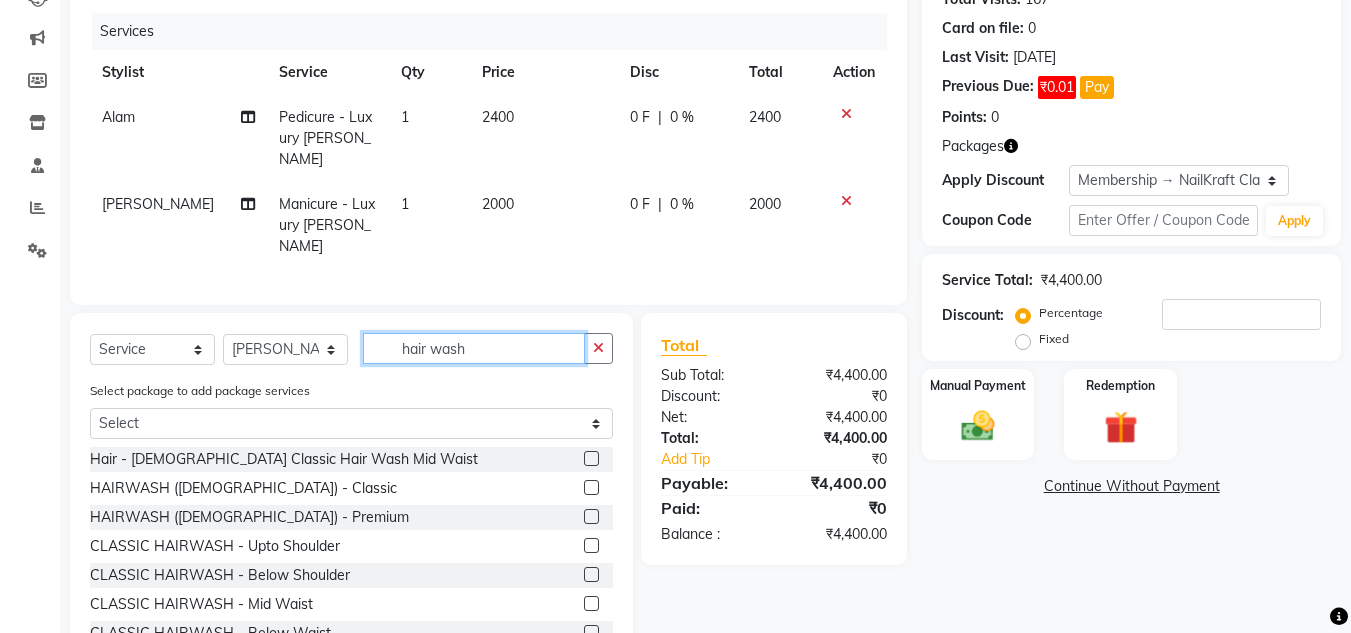 type on "hair wash" 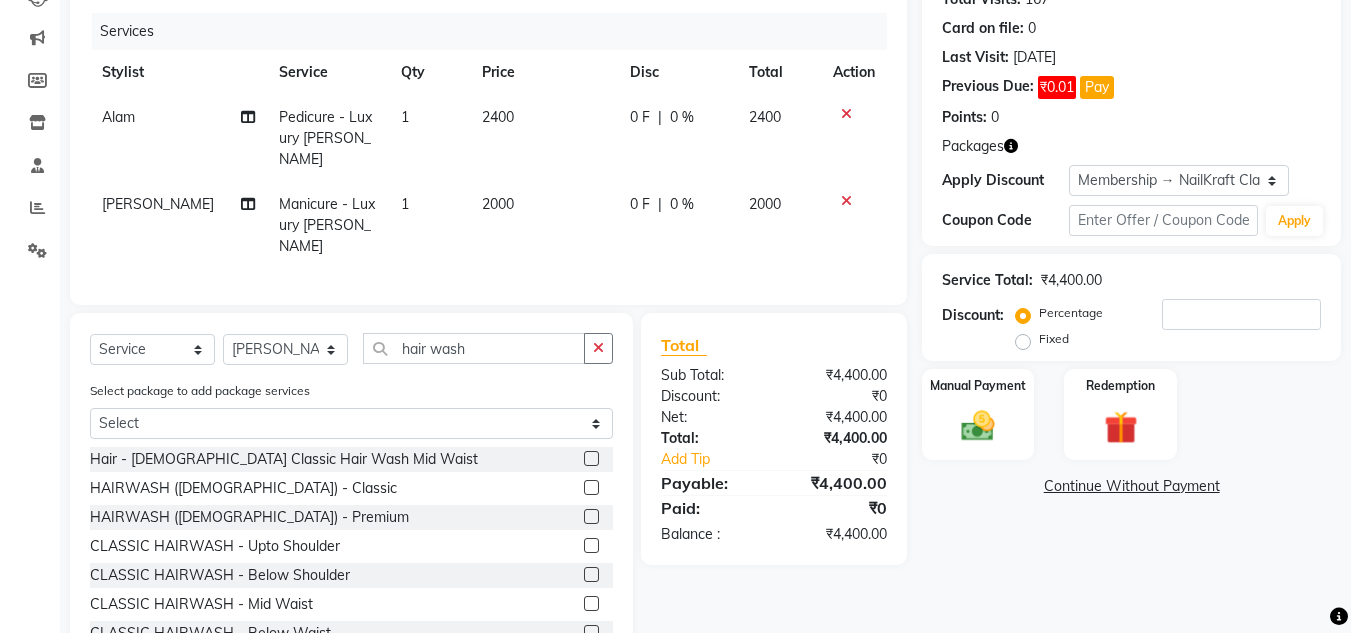 click 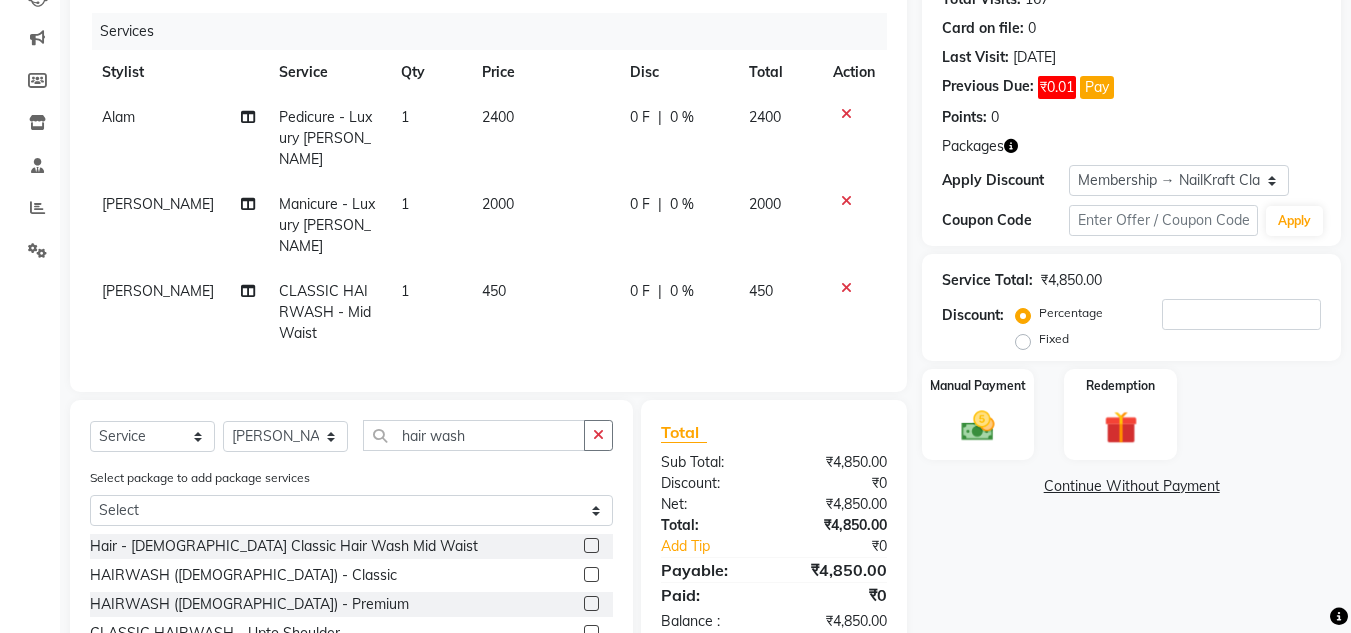 checkbox on "false" 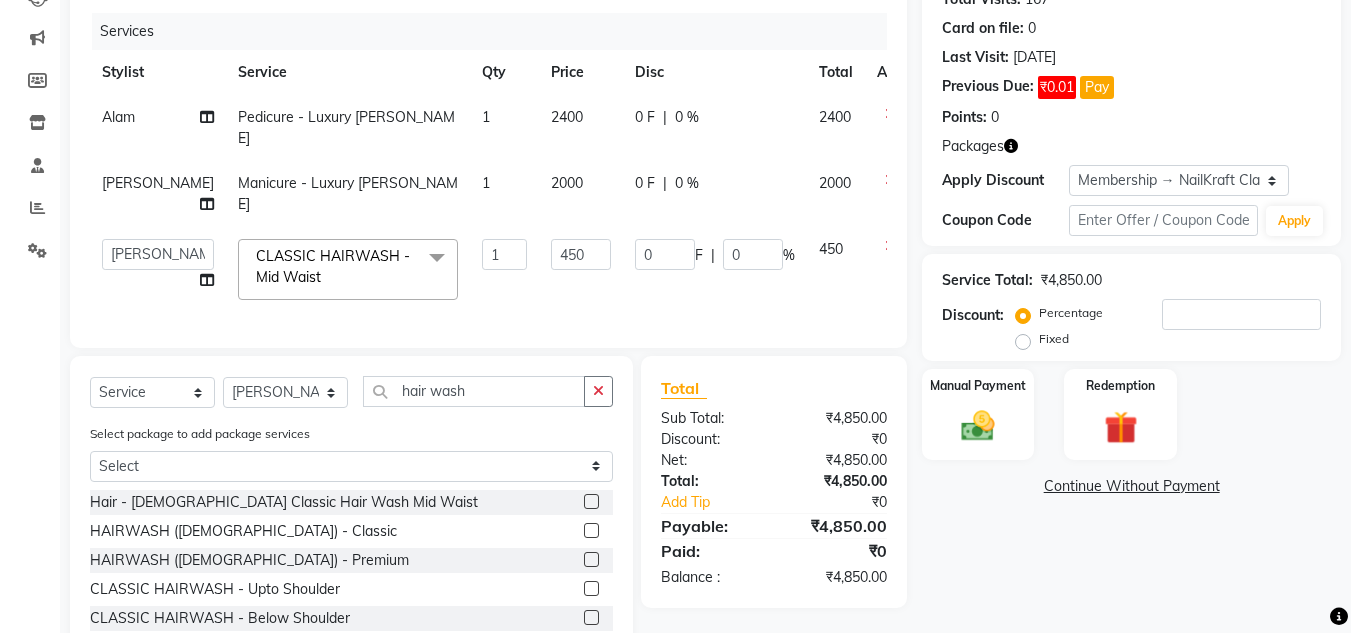 click on "Services Stylist Service Qty Price Disc Total Action Alam Pedicure - Luxury Nail Armstrong 1 2400 0 F | 0 % 2400 Vaishali Vinod Yadav Manicure - Luxury Nail Armstrong 1 2000 0 F | 0 % 2000  Alam   Arshad shaikh   Deepali   Deepu Chatry   NailKraft   Neetu   Nikita   NITA  CHAHAL    Pooja Mehral   Preeti Bidlal   Sanya Shaikh   Sneha Balu Ichake   Vaishali Vinod Yadav  CLASSIC HAIRWASH - Mid Waist  x  Hair - Male Express Hair Spa Upto Neck Hair - Female Classic Hair Wash Mid Waist Hair - Female Blowdry Upto Shoulder Hair - Female Hair Trim Hair - Female Blowdry Upto Shoulder Hair - Female Advance Haircut Hair - Smoothening Upto Shoulder Rica Waxing - Full Arms + Half Legs + Underarms Rica Waxing - Full Arms + Underarms Rica Waxing - Full Legs Rica Waxing - Full Arms Rica Waxing - Half Arms Rica Waxing - Full Back Rica Waxing - Bikini Rica Waxing - Underarms Rica Waxing - Bikini+Butt Wax Rica Waxing - Butt Wax Rica Waxing - Bikini Line+Butt Line Rica Waxing - Male Half Arms  Honey Waxing - Full Legs 1 450 0 F" 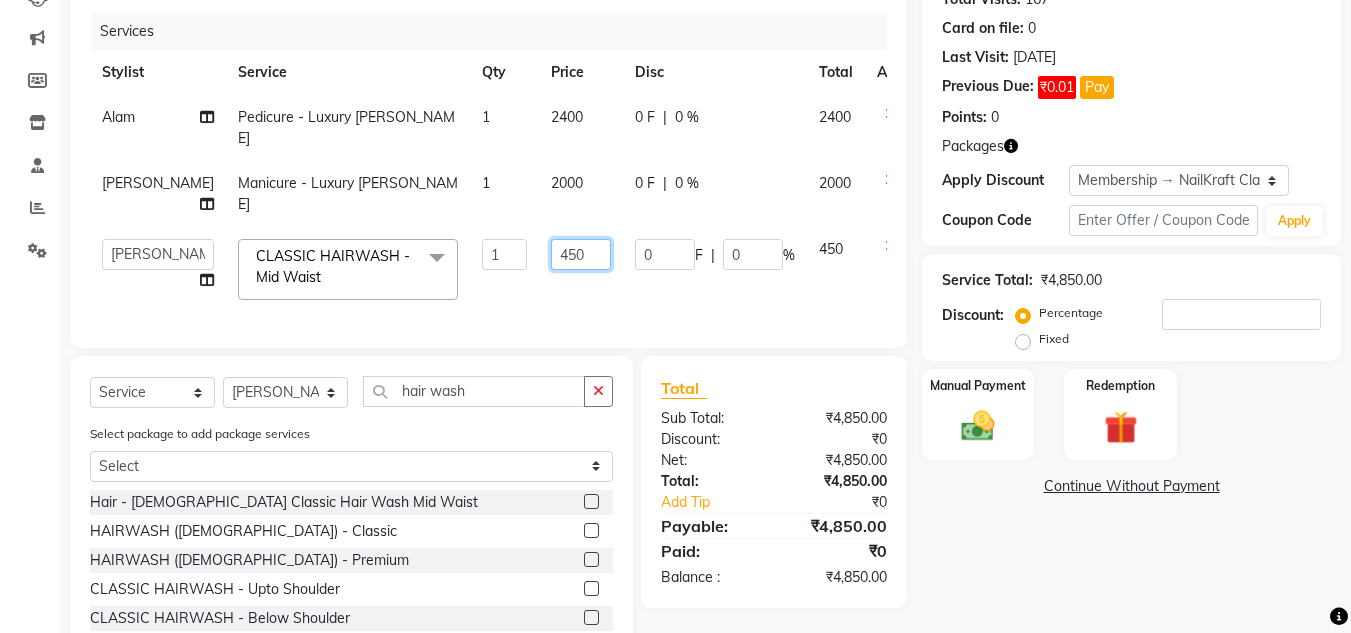 click on "450" 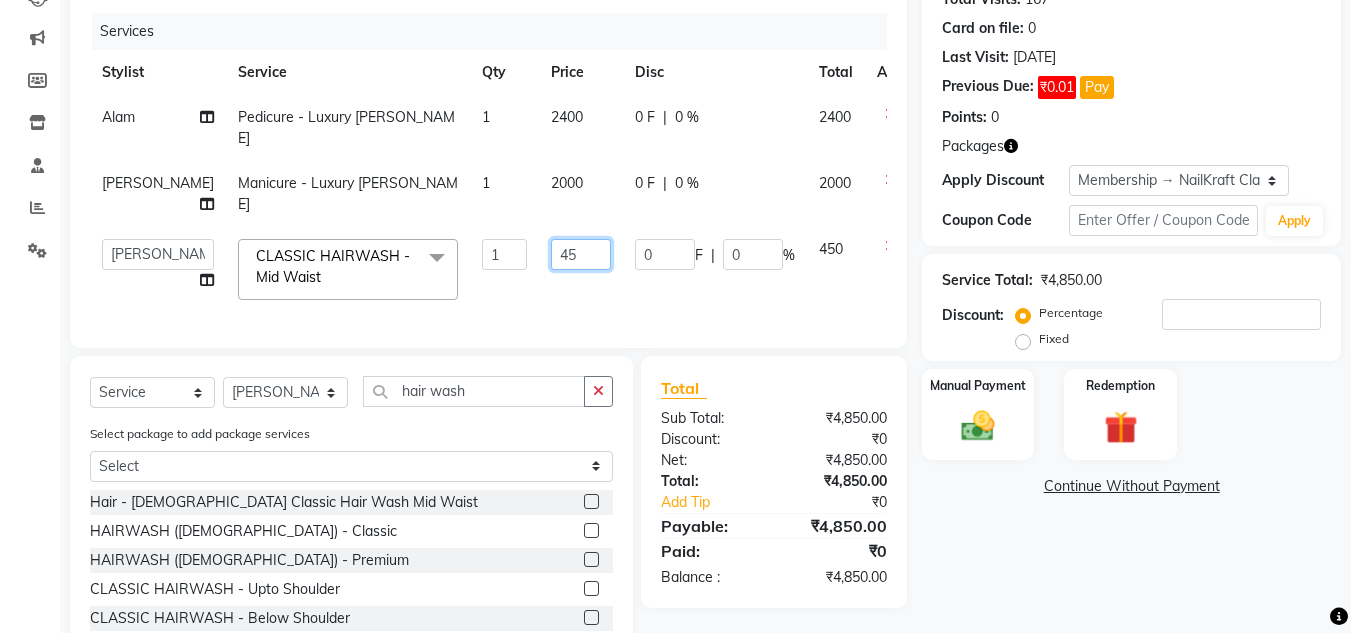 type on "4" 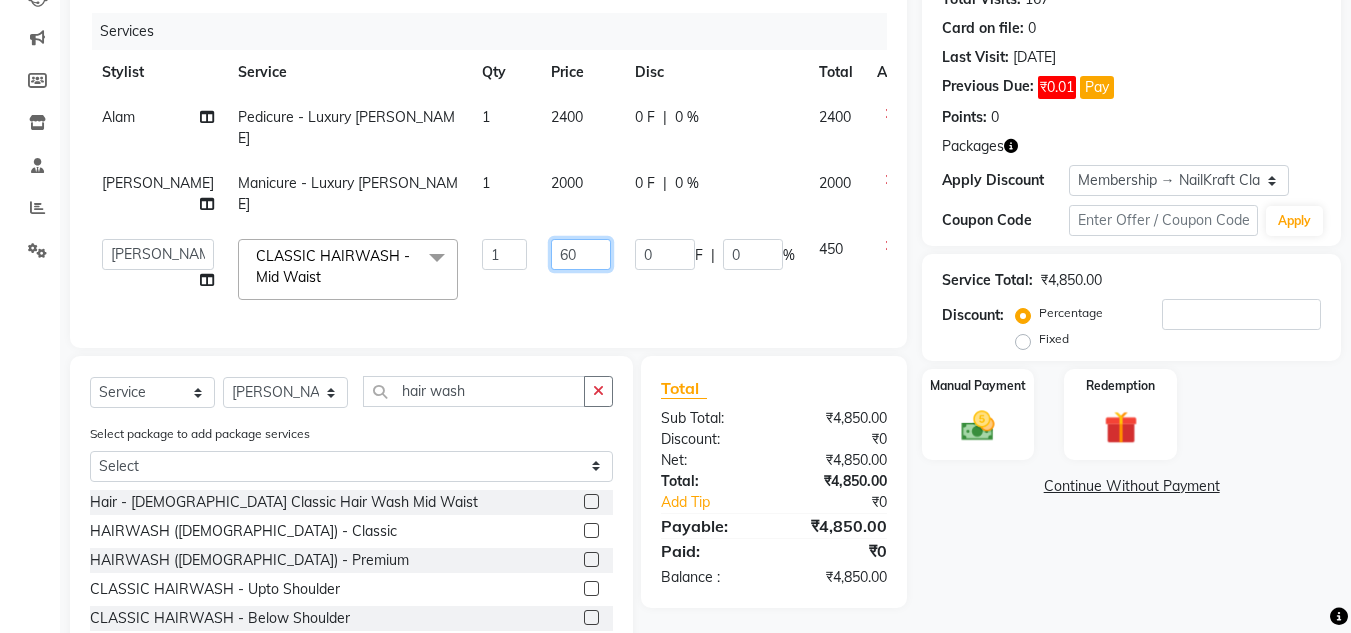 type on "600" 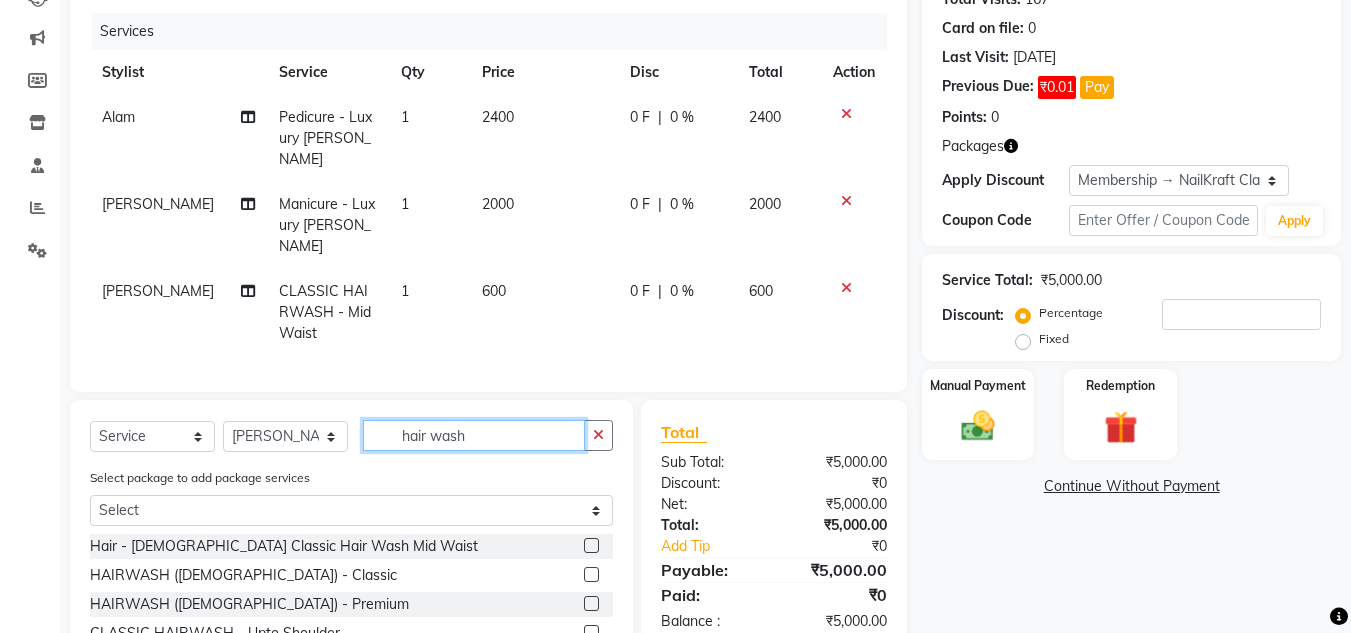 click on "Client +91 9769802857 Date 12-07-2025 Invoice Number V/2025 V/2025-26 1488 Services Stylist Service Qty Price Disc Total Action Alam Pedicure - Luxury Nail Armstrong 1 2400 0 F | 0 % 2400 Vaishali Vinod Yadav Manicure - Luxury Nail Armstrong 1 2000 0 F | 0 % 2000 Vaishali Vinod Yadav CLASSIC HAIRWASH - Mid Waist 1 600 0 F | 0 % 600 Select  Service  Product  Membership  Package Voucher Prepaid Gift Card  Select Stylist Alam Arshad shaikh Deepali Deepu Chatry NailKraft Neetu Nikita NITA  CHAHAL  Pooja Mehral Preeti Bidlal Sanya Shaikh Sneha Balu Ichake Vaishali Vinod Yadav hair wash Select package to add package services Select Skin Whitening facial +FA+FL+UA+Mani+Pedi Hair - Female Classic Hair Wash Mid Waist  HAIRWASH (MALE) - Classic  HAIRWASH (MALE) - Premium  CLASSIC HAIRWASH - Upto Shoulder  CLASSIC HAIRWASH - Below Shoulder  CLASSIC HAIRWASH - Mid Waist  CLASSIC HAIRWASH - Below Waist  PREMIUM HAIRWASH  - Upto Shoulder  PREMIUM HAIRWASH  - Below Shoulder  PREMIUM HAIRWASH  - Mid Waist  Total Sub Total:" 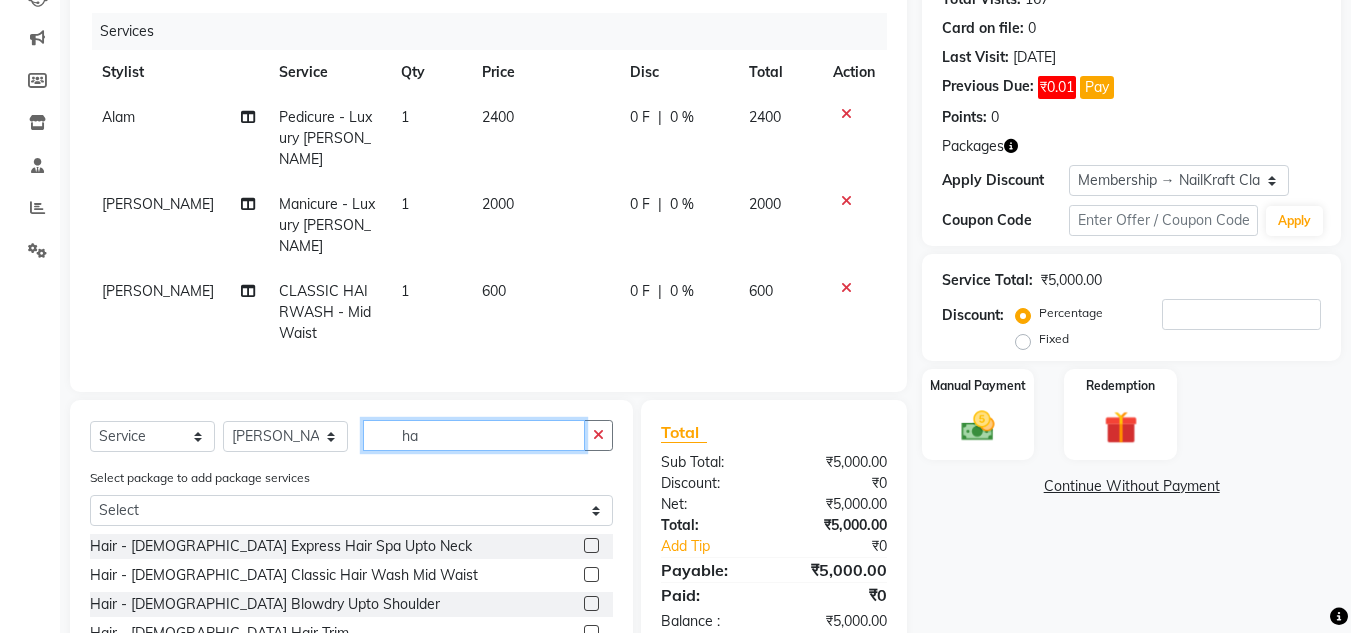 type on "h" 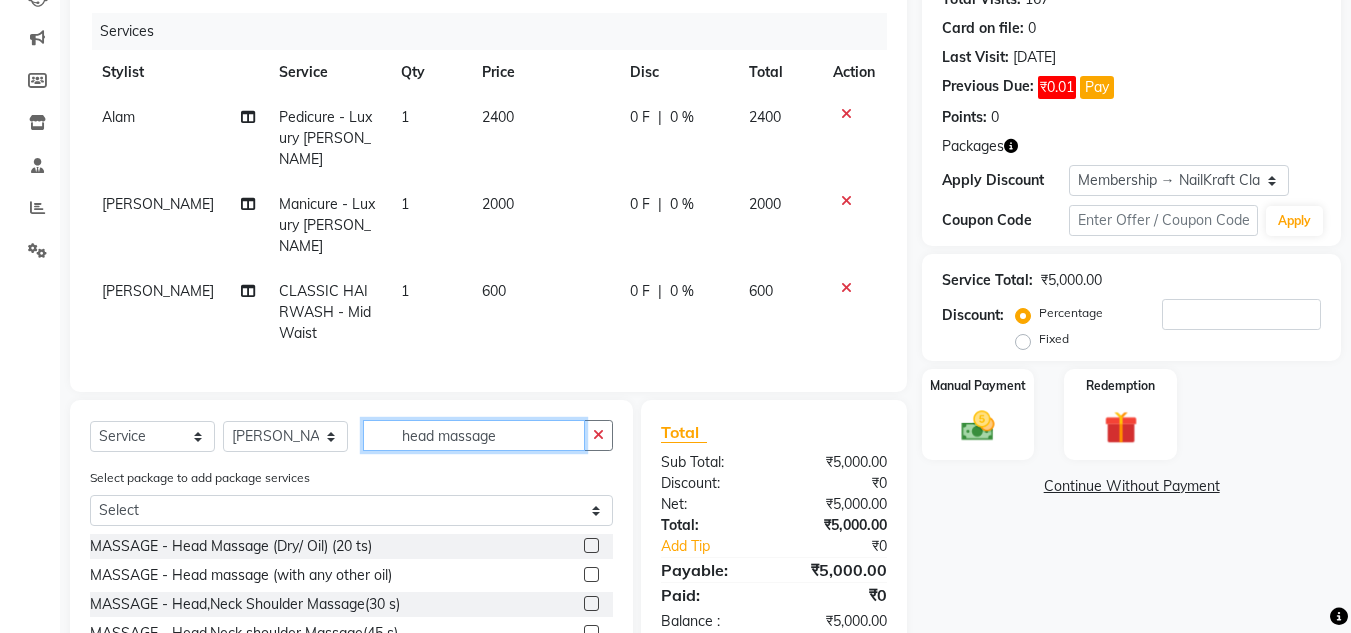 type on "head massage" 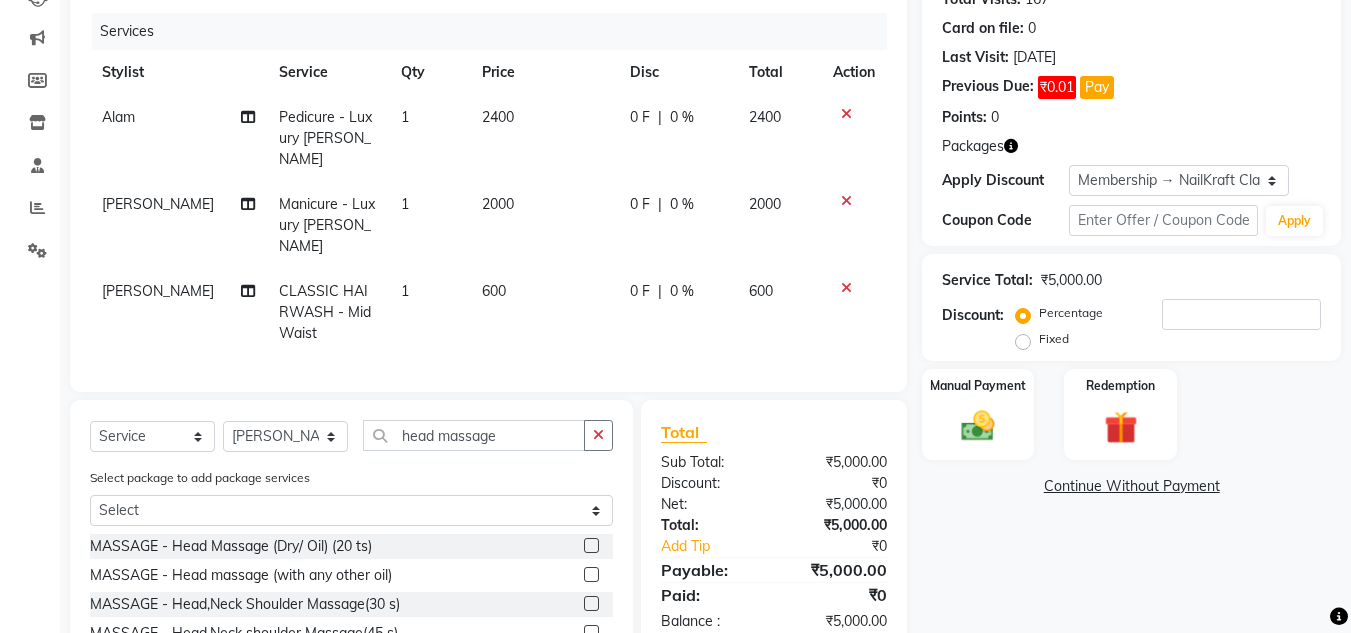 click 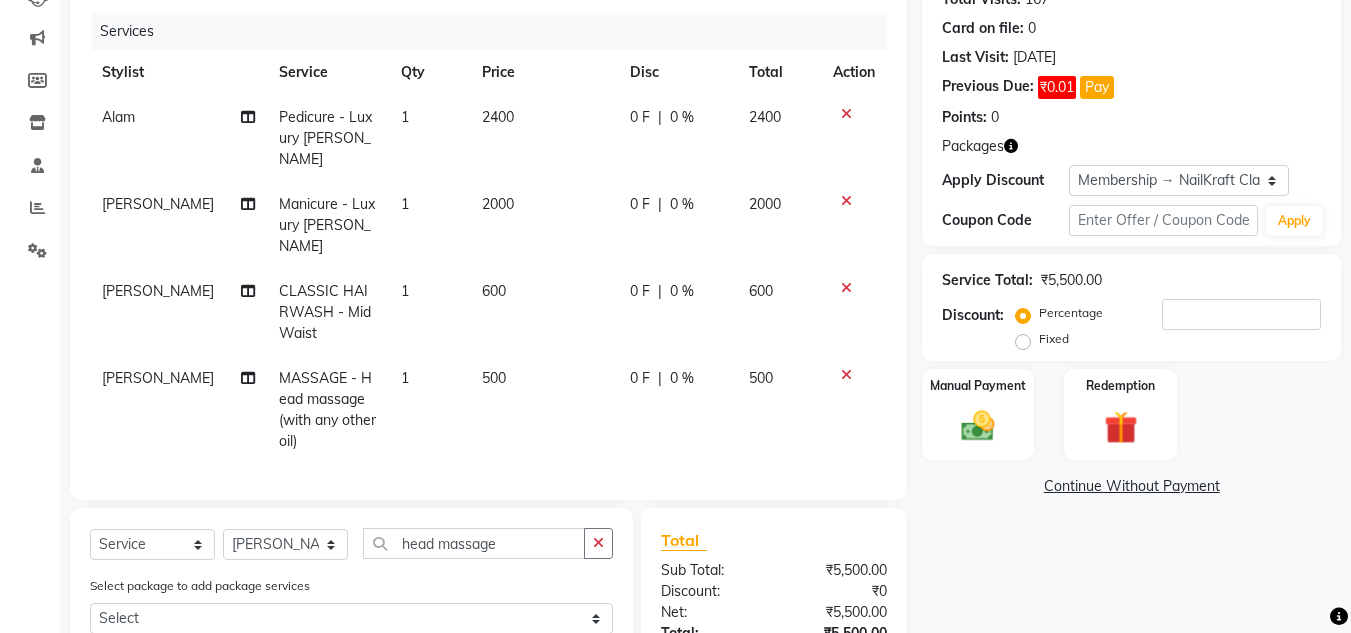 checkbox on "false" 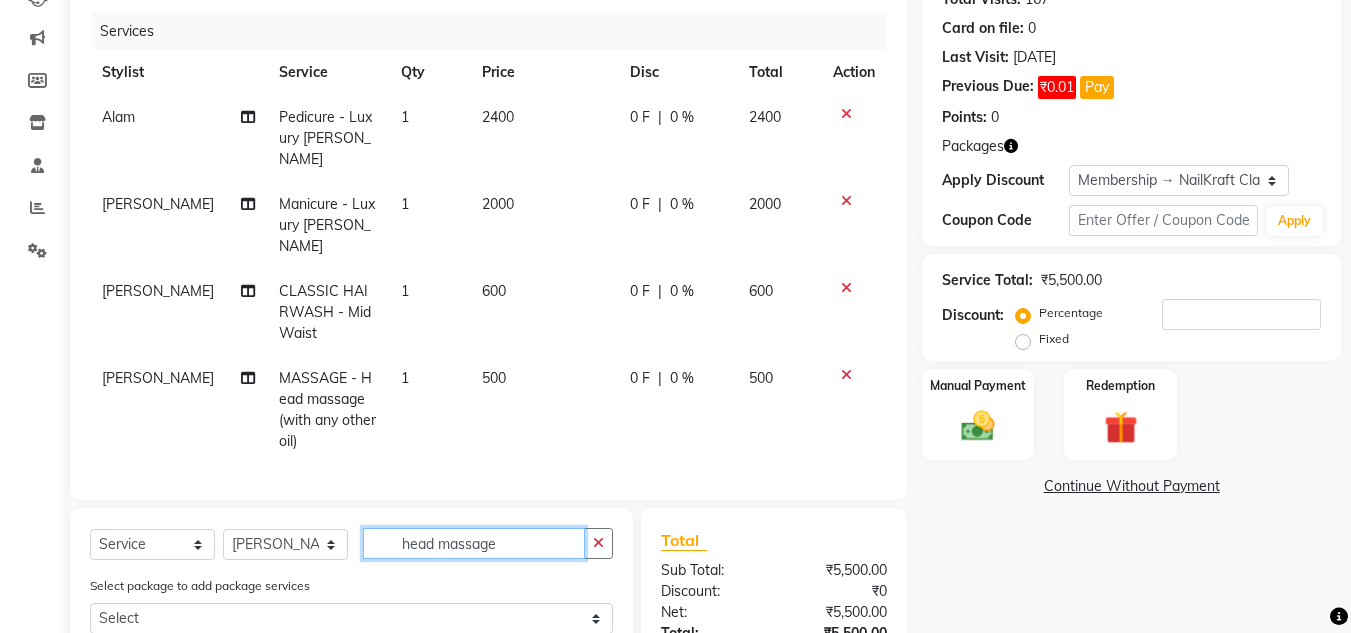 click on "head massage" 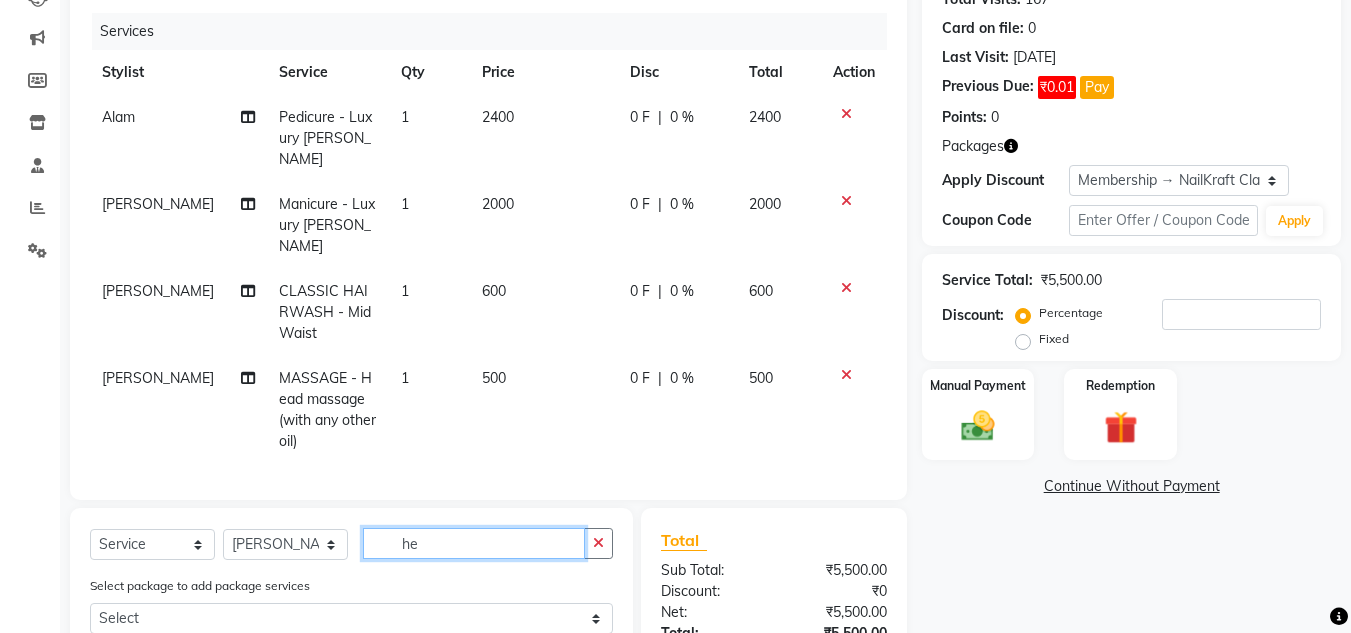 type on "h" 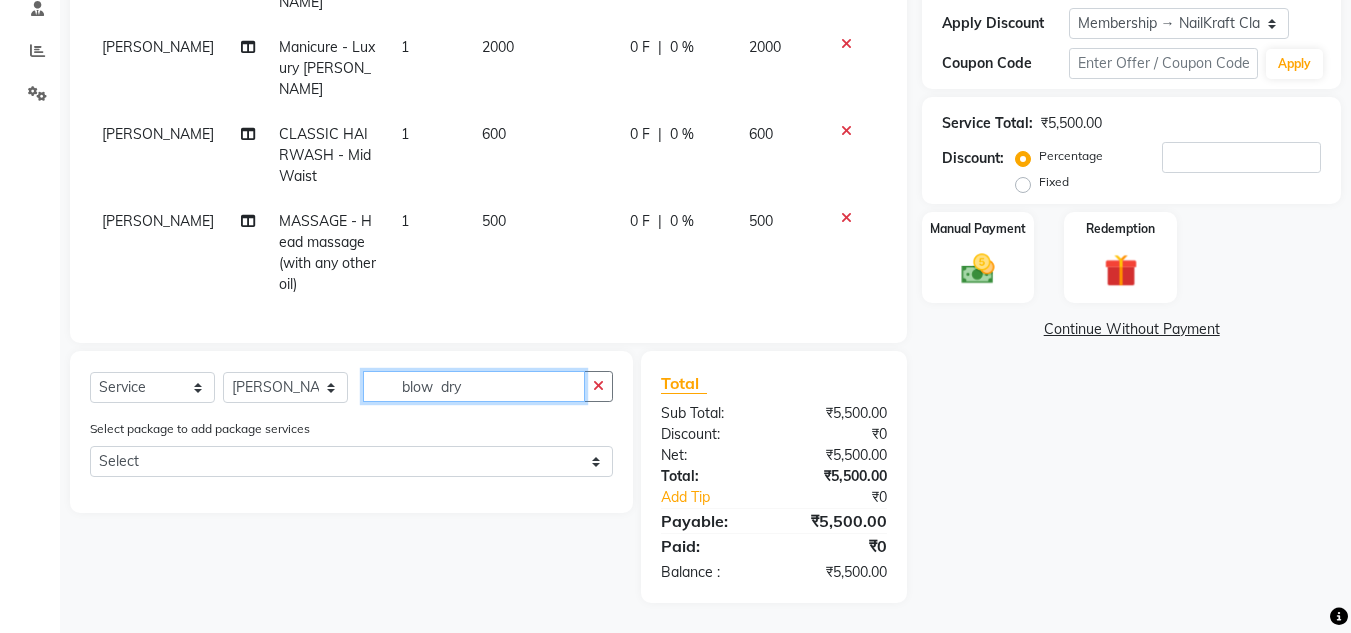 scroll, scrollTop: 407, scrollLeft: 0, axis: vertical 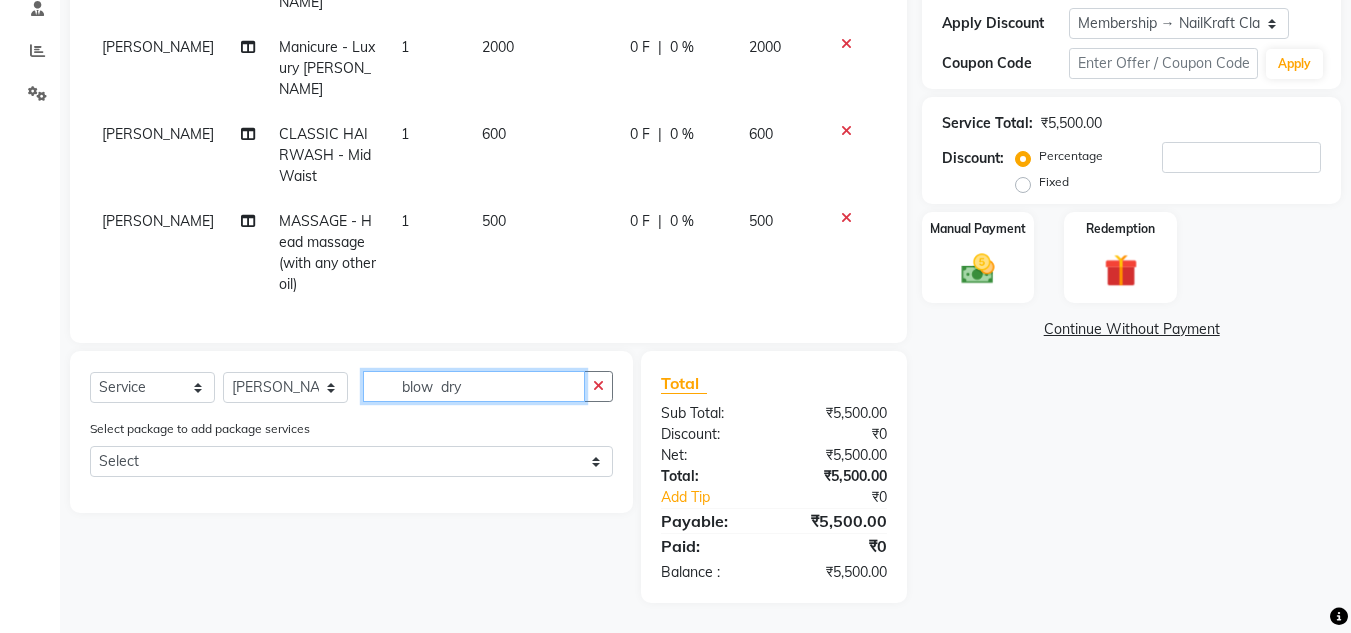 click on "blow  dry" 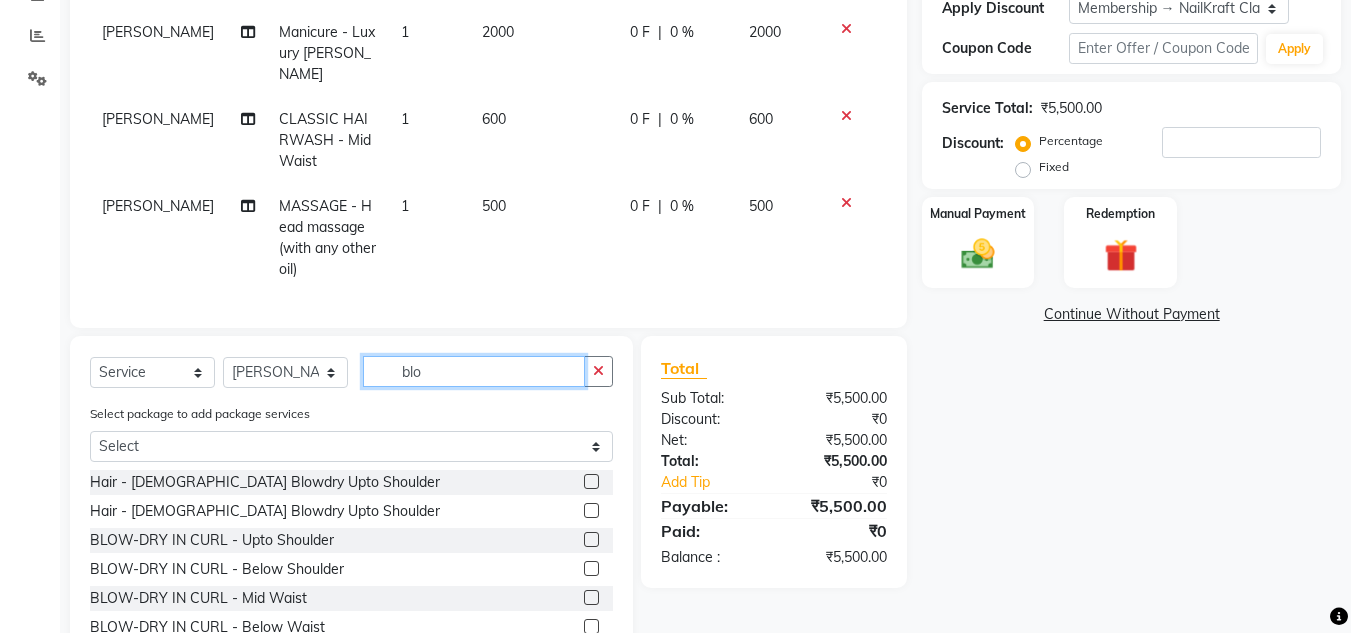 type on "blo" 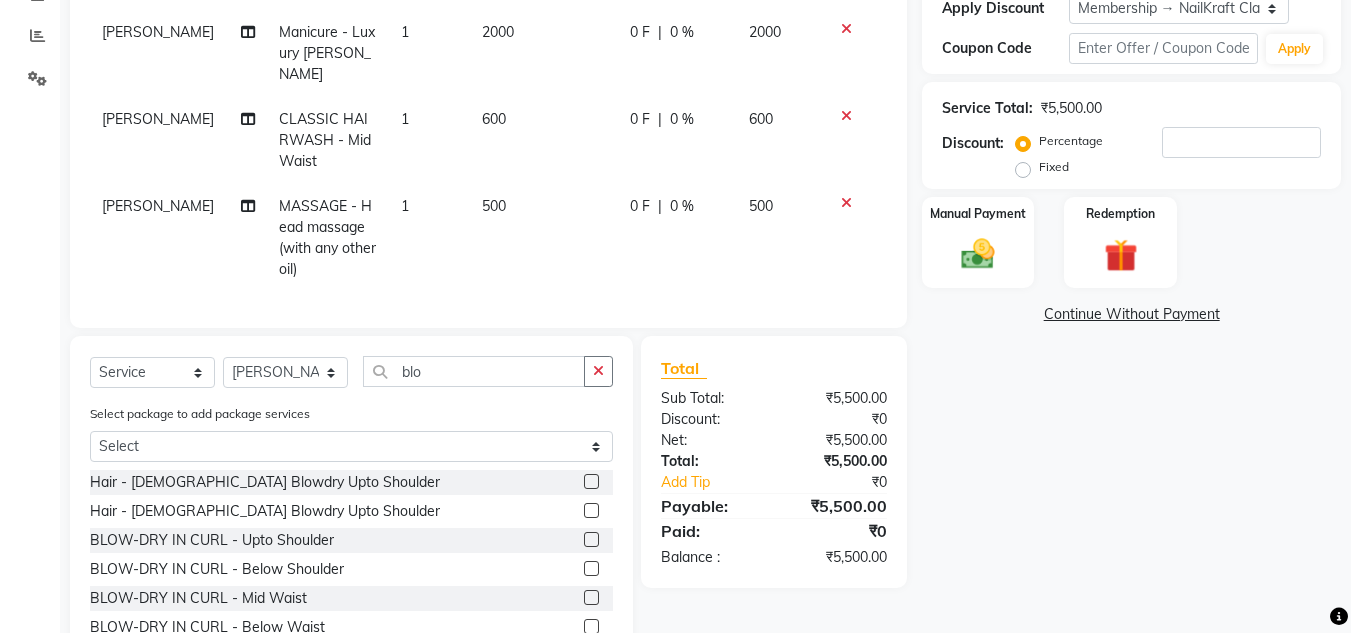 click 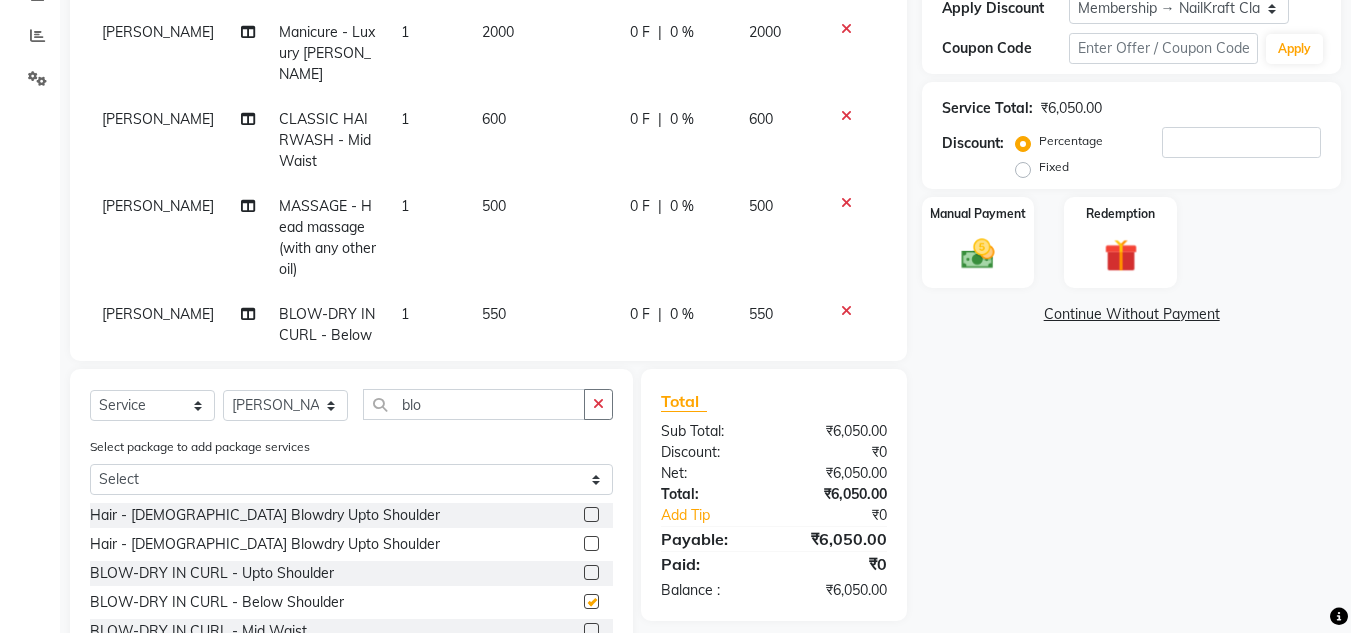 checkbox on "false" 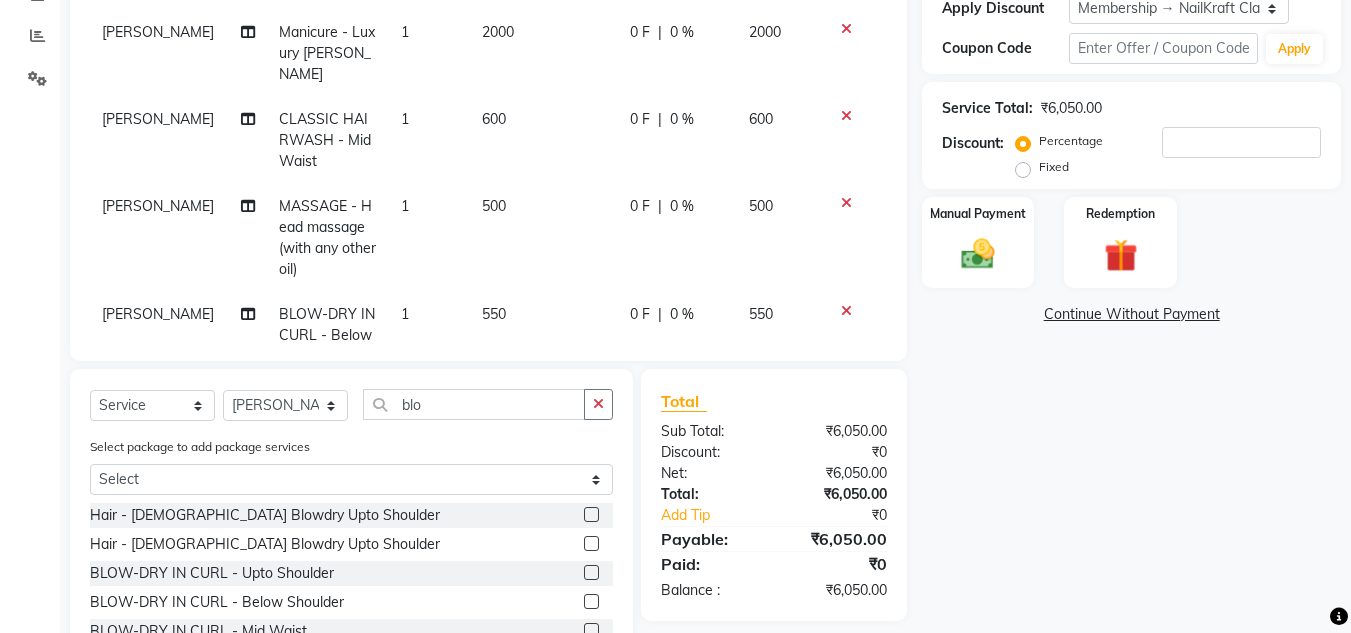 click on "550" 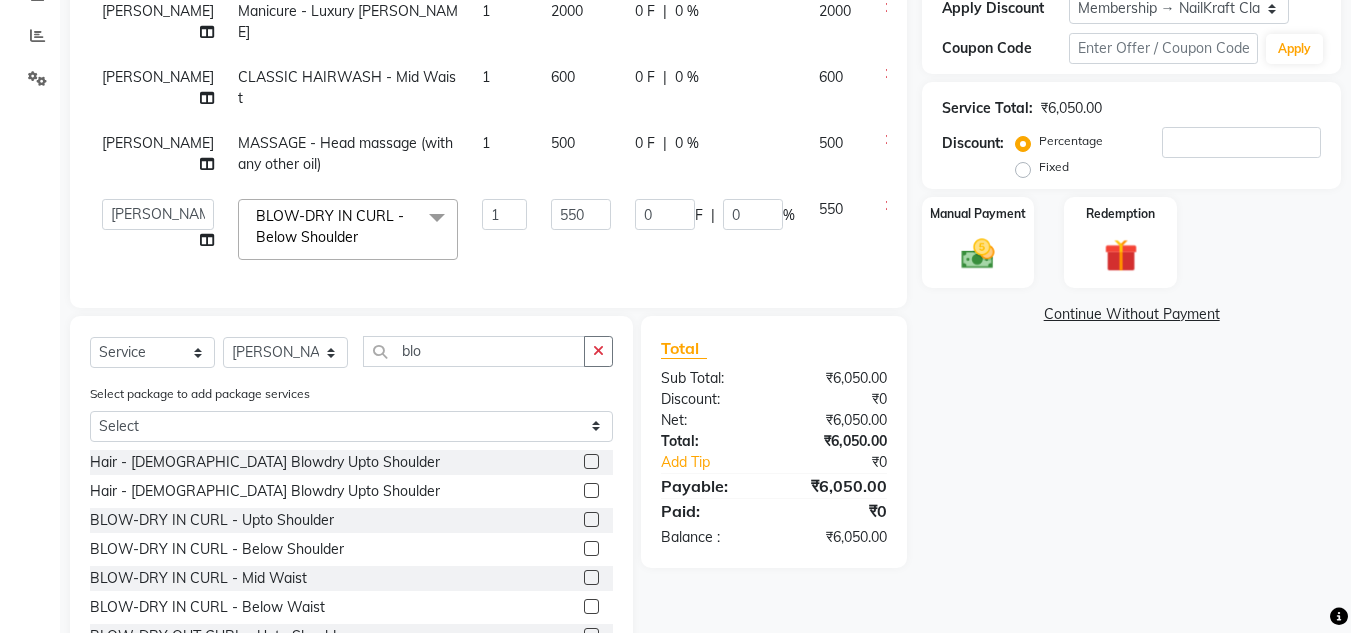 scroll, scrollTop: 67, scrollLeft: 0, axis: vertical 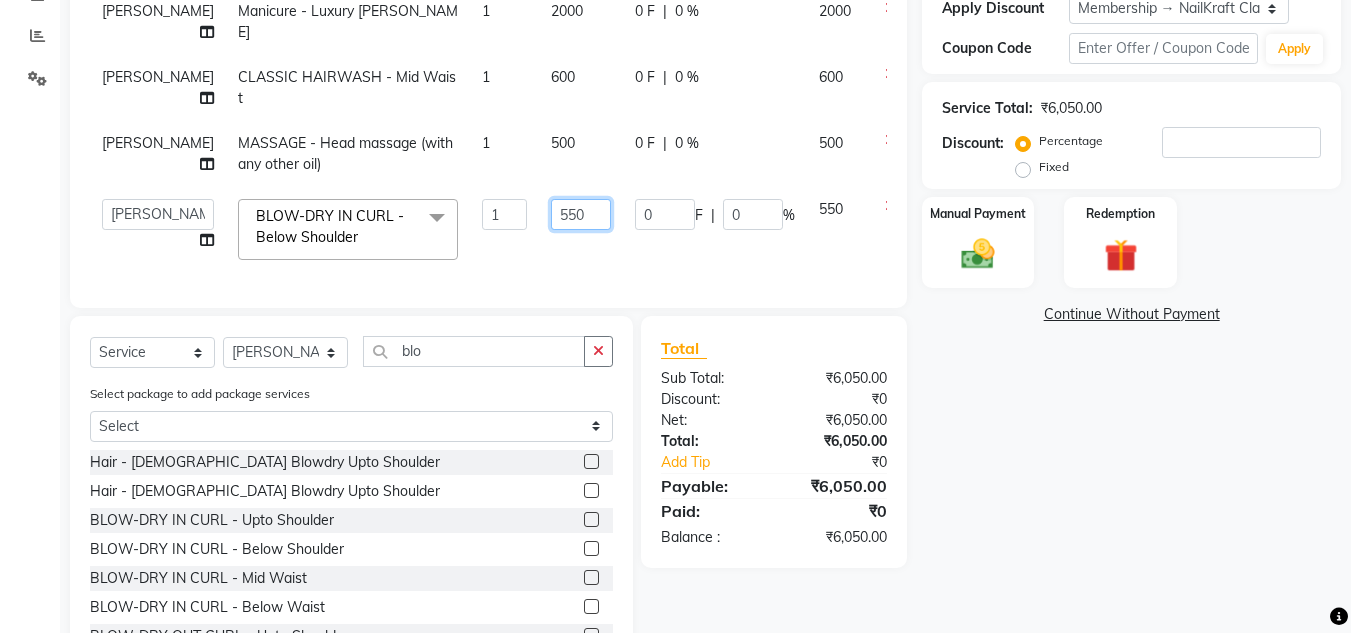click on "550" 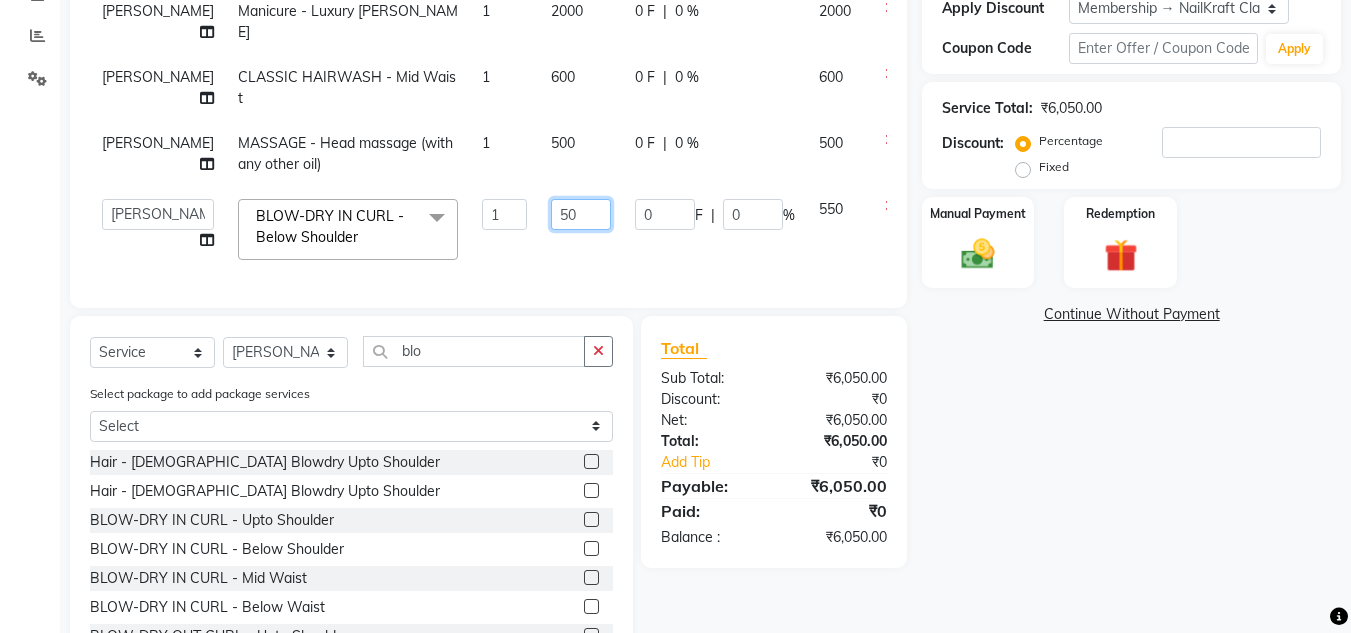type on "450" 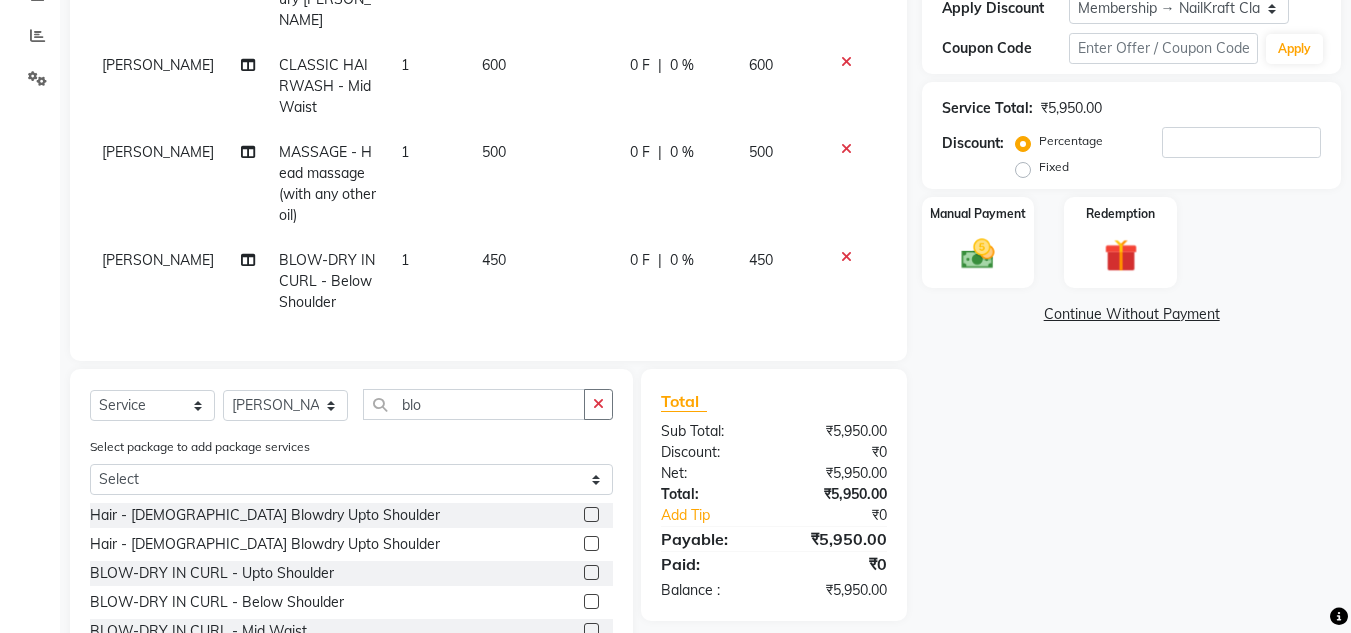 click on "Name: Nikita Mistry Membership: end on 02-04-2026 Total Visits:  167 Card on file:  0 Last Visit:   11-07-2025 Previous Due:  ₹0.01 Pay Points:   0  Packages Apply Discount Select Membership → NailKraft ClassicMembership Coupon Code Apply Service Total:  ₹5,950.00  Discount:  Percentage   Fixed  Manual Payment Redemption  Continue Without Payment" 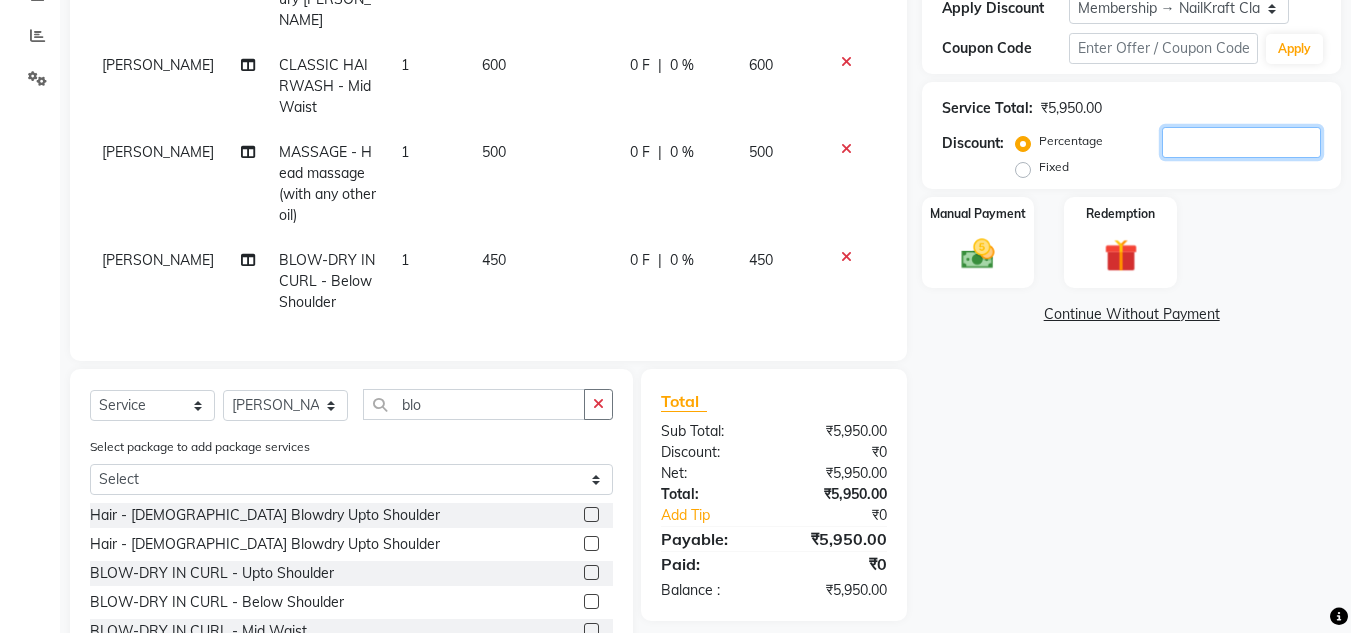 click 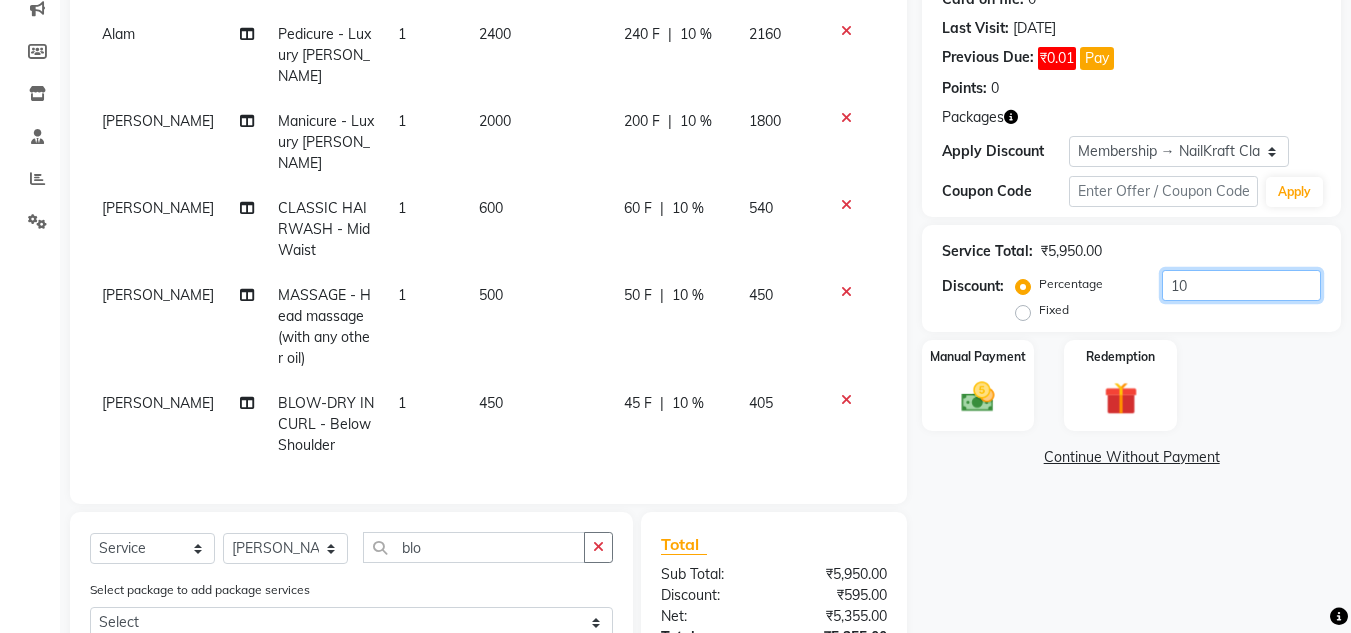 scroll, scrollTop: 274, scrollLeft: 0, axis: vertical 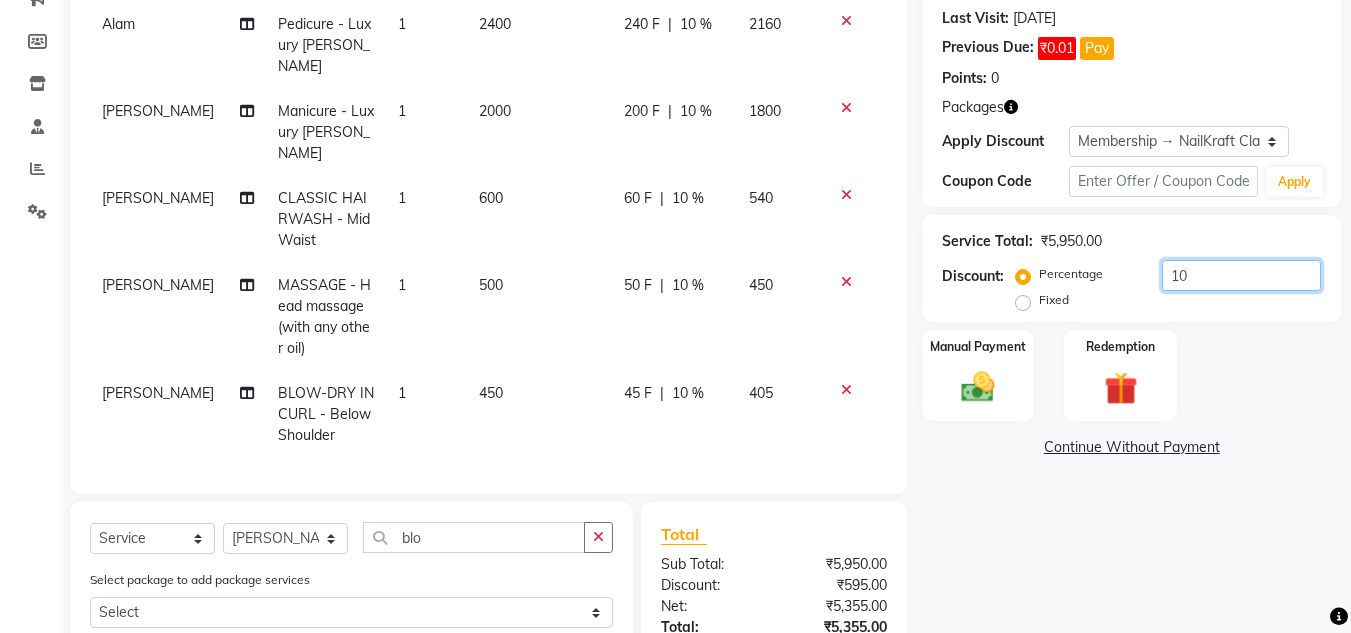 type on "10" 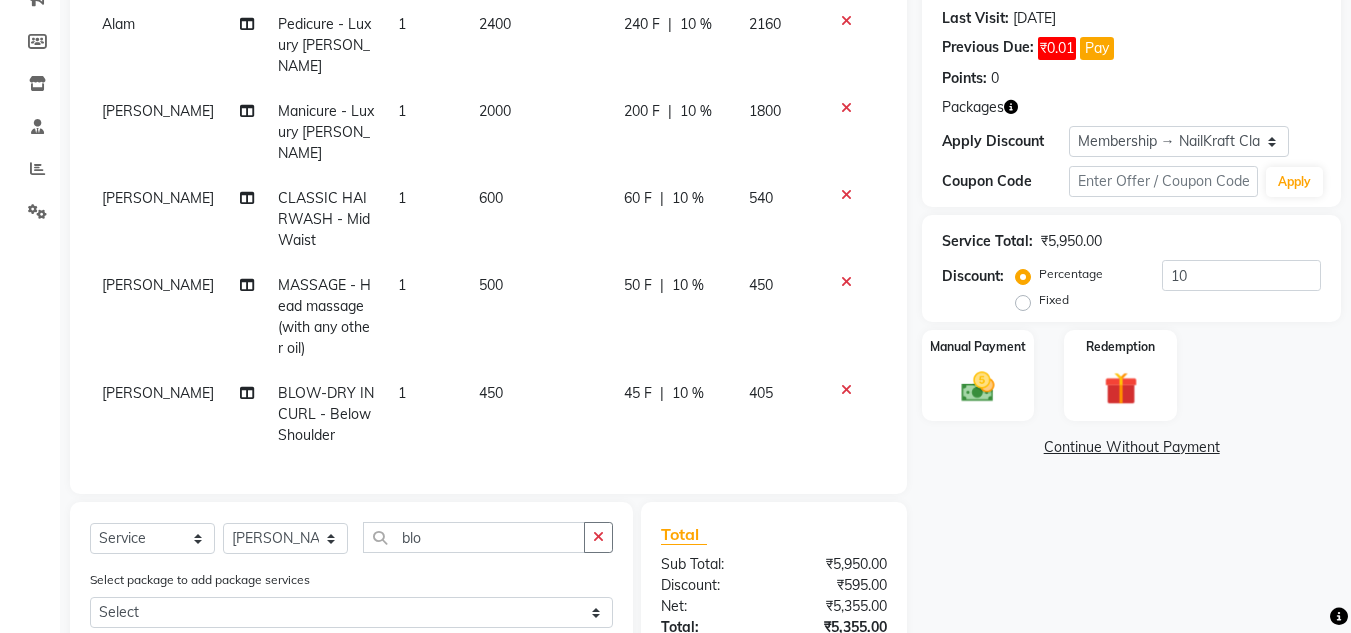 click on "[PERSON_NAME]" 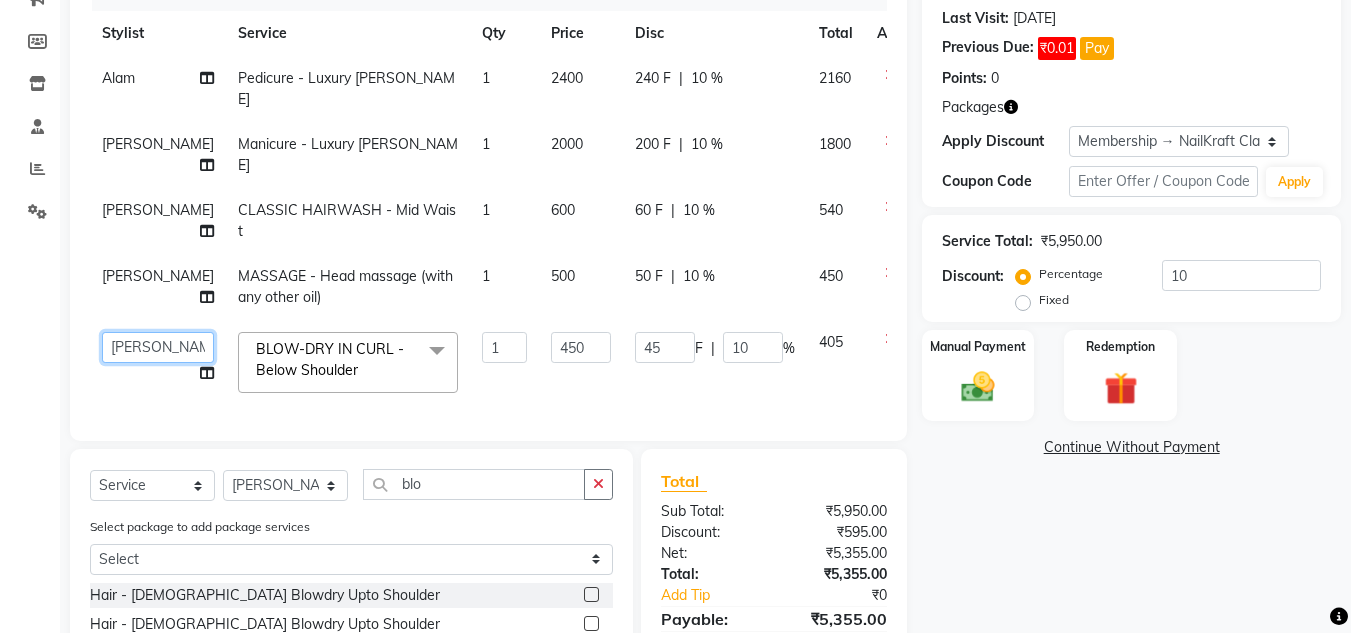 click on "Alam   Arshad shaikh   Deepali   Deepu Chatry   NailKraft   Neetu   Nikita   NITA  CHAHAL    Pooja Mehral   Preeti Bidlal   Sanya Shaikh   Sneha Balu Ichake   Vaishali Vinod Yadav" 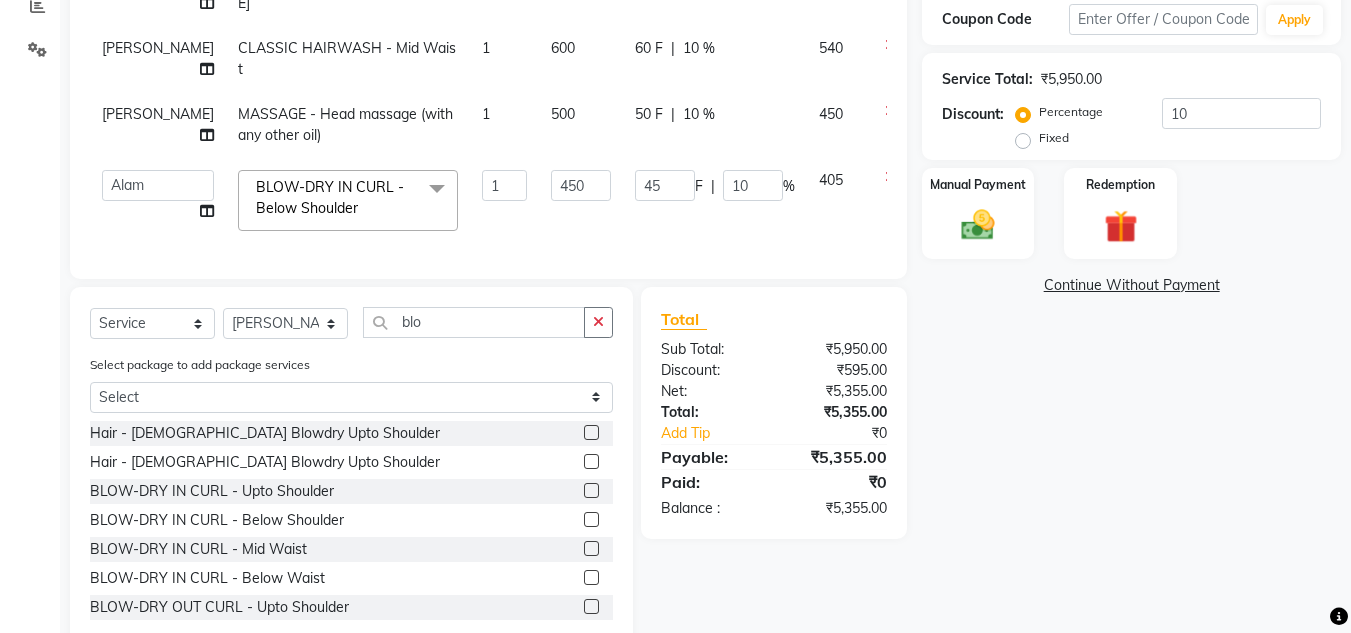 scroll, scrollTop: 442, scrollLeft: 0, axis: vertical 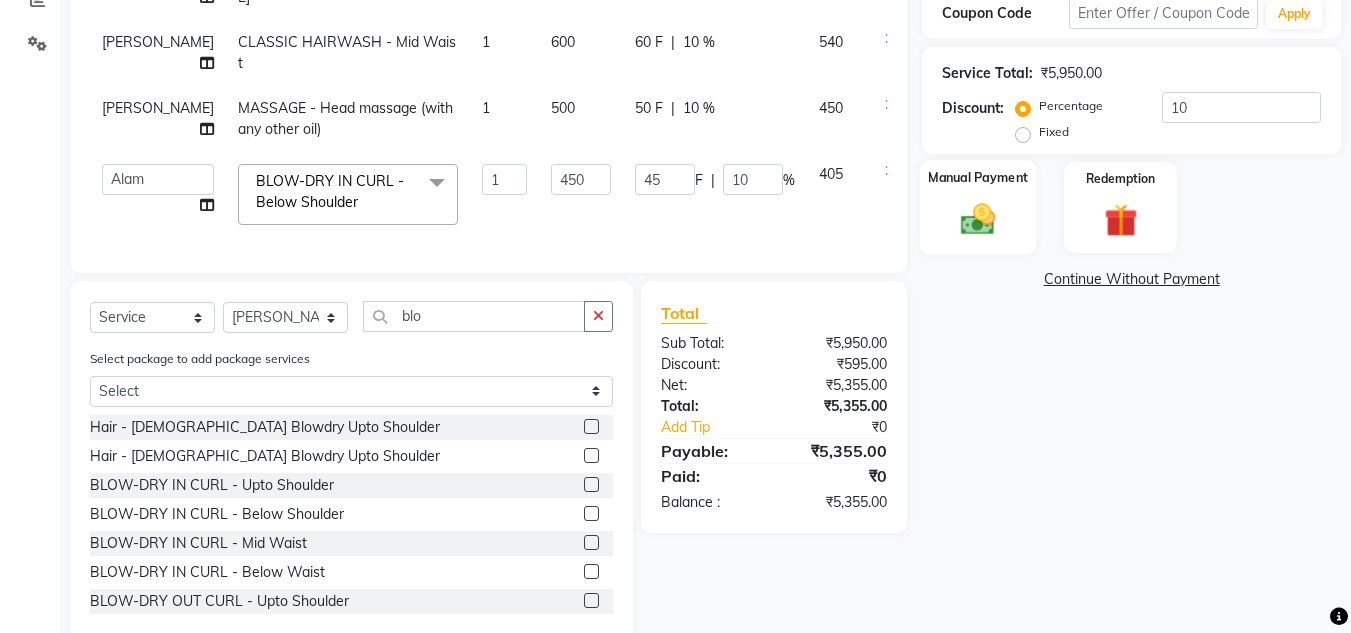 click 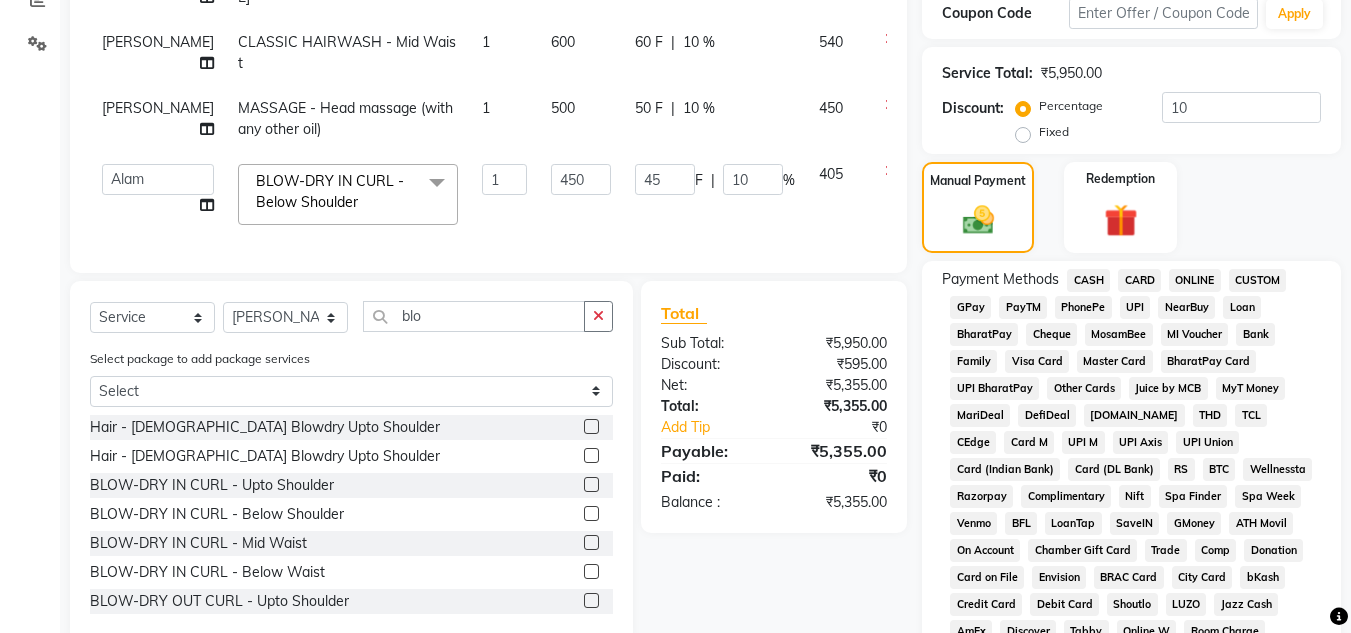 click on "GPay" 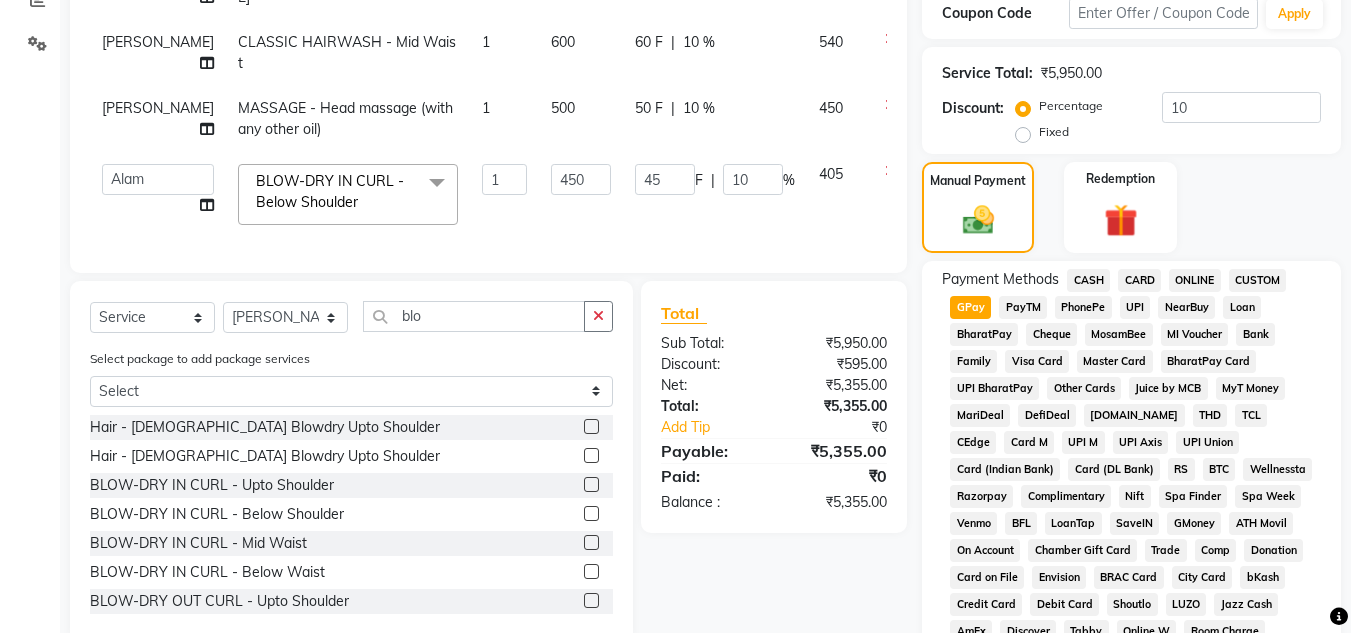 scroll, scrollTop: 960, scrollLeft: 0, axis: vertical 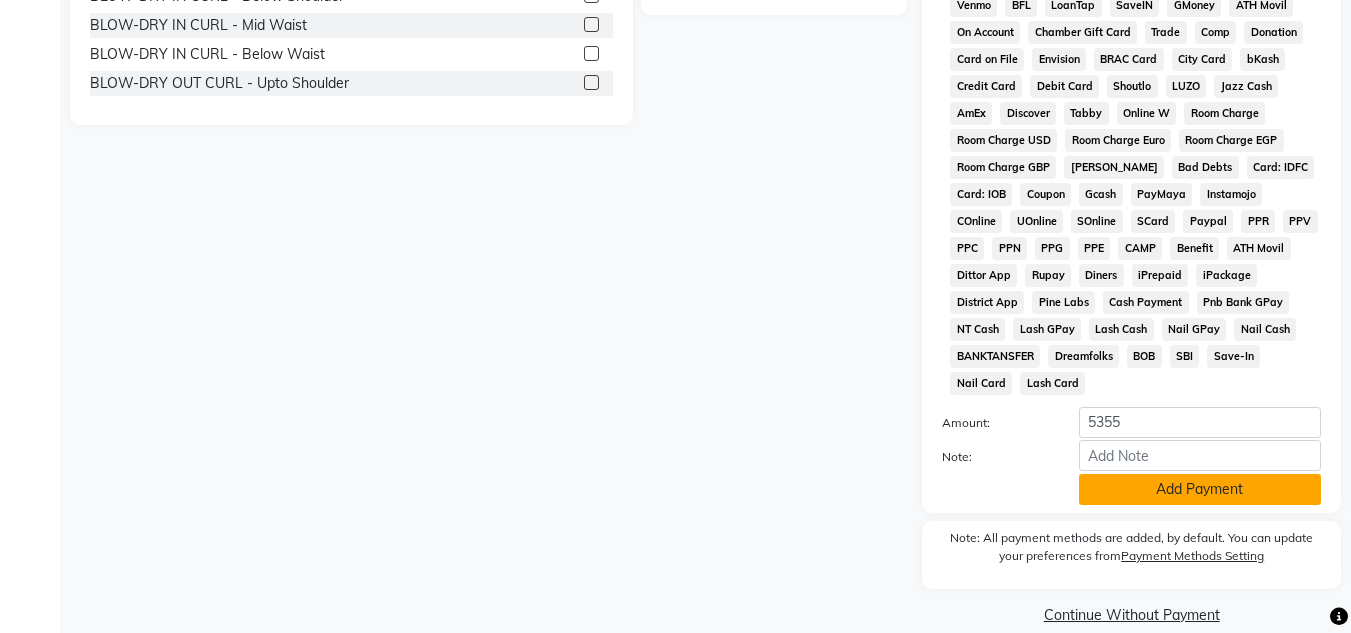 click on "Add Payment" 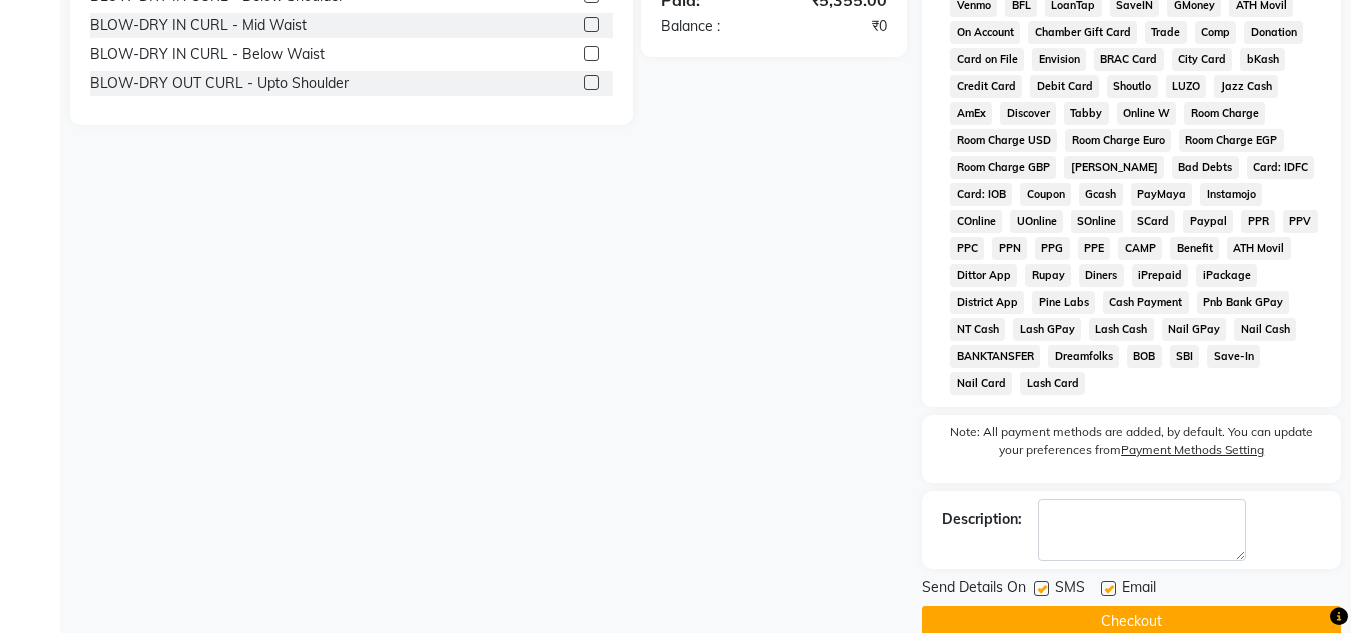 click on "Checkout" 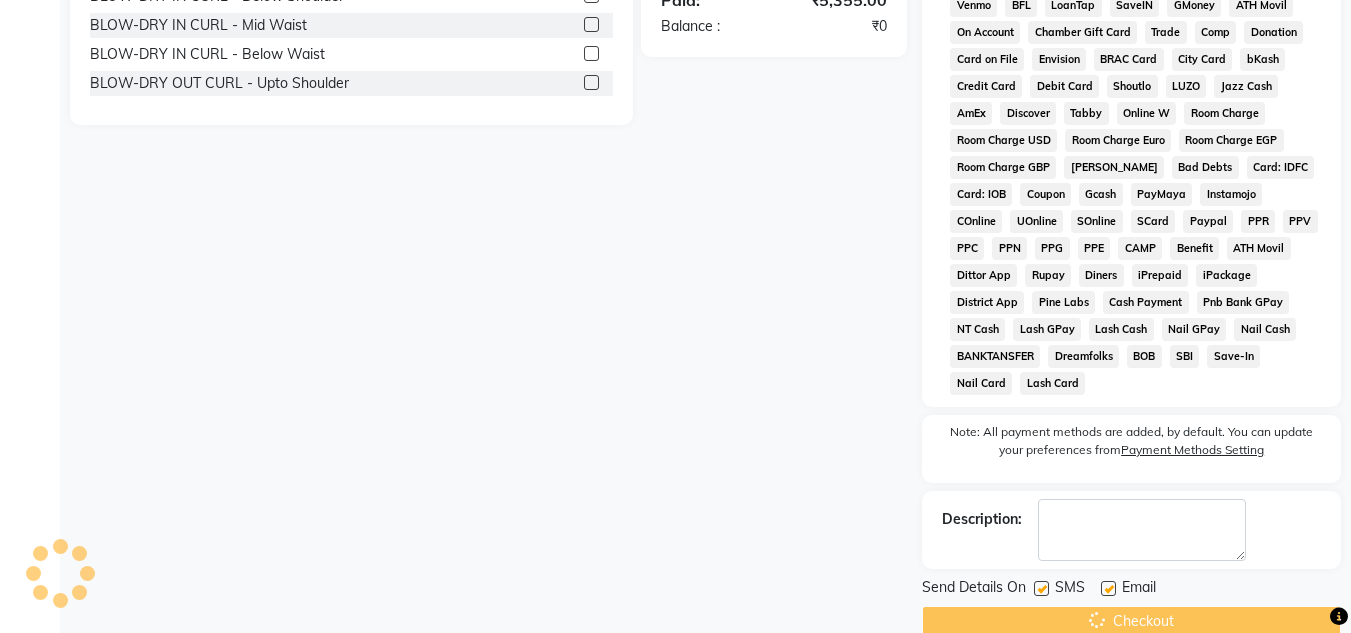 scroll, scrollTop: 0, scrollLeft: 0, axis: both 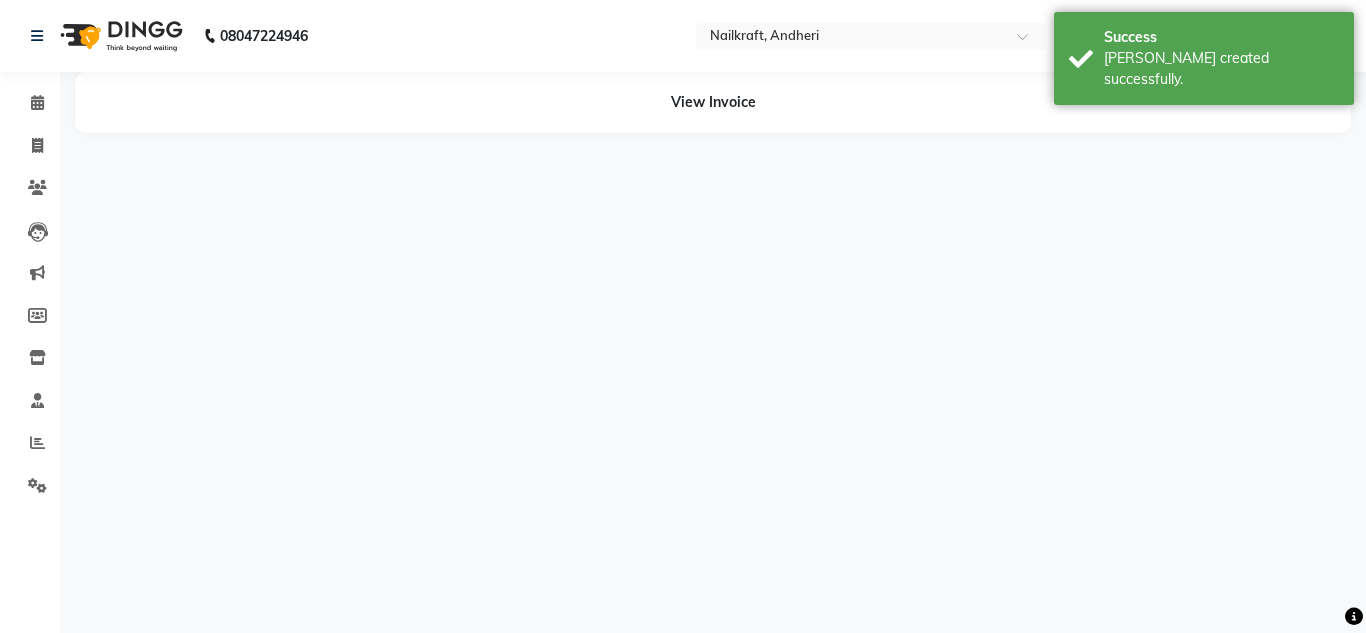 click on "08047224946 Select Location × Nailkraft, Andheri  WhatsApp Status  ✕ Status:  Disconnected Most Recent Message: 11-07-2025     10:02 PM Recent Service Activity: 11-07-2025     09:53 PM  08047224946 Whatsapp Settings English ENGLISH Español العربية मराठी हिंदी ગુજરાતી தமிழ் 中文 Notifications nothing to show Admin Manage Profile Change Password Sign out  Version:3.15.4  ☀ NailKraft, Andheri  Calendar  Invoice  Clients  Leads   Marketing  Members  Inventory  Staff  Reports  Settings Completed InProgress Upcoming Dropped Tentative Check-In Confirm Bookings Generate Report Segments Page Builder  View Invoice" at bounding box center (683, 316) 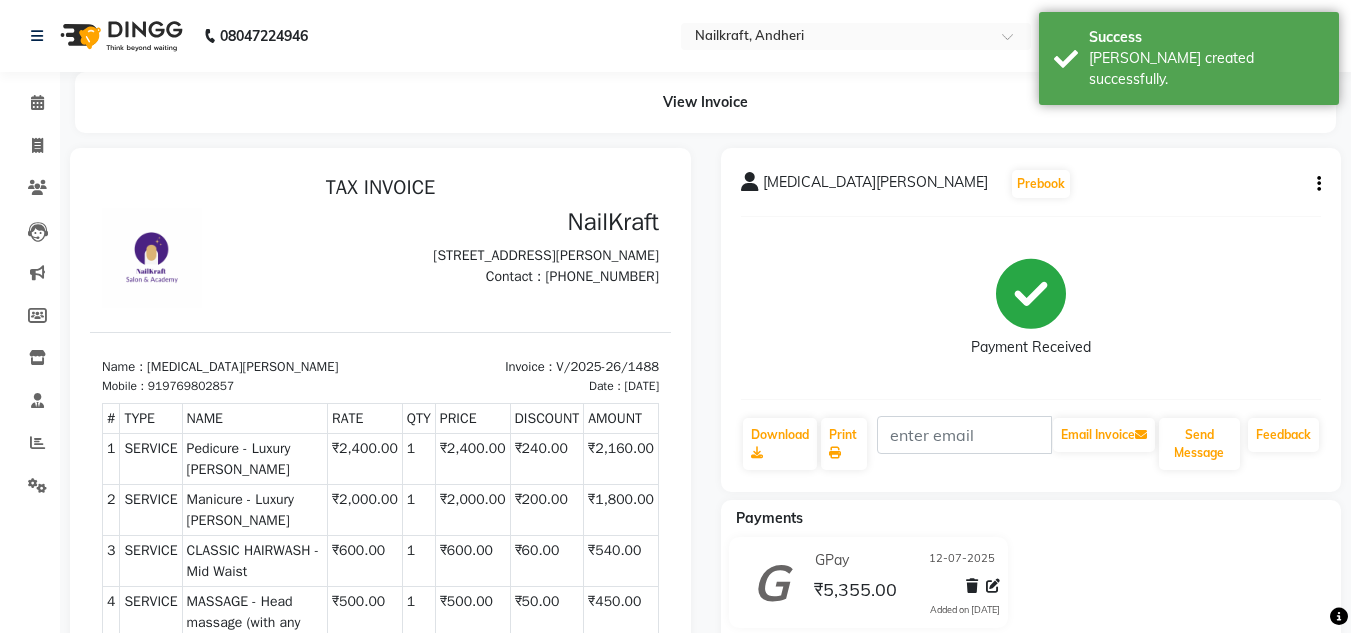 scroll, scrollTop: 0, scrollLeft: 0, axis: both 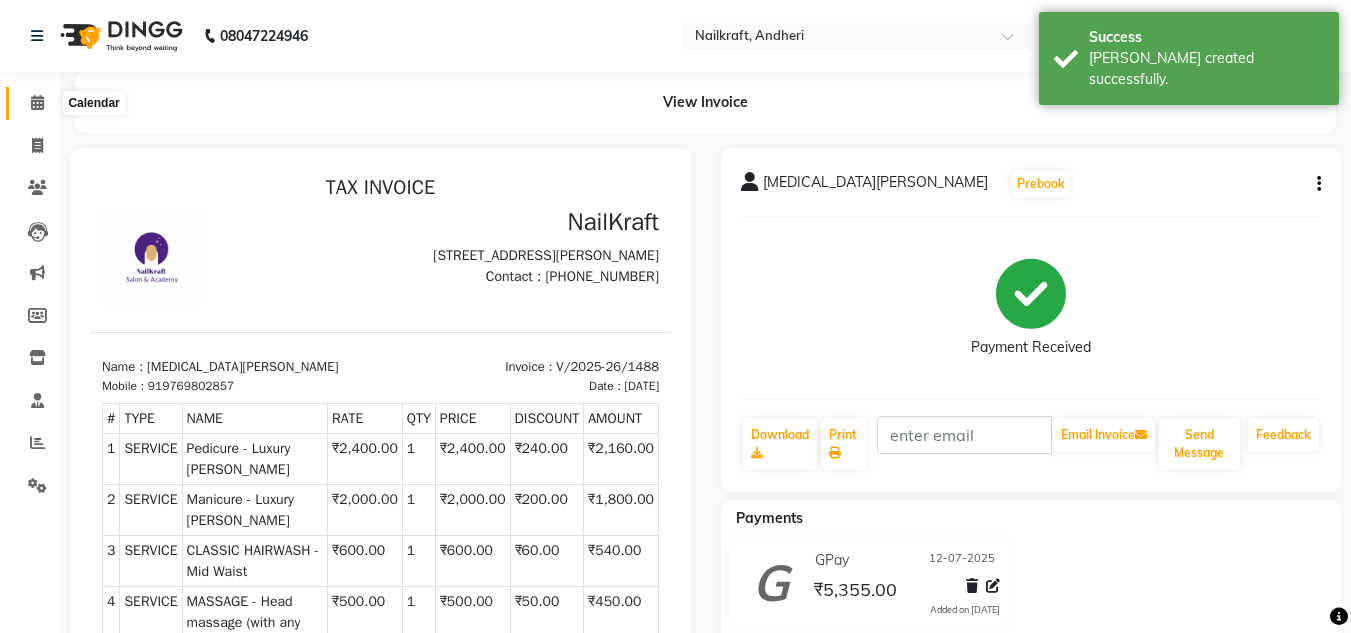 click 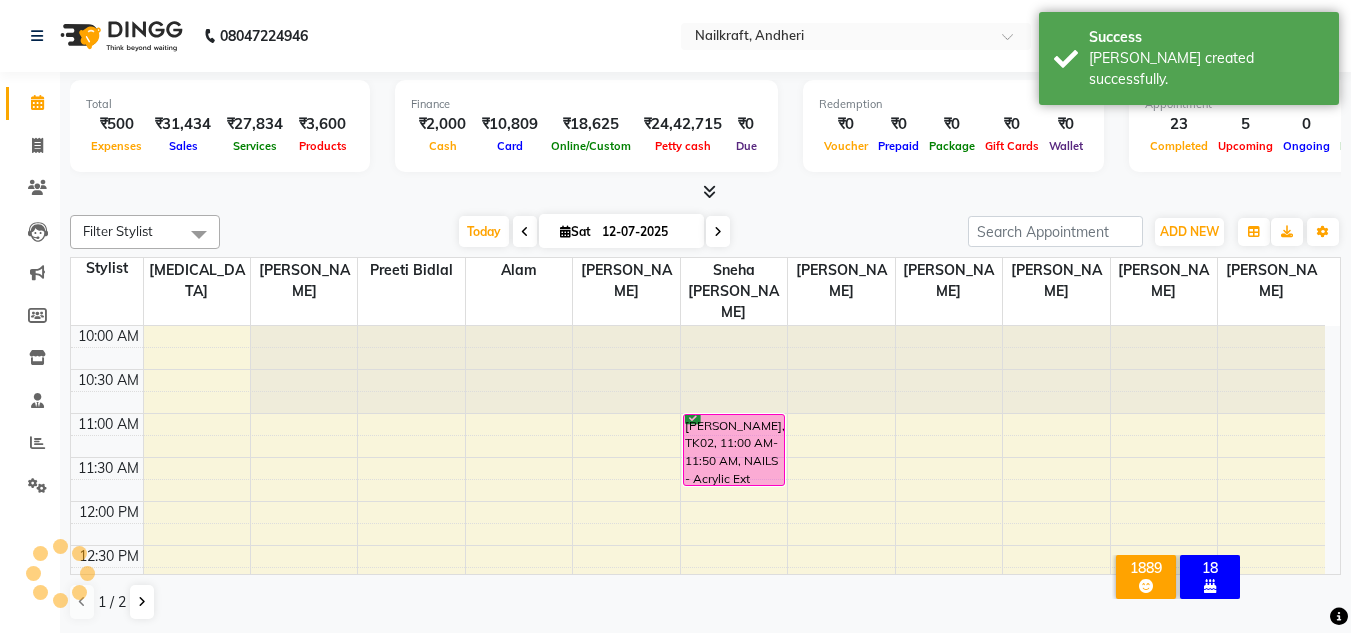 scroll, scrollTop: 748, scrollLeft: 0, axis: vertical 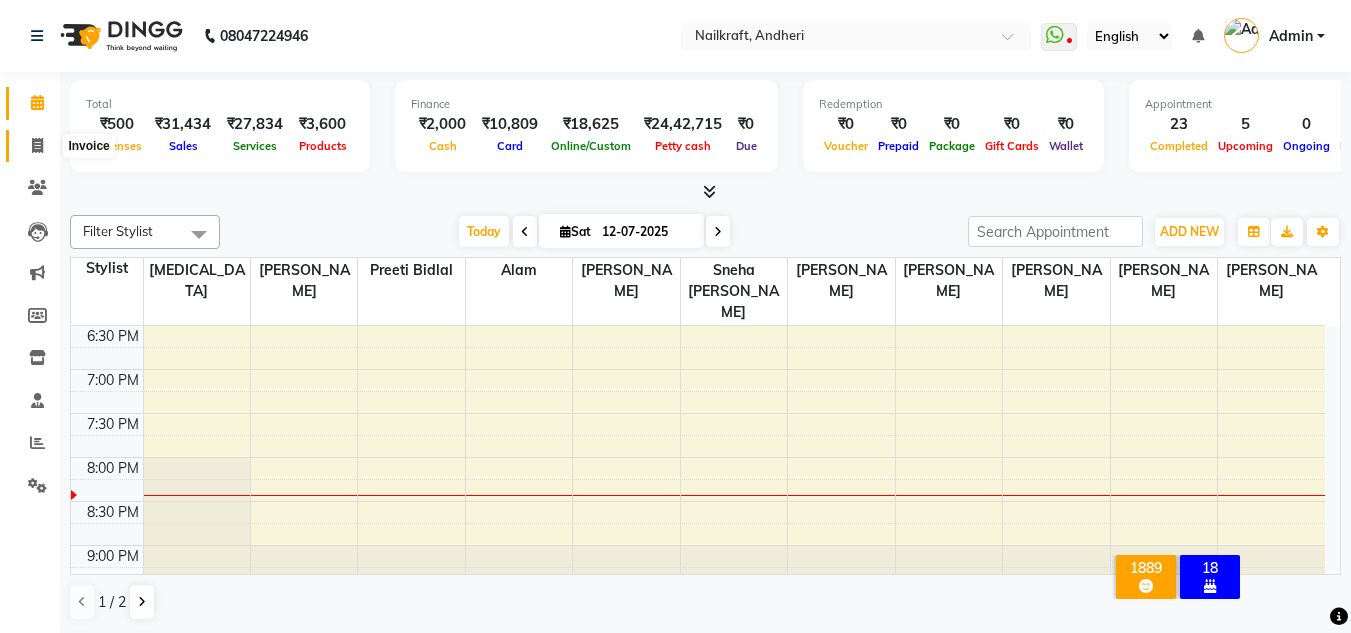 click 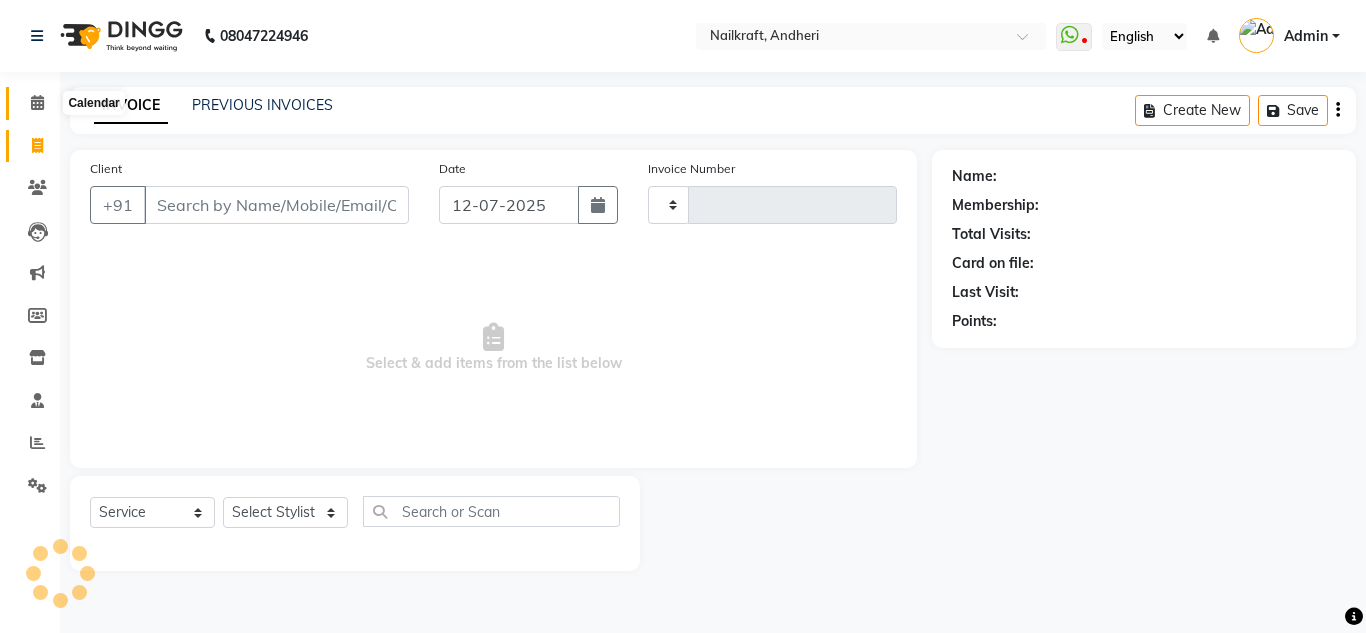 click 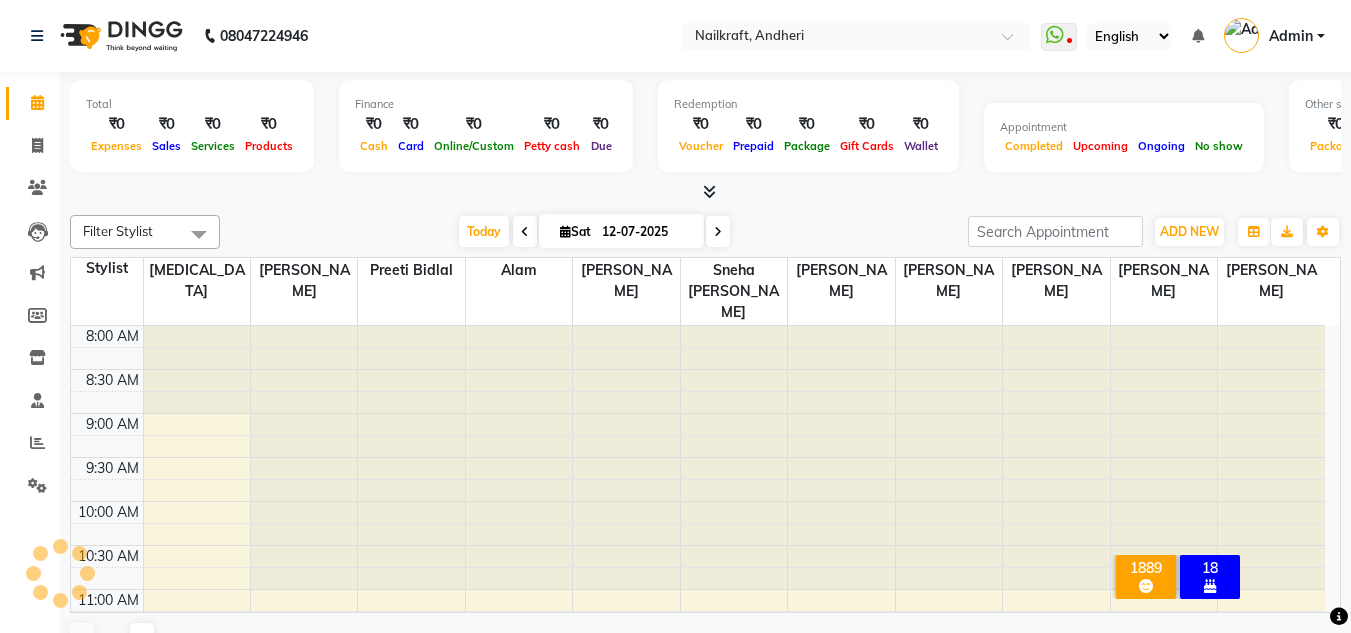 scroll, scrollTop: 723, scrollLeft: 0, axis: vertical 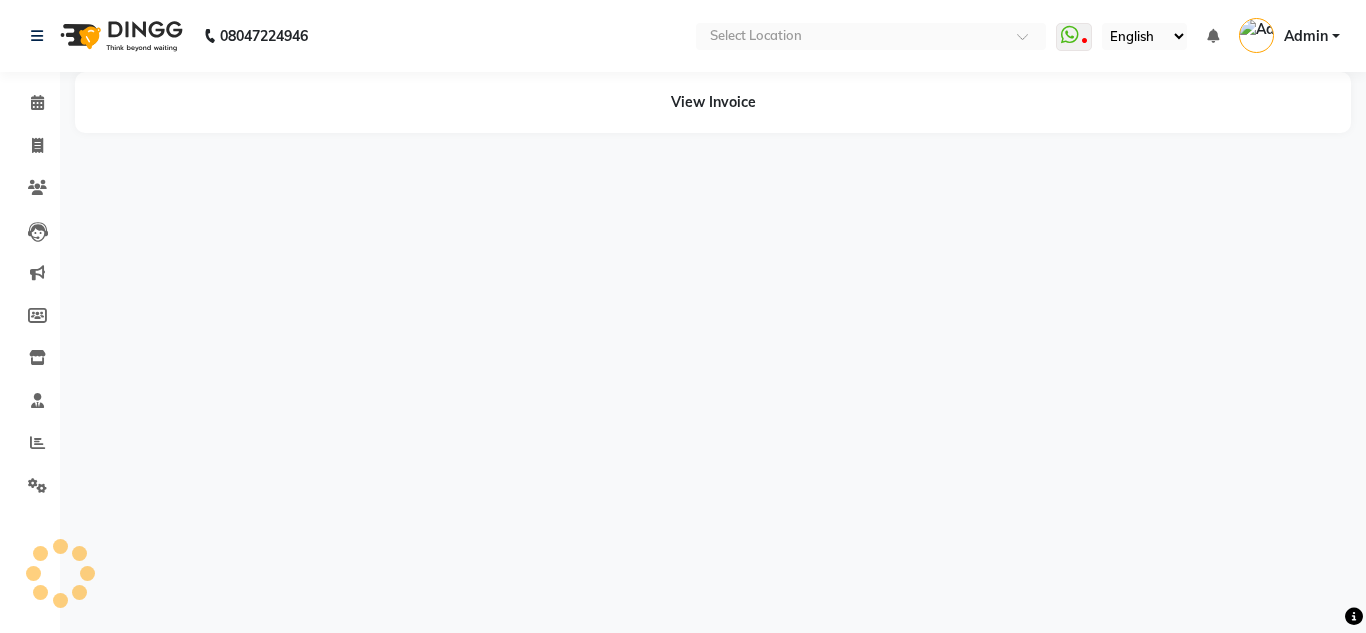select on "en" 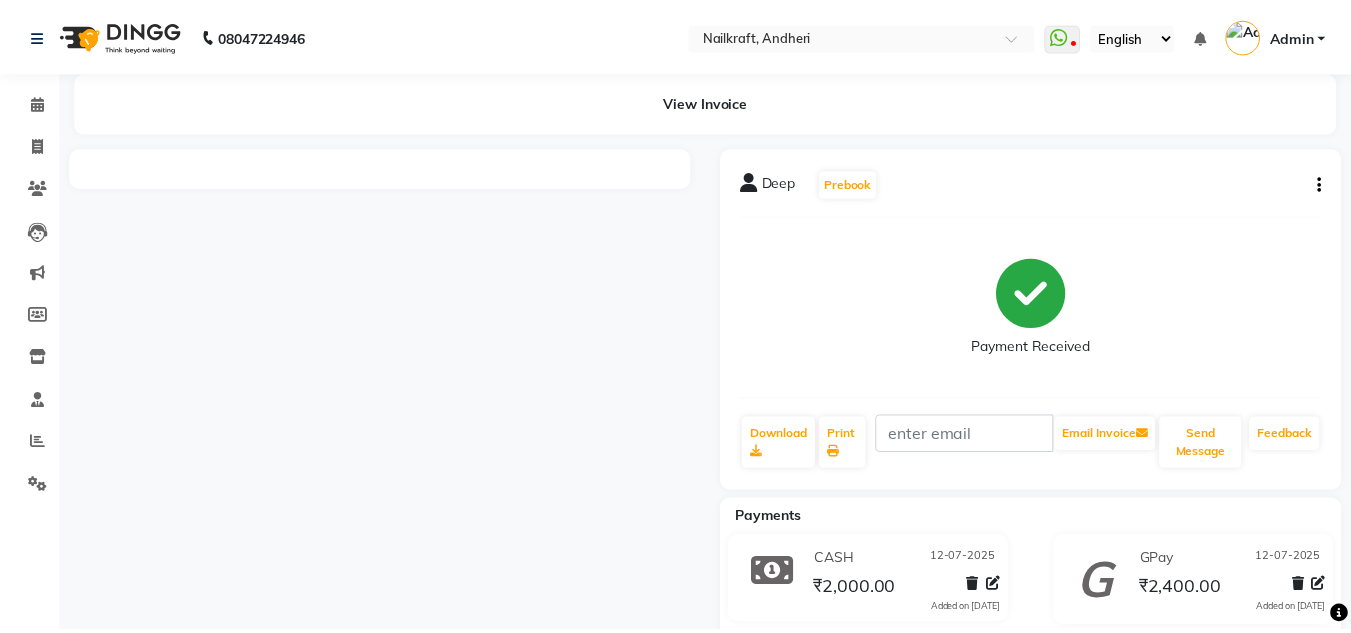 scroll, scrollTop: 0, scrollLeft: 0, axis: both 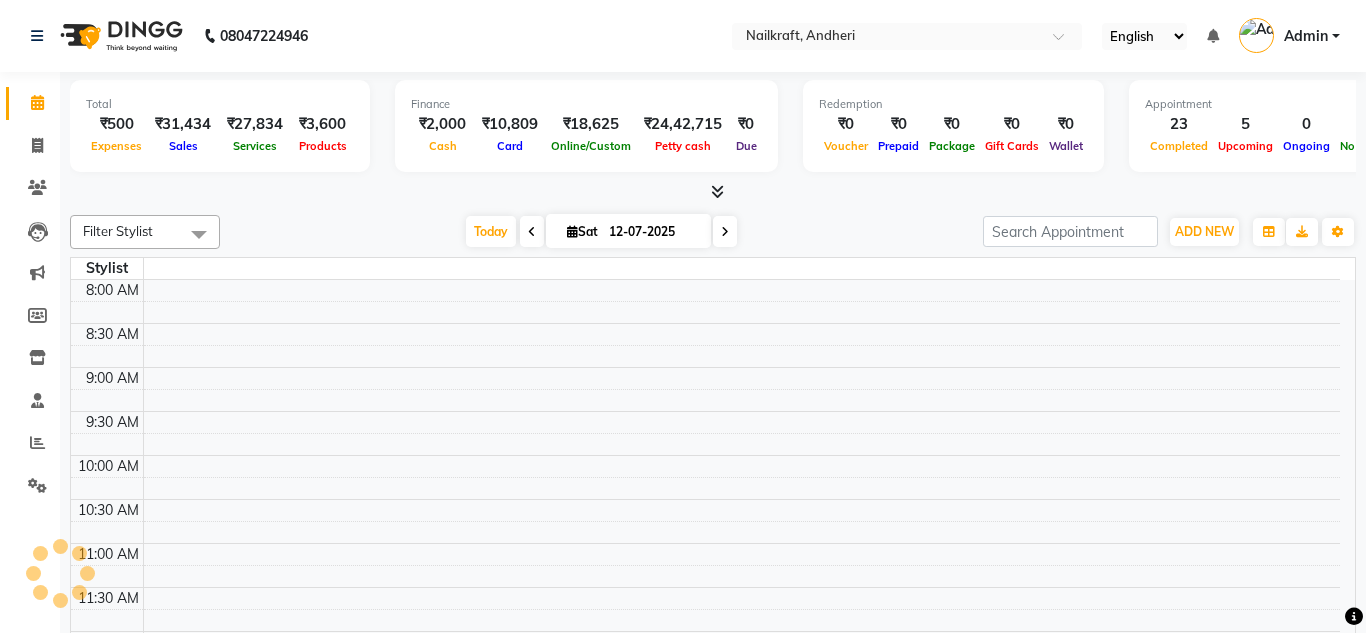 select on "en" 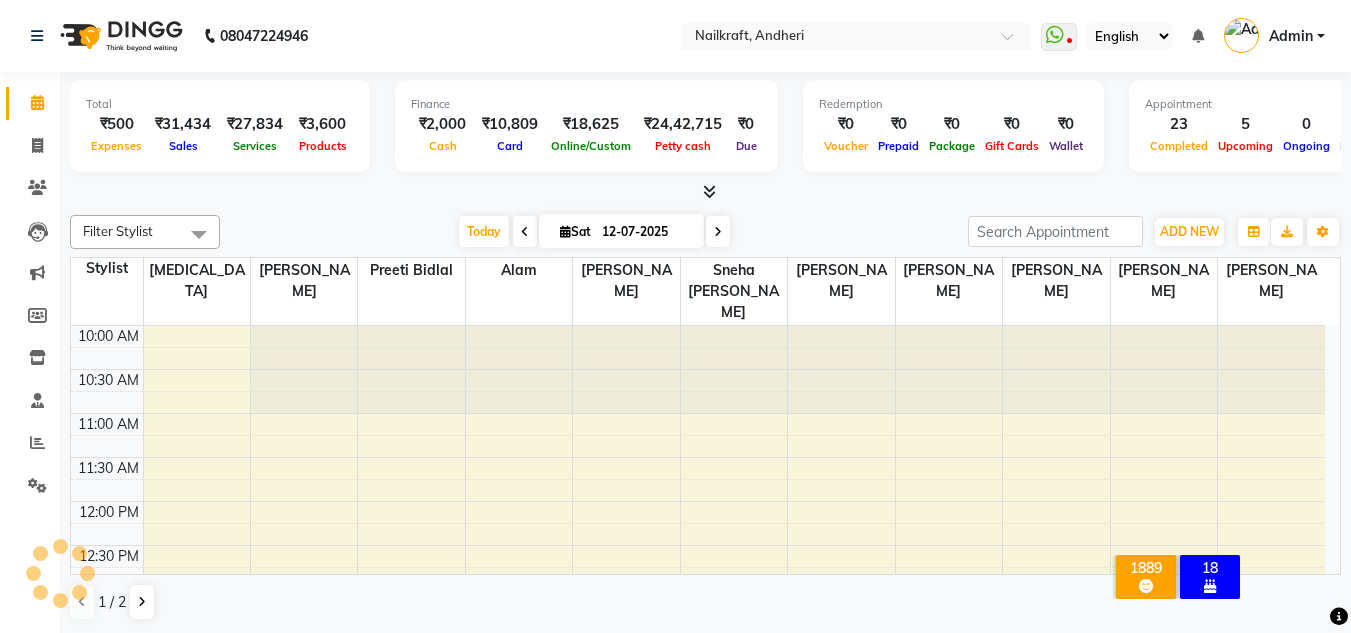 scroll, scrollTop: 748, scrollLeft: 0, axis: vertical 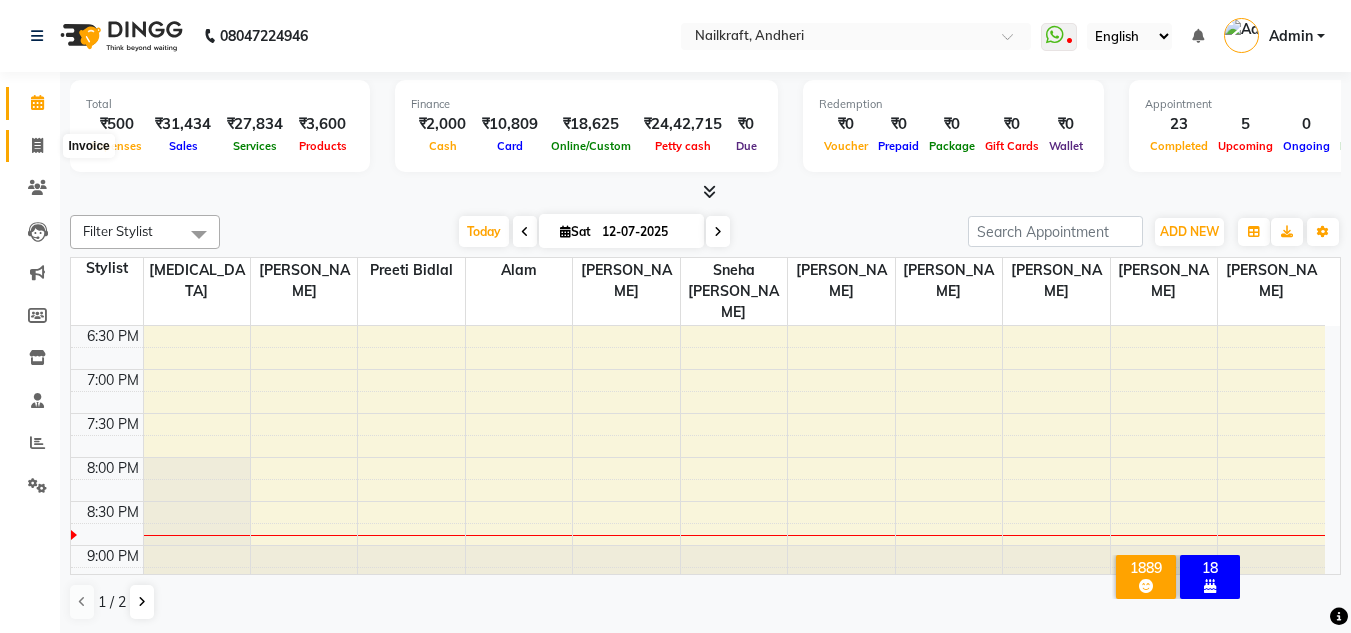 click 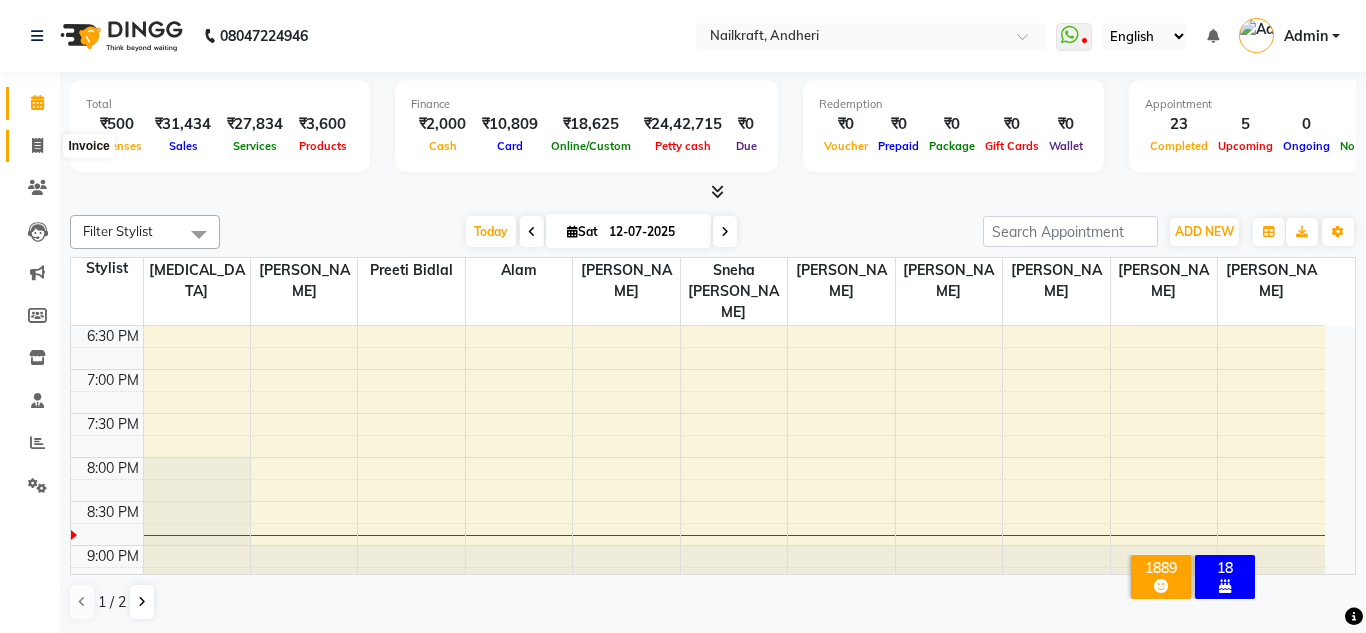 select on "6081" 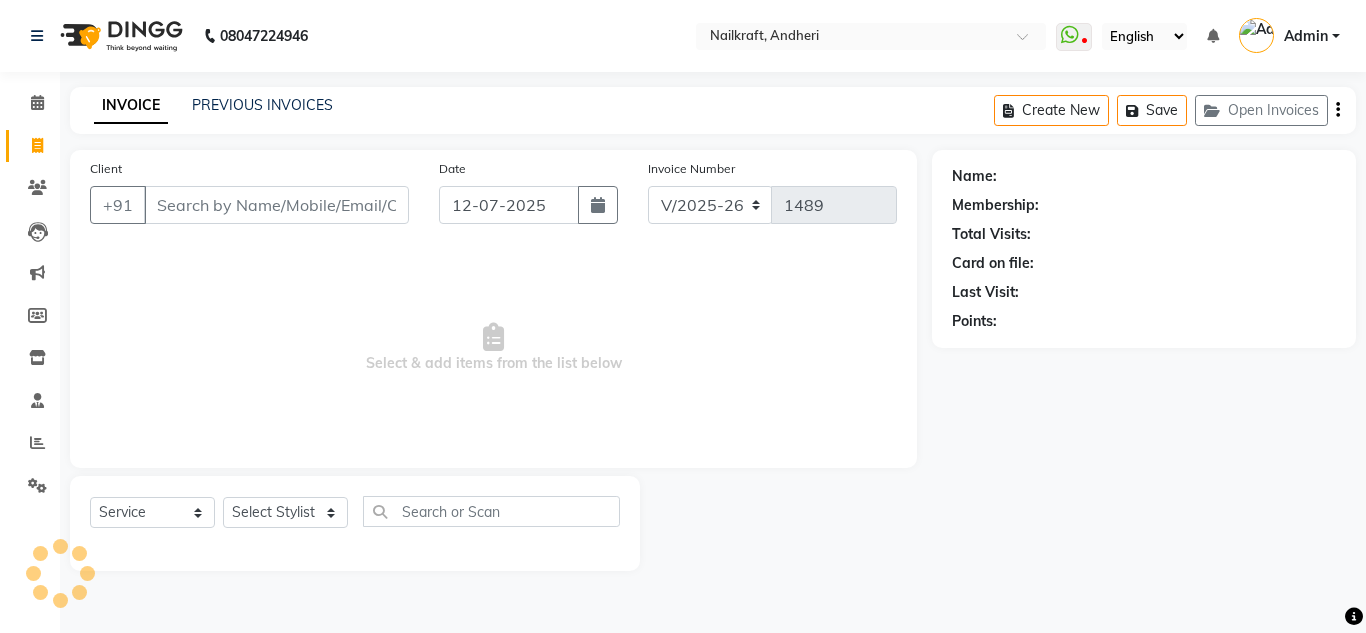 click on "Client" at bounding box center [276, 205] 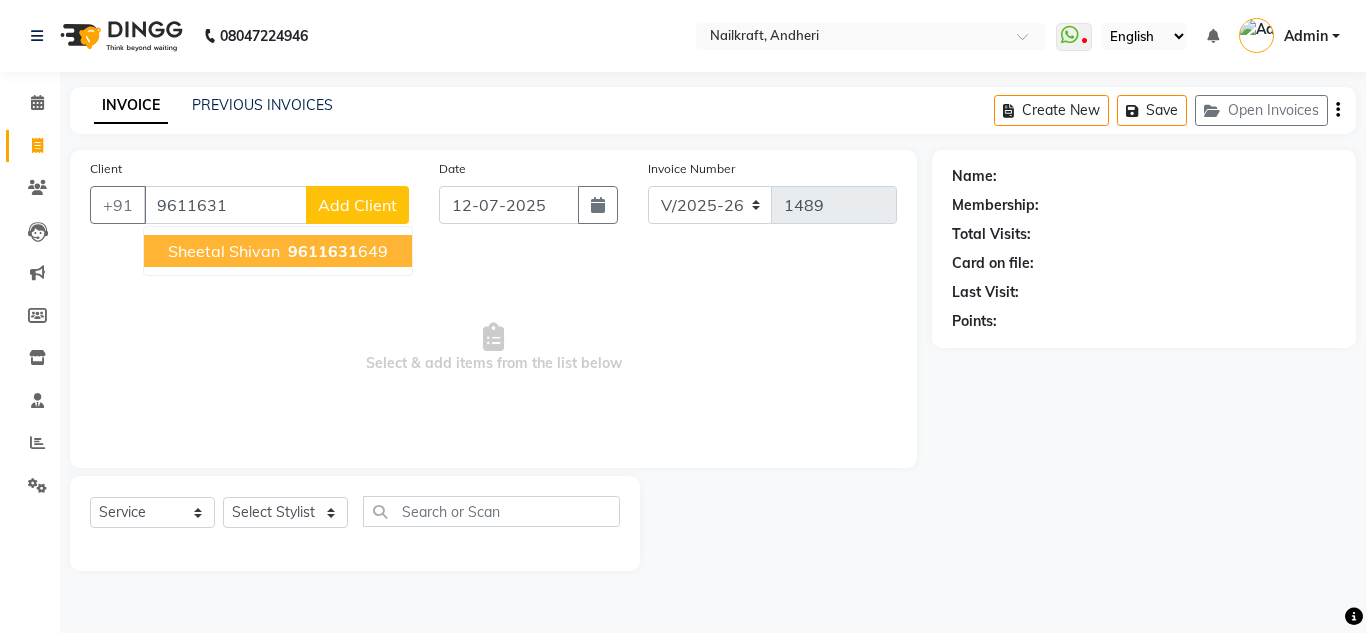 click on "Sheetal Shivan" at bounding box center (224, 251) 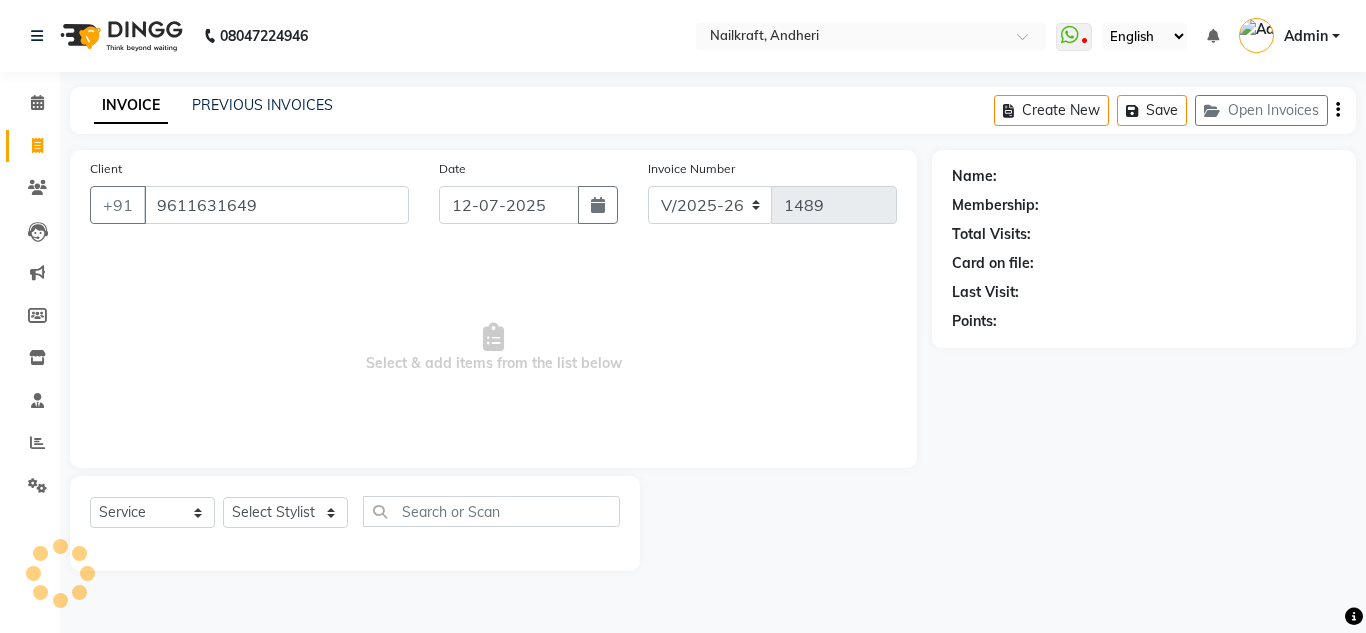 type on "9611631649" 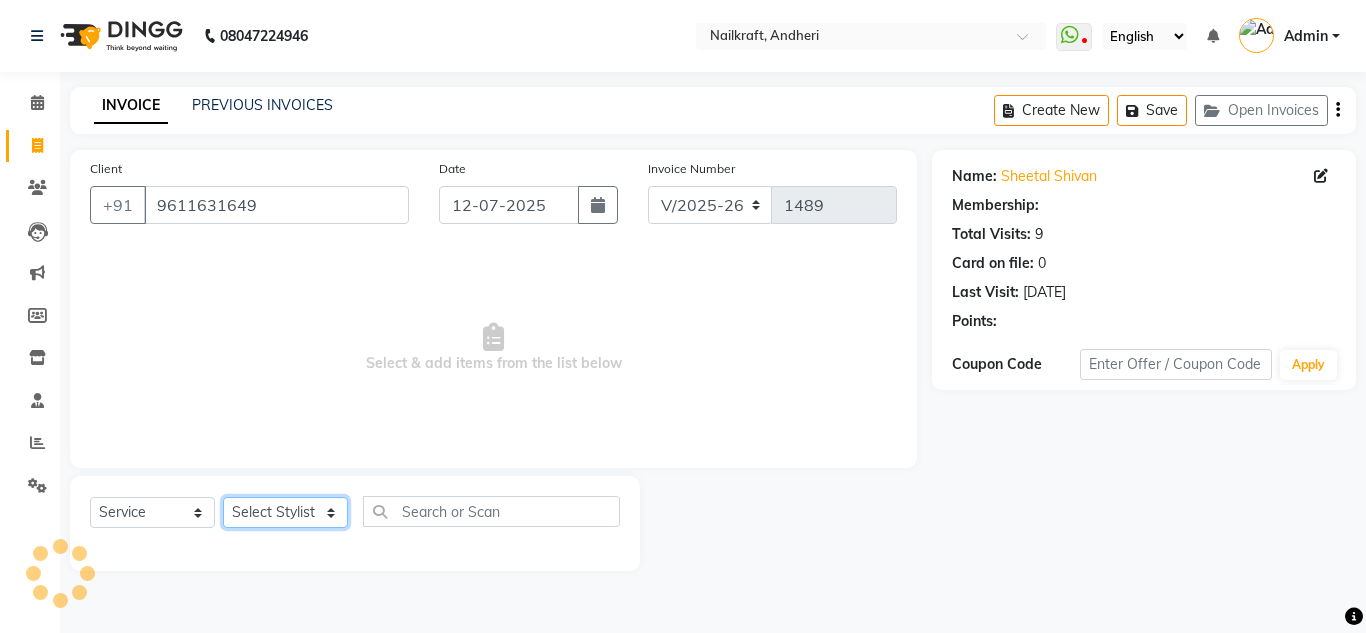 click on "Select Stylist [PERSON_NAME] [PERSON_NAME] [PERSON_NAME] NailKraft [PERSON_NAME] [MEDICAL_DATA] [PERSON_NAME]  Pooja Mehral Preeti Bidlal [PERSON_NAME] [PERSON_NAME] [PERSON_NAME] [PERSON_NAME]" 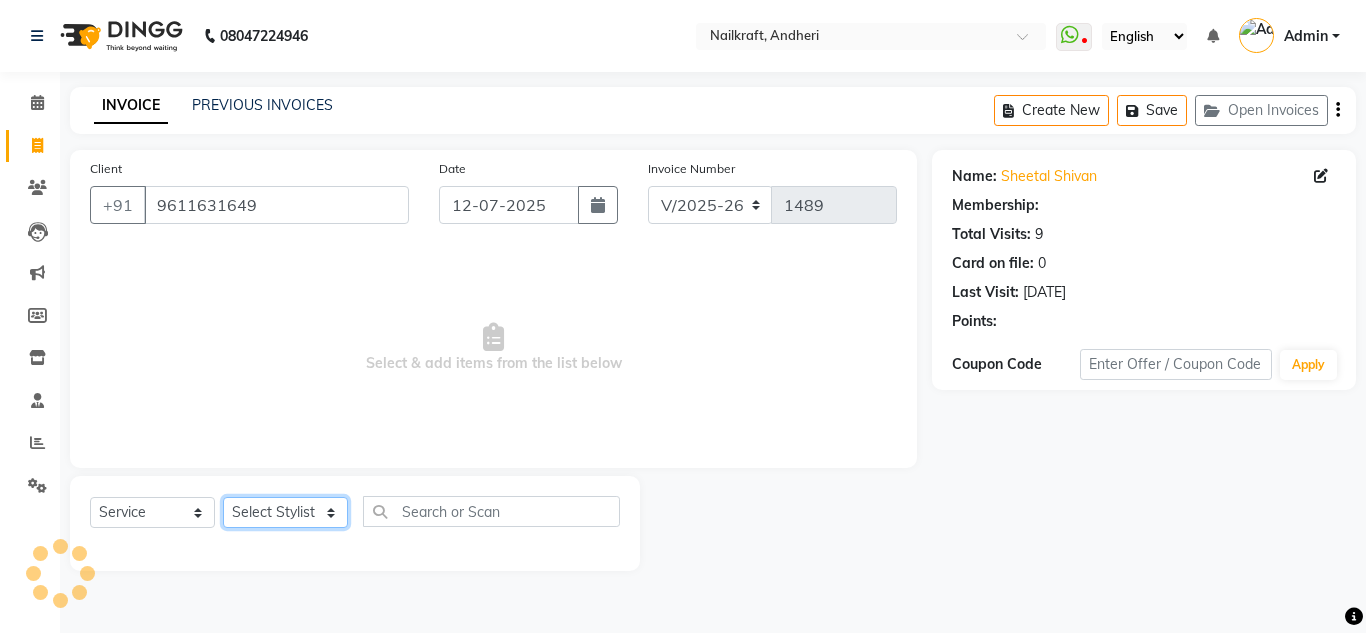 select on "76535" 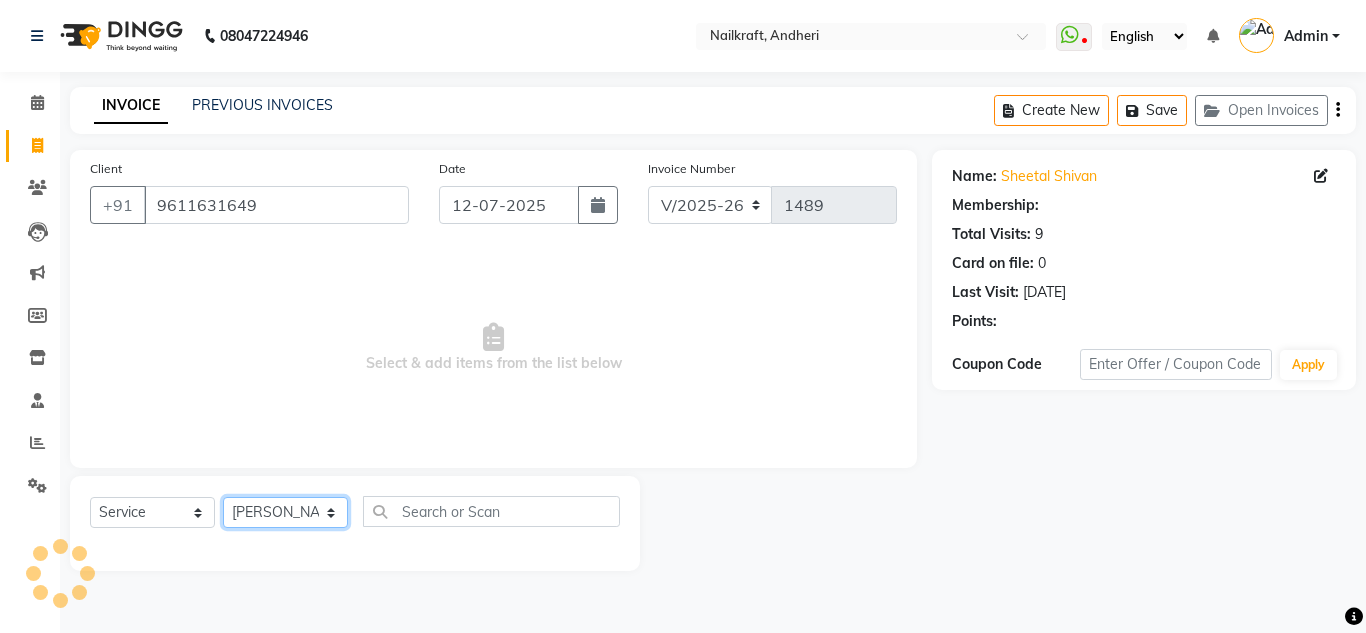 click on "Select Stylist [PERSON_NAME] [PERSON_NAME] [PERSON_NAME] NailKraft [PERSON_NAME] [MEDICAL_DATA] [PERSON_NAME]  Pooja Mehral Preeti Bidlal [PERSON_NAME] [PERSON_NAME] [PERSON_NAME] [PERSON_NAME]" 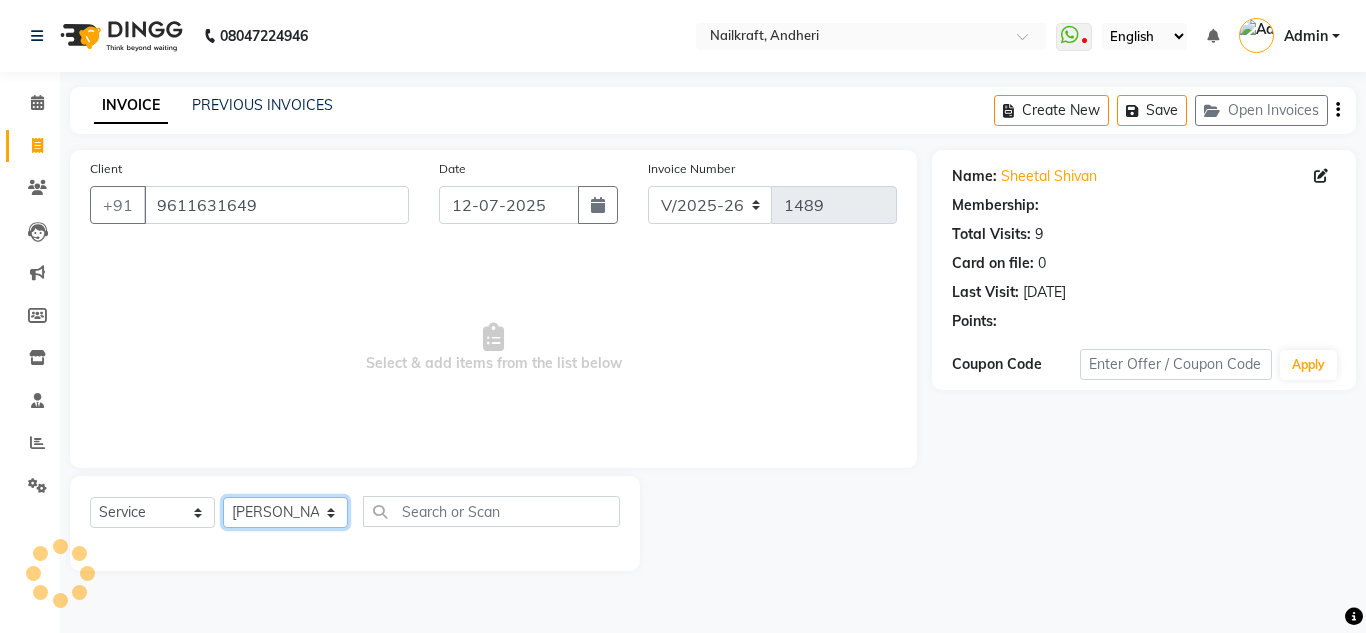 select on "1: Object" 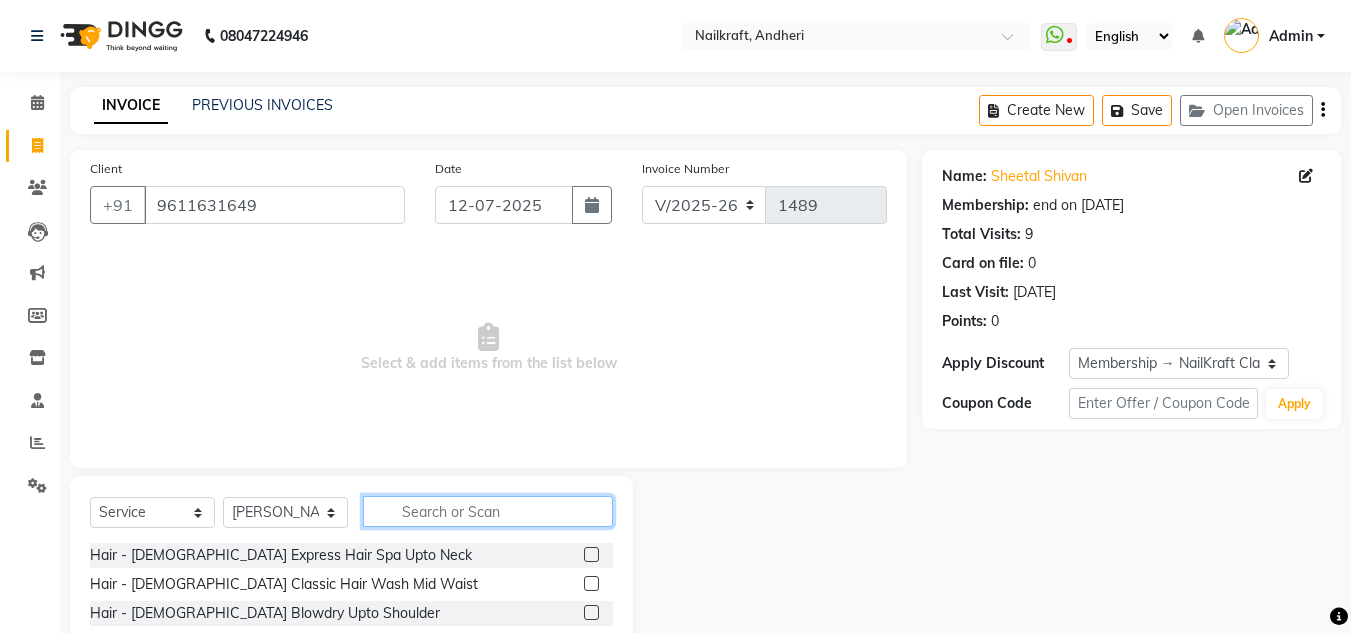 click 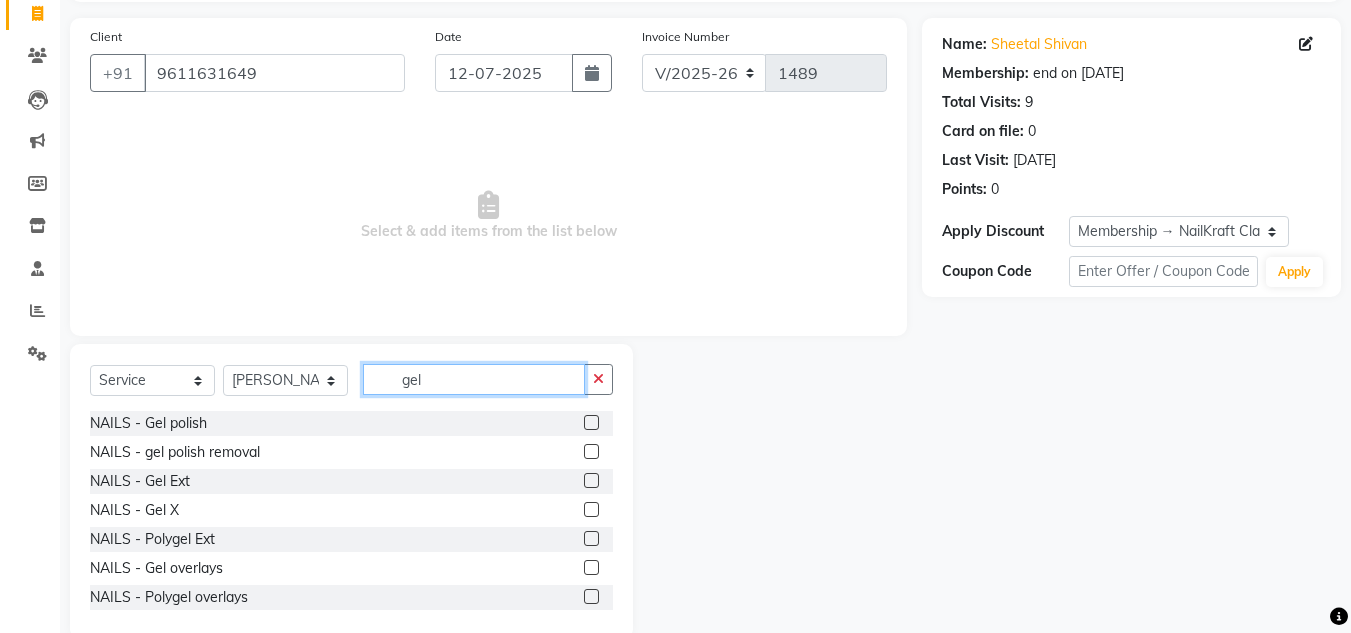 scroll, scrollTop: 168, scrollLeft: 0, axis: vertical 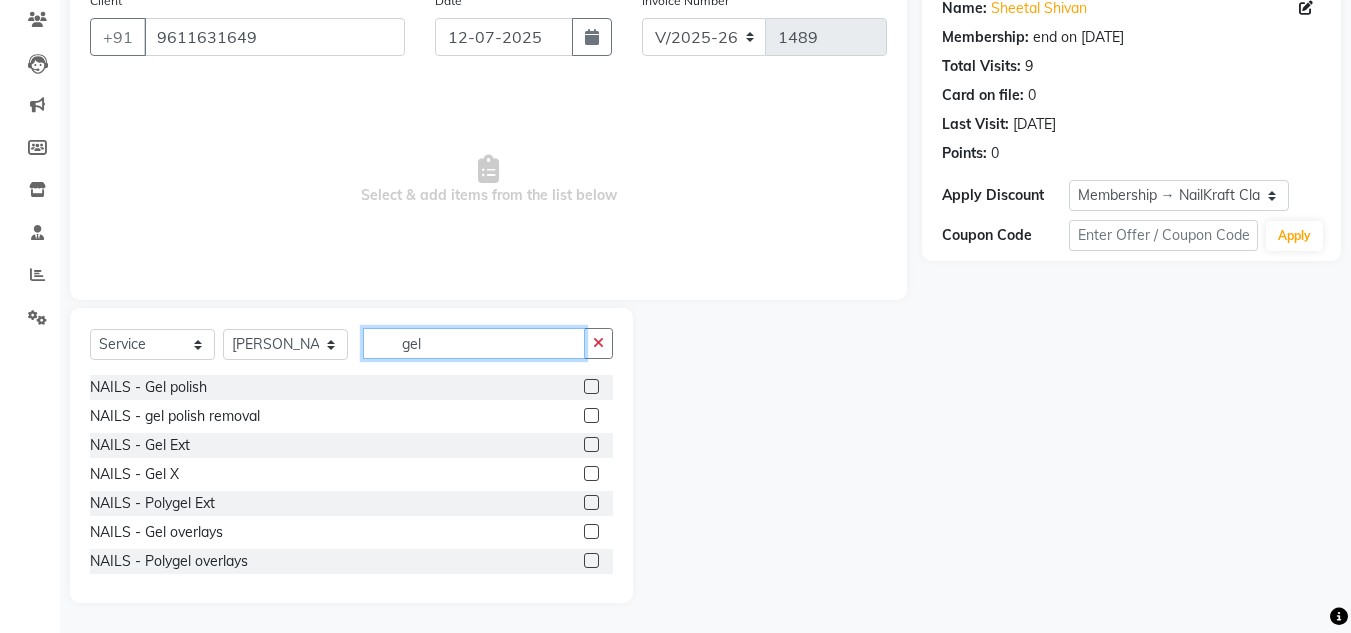 type on "gel" 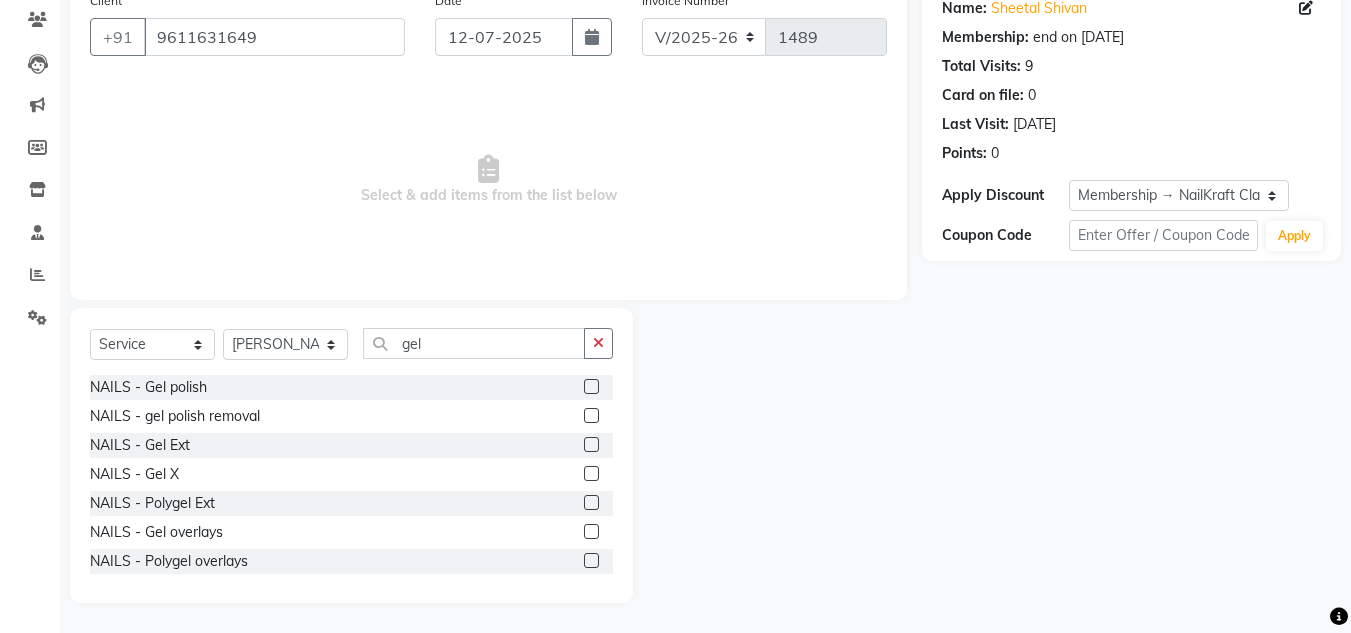 click 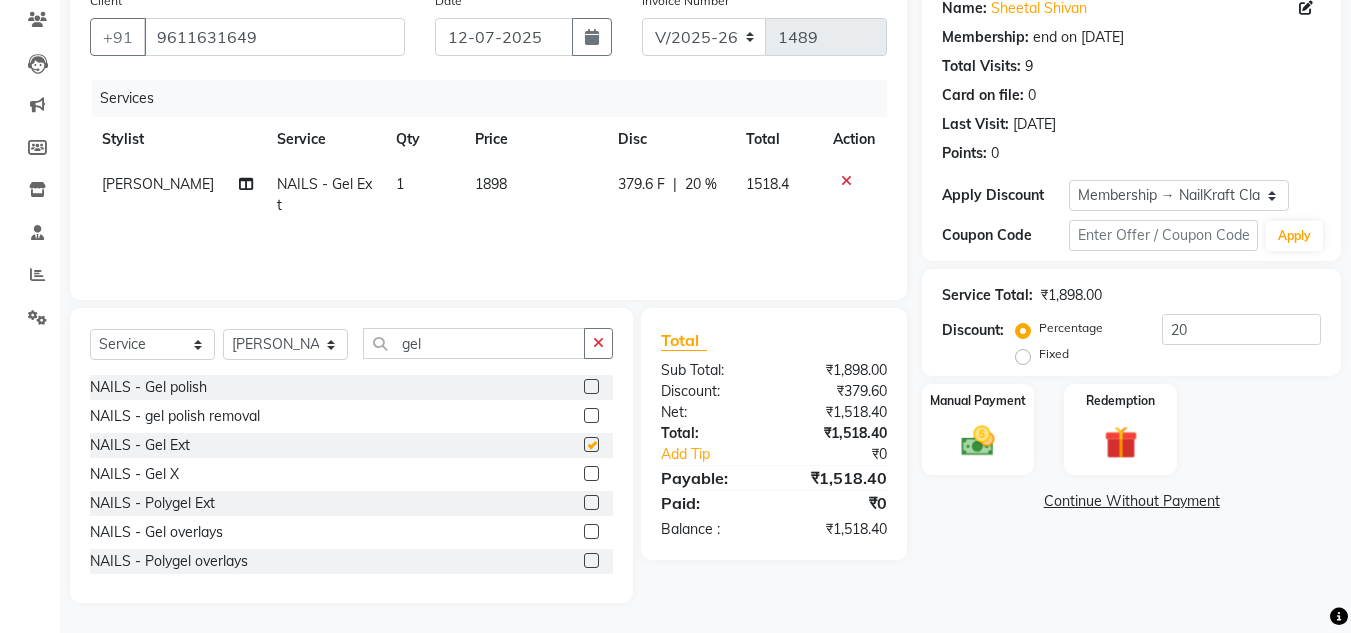 checkbox on "false" 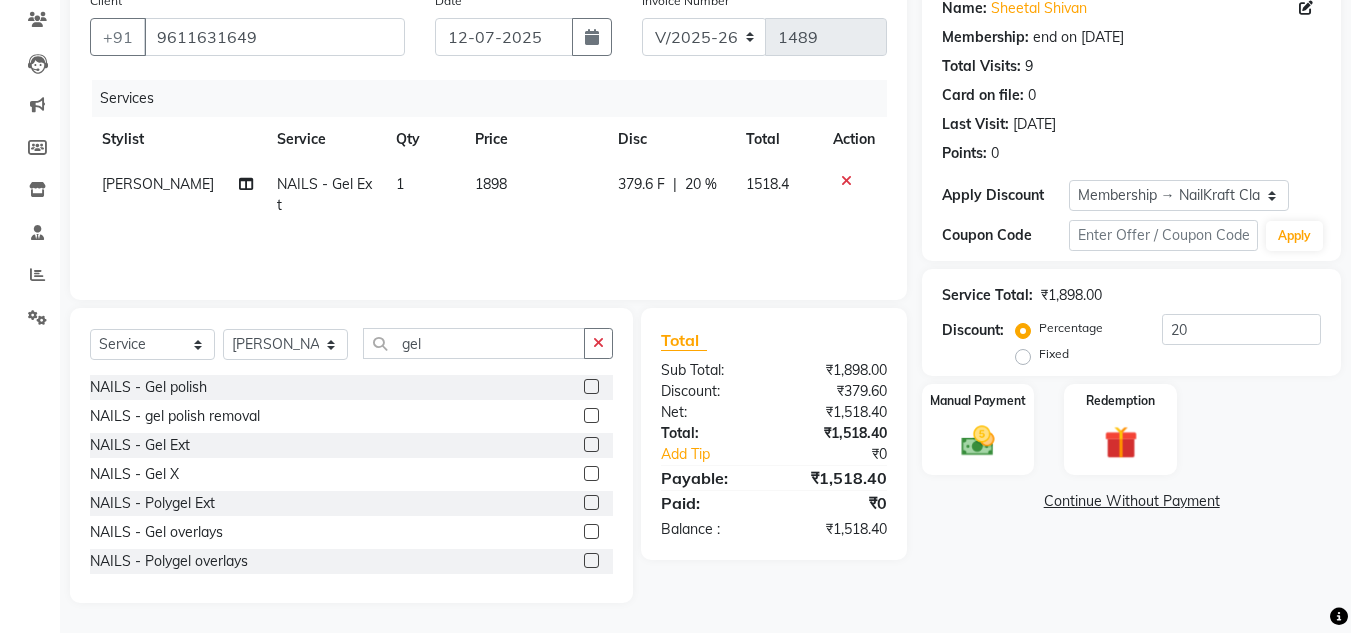 click on "1898" 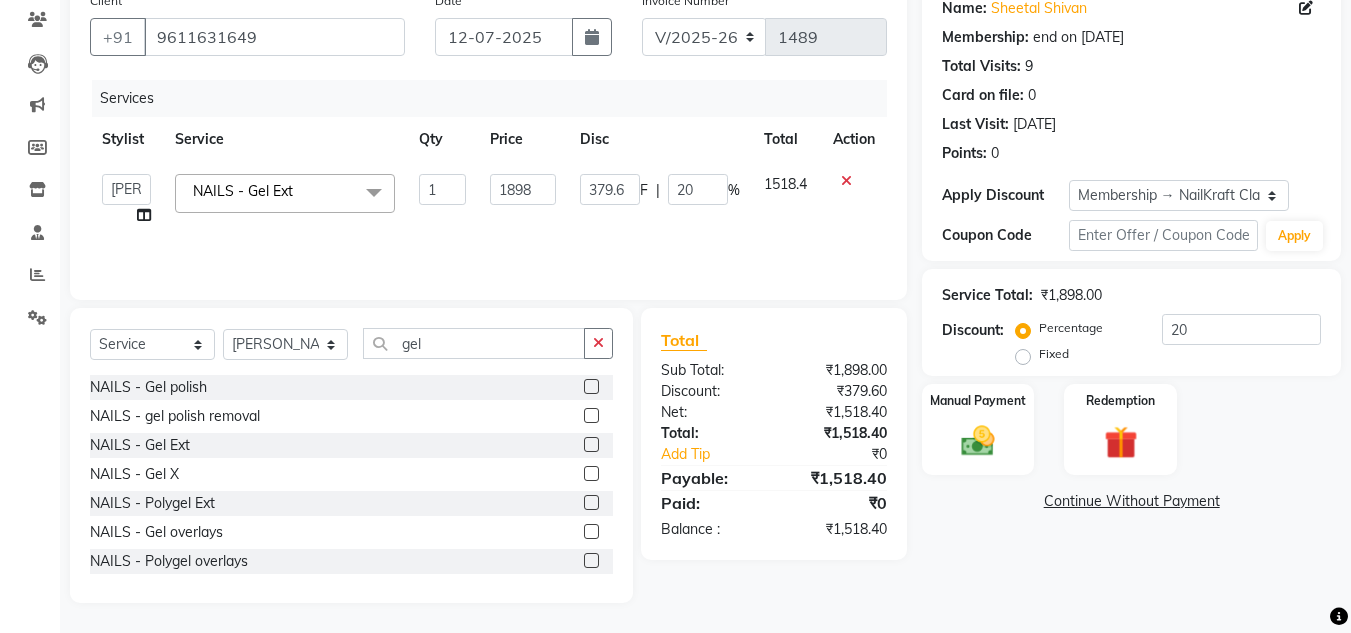 click on "1898" 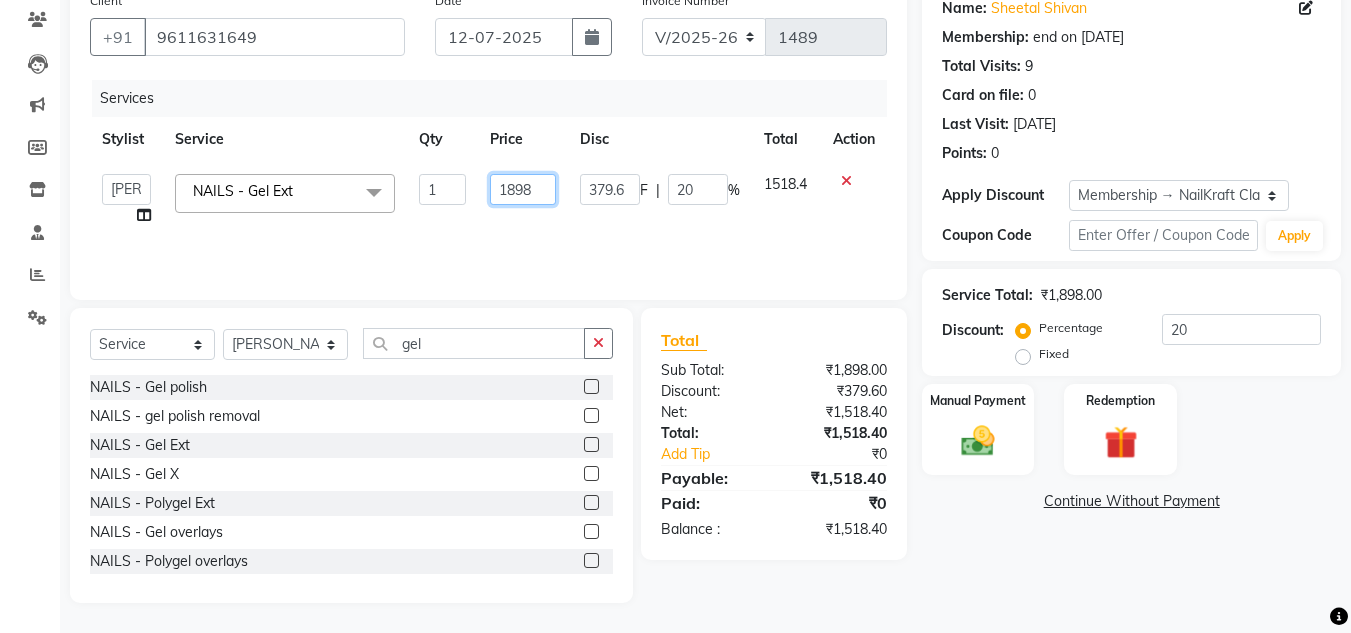click on "1898" 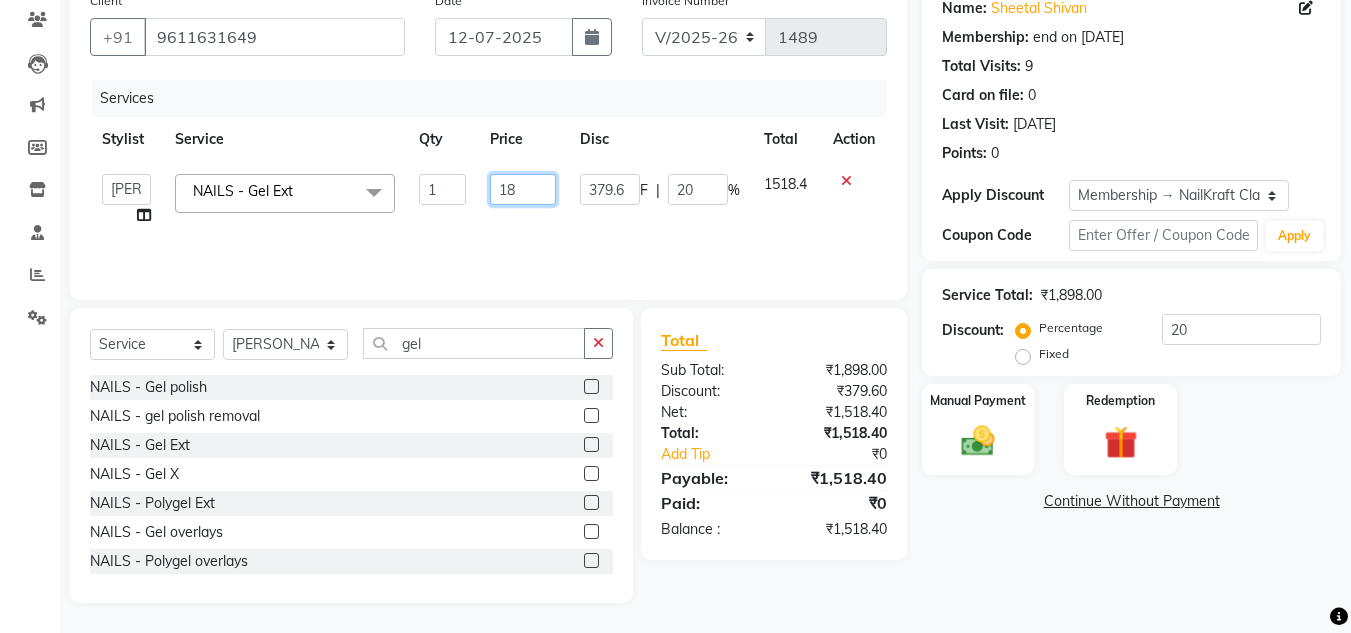 type on "1" 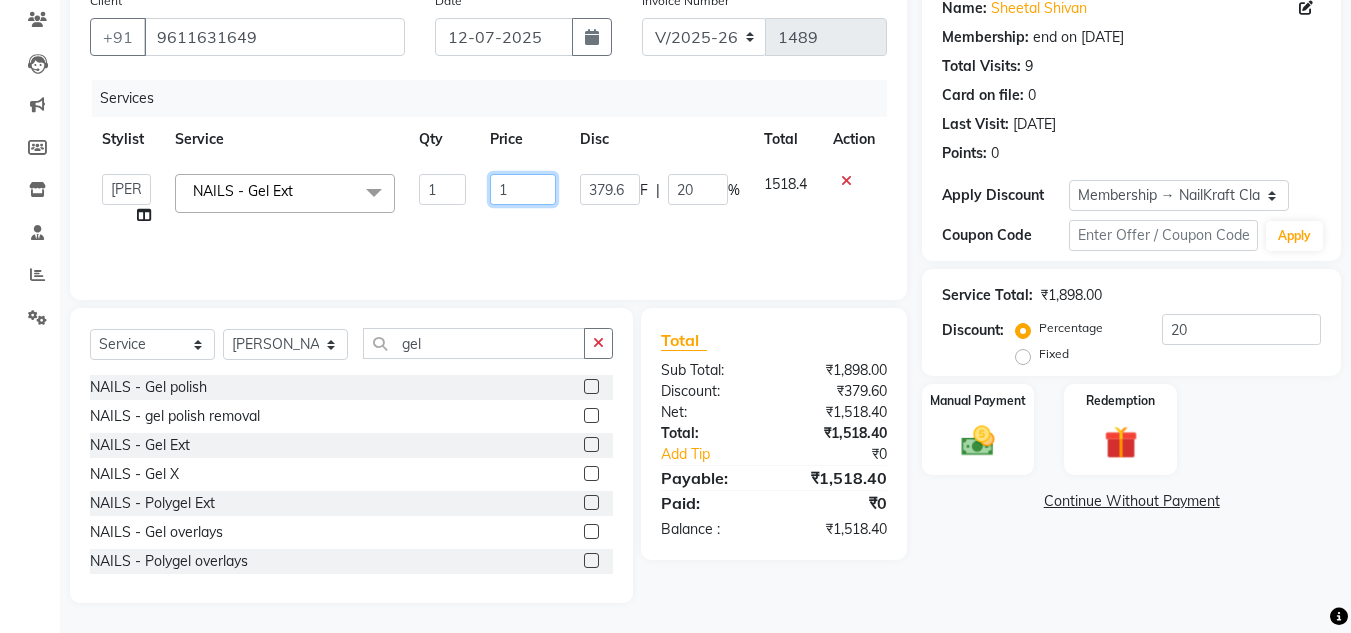 type 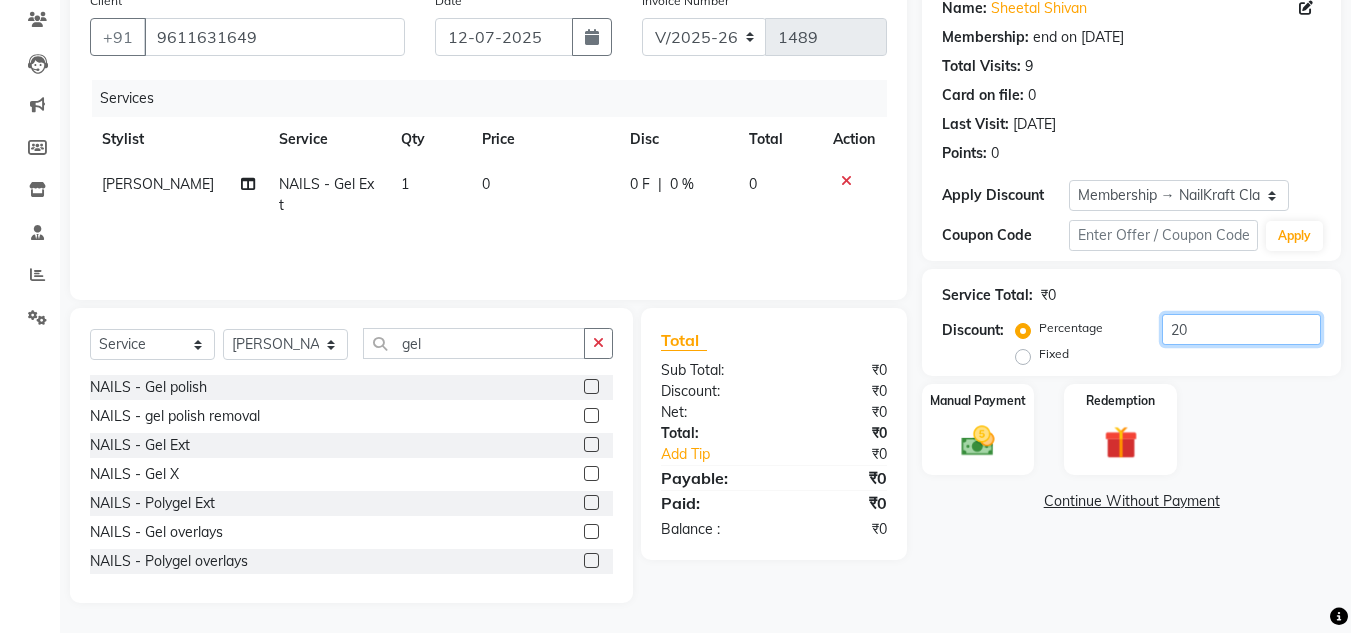 click on "20" 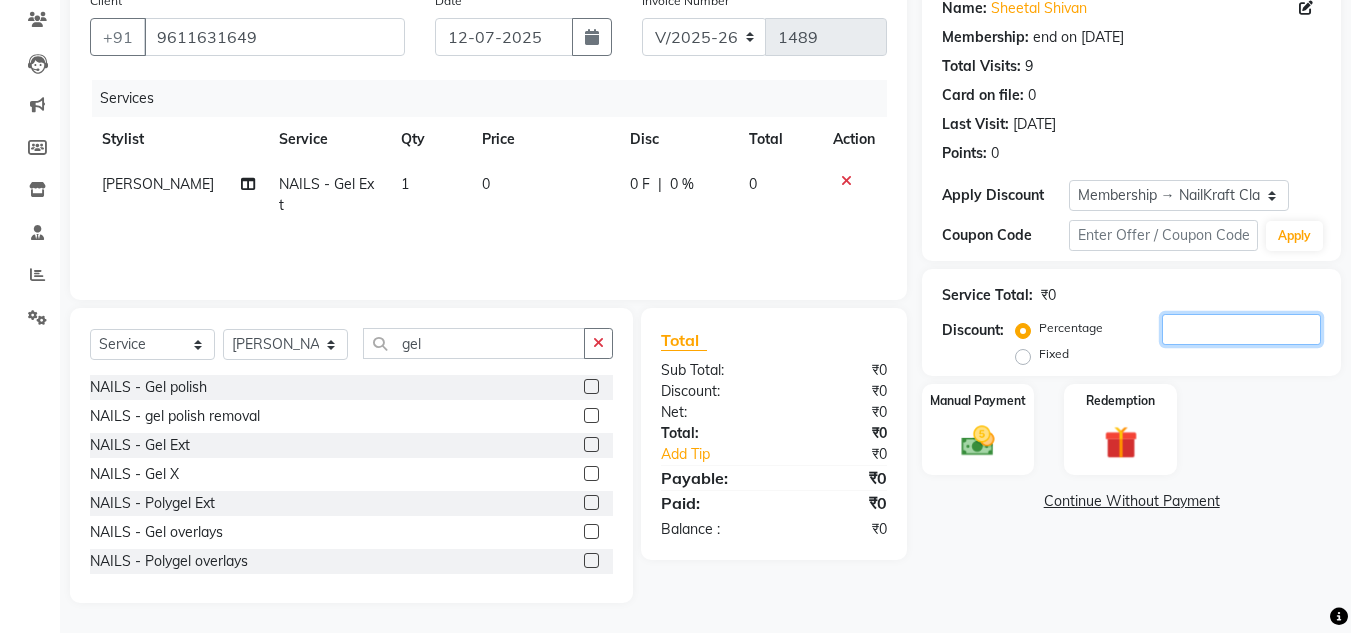 type 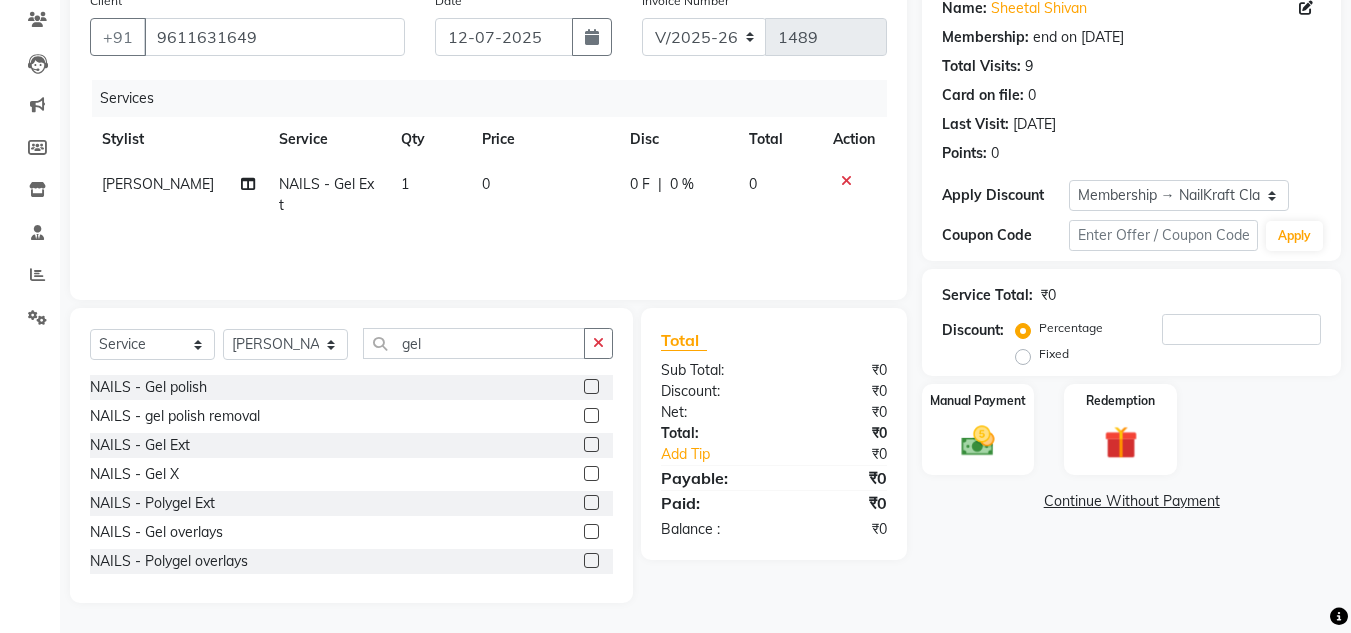 click on "Services Stylist Service Qty Price Disc Total Action [PERSON_NAME] NAILS - Gel Ext 1 0 0 F | 0 % 0" 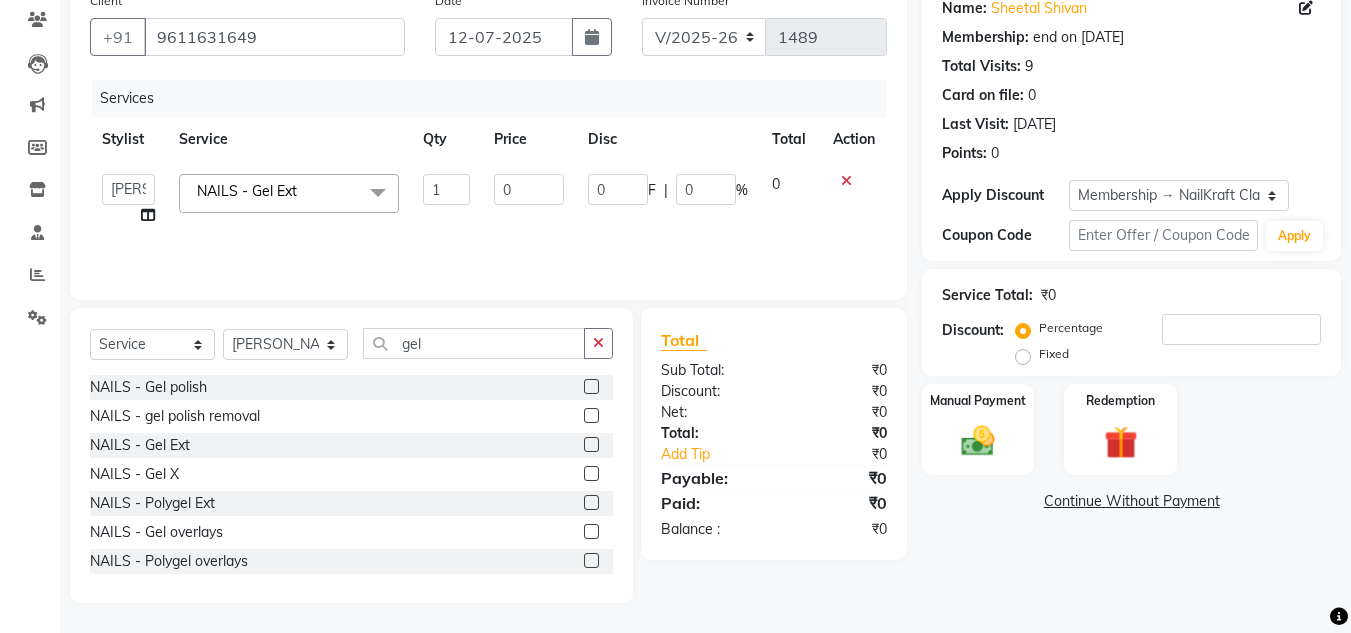 click on "0" 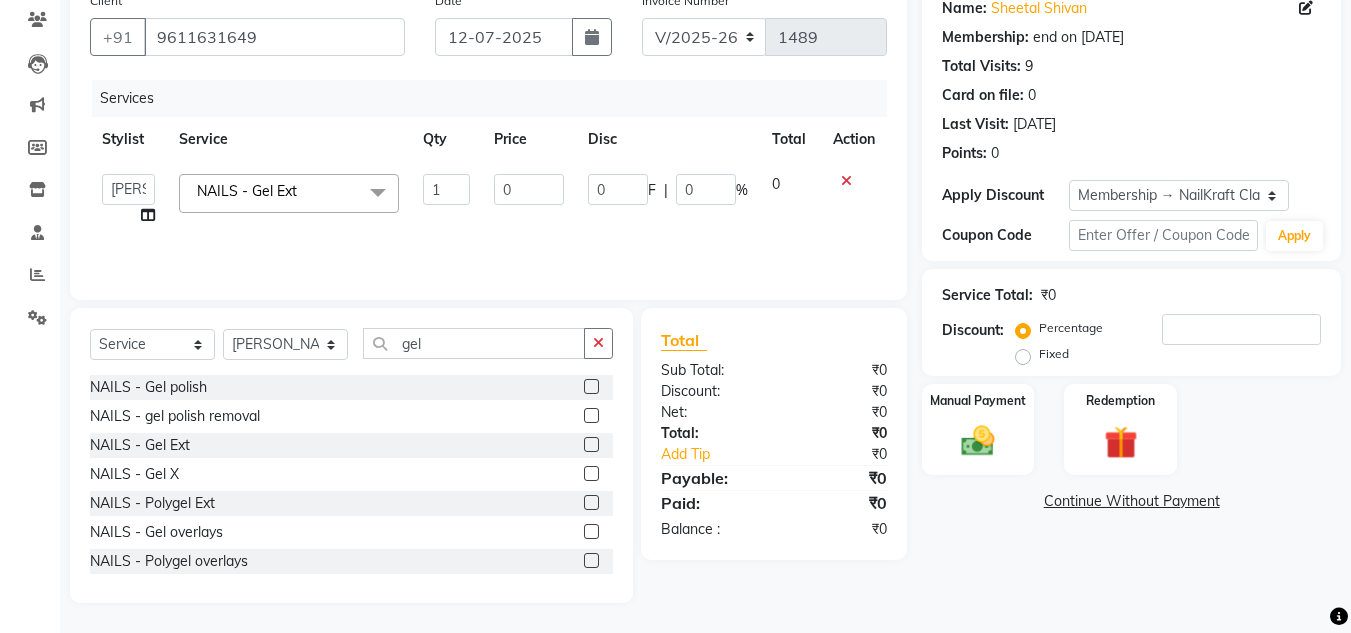 click on "0" 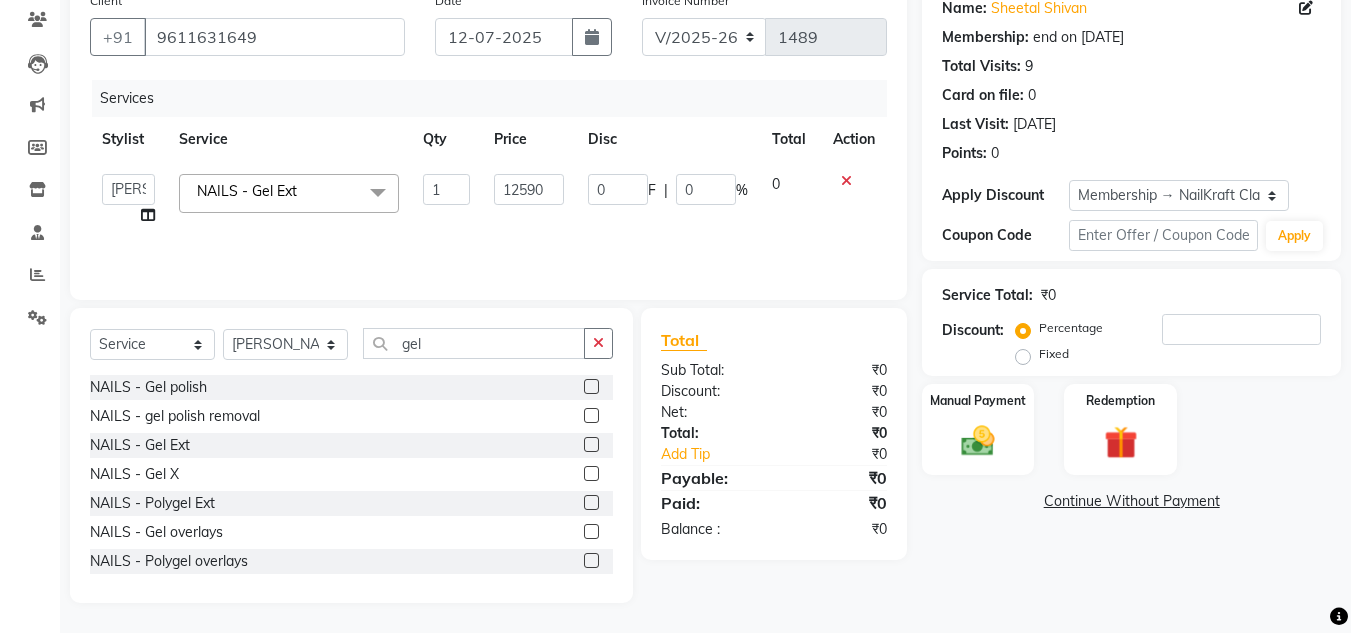 click on "12590" 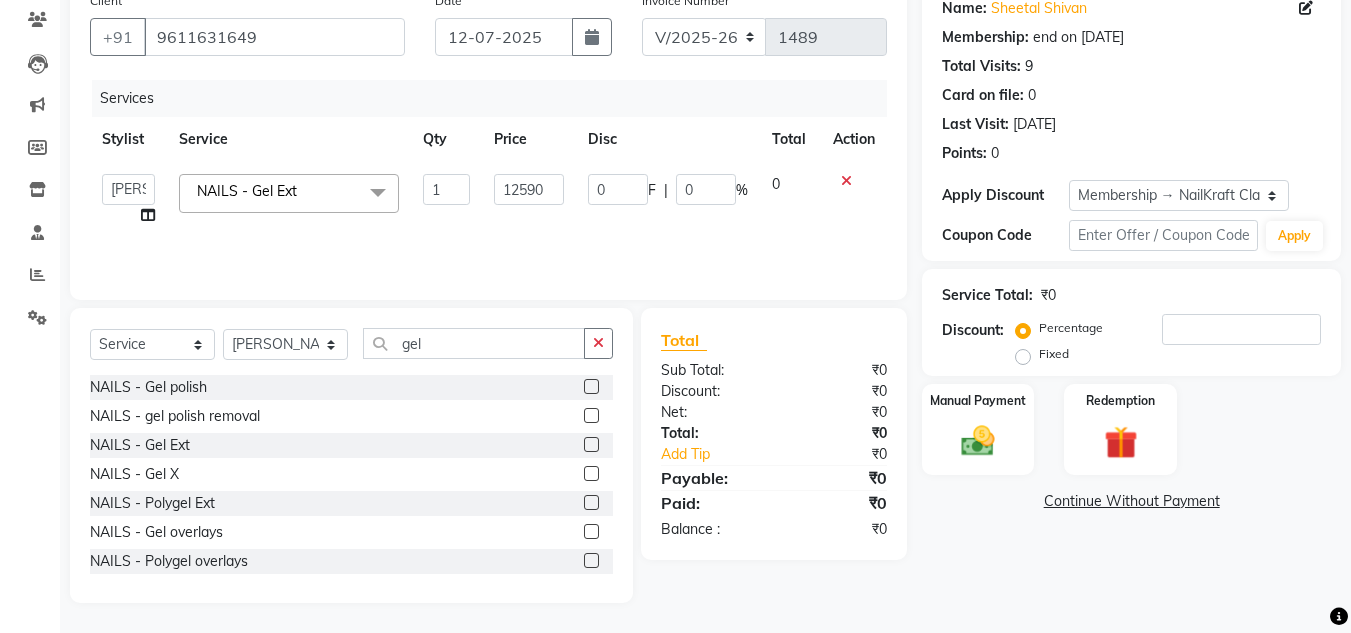 type on "1259" 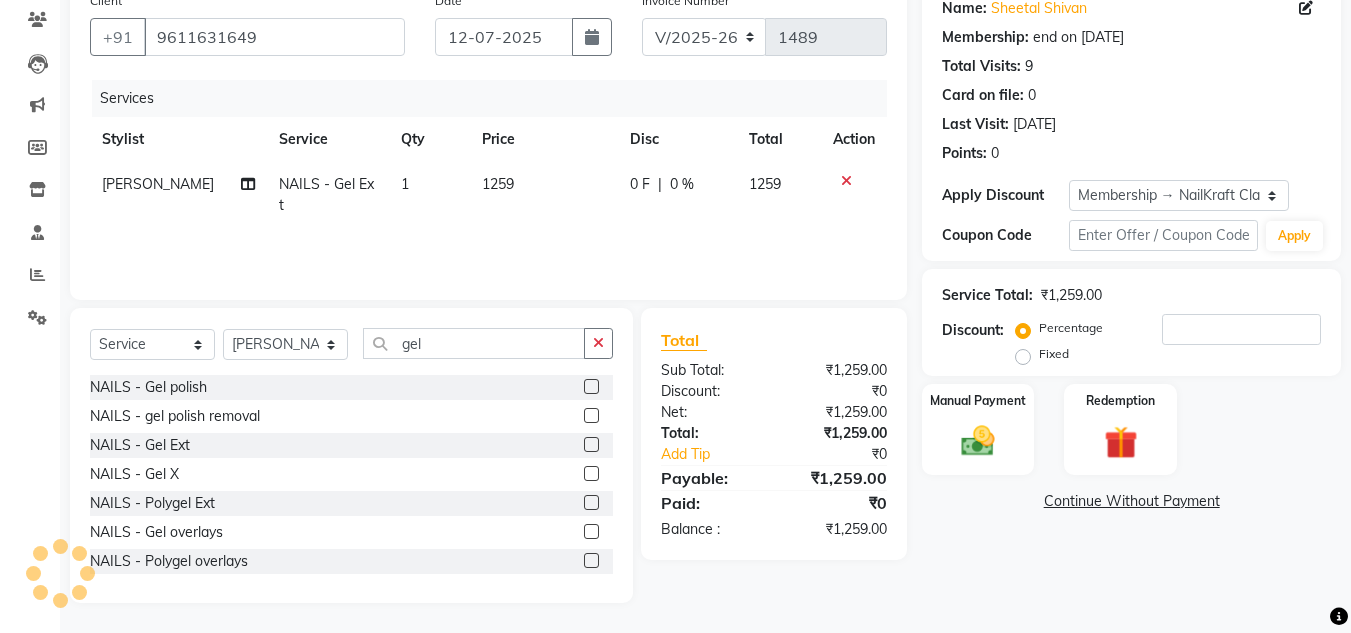 click on "Name: Sheetal Shivan Membership: end on [DATE] Total Visits:  9 Card on file:  0 Last Visit:   [DATE] Points:   0  Apply Discount Select Membership → NailKraft ClassicMembership Coupon Code Apply Service Total:  ₹1,259.00  Discount:  Percentage   Fixed  Manual Payment Redemption  Continue Without Payment" 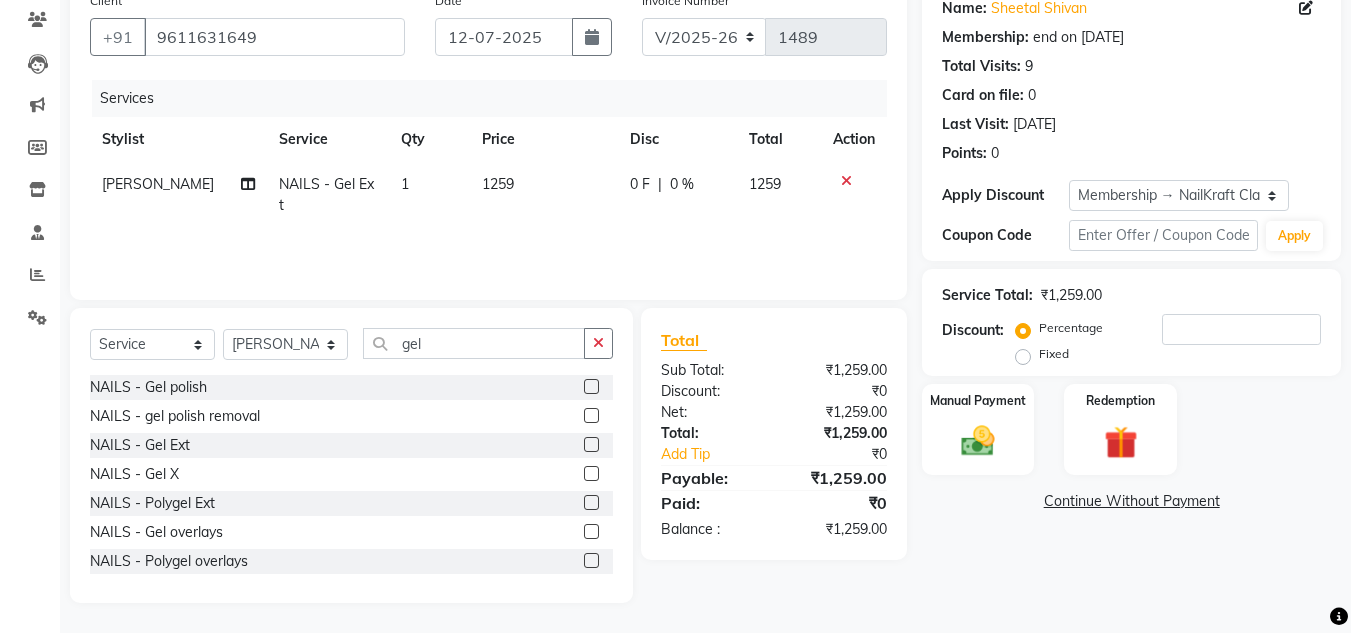 click 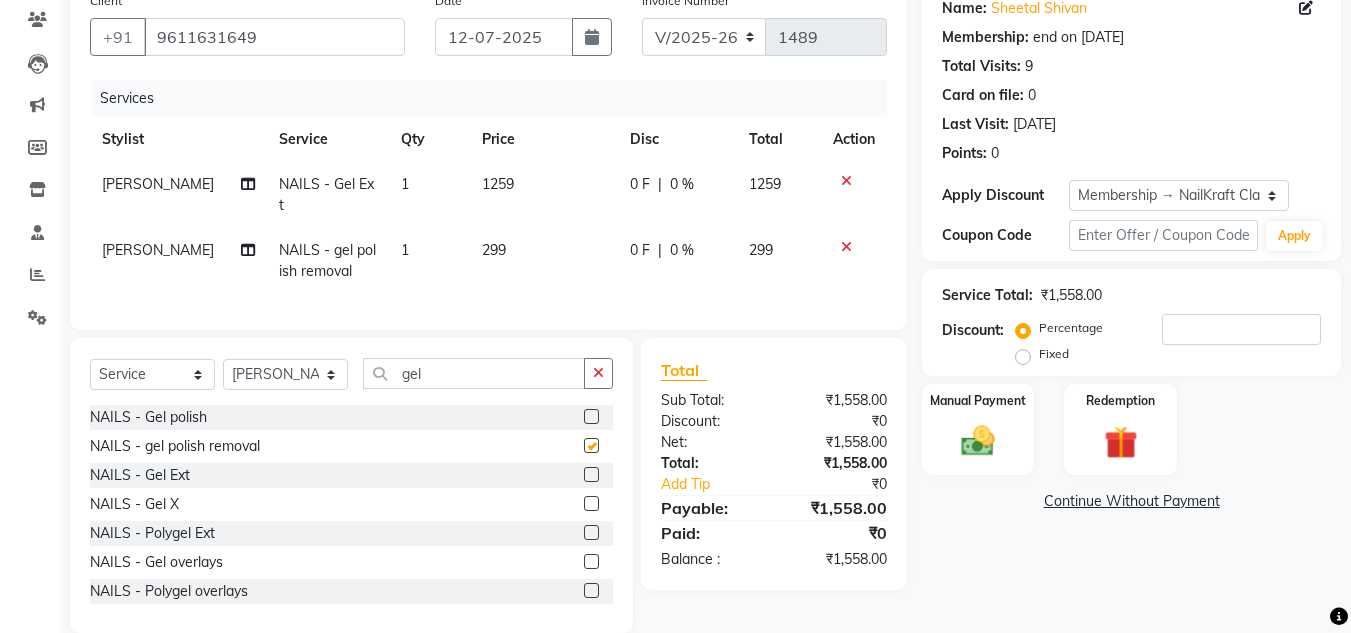 checkbox on "false" 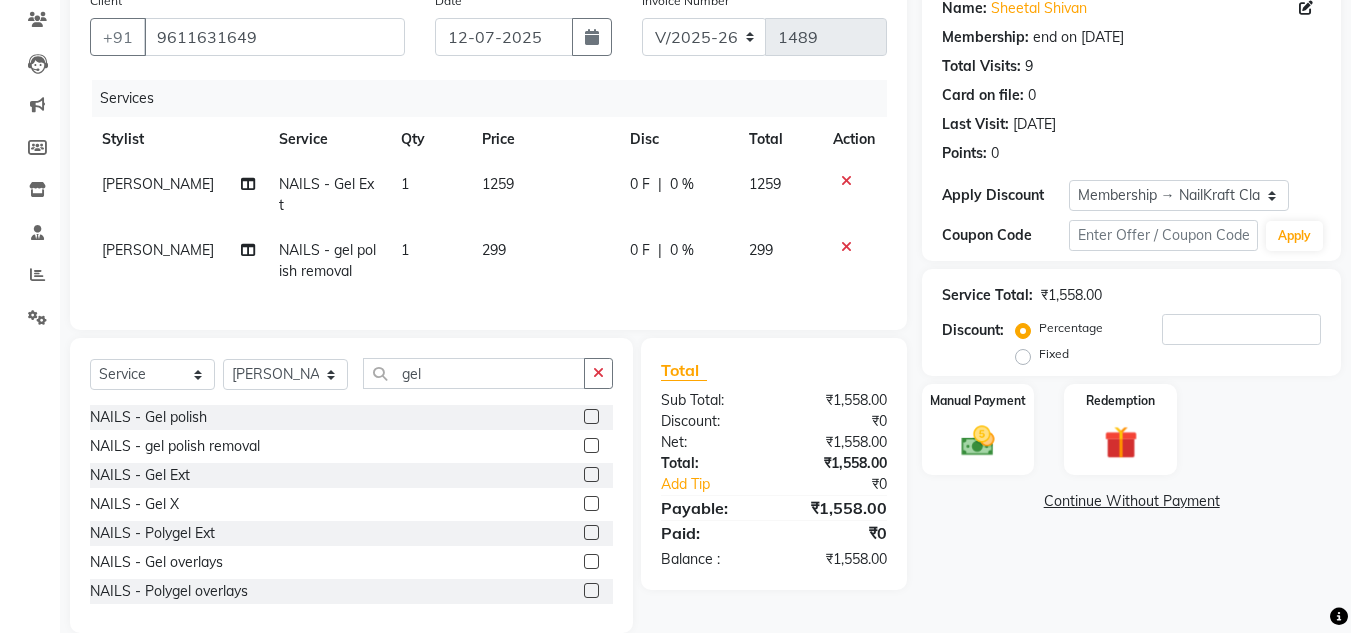 click on "Services Stylist Service Qty Price Disc Total Action [PERSON_NAME] NAILS - Gel Ext 1 1259 0 F | 0 % 1259 [PERSON_NAME] NAILS - gel polish removal 1 299 0 F | 0 % 299" 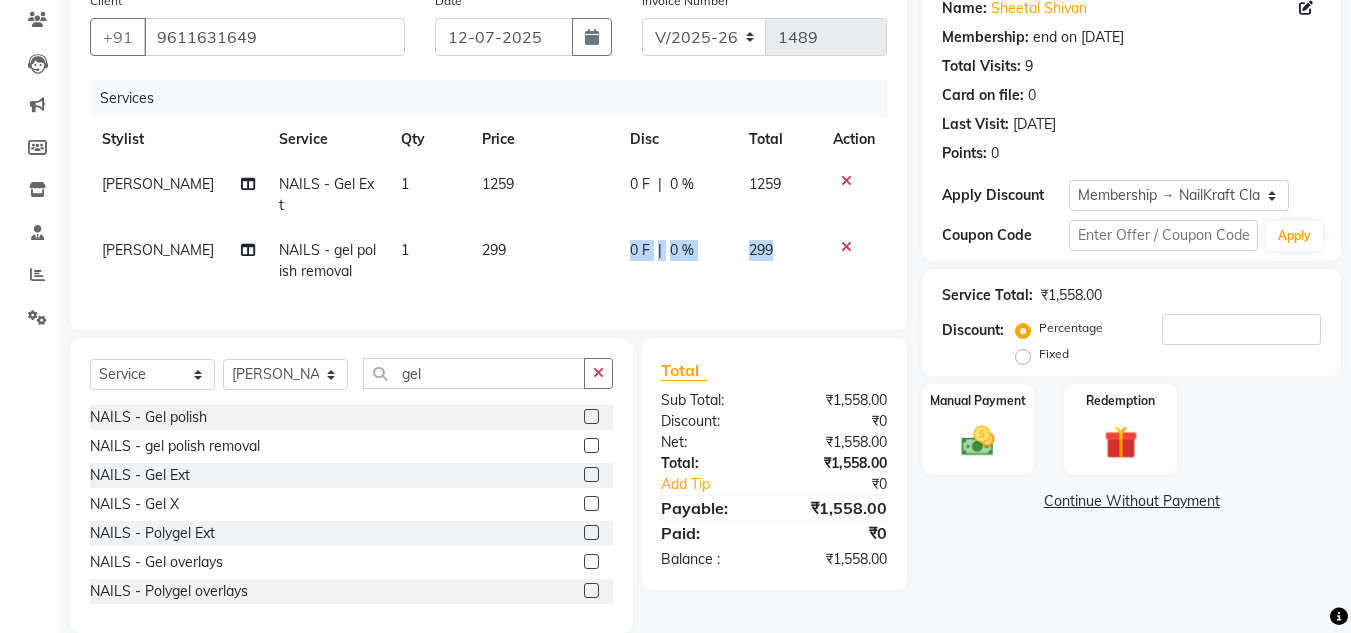 drag, startPoint x: 513, startPoint y: 274, endPoint x: 544, endPoint y: 242, distance: 44.553337 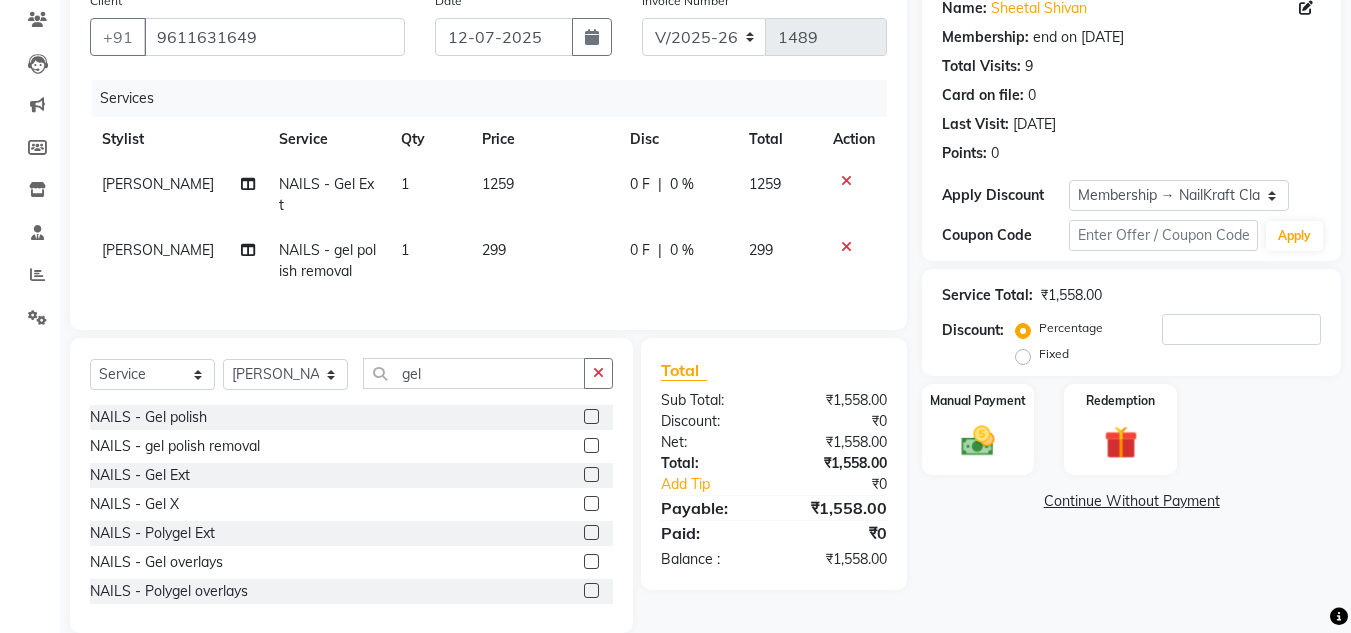 select on "76535" 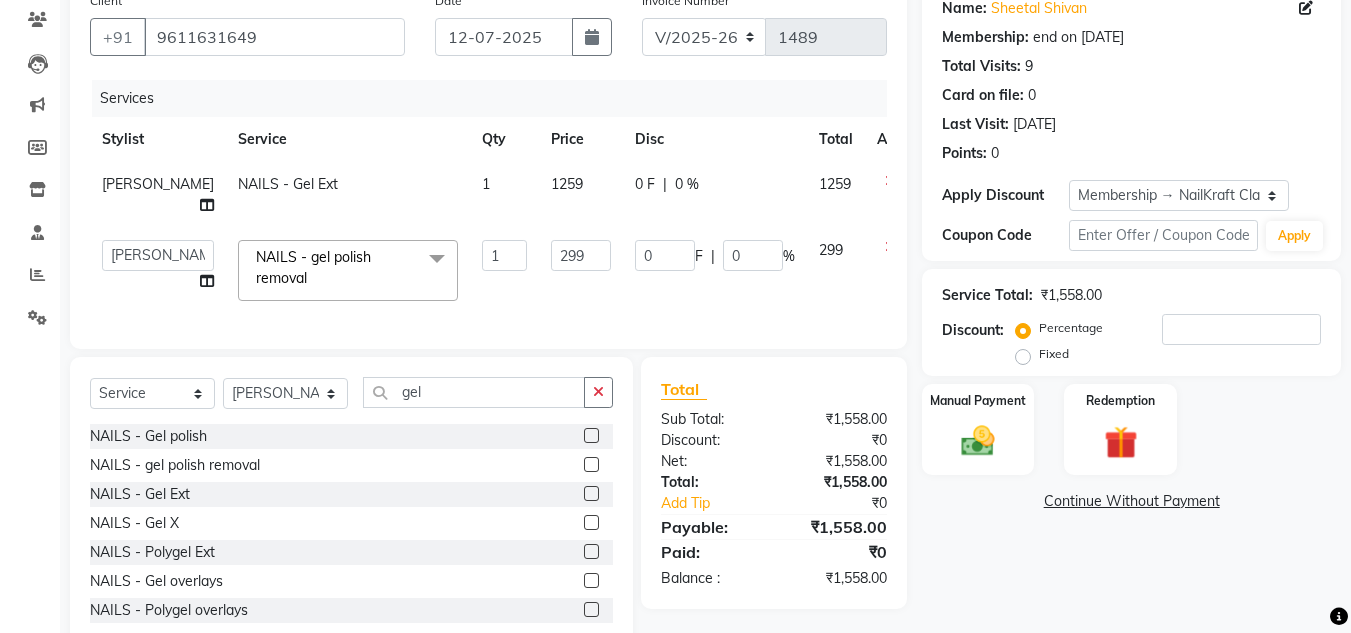click on "1259" 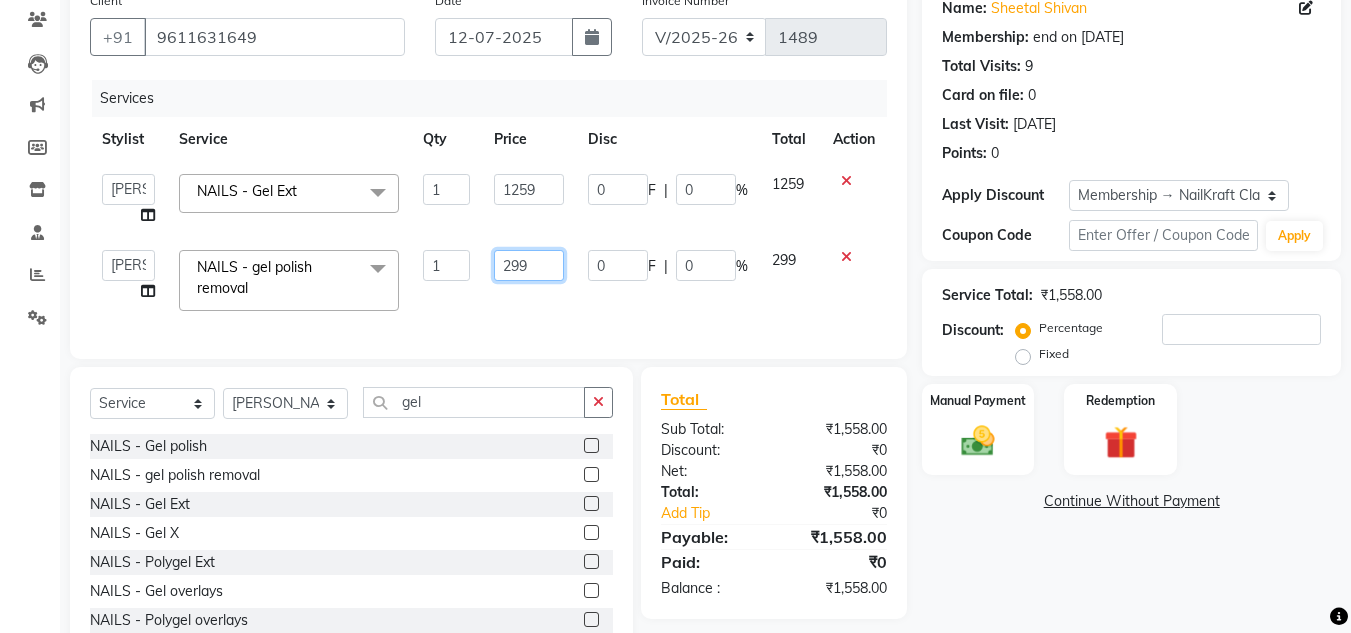 click on "299" 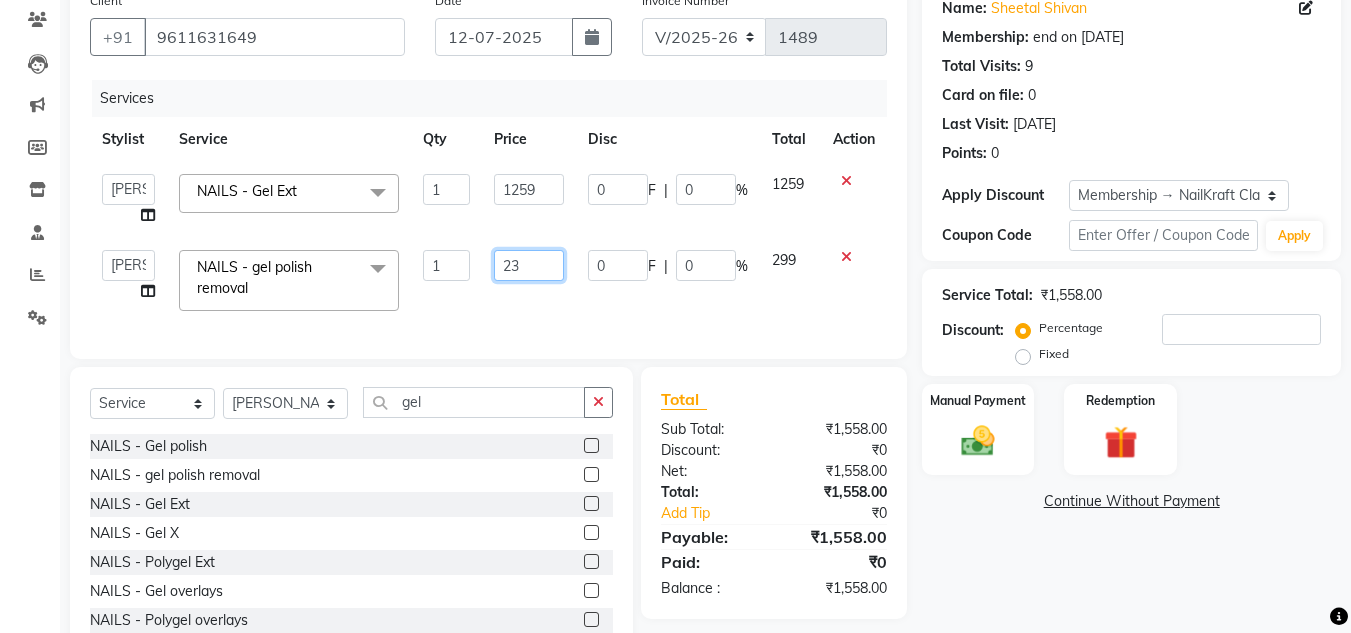 type on "239" 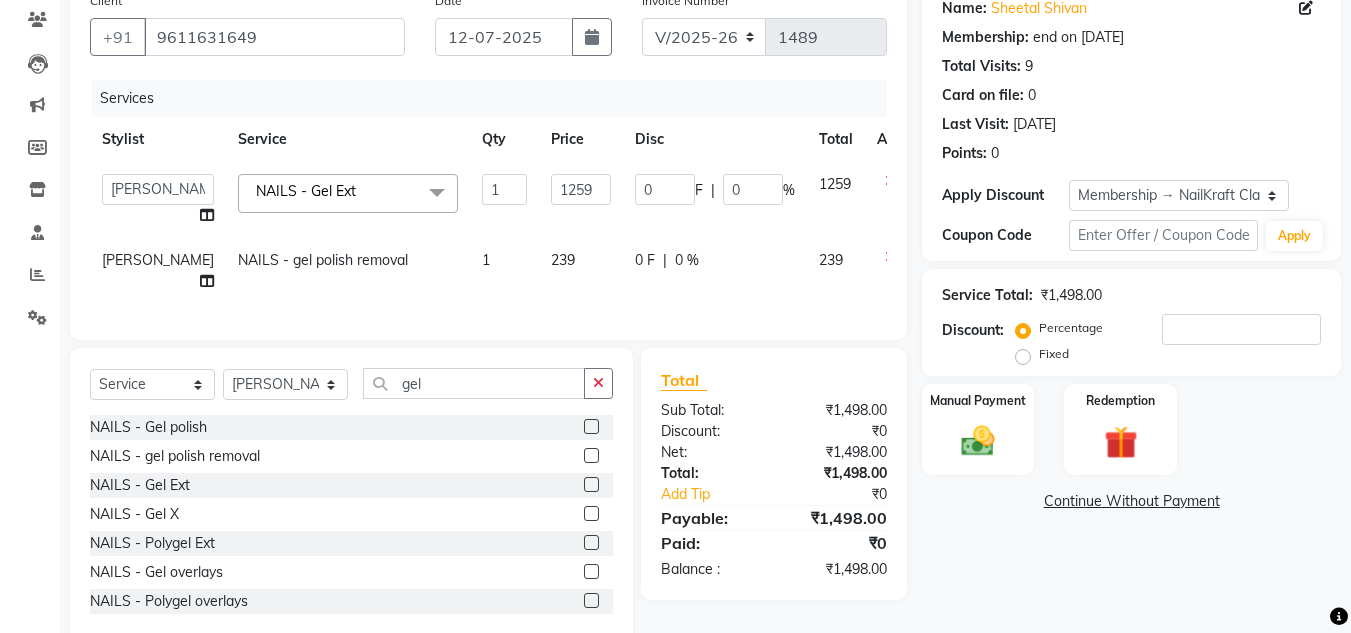 click on "Name: Sheetal Shivan Membership: end on [DATE] Total Visits:  9 Card on file:  0 Last Visit:   [DATE] Points:   0  Apply Discount Select Membership → NailKraft ClassicMembership Coupon Code Apply Service Total:  ₹1,498.00  Discount:  Percentage   Fixed  Manual Payment Redemption  Continue Without Payment" 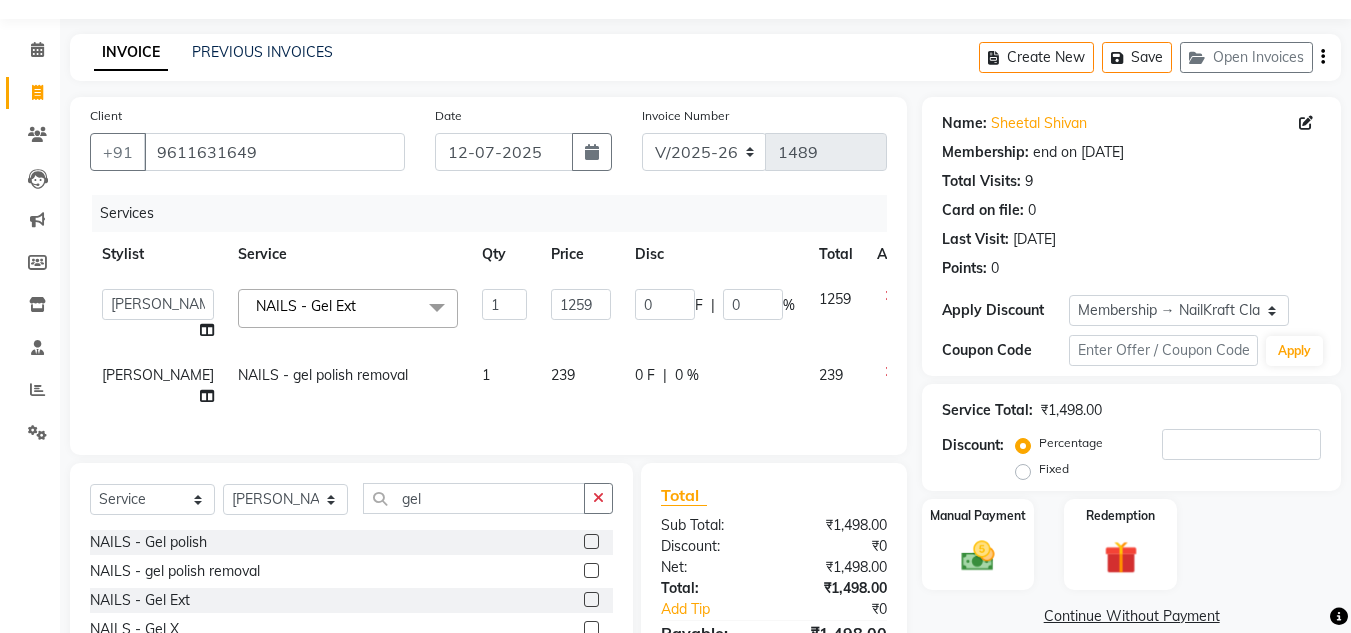 scroll, scrollTop: 50, scrollLeft: 0, axis: vertical 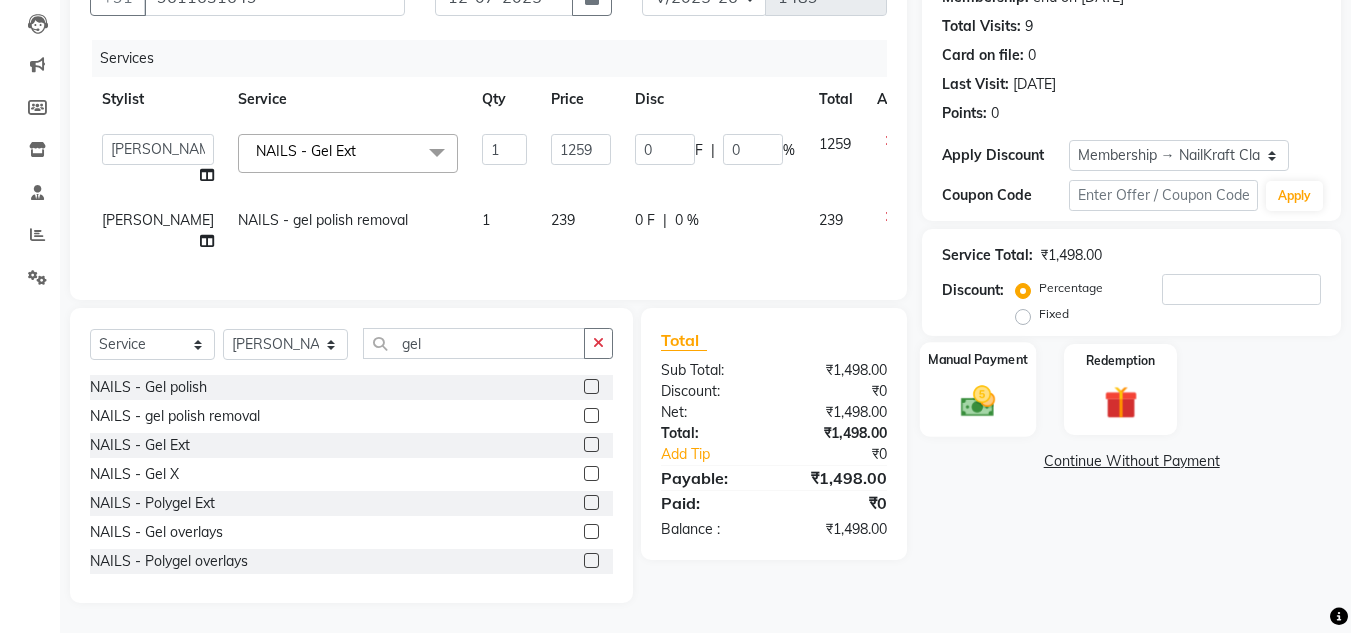 click 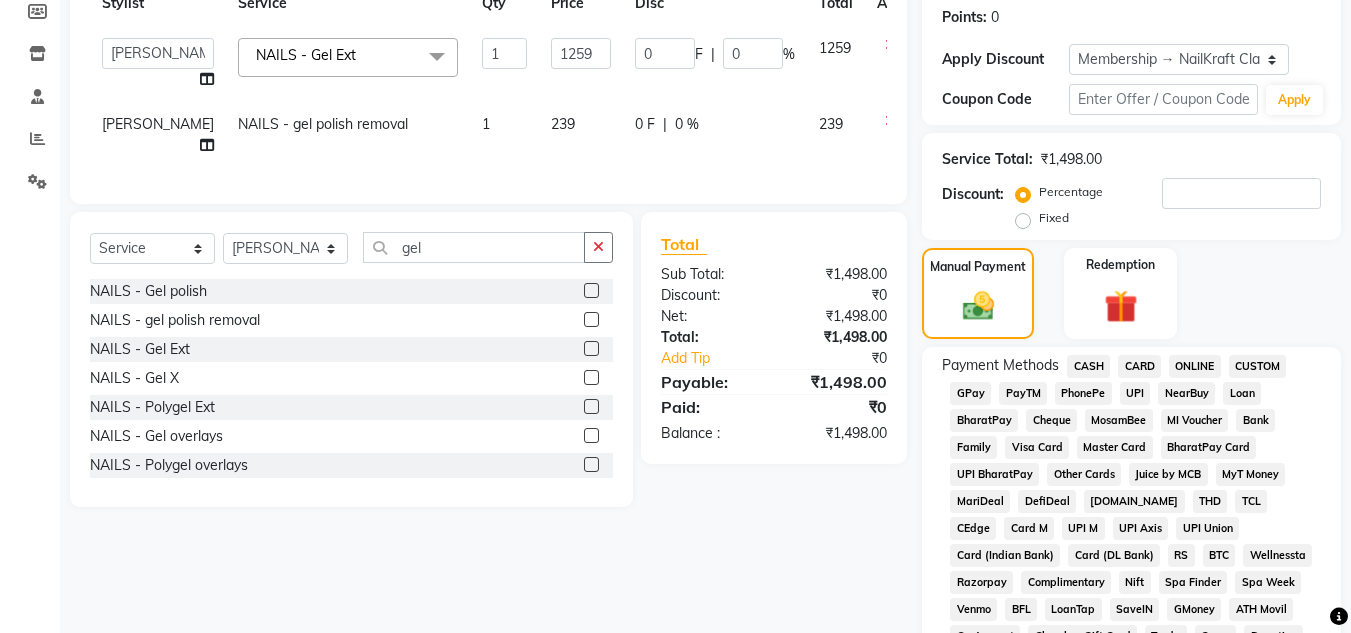 scroll, scrollTop: 309, scrollLeft: 0, axis: vertical 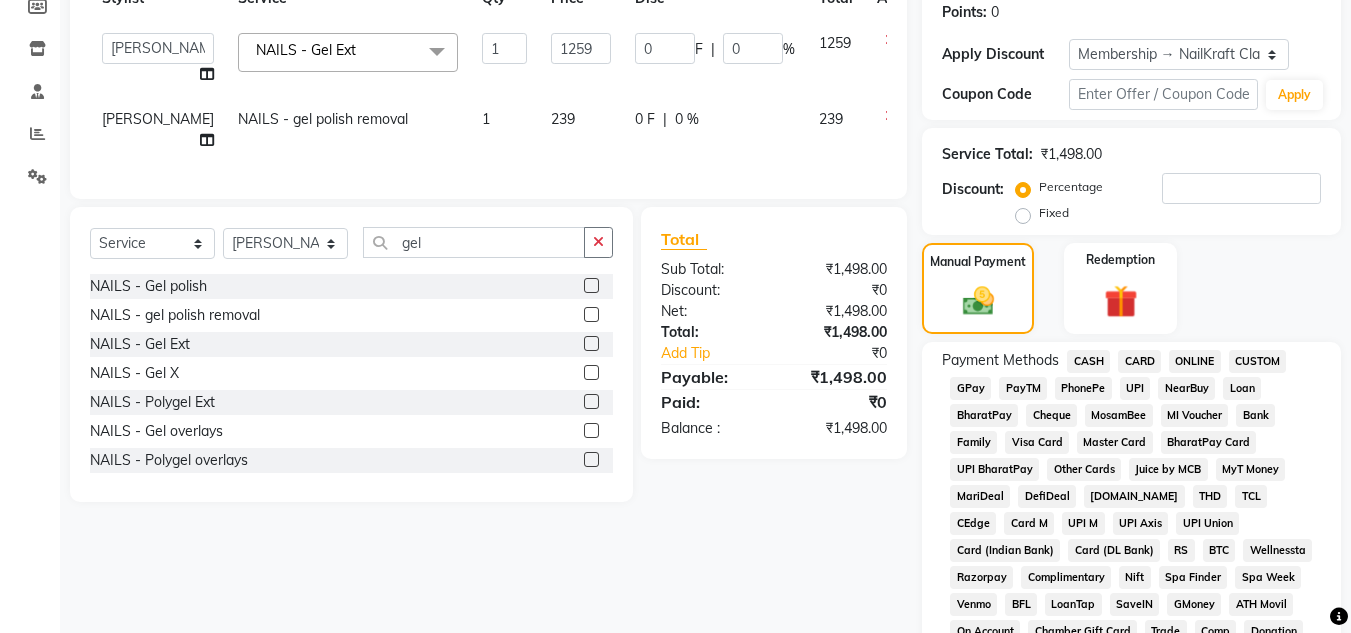 click on "GPay" 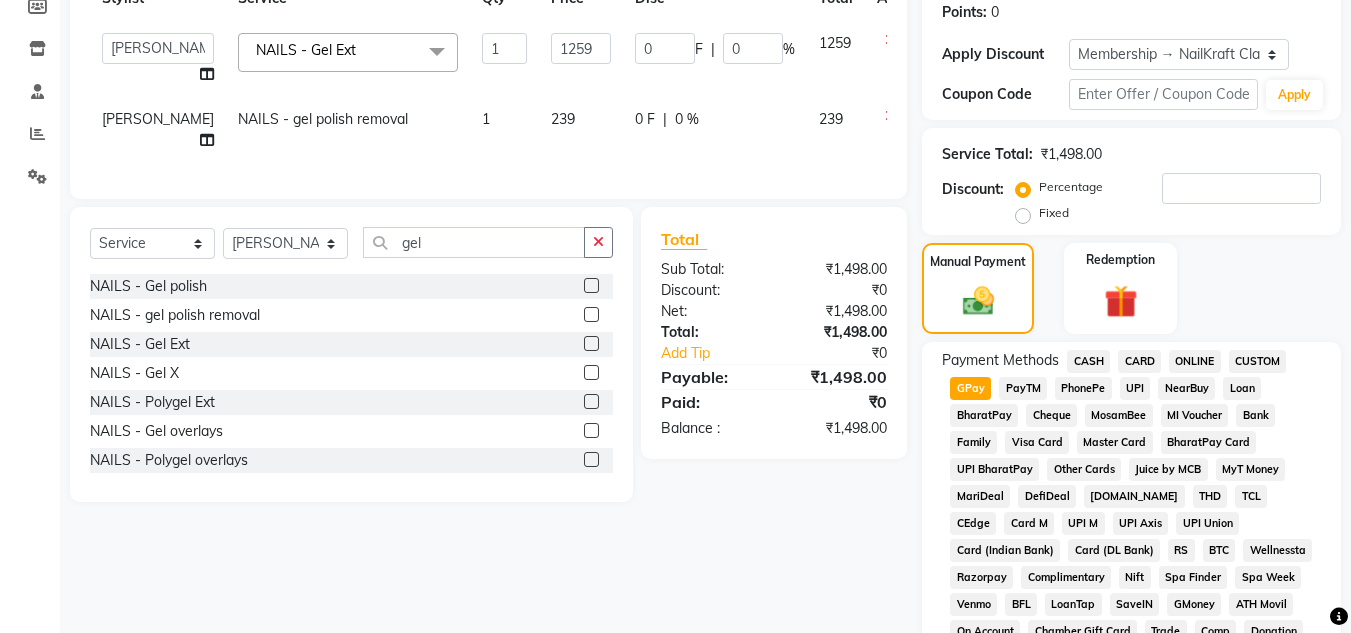 scroll, scrollTop: 858, scrollLeft: 0, axis: vertical 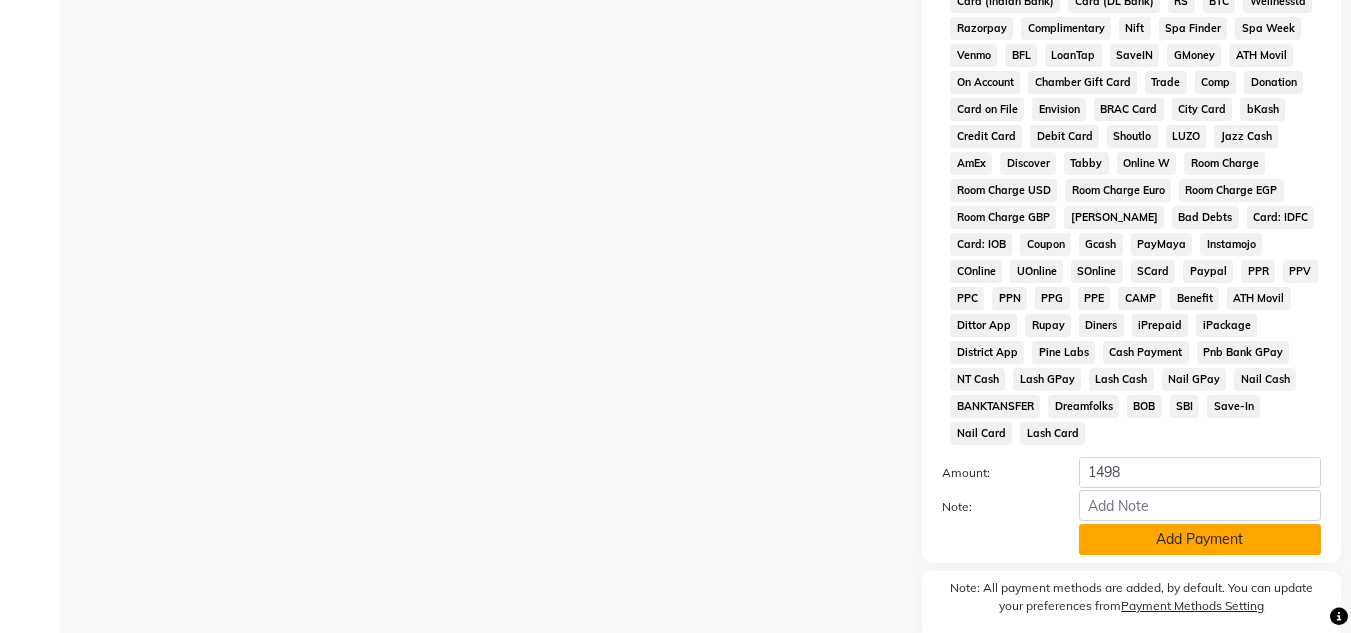 click on "Add Payment" 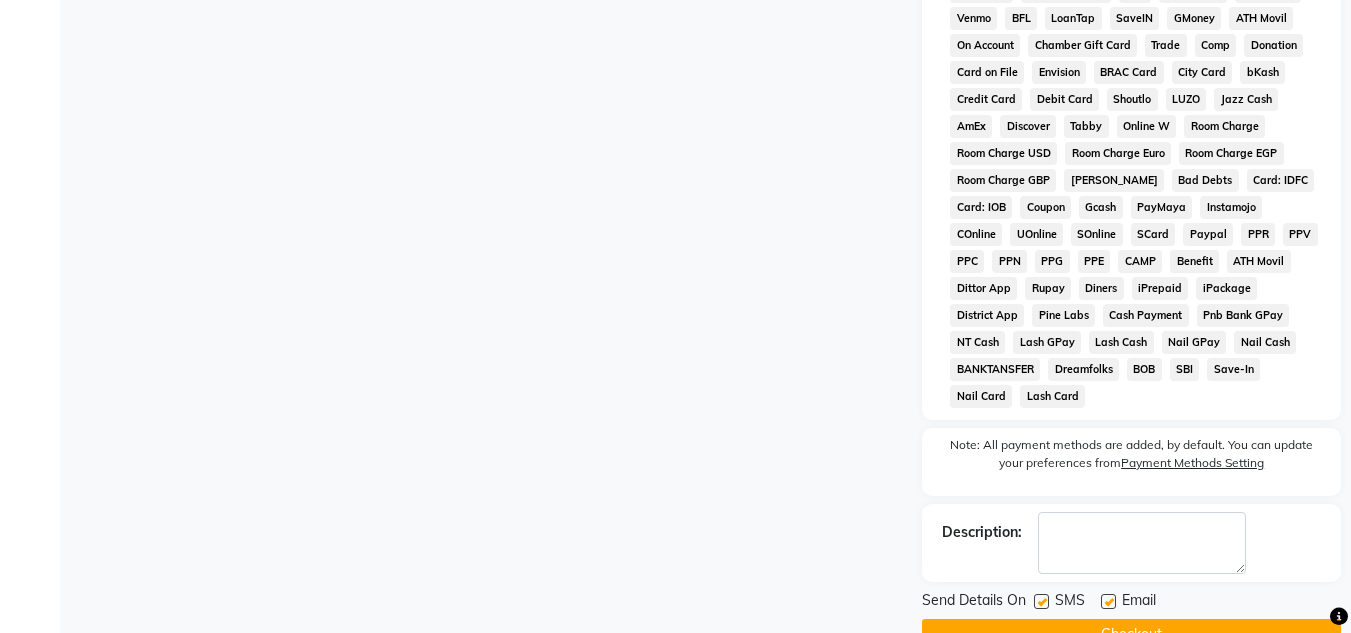 scroll, scrollTop: 898, scrollLeft: 0, axis: vertical 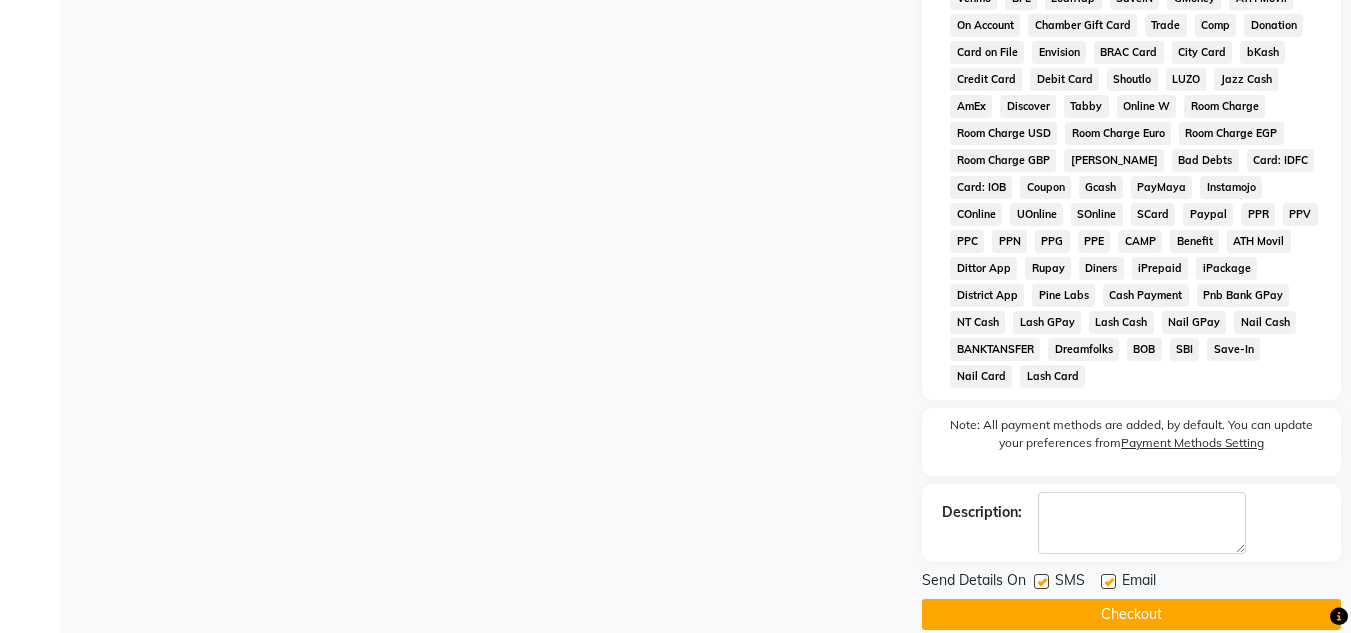 click on "Checkout" 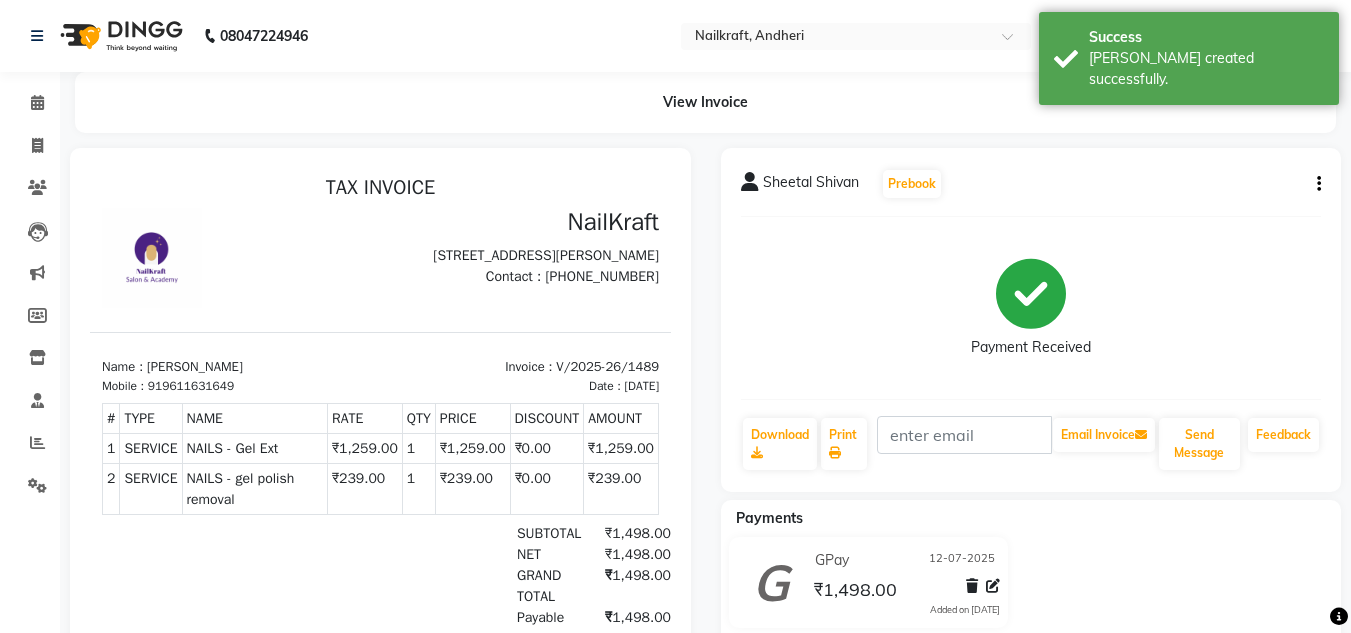 scroll, scrollTop: 0, scrollLeft: 0, axis: both 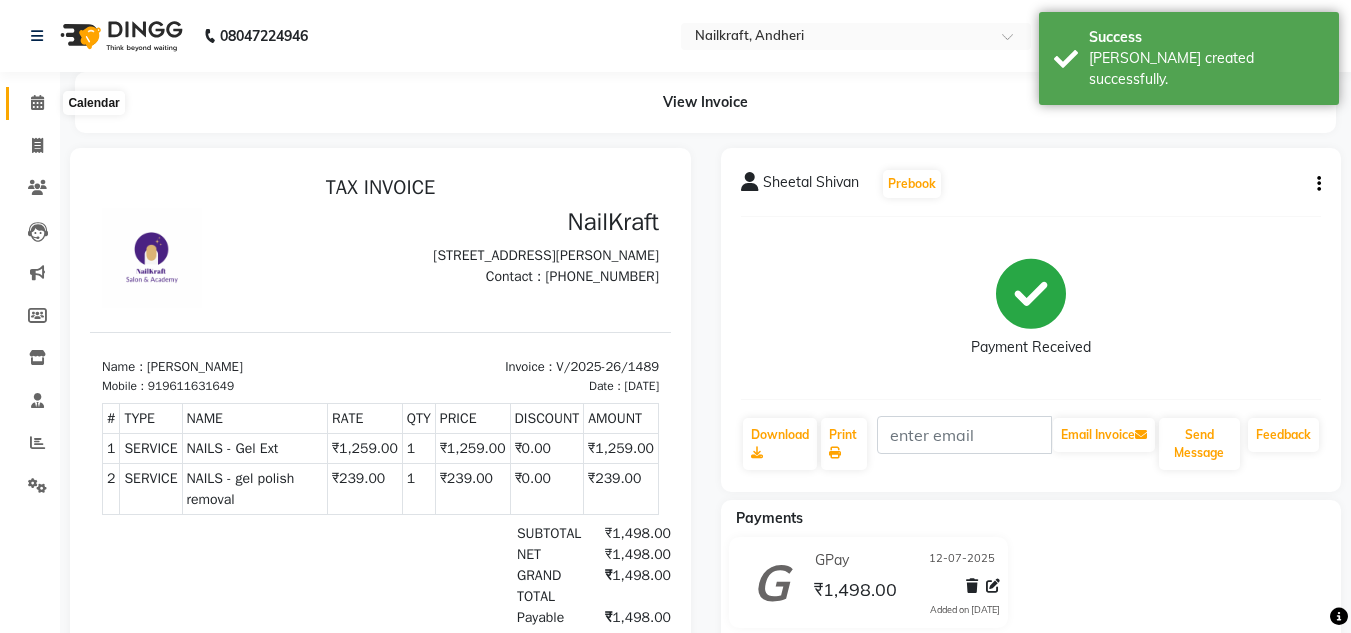 click 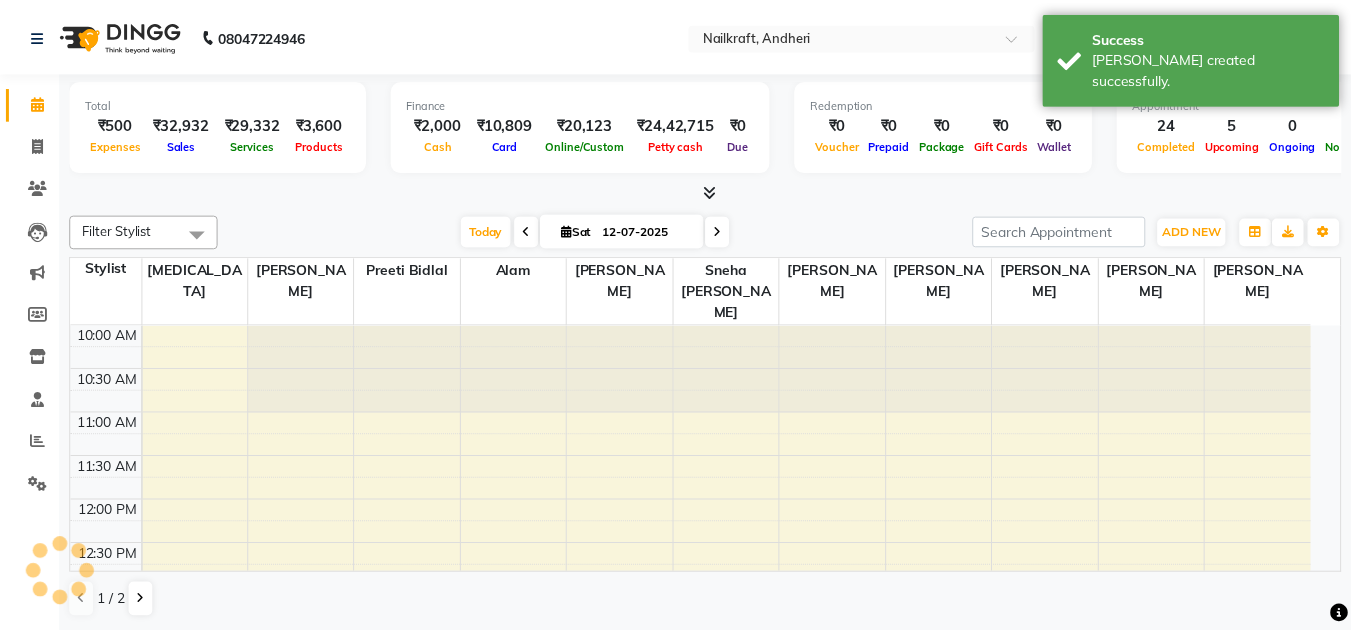 scroll, scrollTop: 0, scrollLeft: 0, axis: both 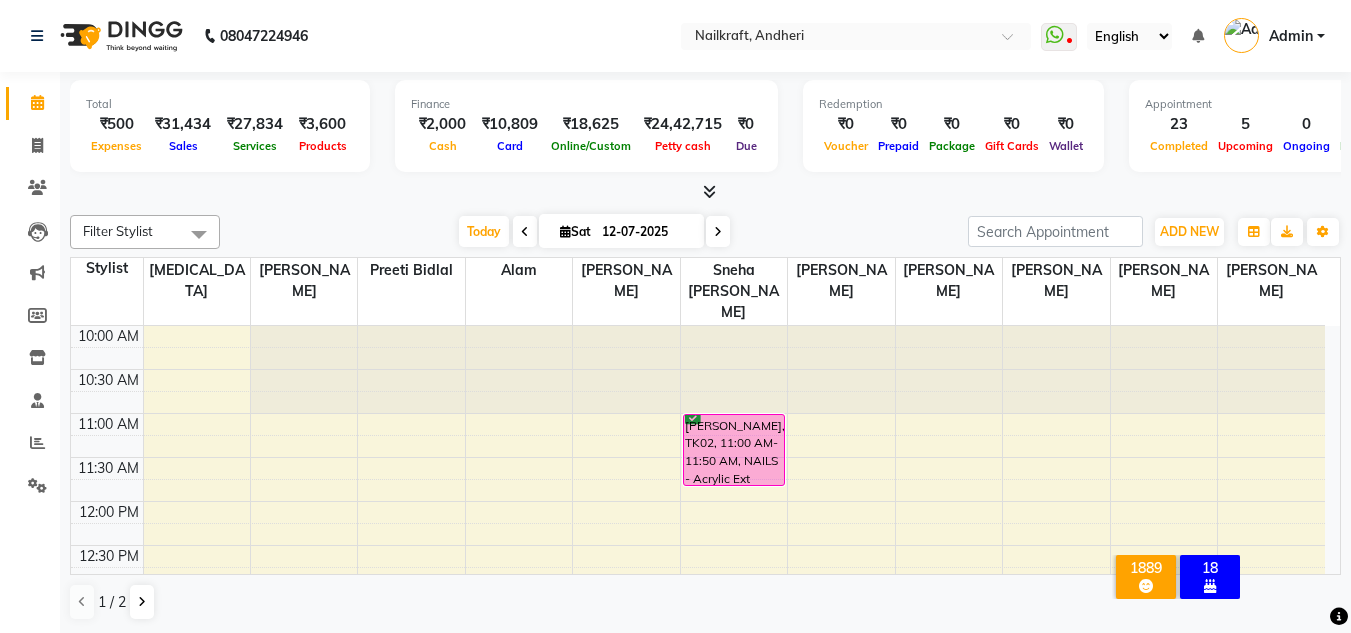 click at bounding box center [705, 192] 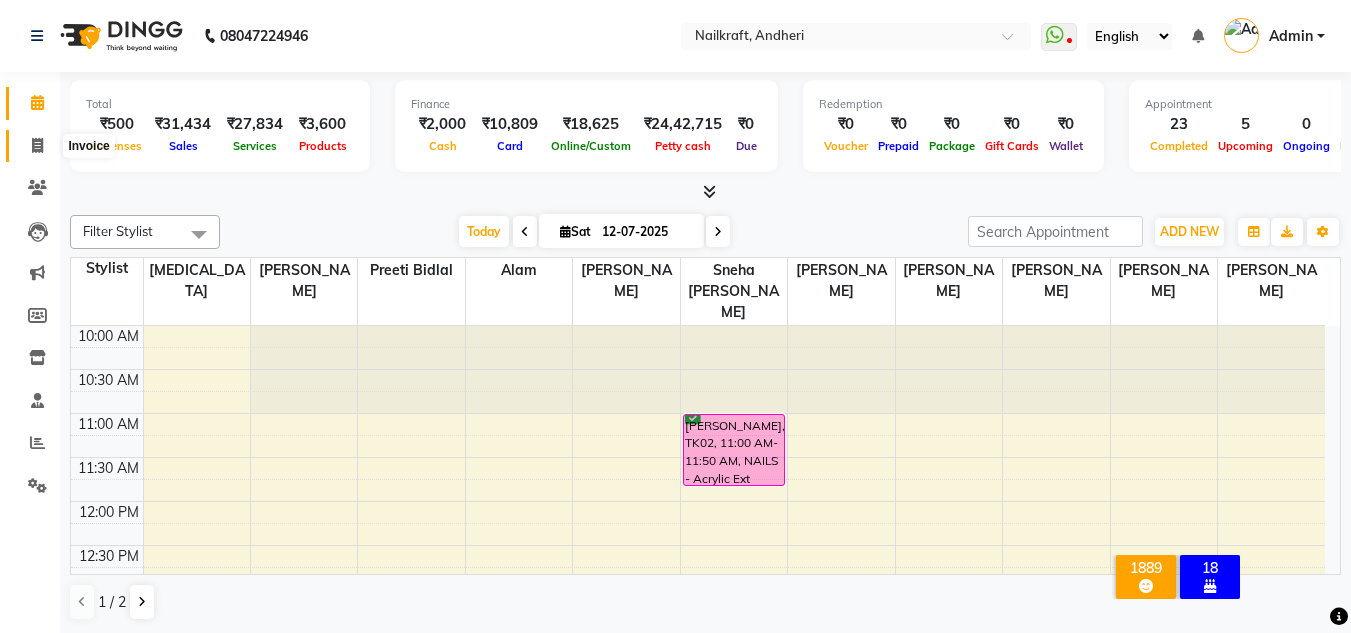 click 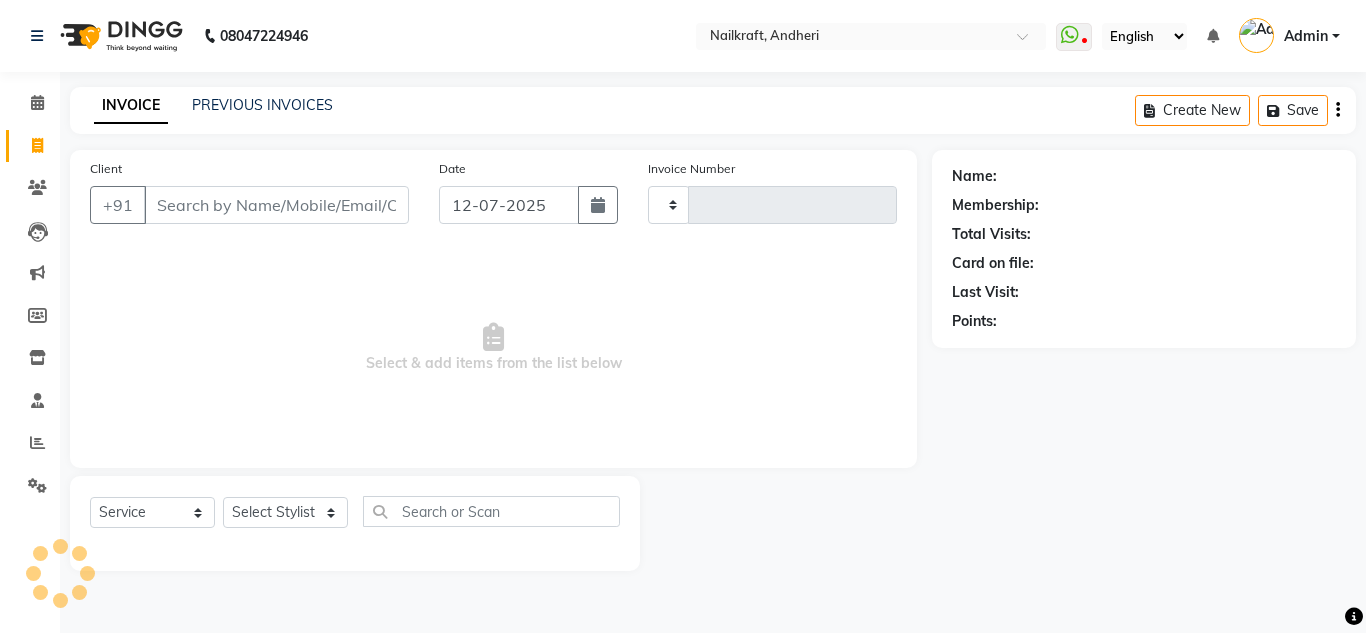 type on "1489" 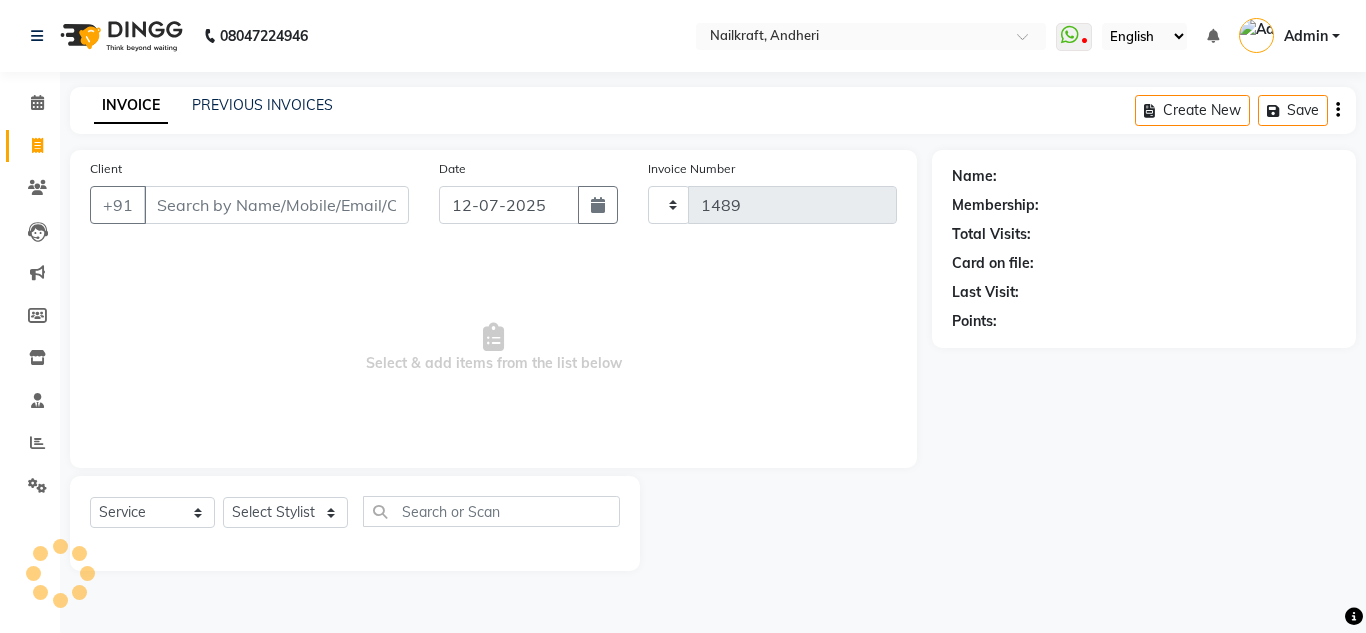 select on "6081" 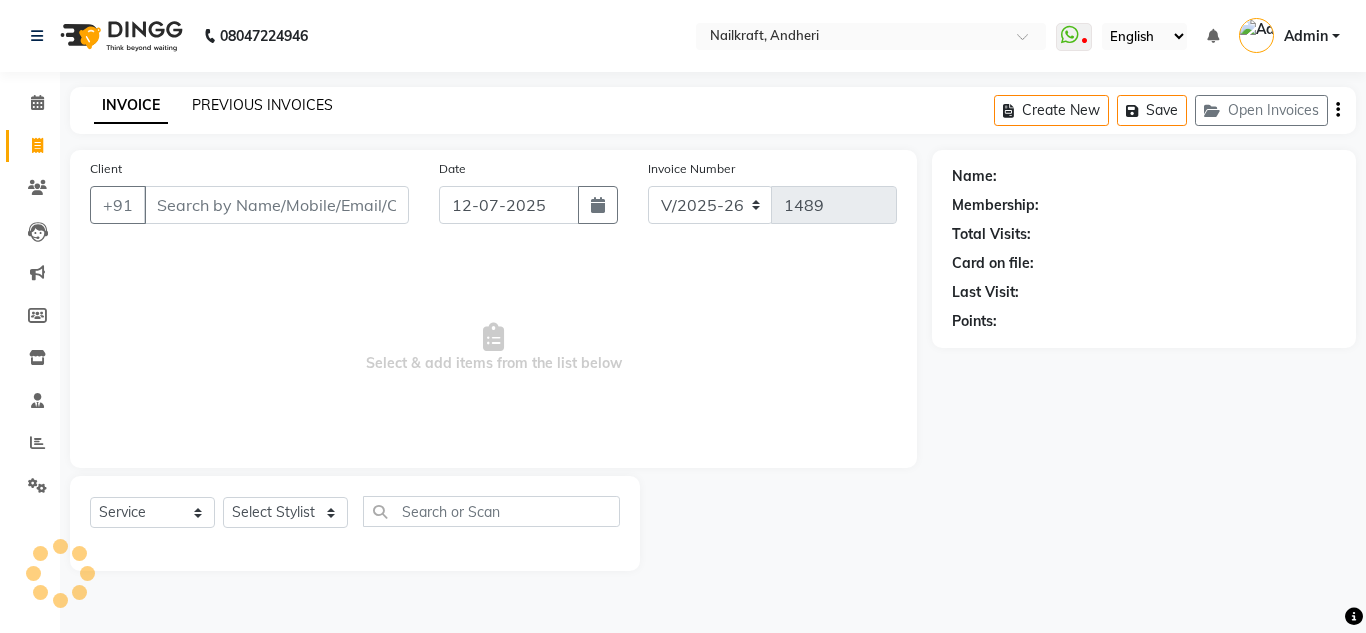 click on "PREVIOUS INVOICES" 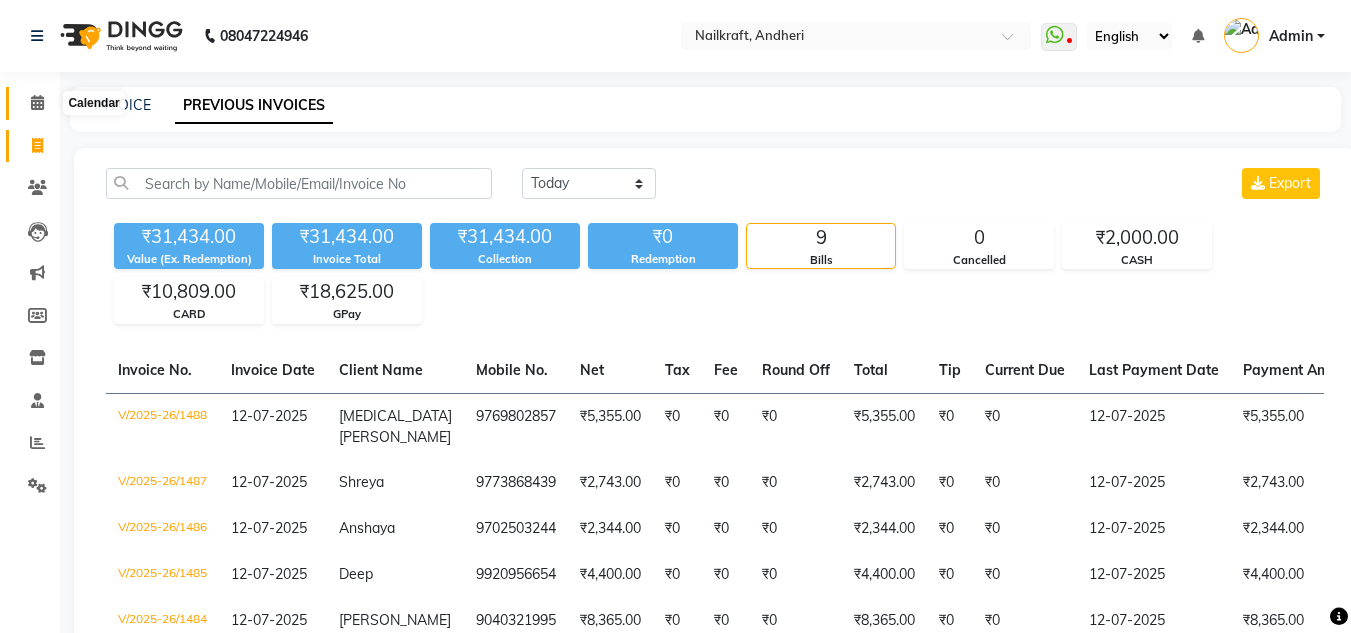 click 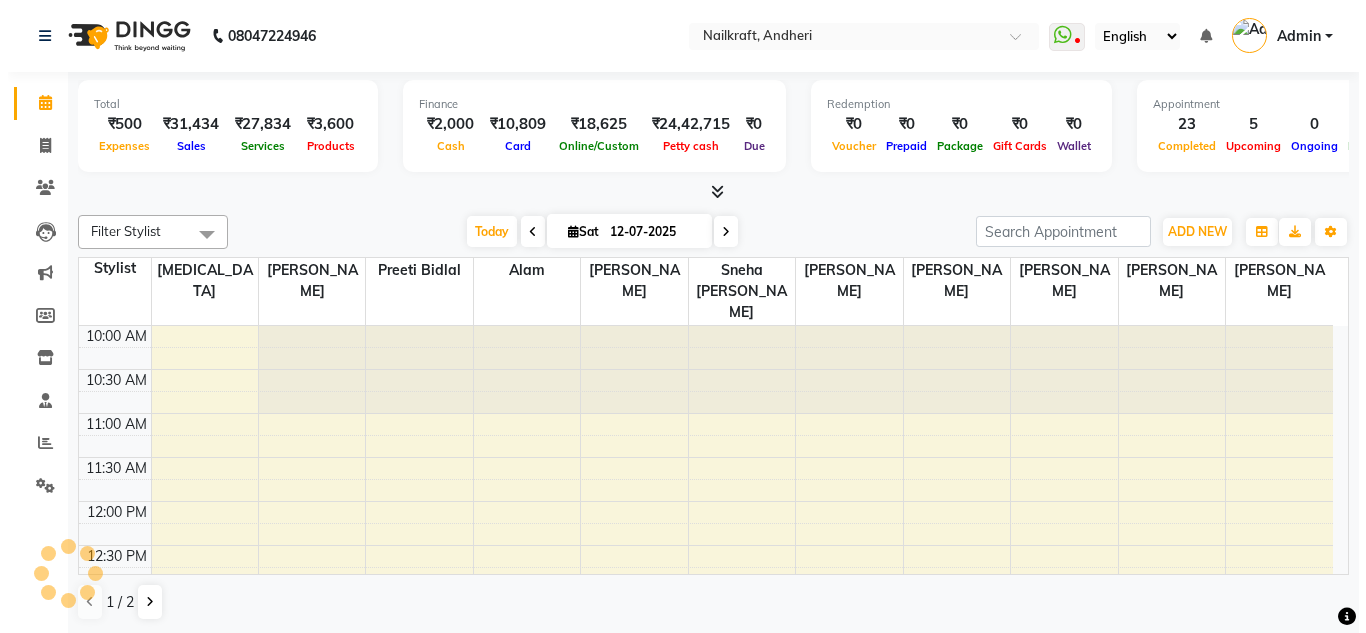 scroll, scrollTop: 0, scrollLeft: 0, axis: both 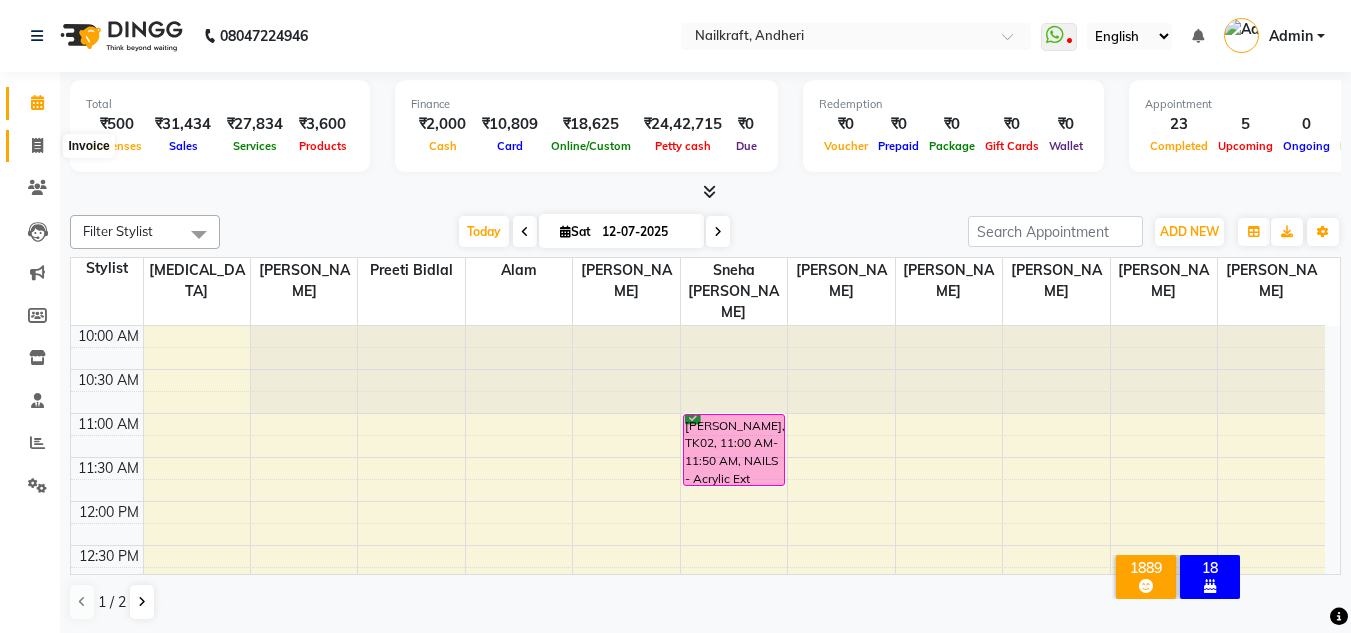 click 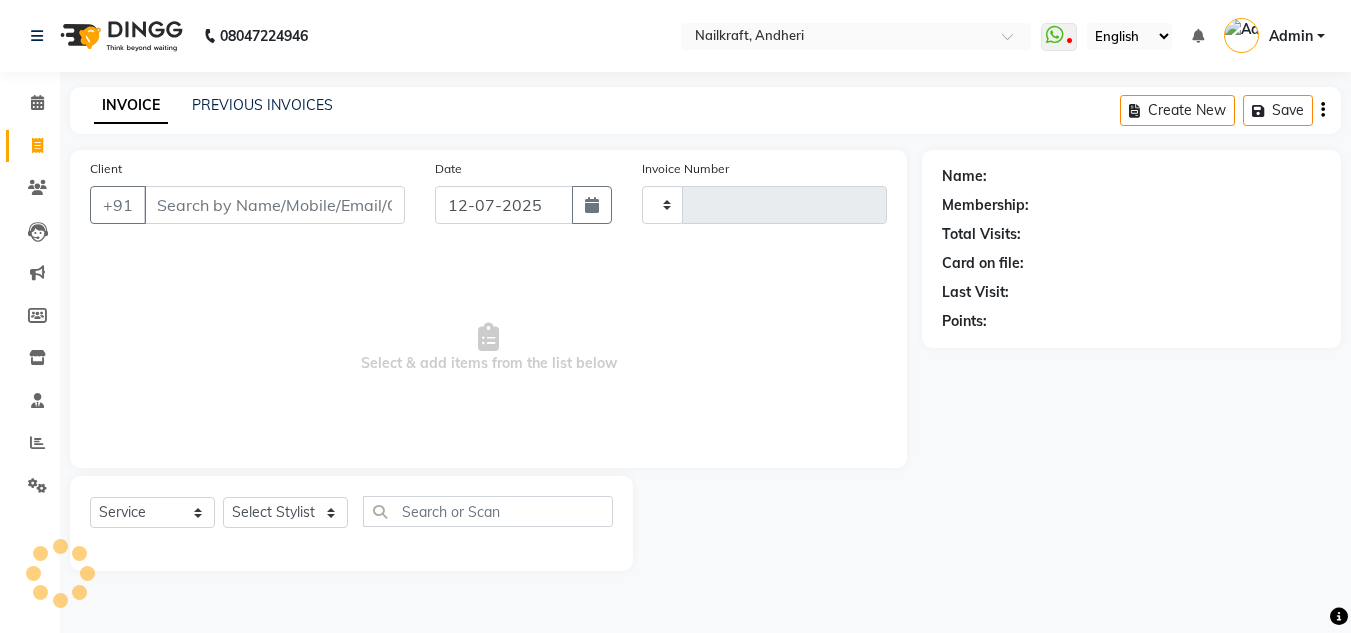 type on "1489" 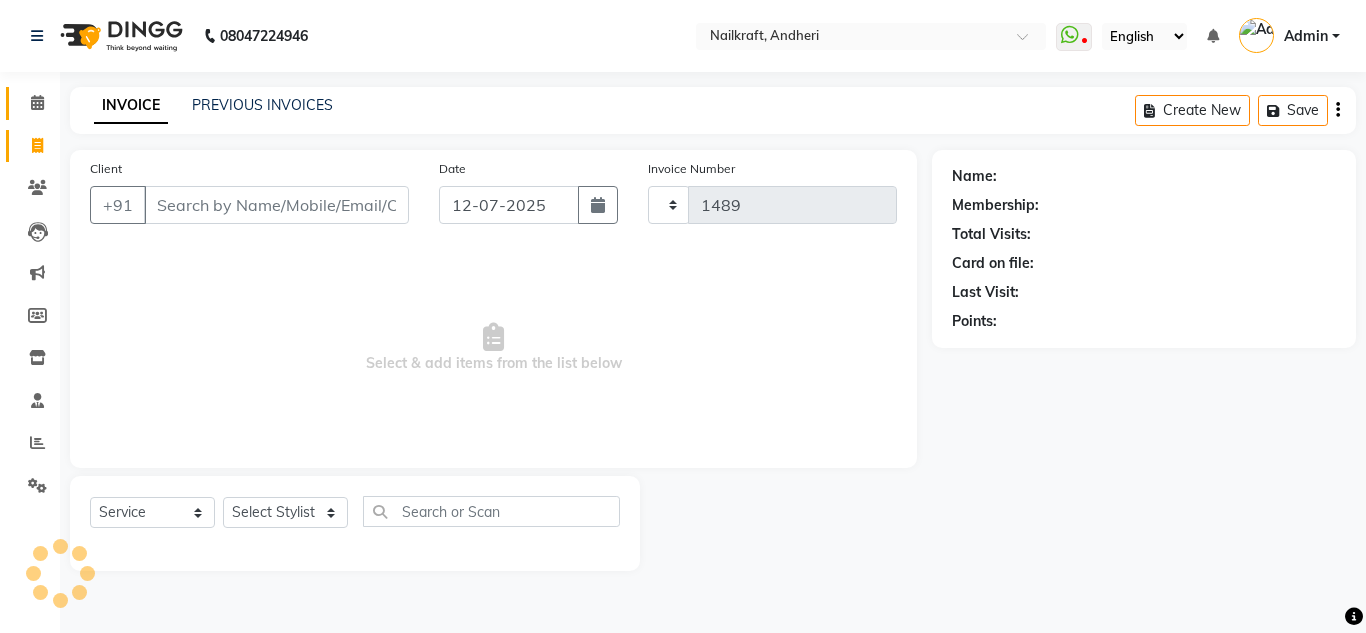 select on "6081" 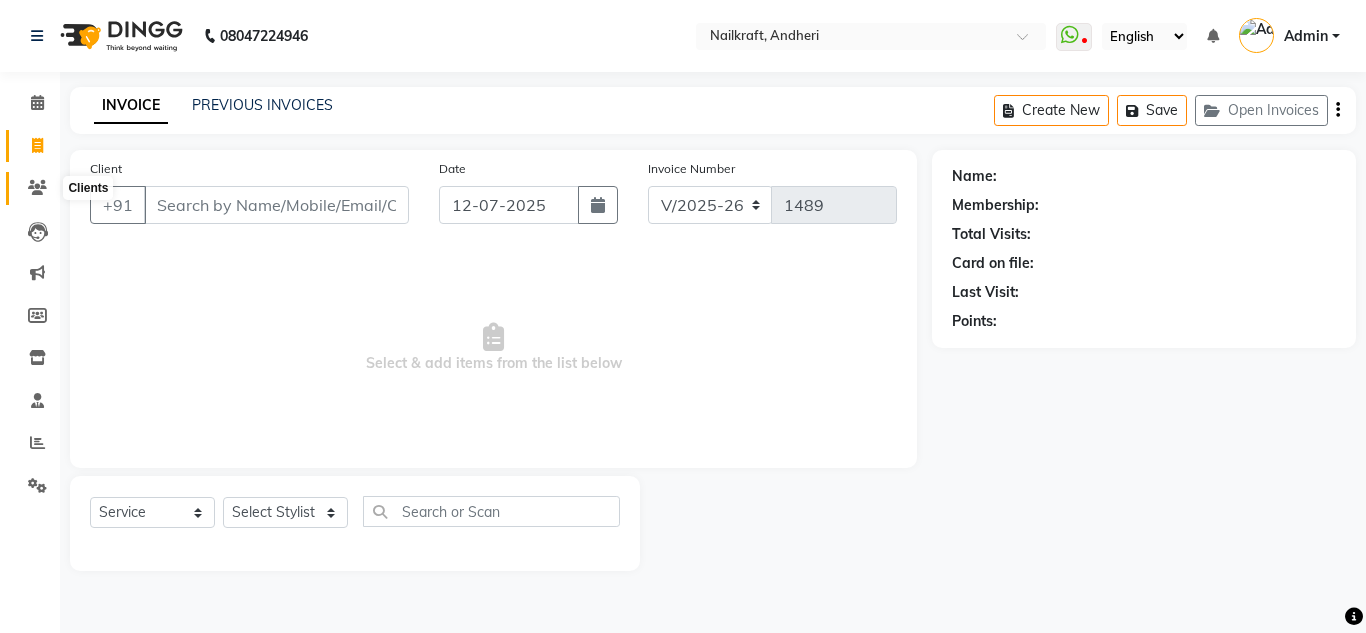 click 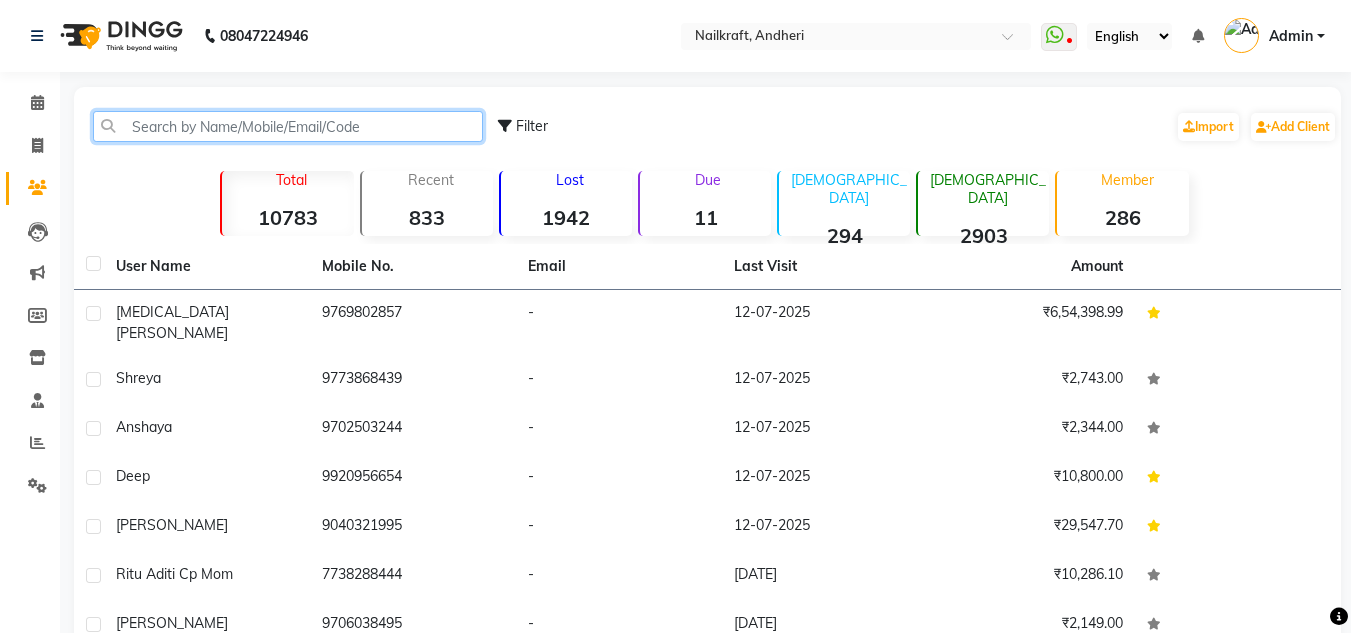 click 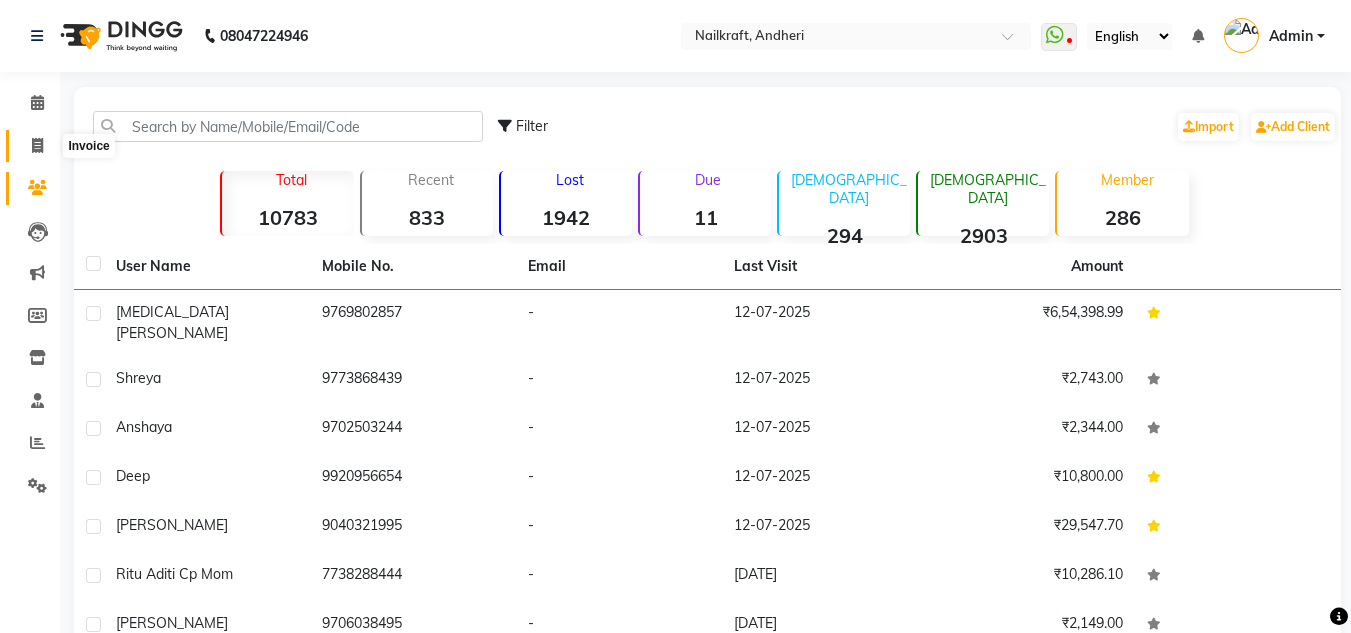 click 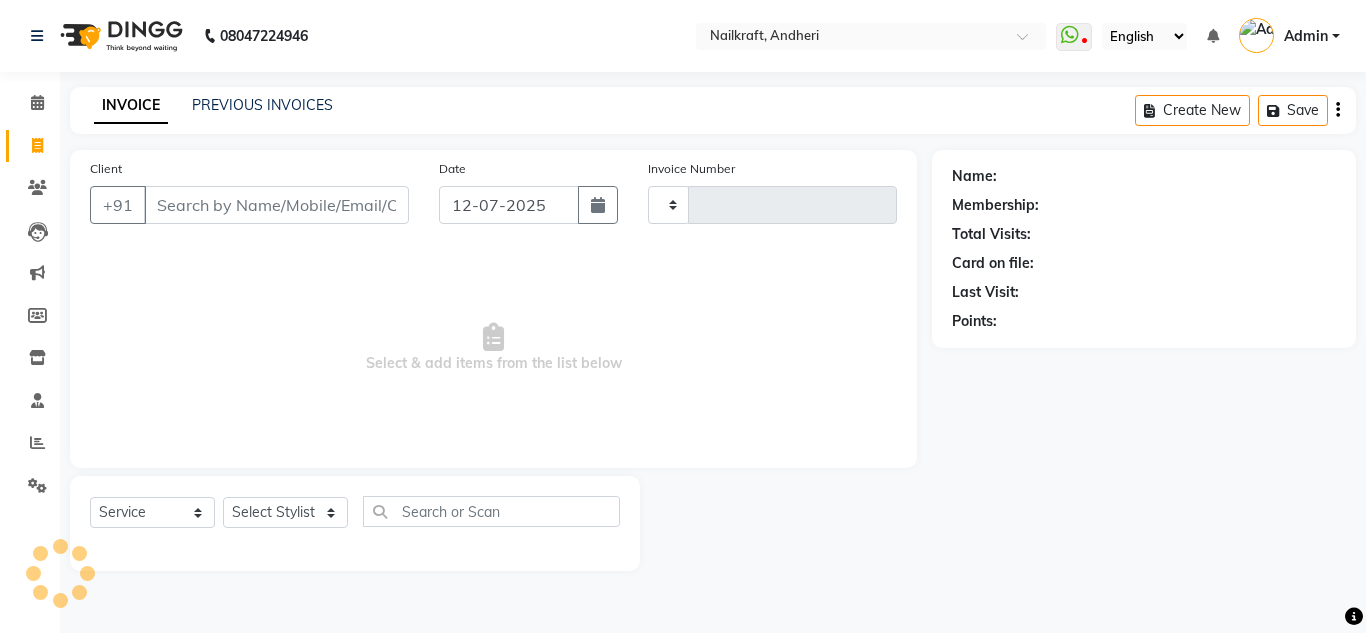 type on "1489" 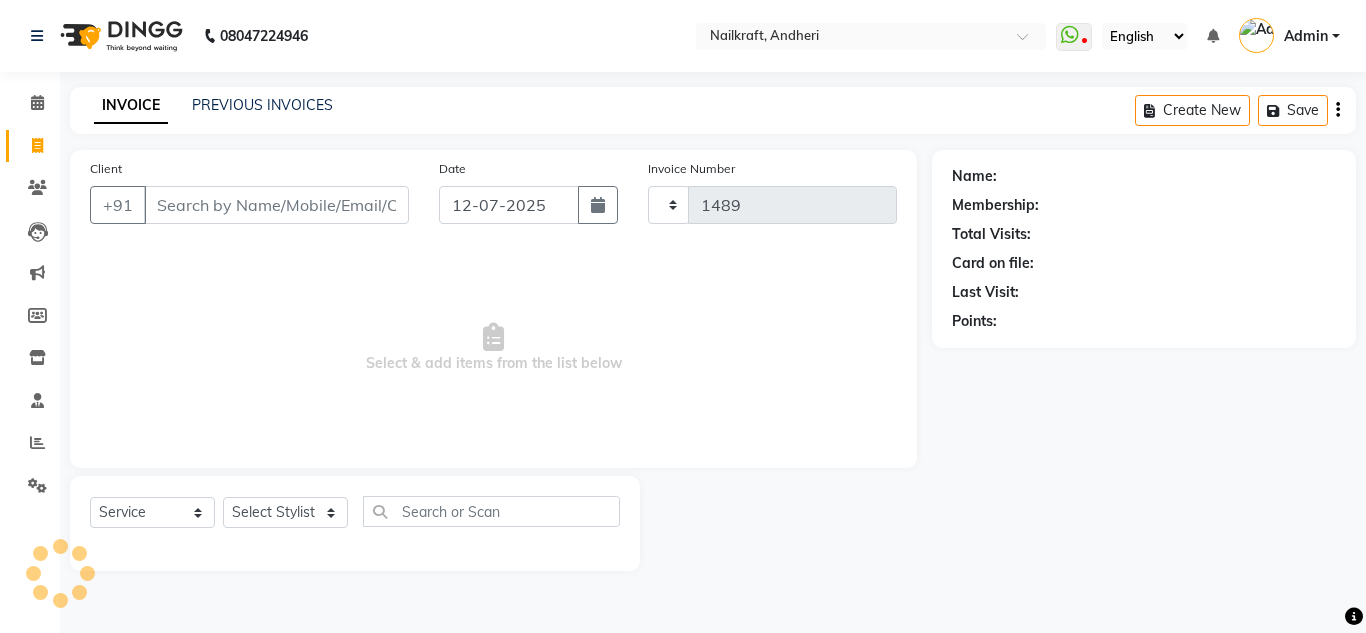 select on "6081" 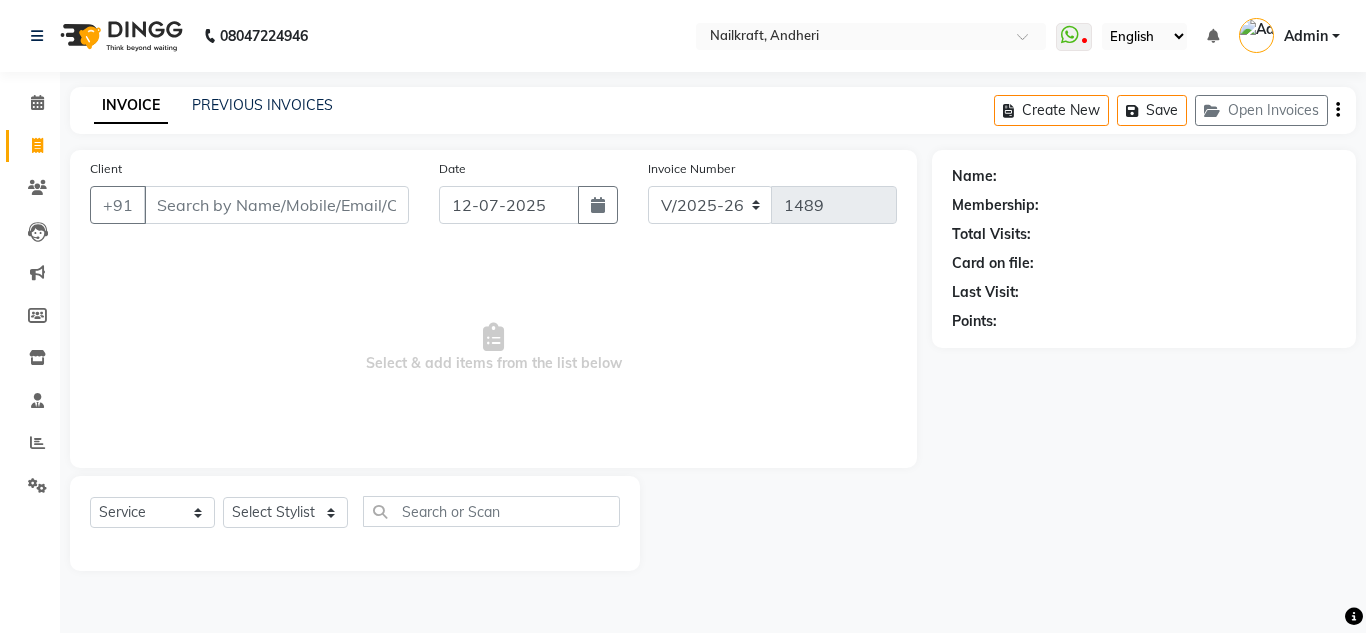 click on "Client" at bounding box center (276, 205) 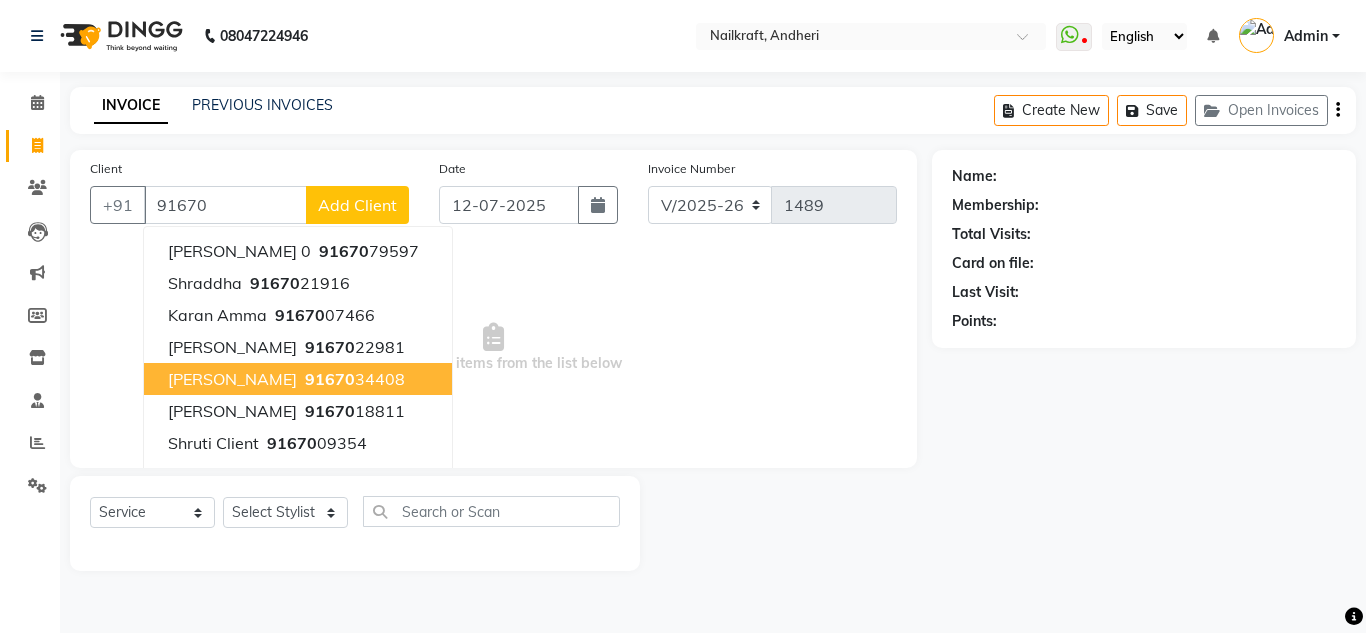 click on "[PERSON_NAME]   91670 34408" at bounding box center (298, 379) 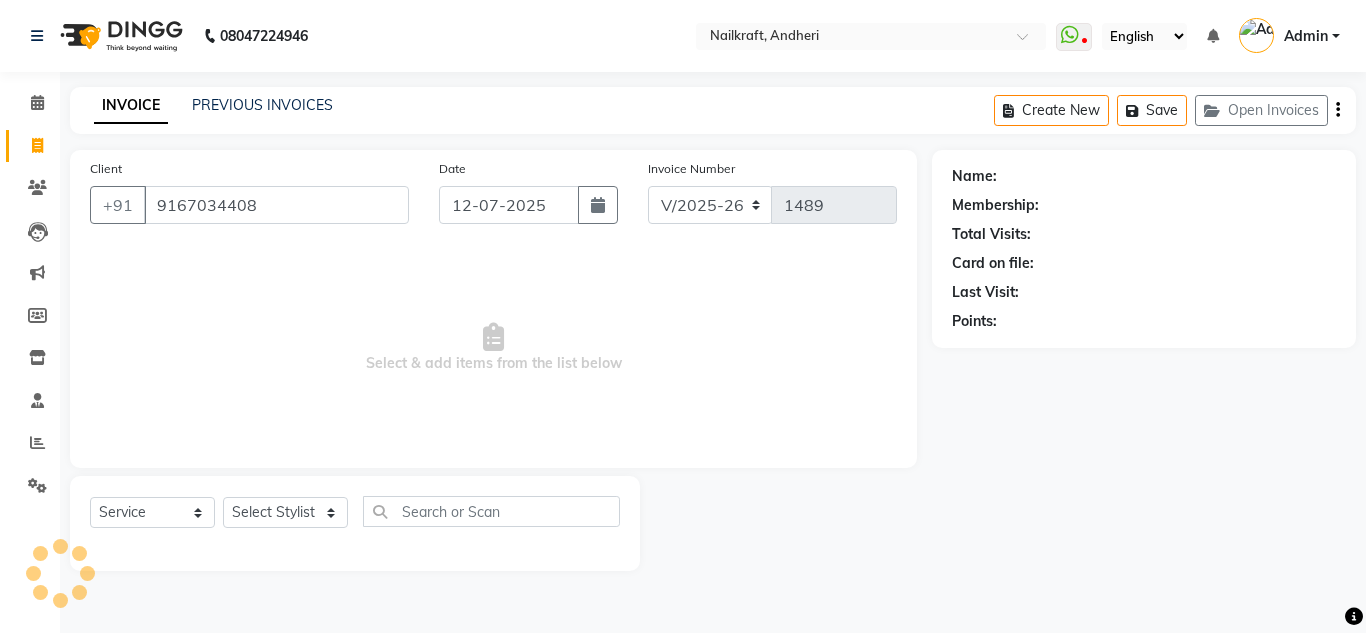 type on "9167034408" 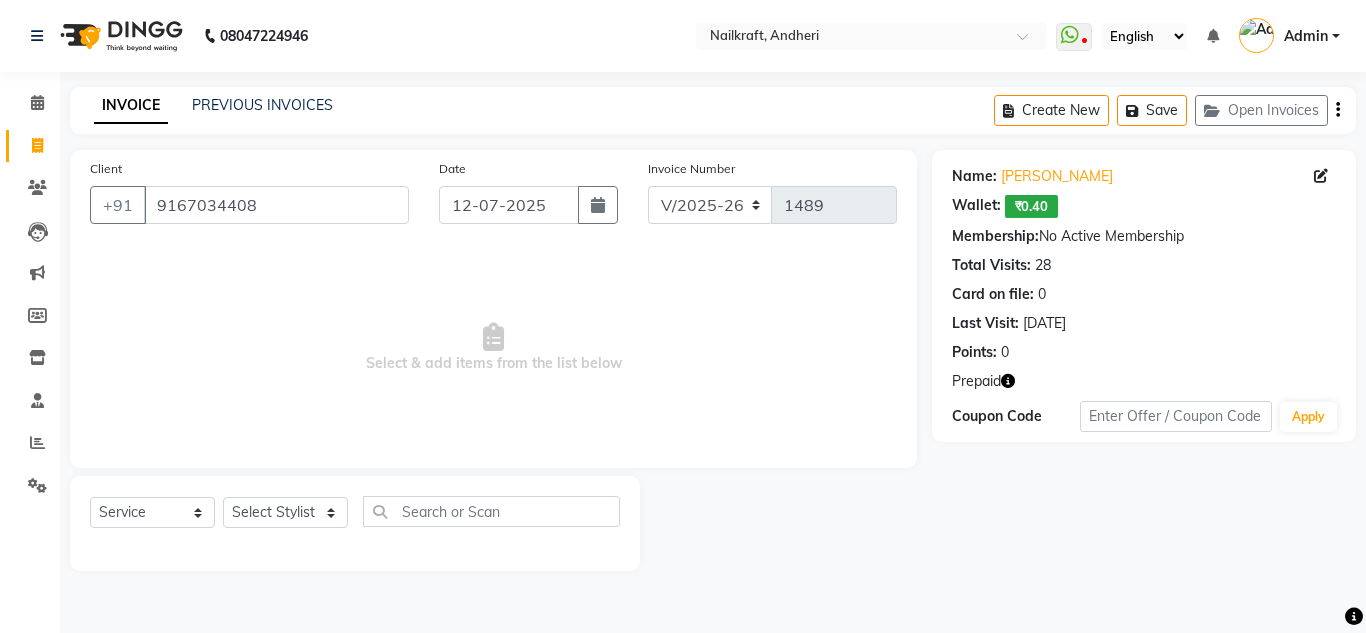 click 